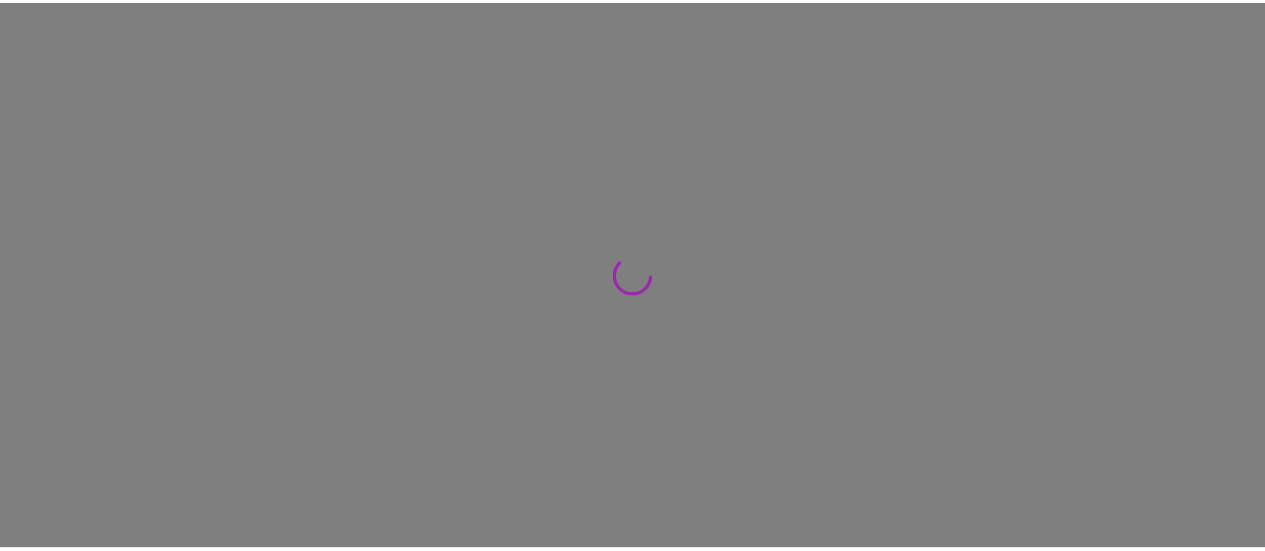scroll, scrollTop: 0, scrollLeft: 0, axis: both 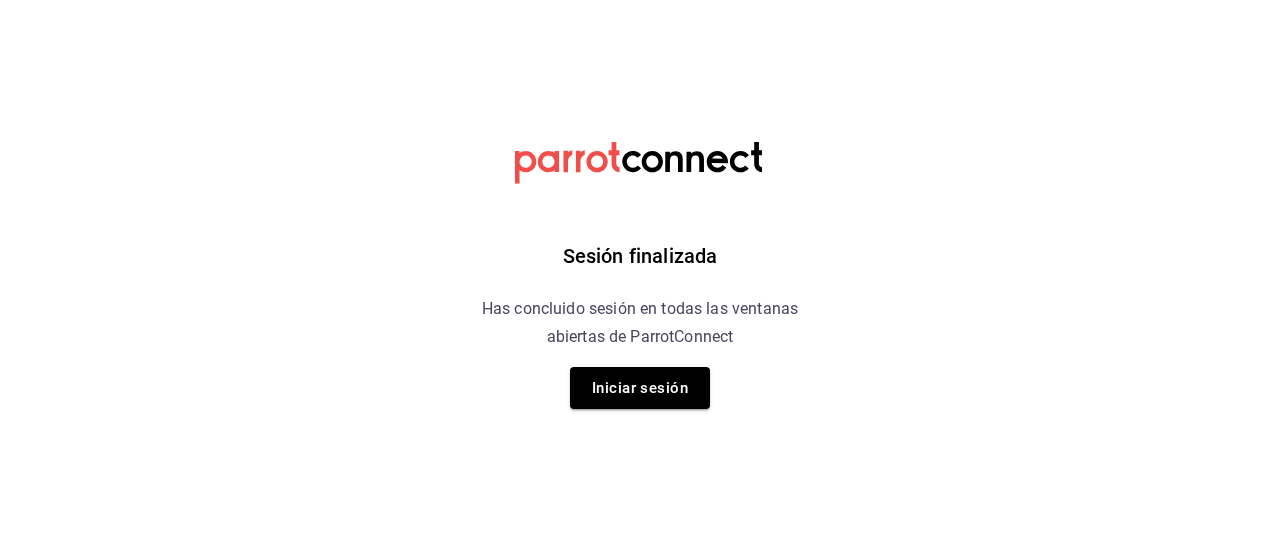 click on "Iniciar sesión" at bounding box center [640, 388] 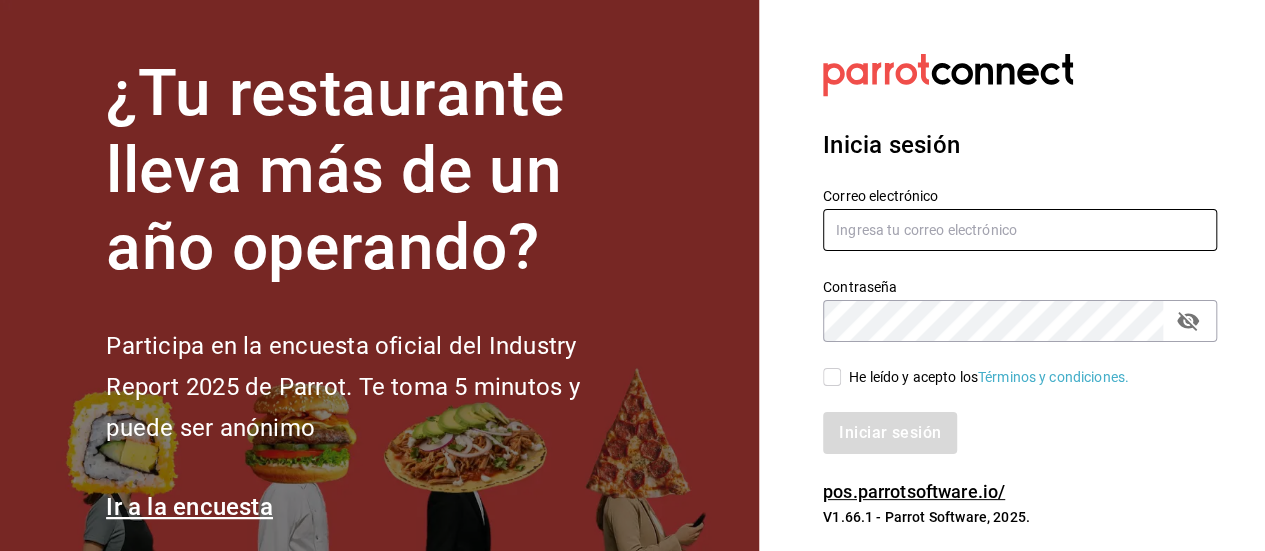 click at bounding box center [1020, 230] 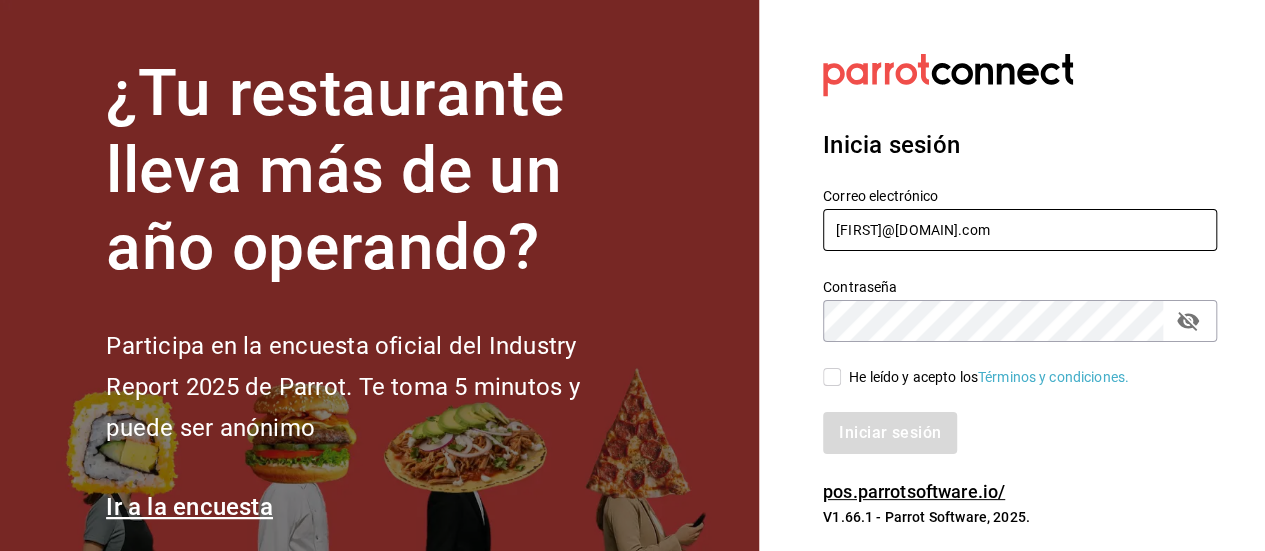 type on "[FIRST]@[DOMAIN].com" 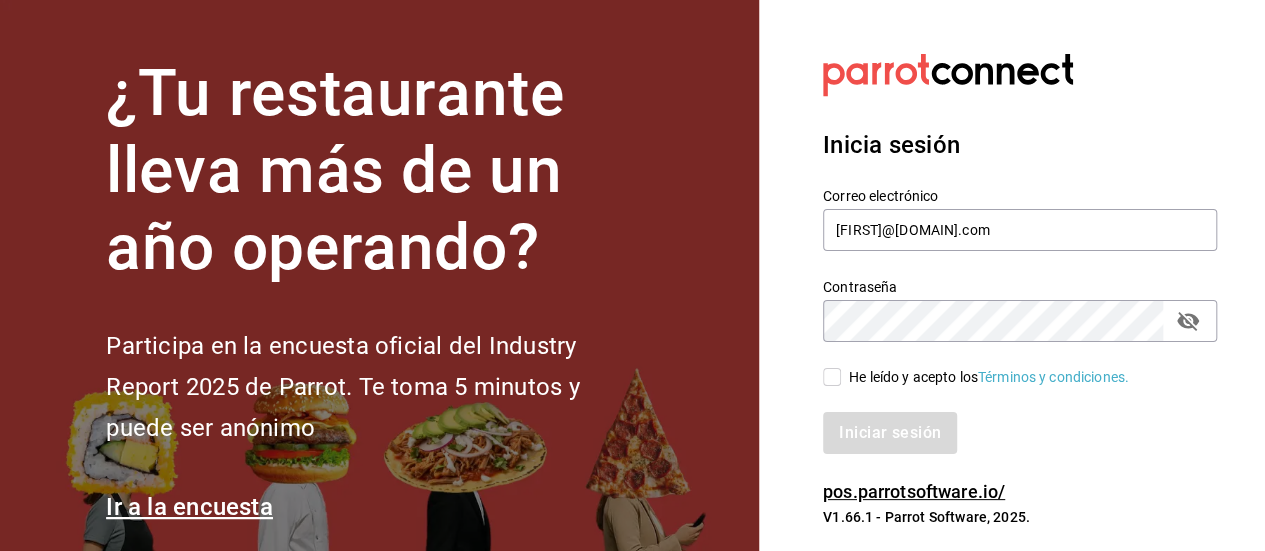 click on "He leído y acepto los  Términos y condiciones." at bounding box center (832, 377) 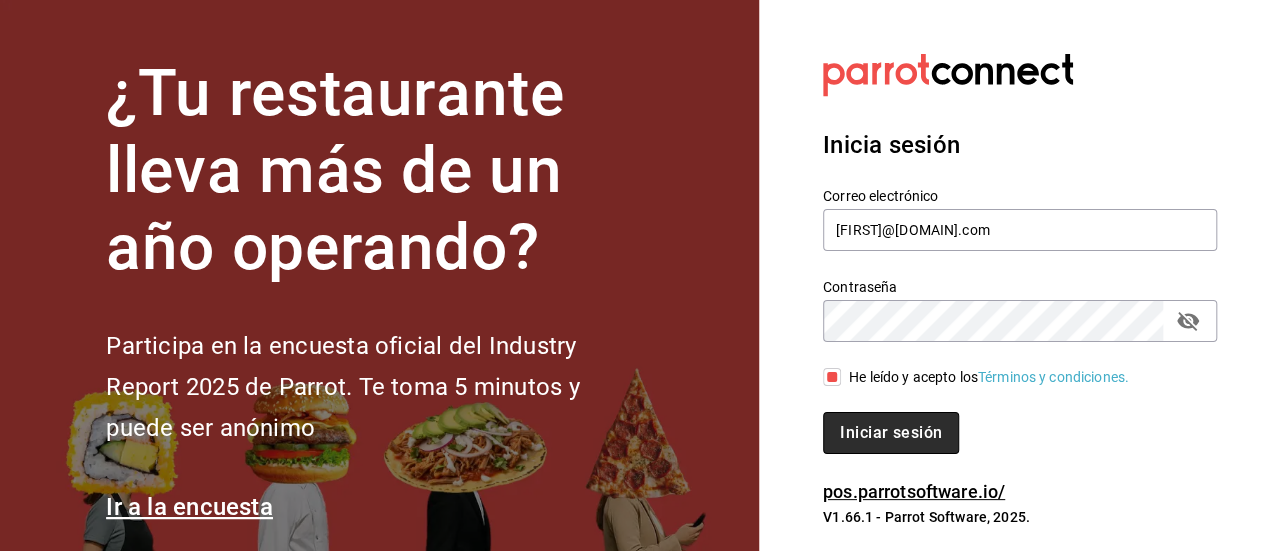 click on "Iniciar sesión" at bounding box center [891, 433] 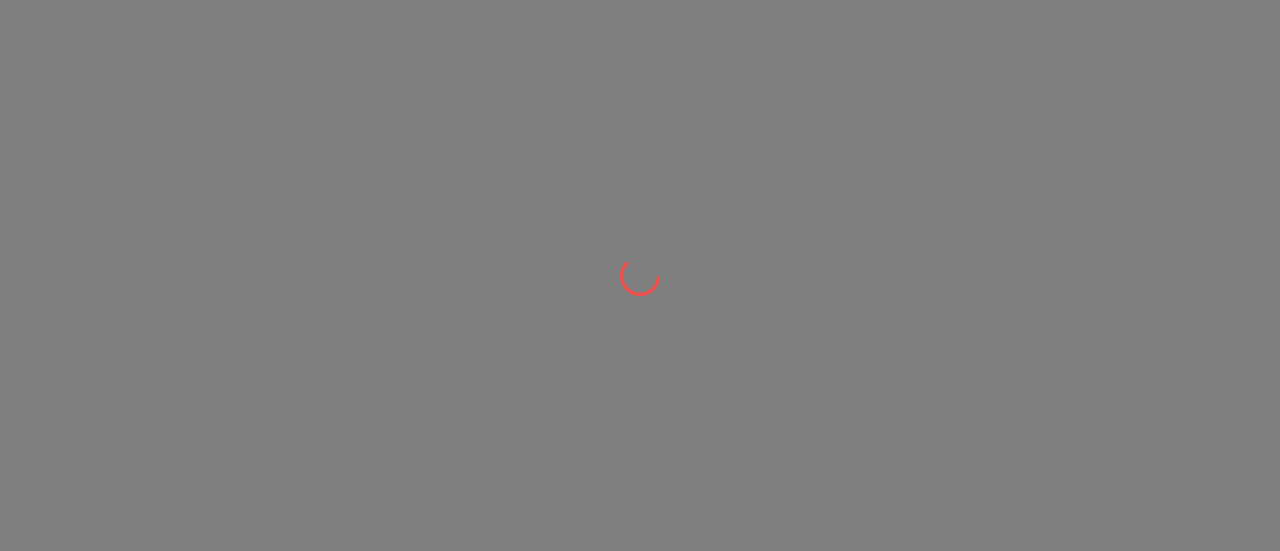 scroll, scrollTop: 0, scrollLeft: 0, axis: both 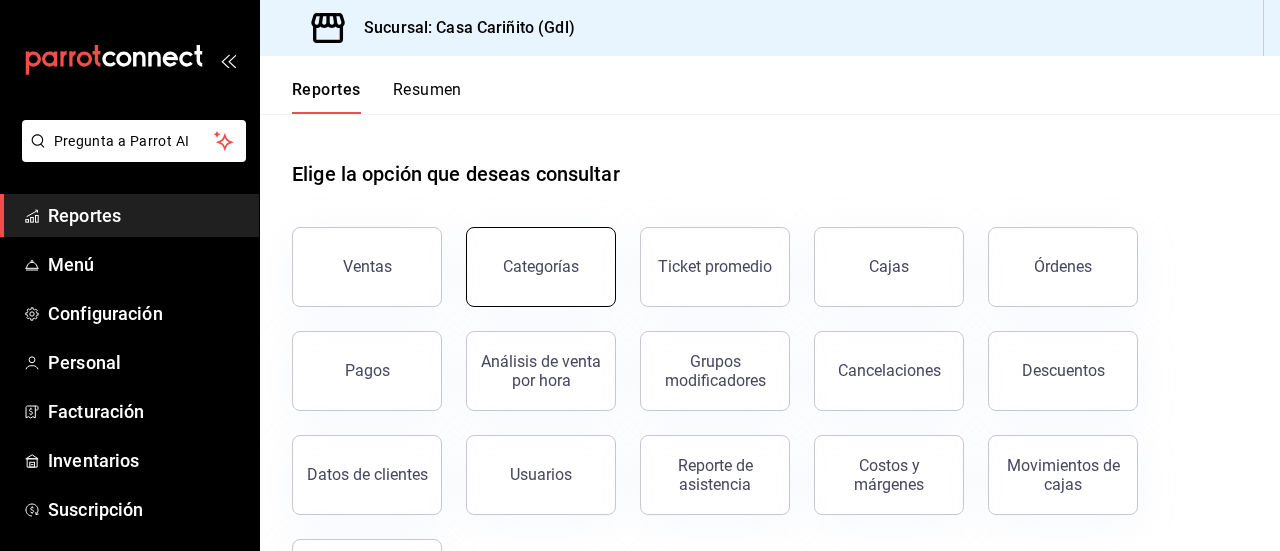 click on "Categorías" at bounding box center [541, 267] 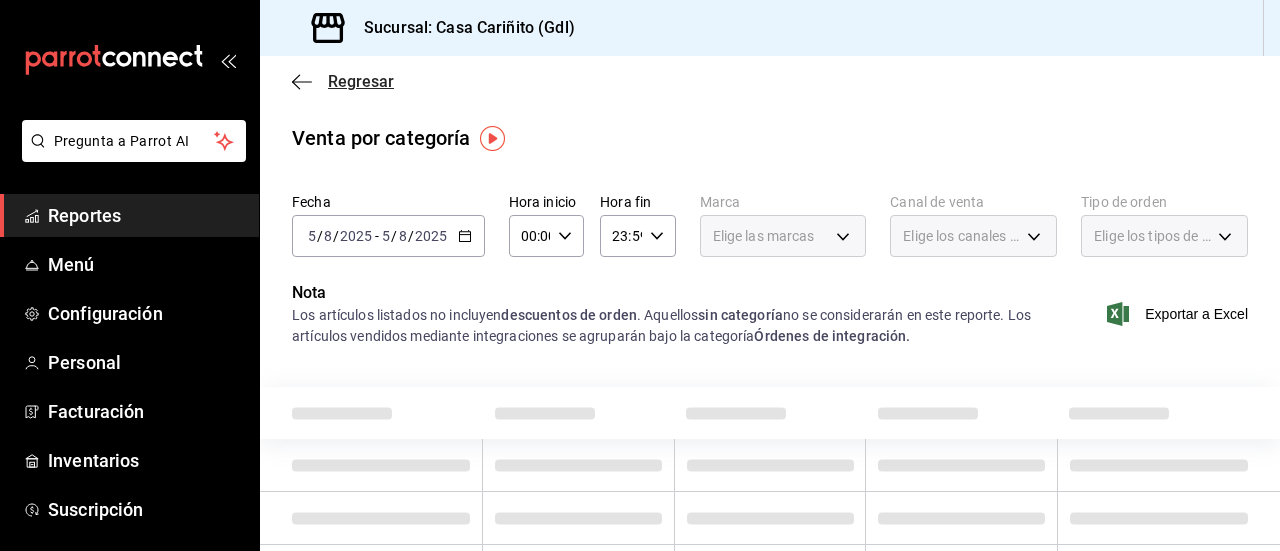 click 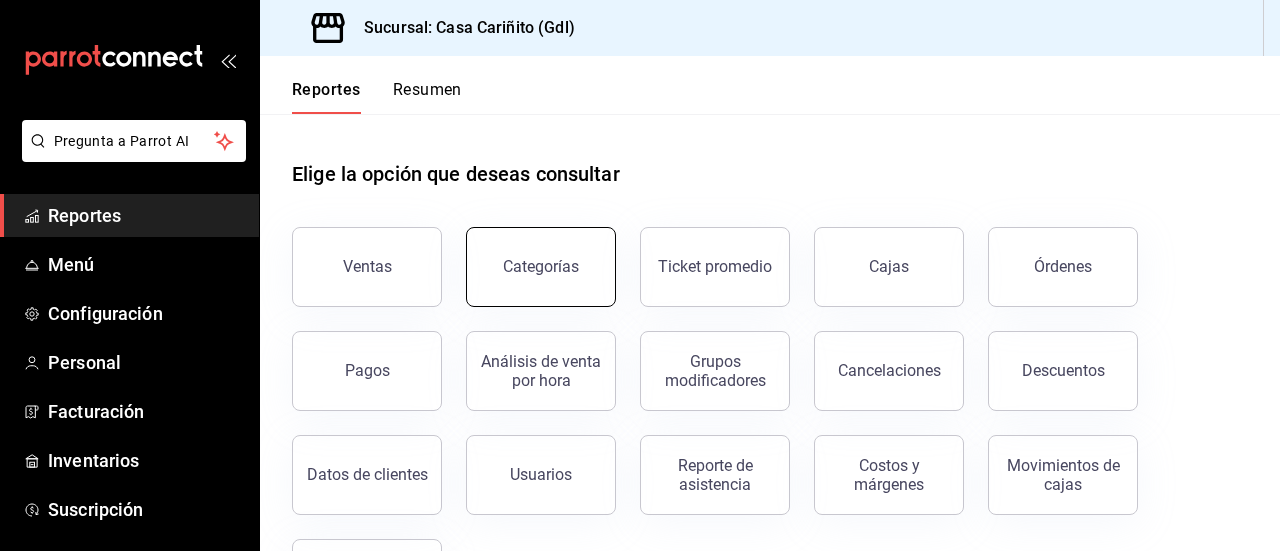 click on "Categorías" at bounding box center [541, 266] 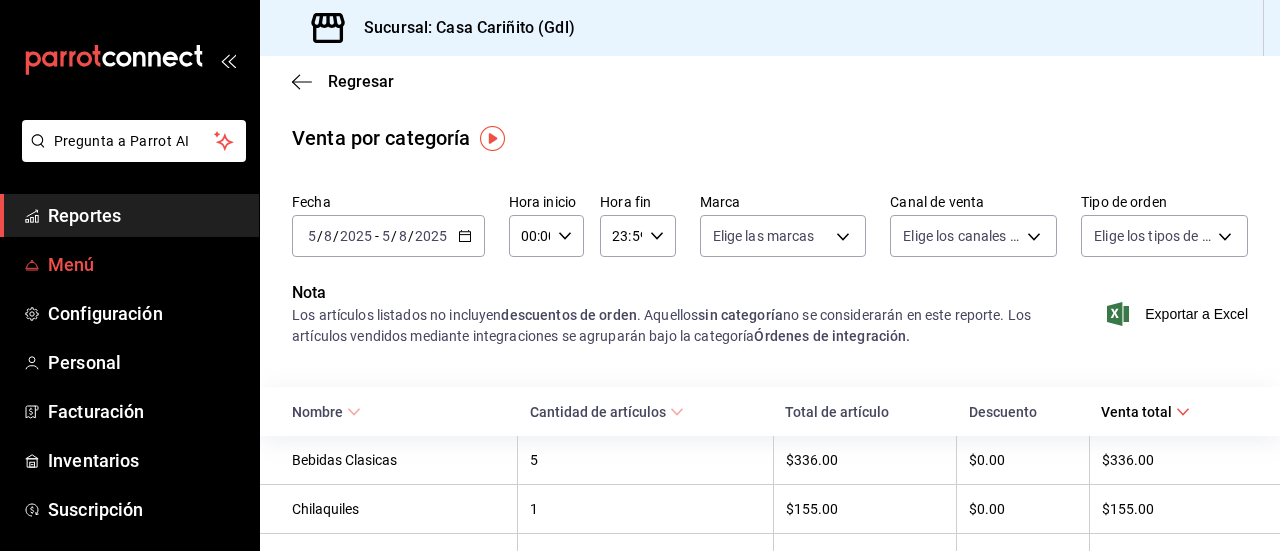 click on "Menú" at bounding box center [145, 264] 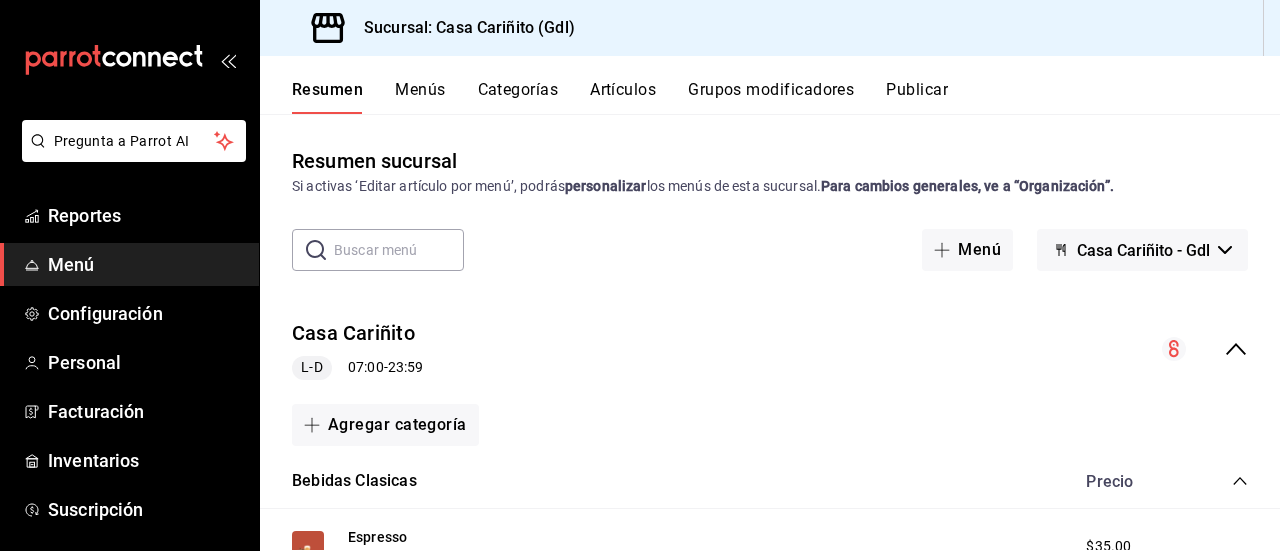 click on "Categorías" at bounding box center (518, 97) 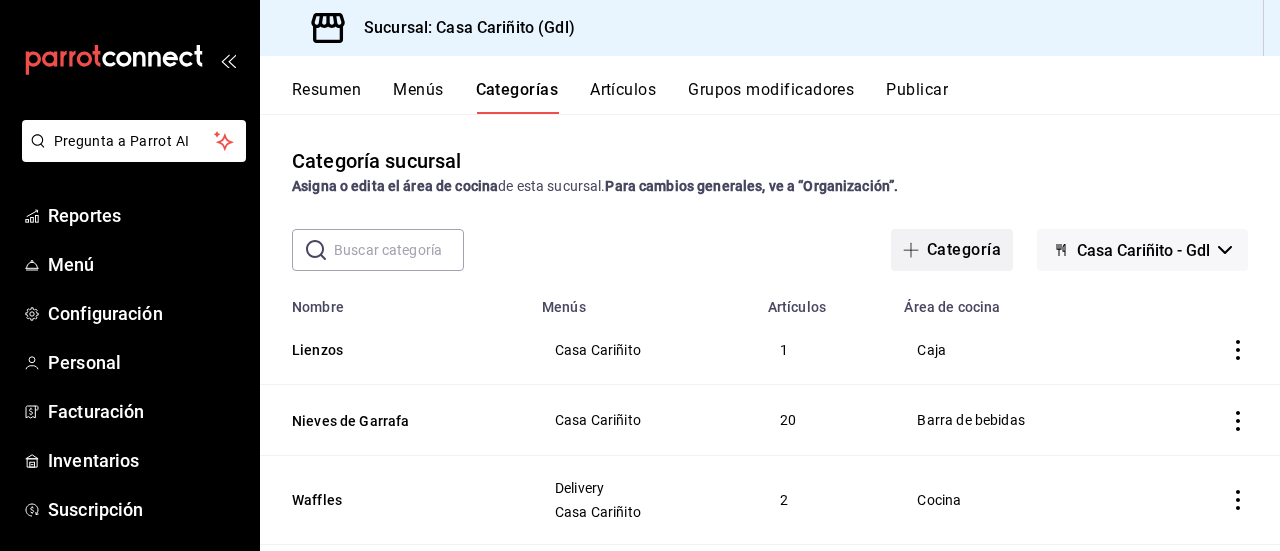 click on "Categoría" at bounding box center (952, 250) 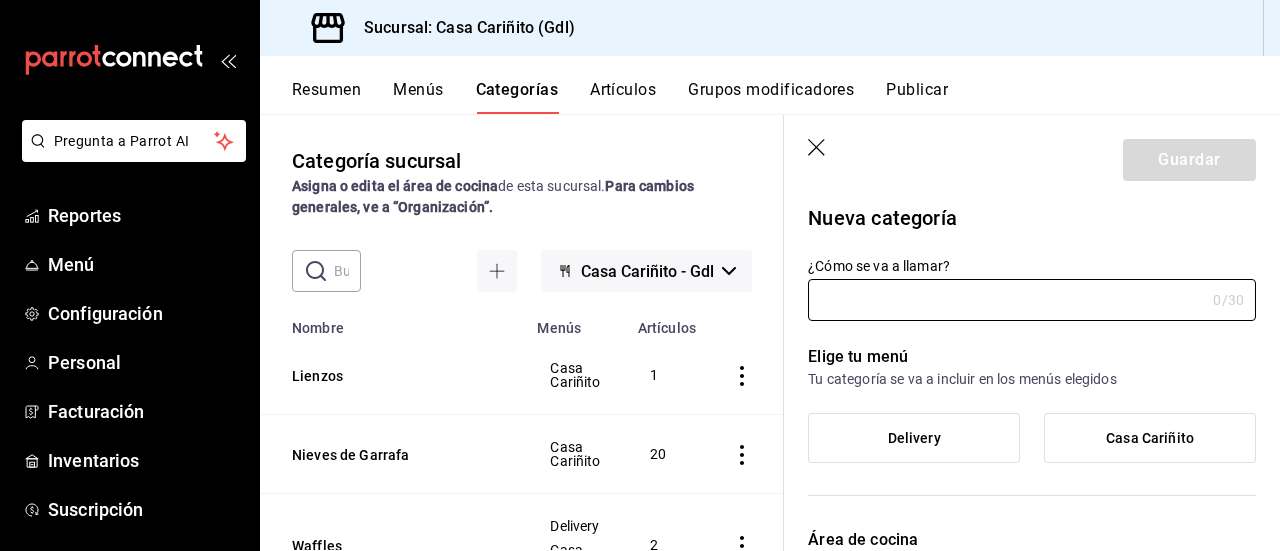 scroll, scrollTop: 0, scrollLeft: 0, axis: both 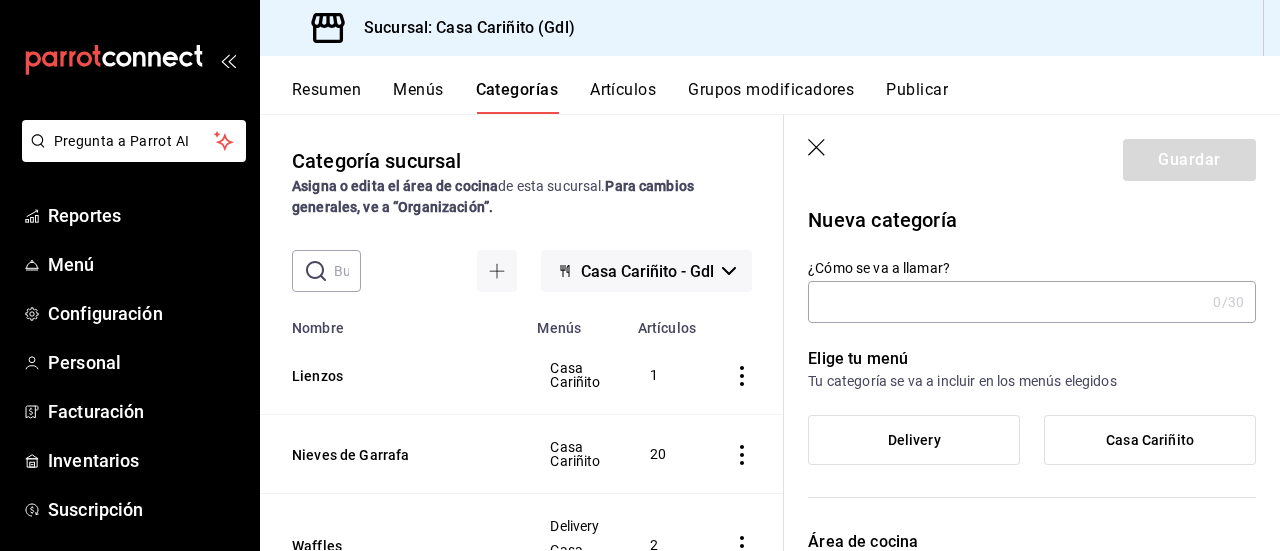 click on "¿Cómo se va a llamar?" at bounding box center (1006, 302) 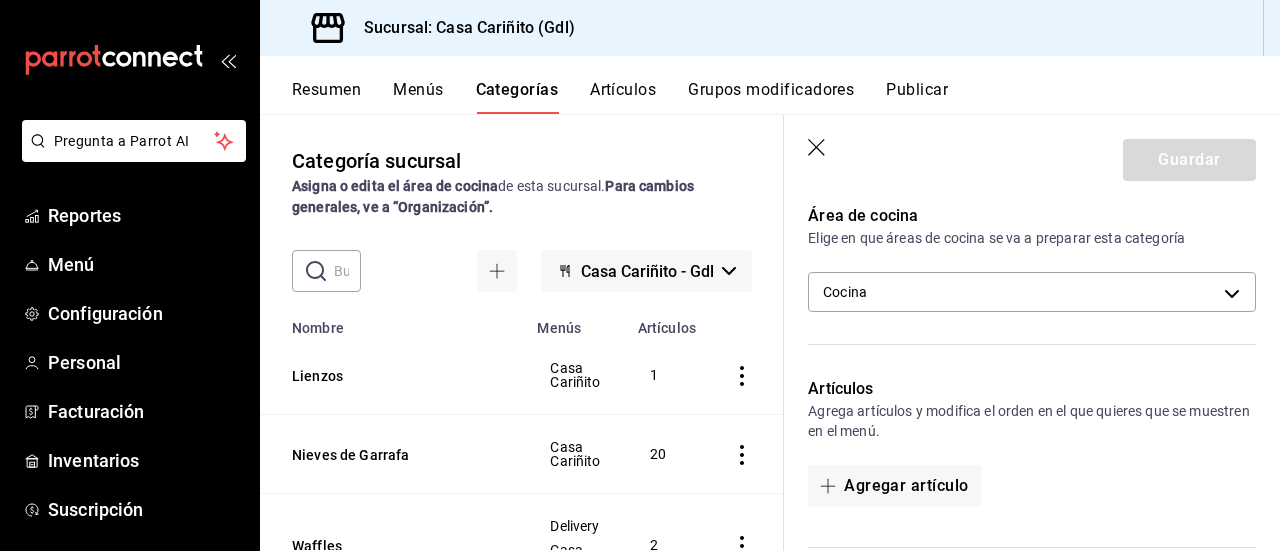 scroll, scrollTop: 330, scrollLeft: 0, axis: vertical 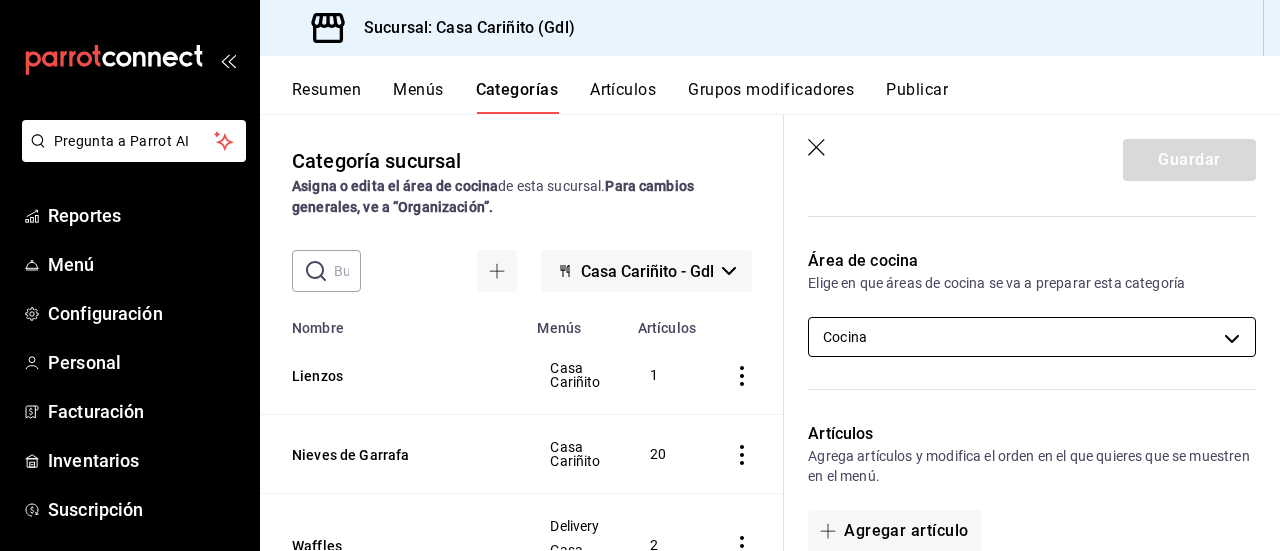 type on "Personal" 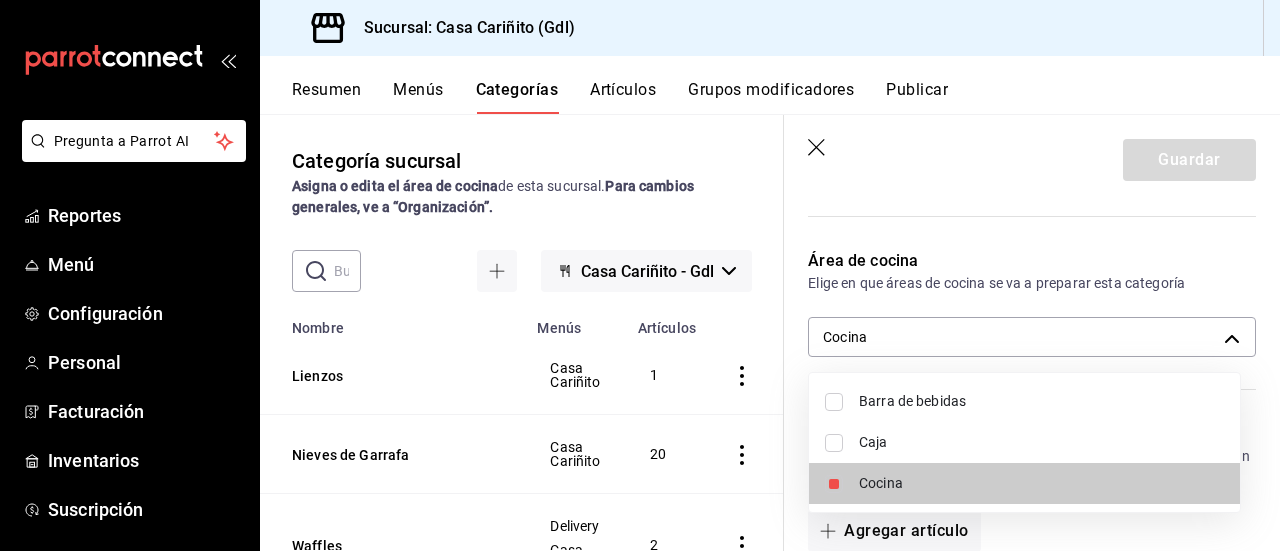 click on "Pregunta a Parrot AI Reportes   Menú   Configuración   Personal   Facturación   Inventarios   Suscripción   Ayuda Recomienda Parrot   [FIRST] [LAST]   Sugerir nueva función   Sucursal: Casa Cariñito ([CITY]) Resumen Menús Categorías Artículos Grupos modificadores Publicar Categoría sucursal Asigna o edita el área de cocina  de esta sucursal.  Para cambios generales, ve a “Organización”. ​ ​ Casa Cariñito - [CITY] Nombre Menús Artículos Lienzos Casa Cariñito 1 Nieves de Garrafa Casa Cariñito 20 Waffles Delivery Casa Cariñito 2 Tapiocas Delivery Casa Cariñito 30 Bebidas de Temporada Delivery Casa Cariñito 24 Cortesia Reviews Casa Cariñito 3 Moles La Mechona Delivery Casa Cariñito 2 Refrescos Coca Delivery Casa Cariñito 6 Cafe Cariñito a granel Delivery Casa Cariñito 3 Ensambles Delivery Casa Cariñito 4 Panes y Pasteles Delivery Casa Cariñito 32 Tes y tisanas Delivery Casa Cariñito 45 Frappes Delivery Casa Cariñito 25 Bebidas Refrescantes 12 25 3" at bounding box center [640, 275] 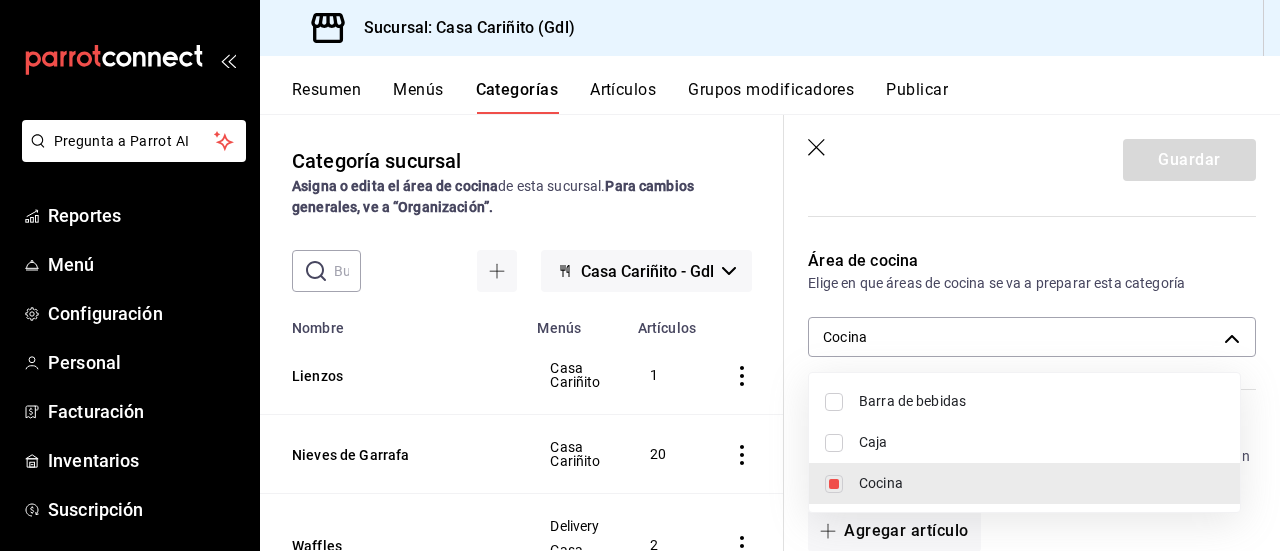 click at bounding box center [640, 275] 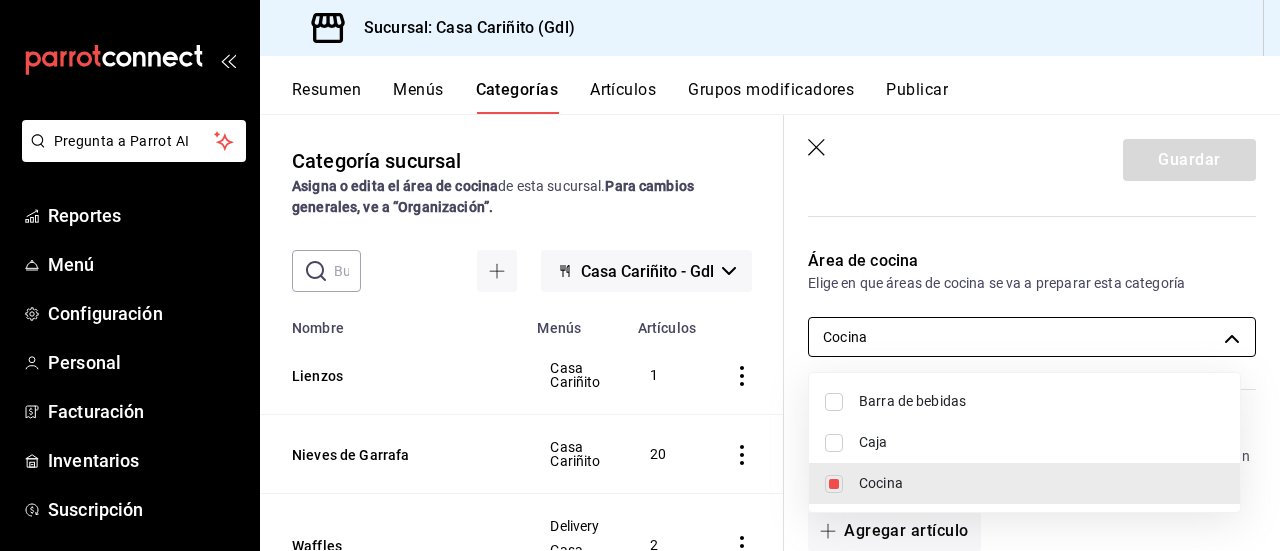 click on "Pregunta a Parrot AI Reportes   Menú   Configuración   Personal   Facturación   Inventarios   Suscripción   Ayuda Recomienda Parrot   [FIRST] [LAST]   Sugerir nueva función   Sucursal: Casa Cariñito ([CITY]) Resumen Menús Categorías Artículos Grupos modificadores Publicar Categoría sucursal Asigna o edita el área de cocina  de esta sucursal.  Para cambios generales, ve a “Organización”. ​ ​ Casa Cariñito - [CITY] Nombre Menús Artículos Lienzos Casa Cariñito 1 Nieves de Garrafa Casa Cariñito 20 Waffles Delivery Casa Cariñito 2 Tapiocas Delivery Casa Cariñito 30 Bebidas de Temporada Delivery Casa Cariñito 24 Cortesia Reviews Casa Cariñito 3 Moles La Mechona Delivery Casa Cariñito 2 Refrescos Coca Delivery Casa Cariñito 6 Cafe Cariñito a granel Delivery Casa Cariñito 3 Ensambles Delivery Casa Cariñito 4 Panes y Pasteles Delivery Casa Cariñito 32 Tes y tisanas Delivery Casa Cariñito 45 Frappes Delivery Casa Cariñito 25 Bebidas Refrescantes 12 25 3" at bounding box center (640, 275) 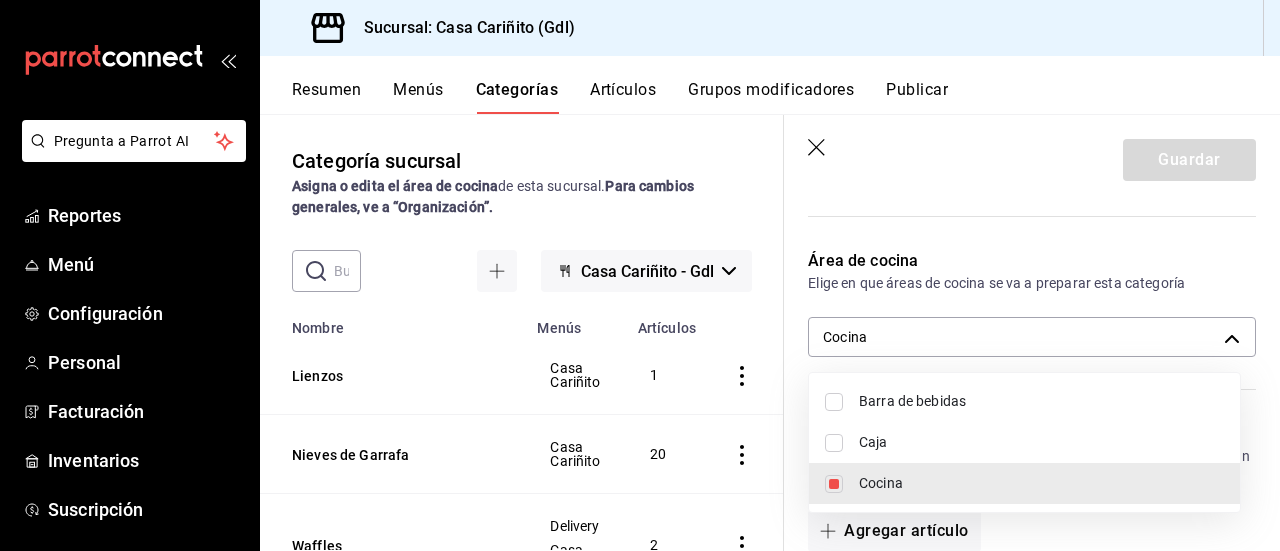 click on "Barra de bebidas" at bounding box center (1041, 401) 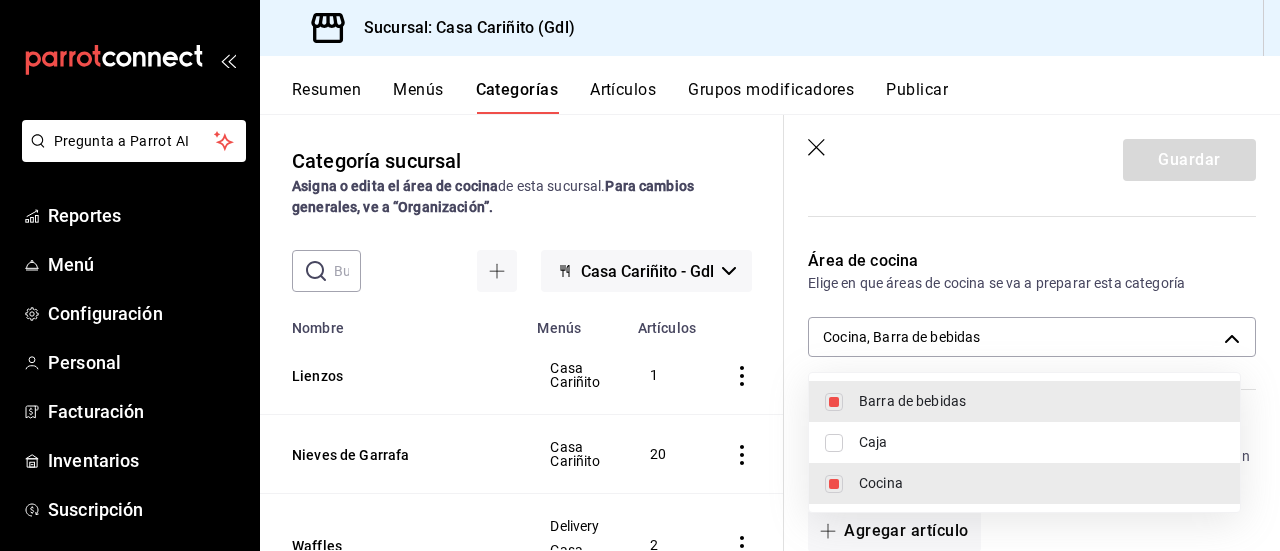 click on "Barra de bebidas" at bounding box center (1024, 401) 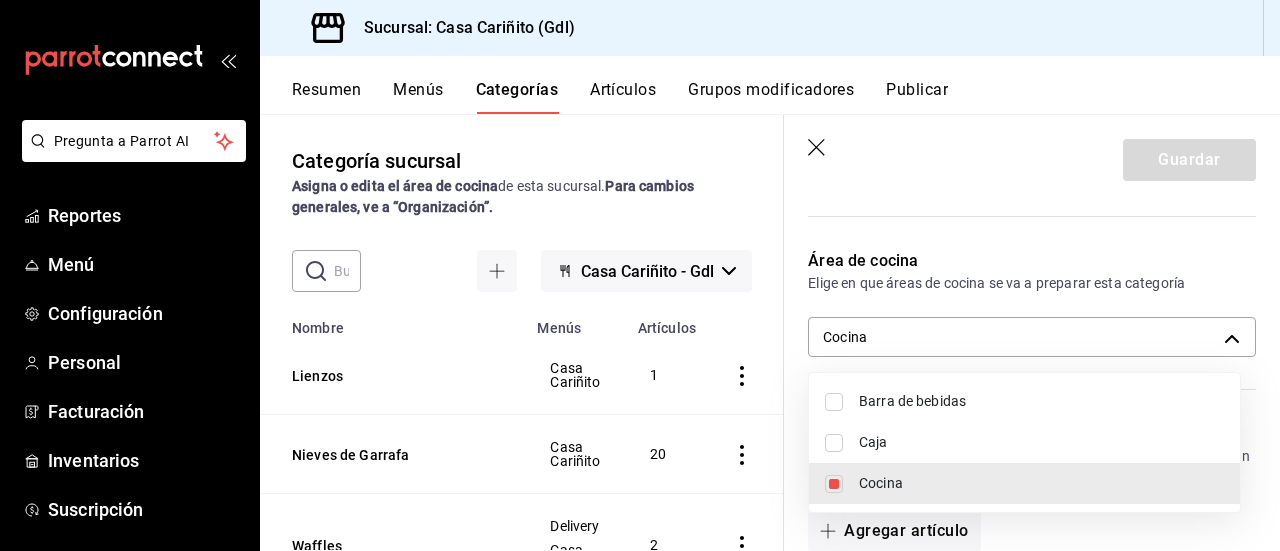 click on "Cocina" at bounding box center (1041, 483) 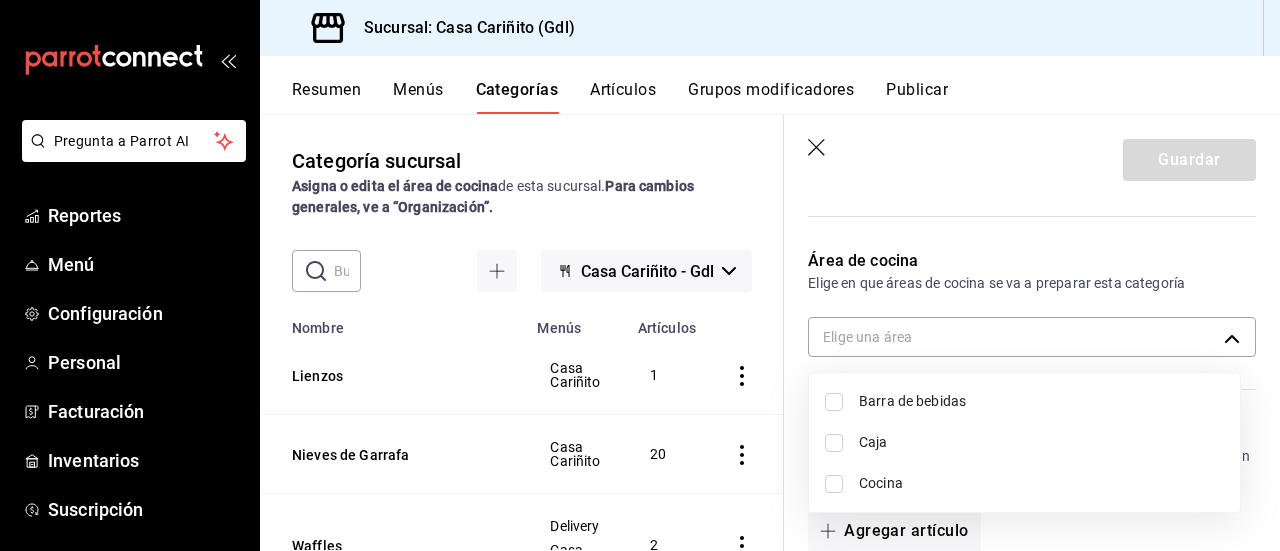 click on "Caja" at bounding box center [1041, 442] 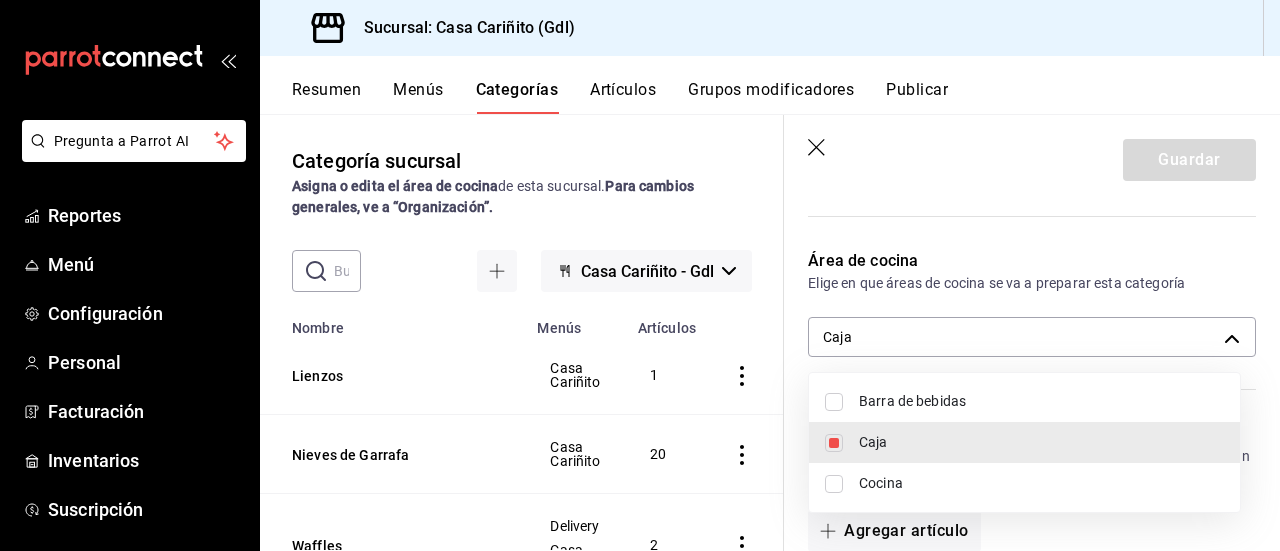 click at bounding box center (640, 275) 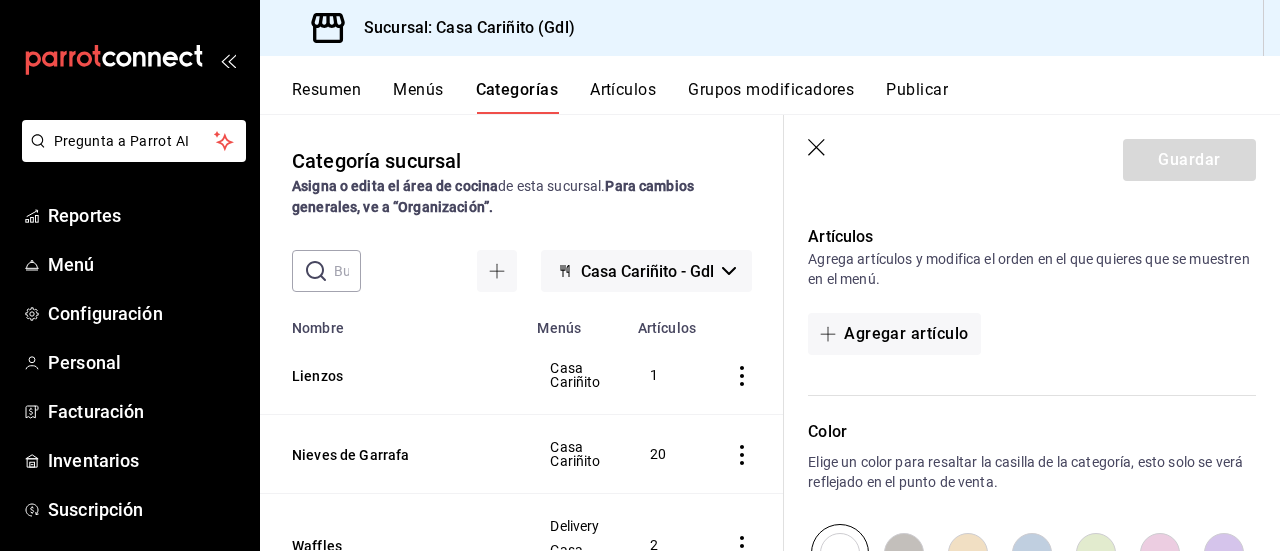 scroll, scrollTop: 502, scrollLeft: 0, axis: vertical 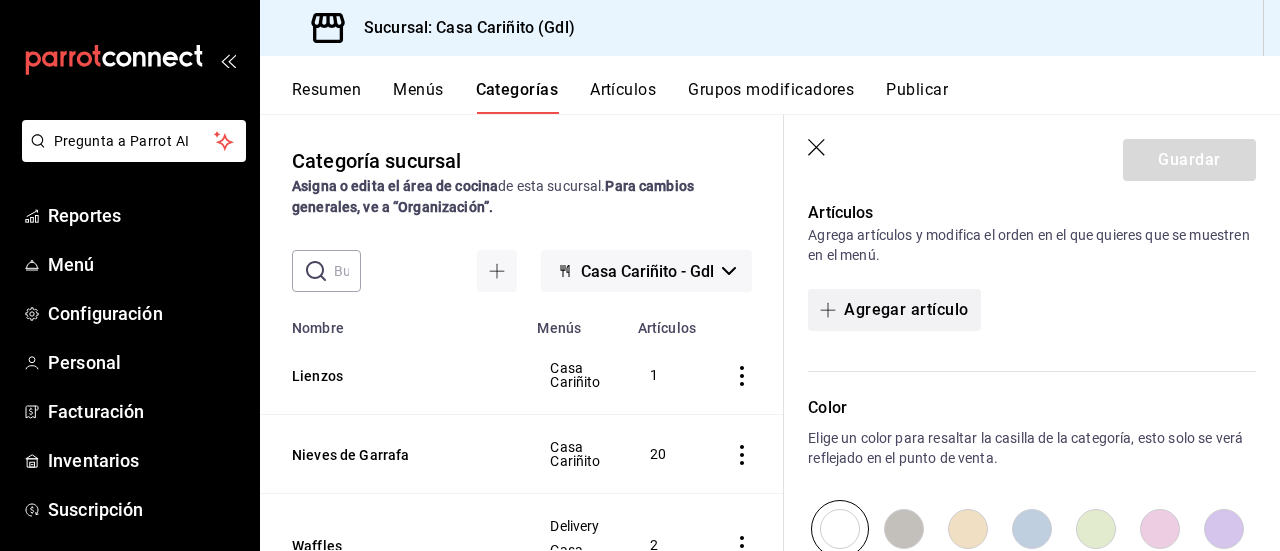 click on "Agregar artículo" at bounding box center [894, 310] 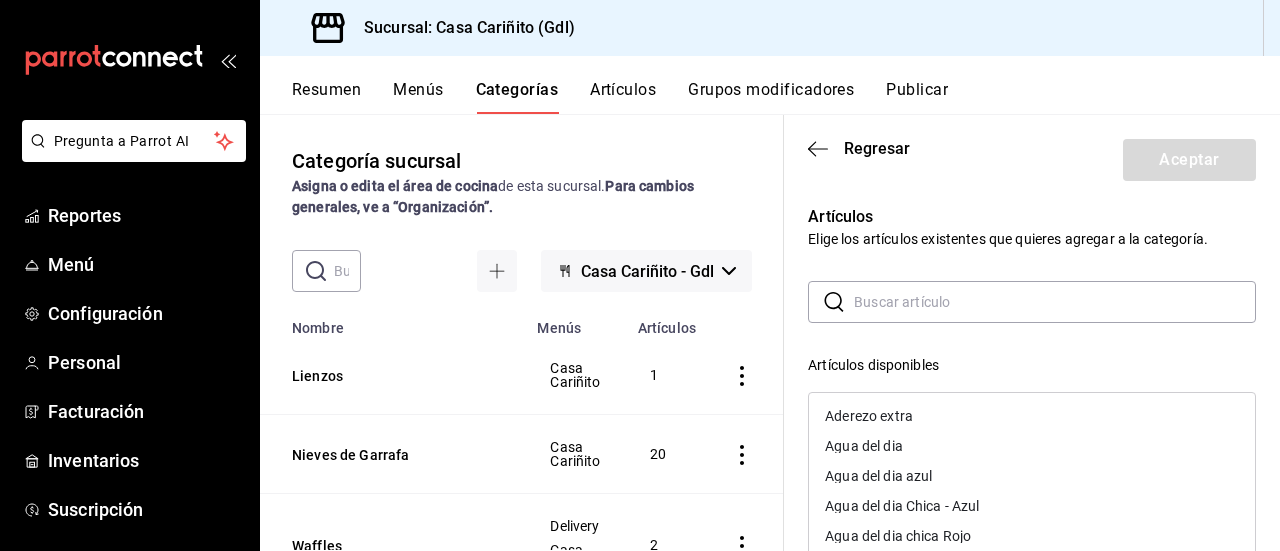 click at bounding box center (1055, 302) 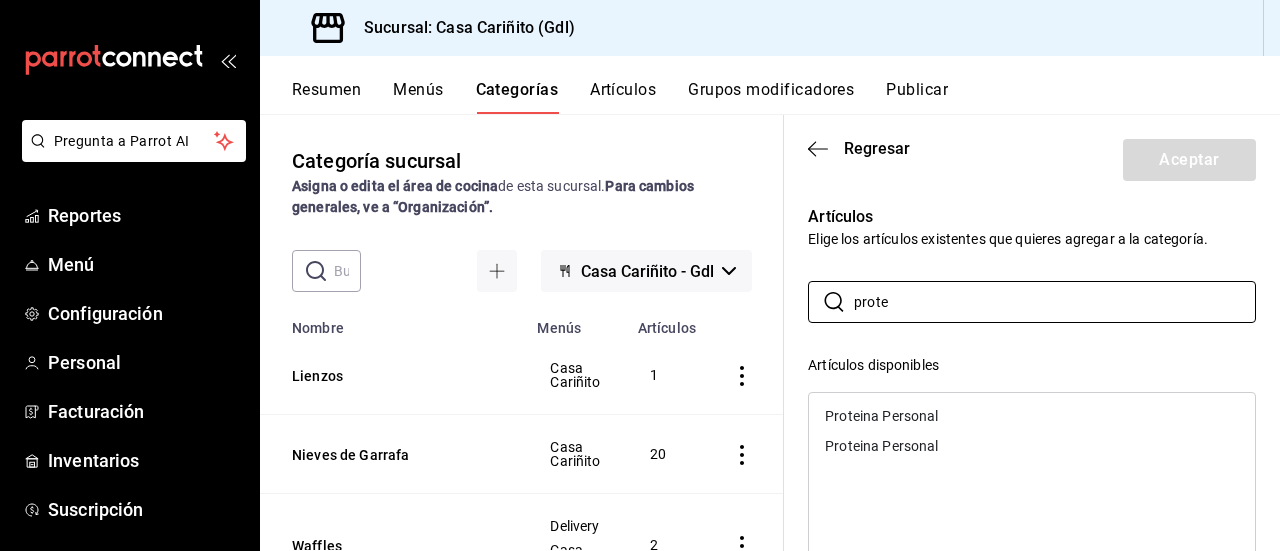 type on "prote" 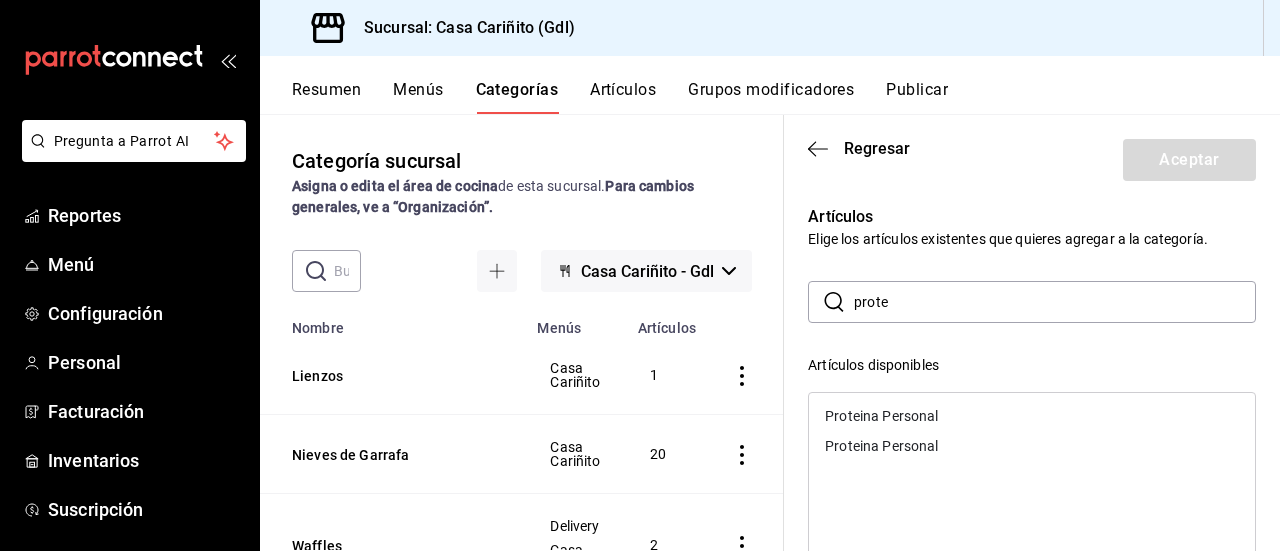 click on "Proteina Personal" at bounding box center (1032, 416) 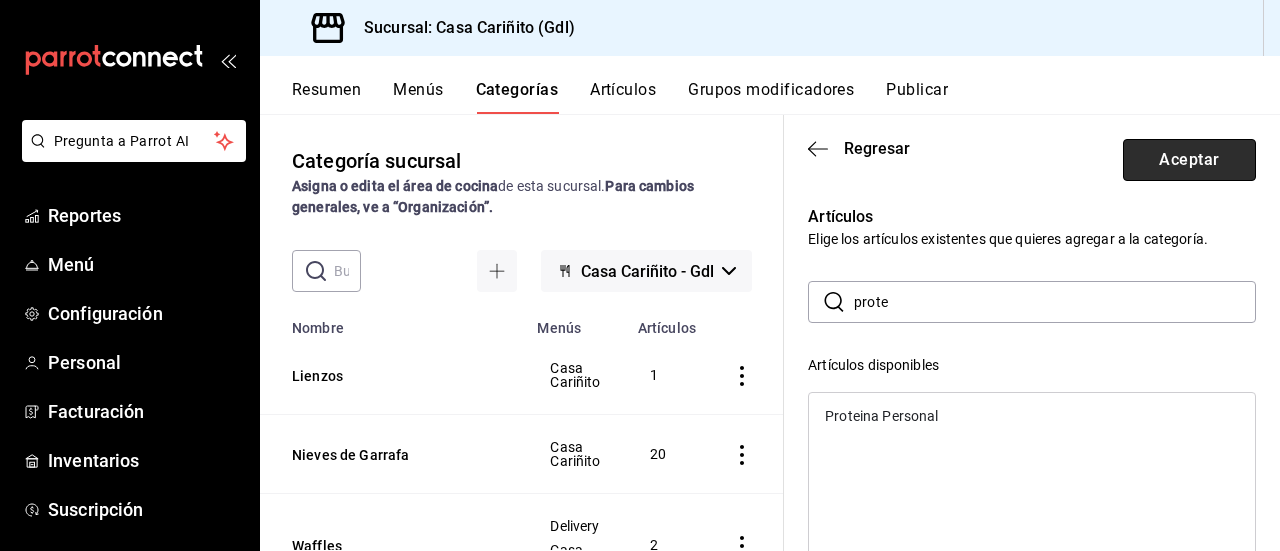 click on "Aceptar" at bounding box center (1189, 160) 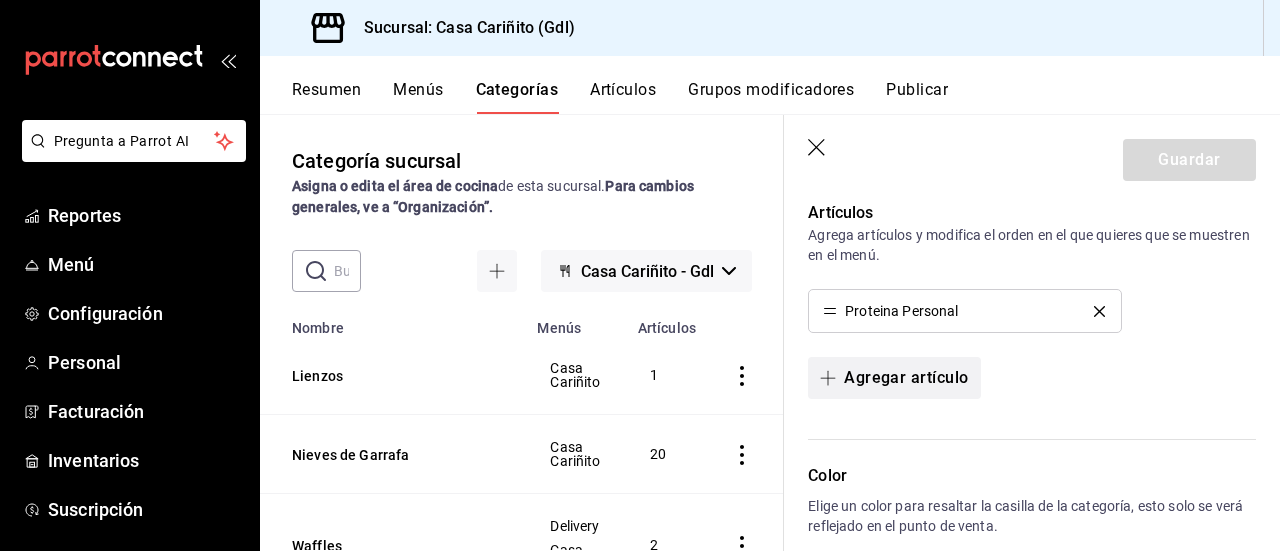 click on "Agregar artículo" at bounding box center (894, 378) 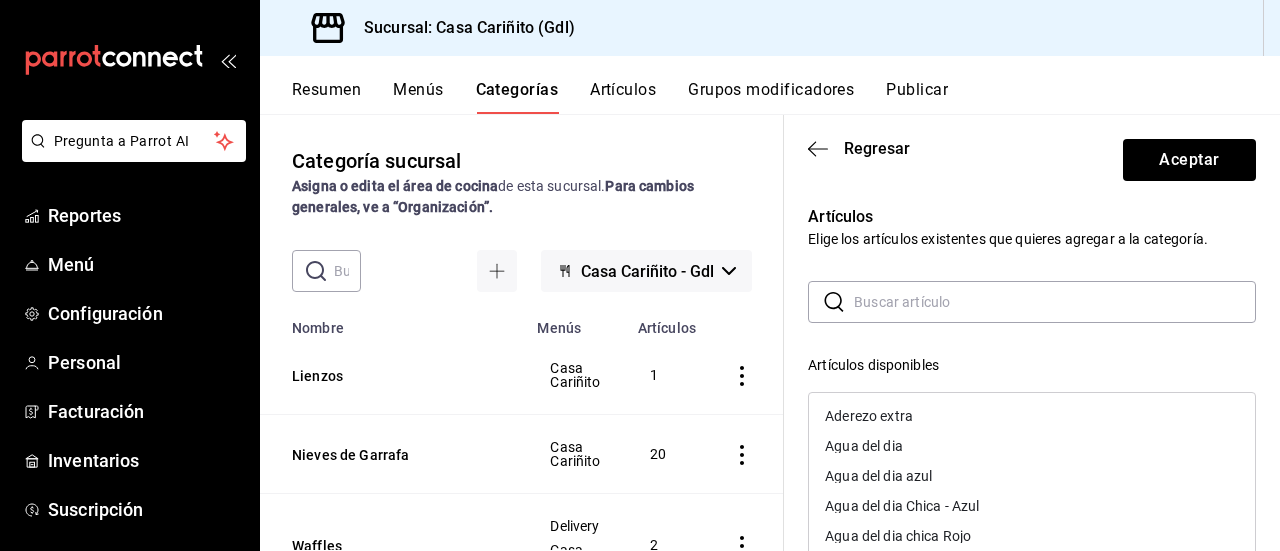click at bounding box center [1055, 302] 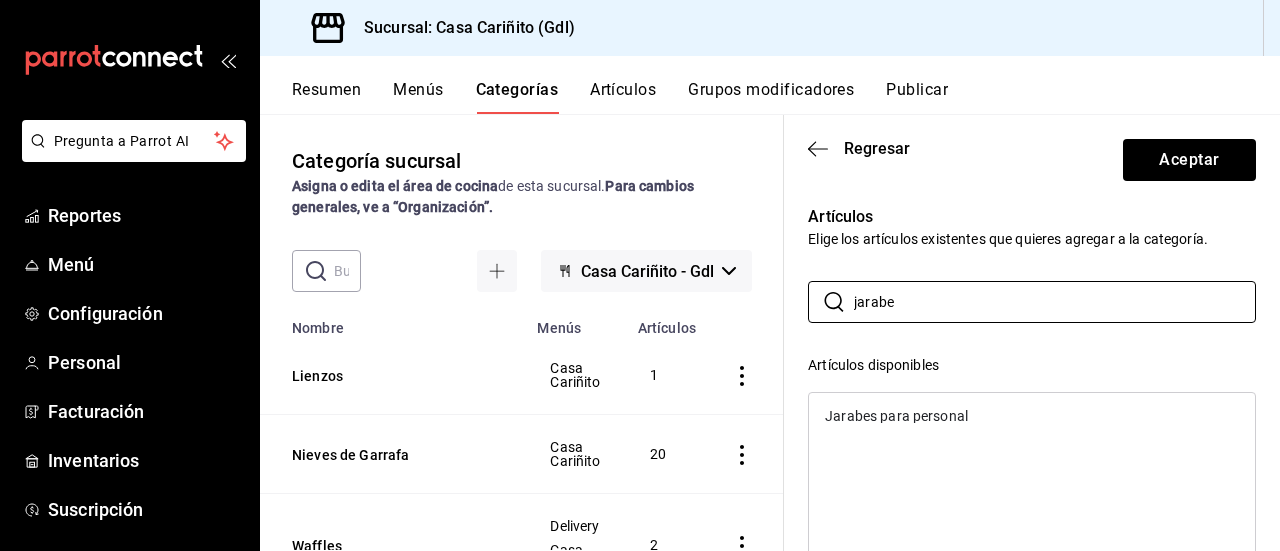 type on "jarabe" 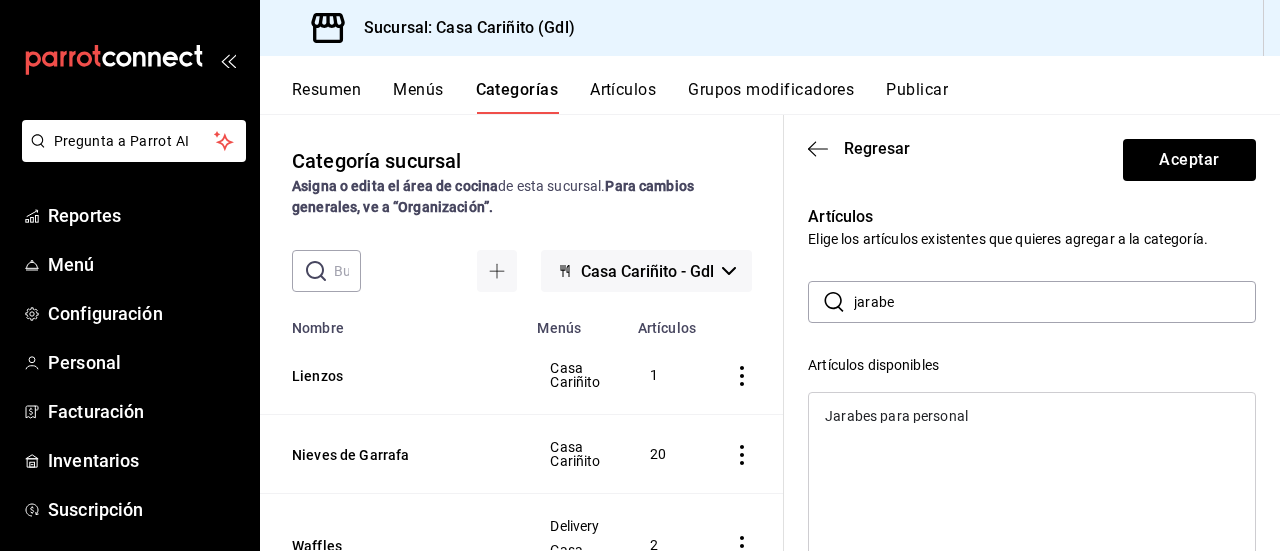 click on "Jarabes para personal" at bounding box center (1032, 416) 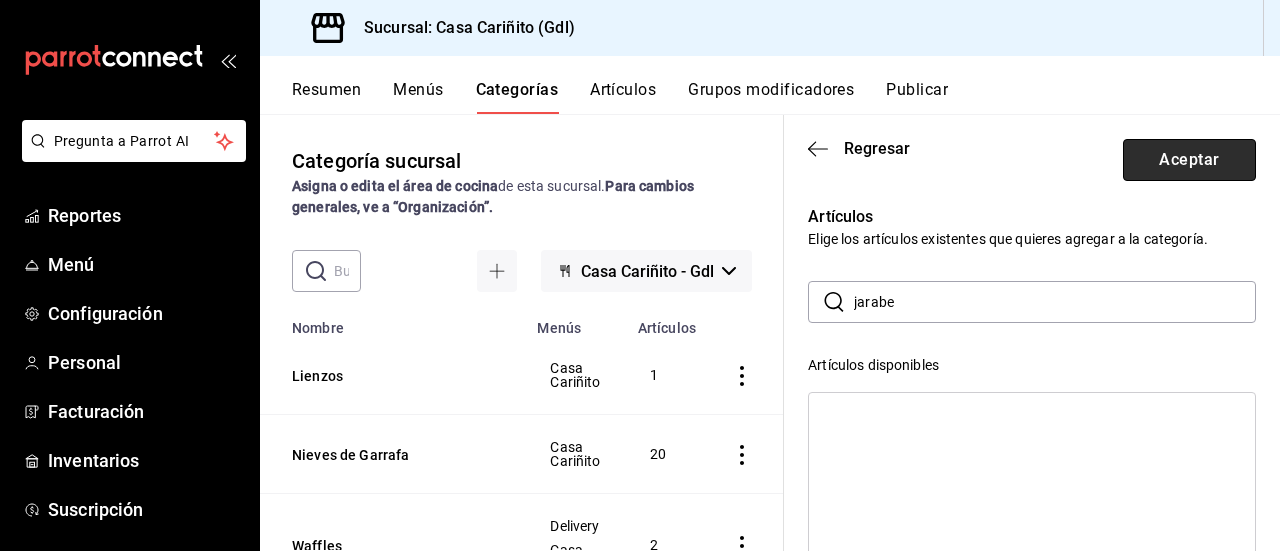 click on "Aceptar" at bounding box center (1189, 160) 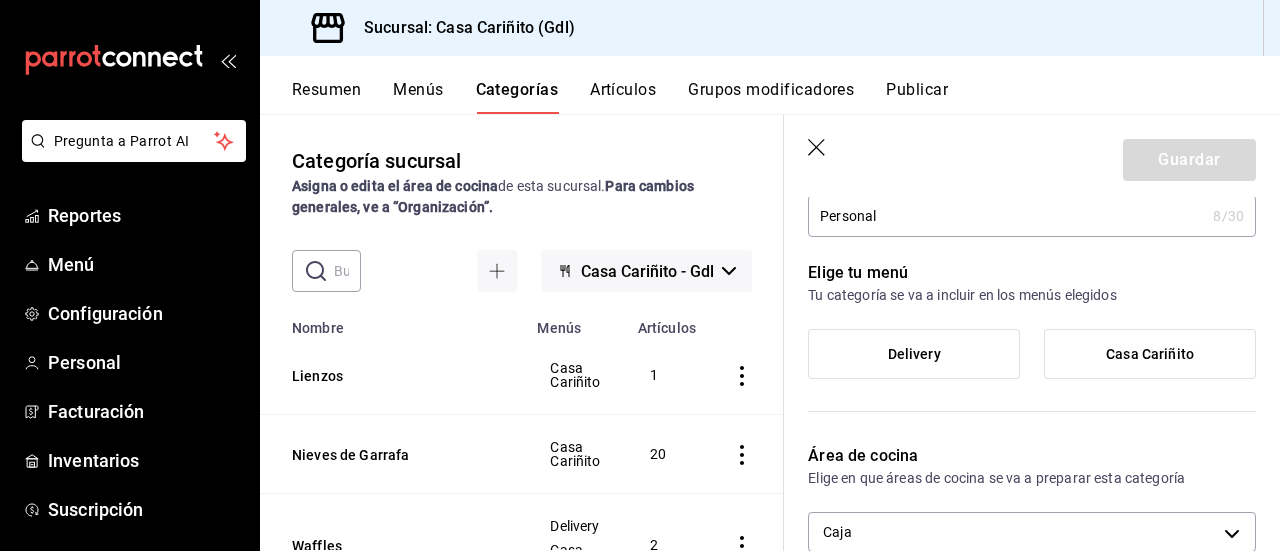 scroll, scrollTop: 75, scrollLeft: 0, axis: vertical 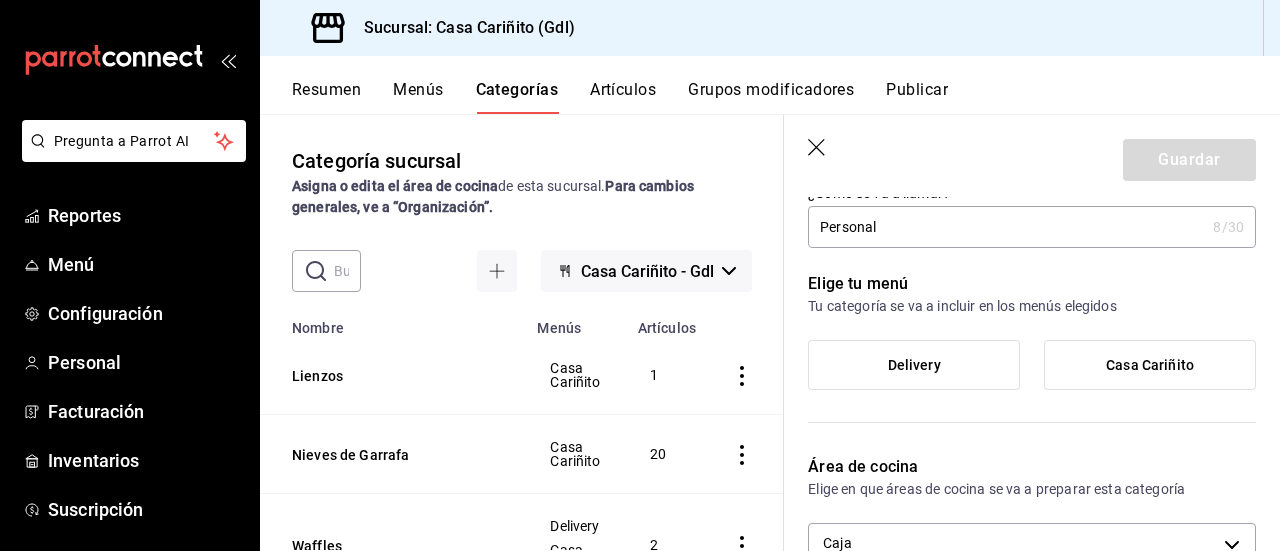 click on "Casa Cariñito" at bounding box center (1150, 365) 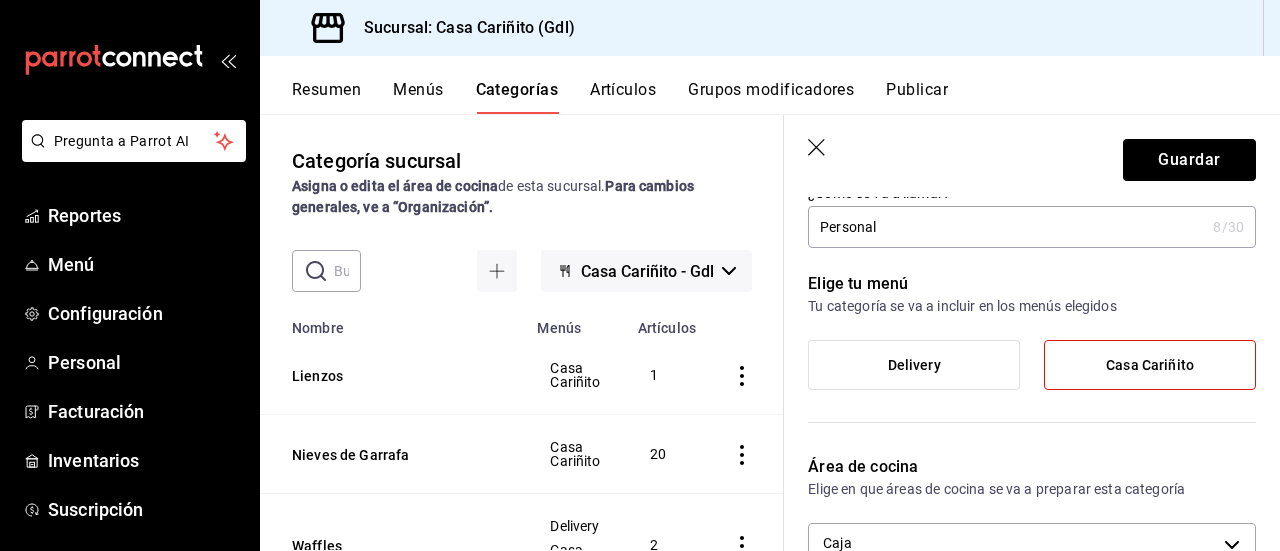 scroll, scrollTop: 0, scrollLeft: 0, axis: both 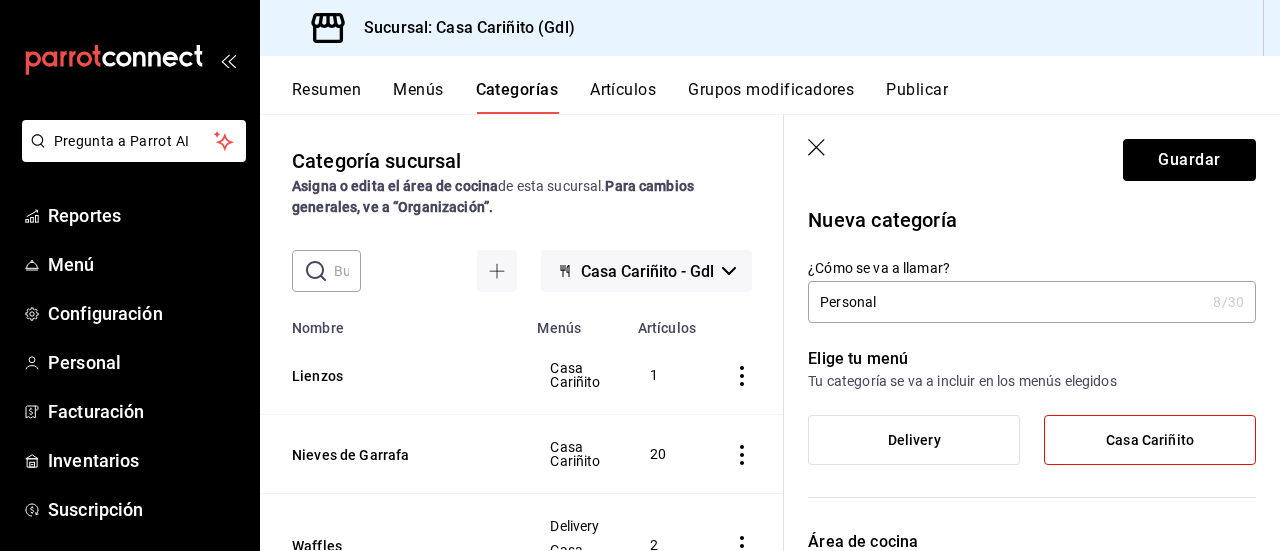 click on "Personal" at bounding box center [1006, 302] 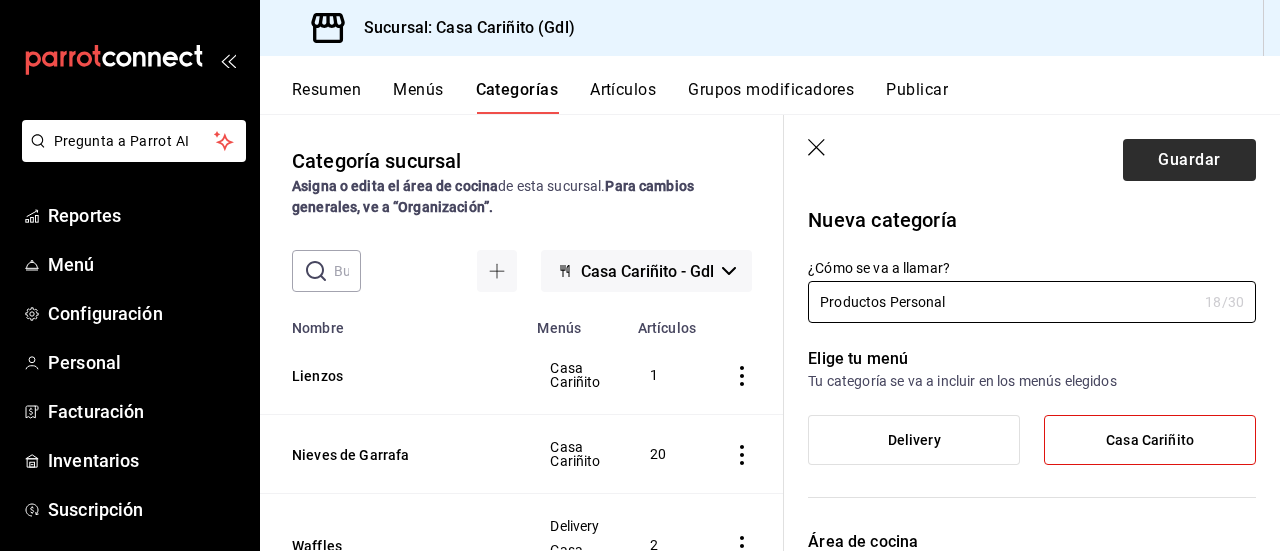 type on "Productos Personal" 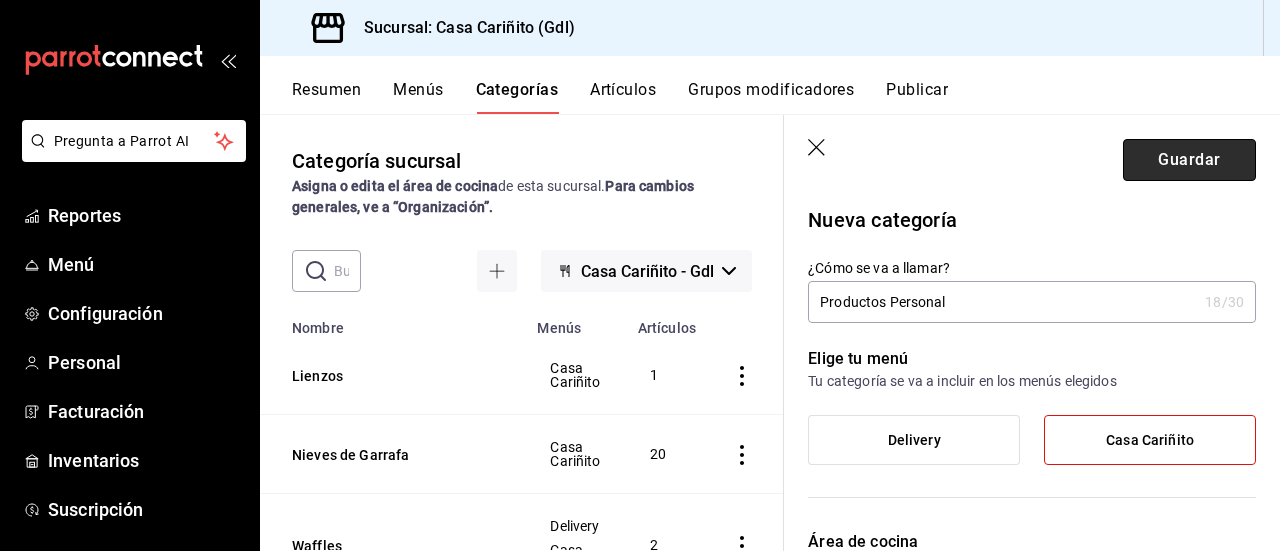 click on "Guardar" at bounding box center (1189, 160) 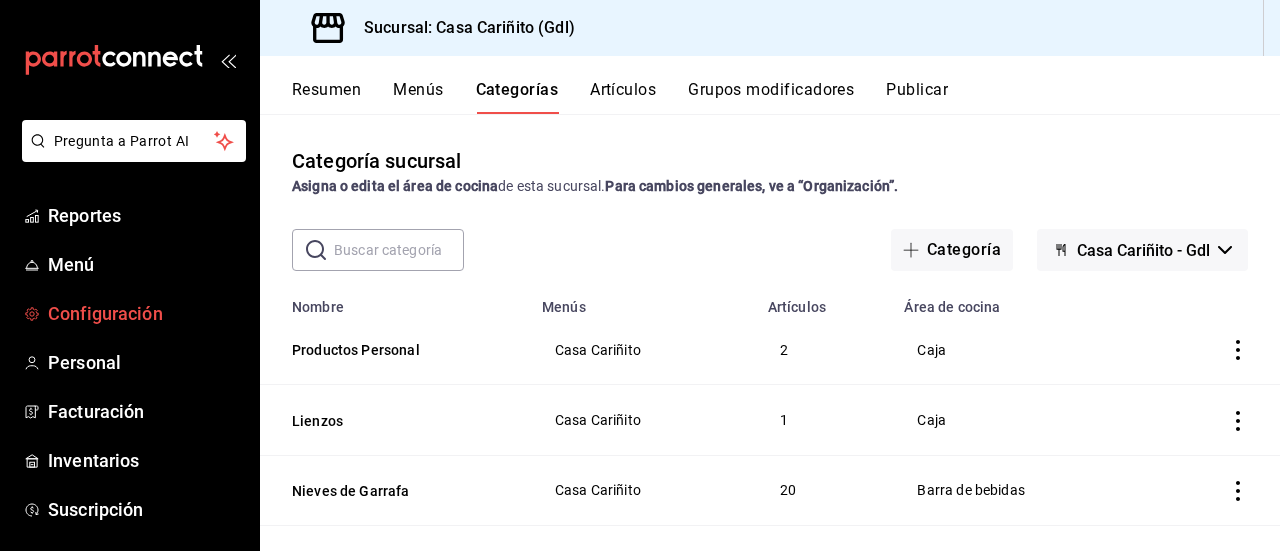 click on "Configuración" at bounding box center (129, 313) 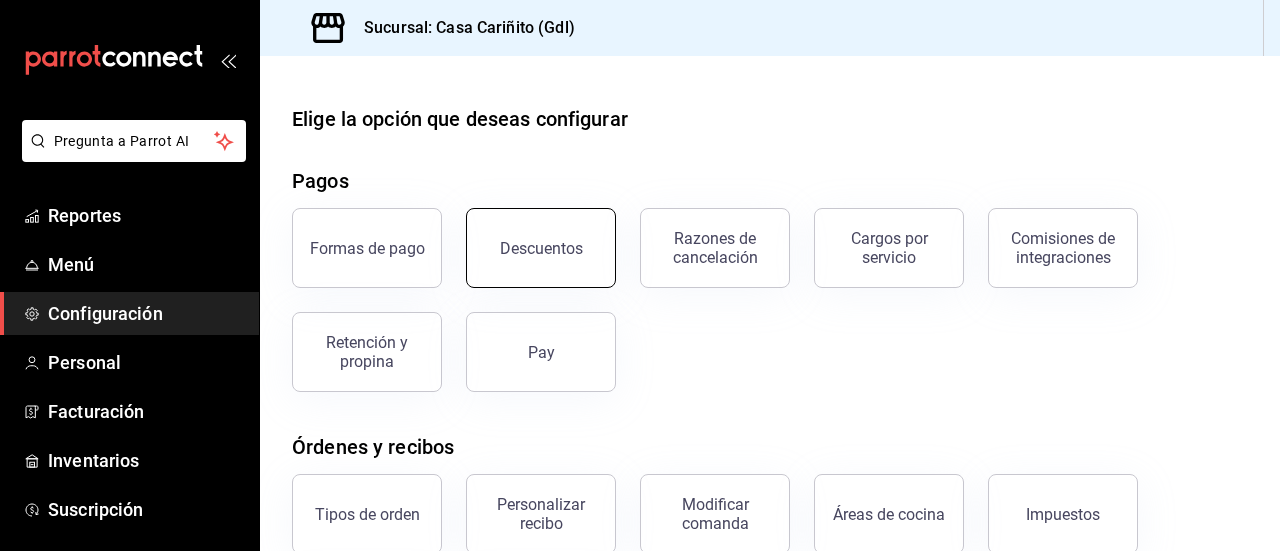 click on "Descuentos" at bounding box center [541, 248] 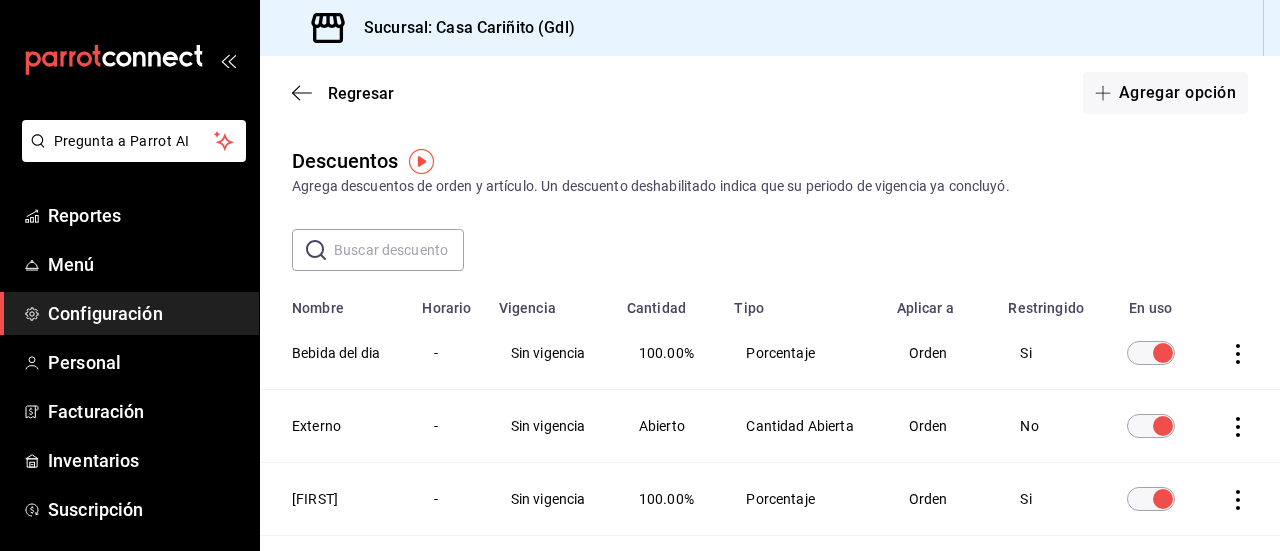 click 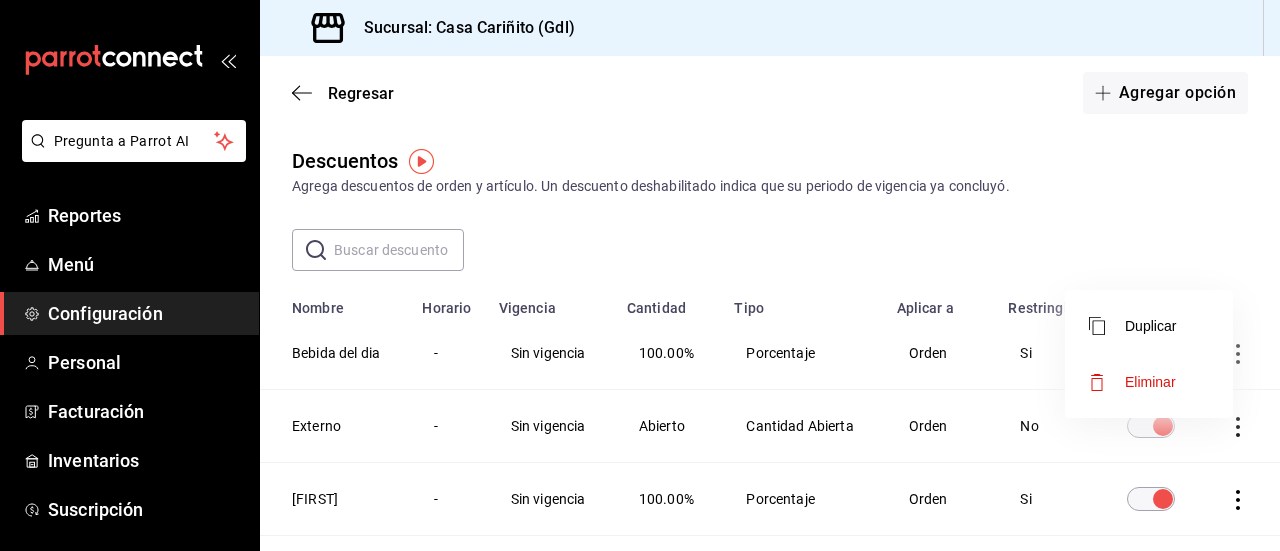 click at bounding box center (640, 275) 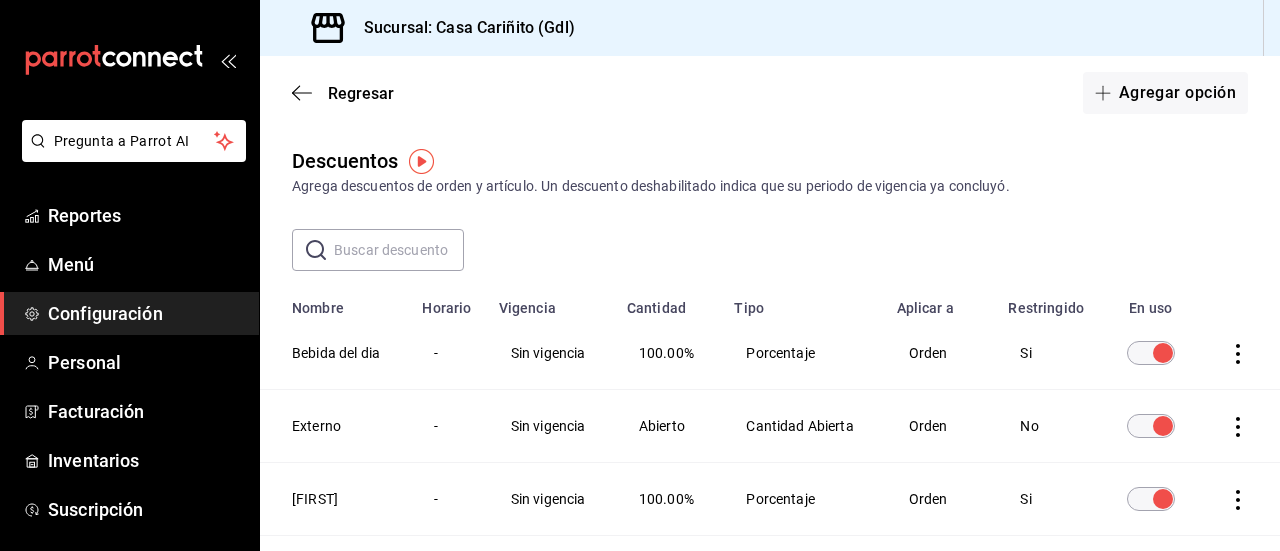 click on "Sin vigencia" at bounding box center (551, 353) 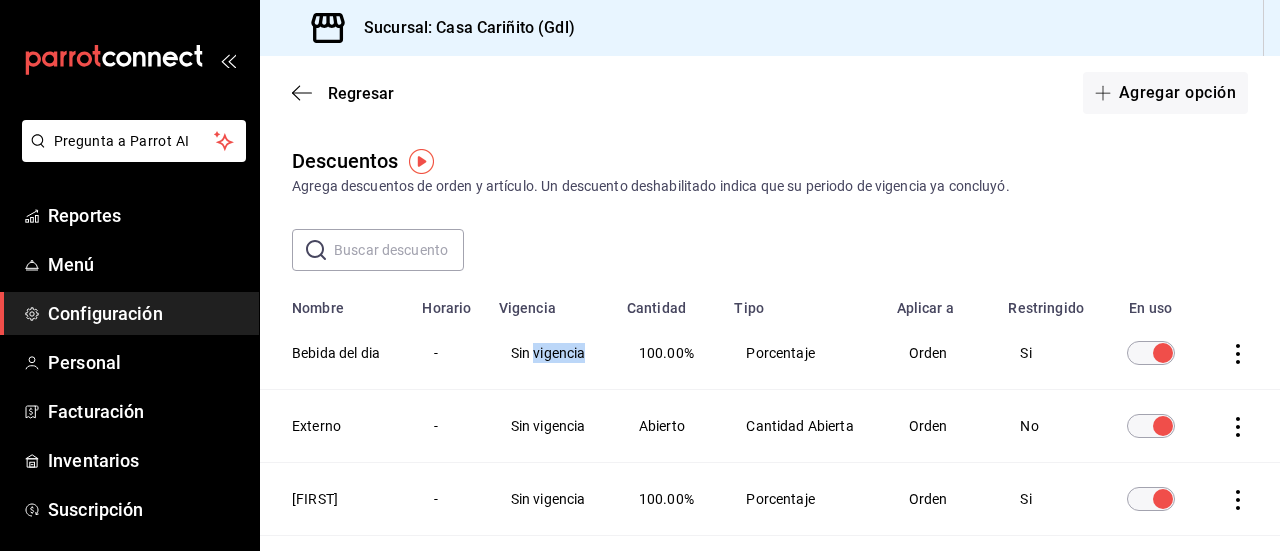 click on "Sin vigencia" at bounding box center (551, 353) 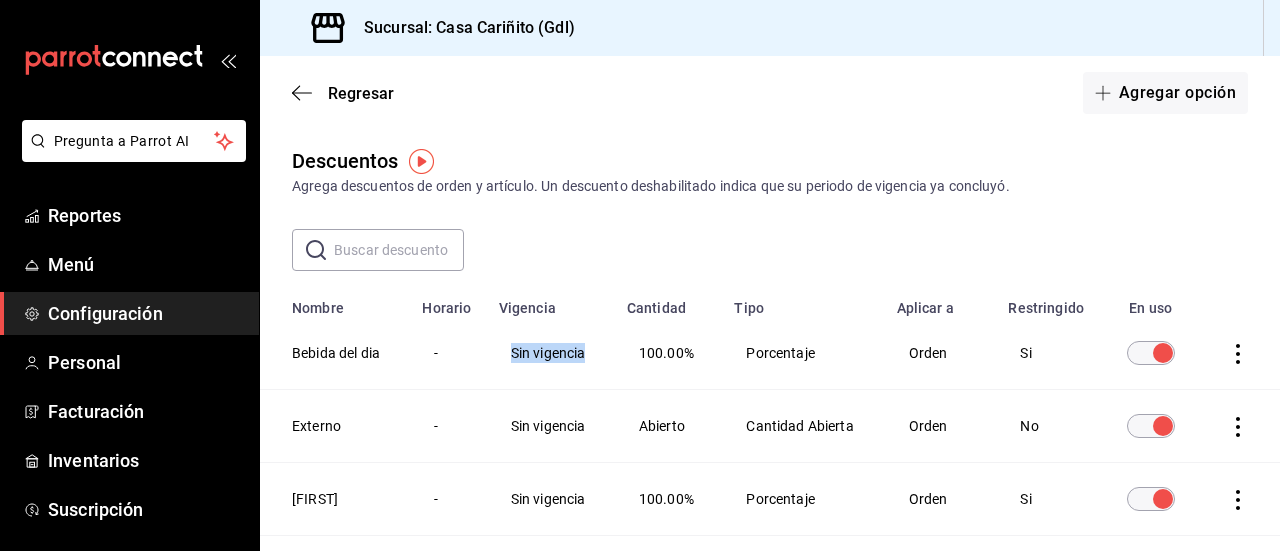 click on "Sin vigencia" at bounding box center [551, 353] 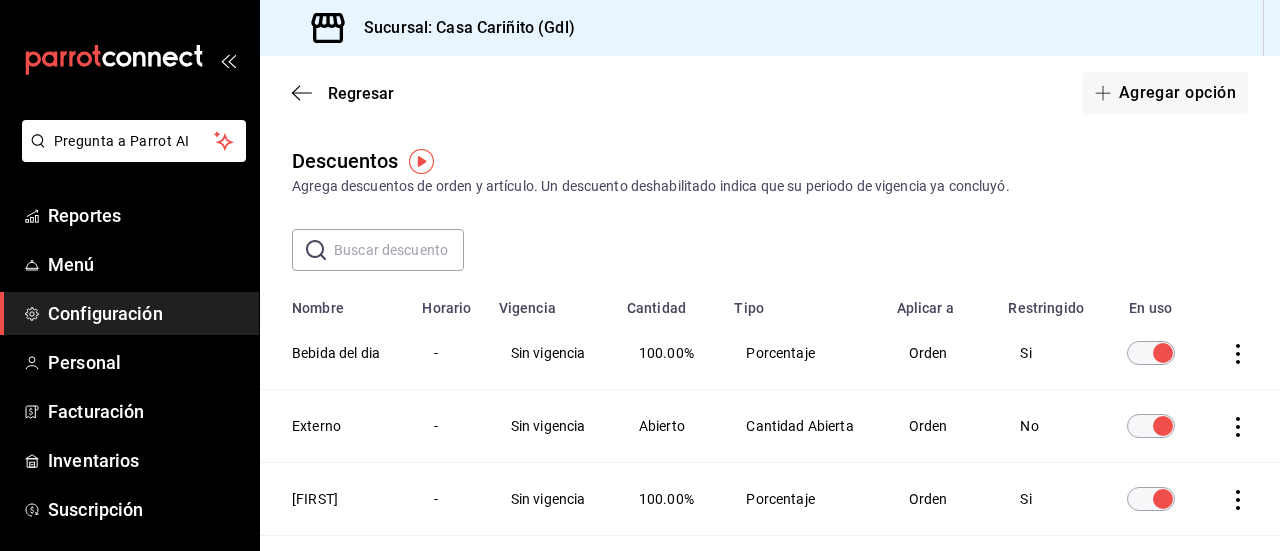 click on "100.00%" at bounding box center [669, 353] 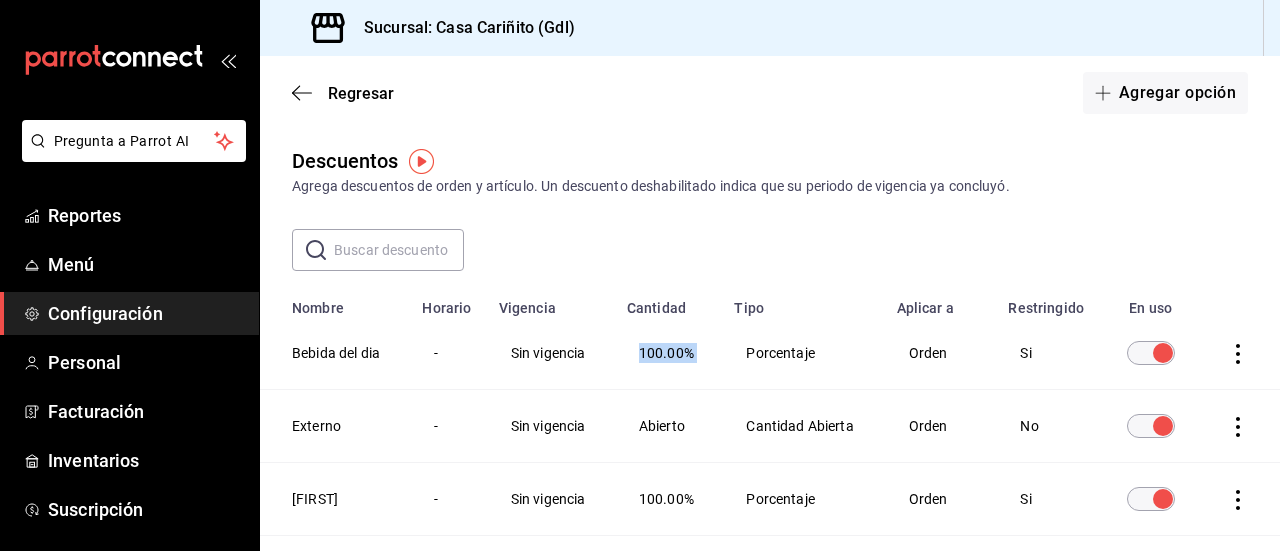 click on "100.00%" at bounding box center (669, 353) 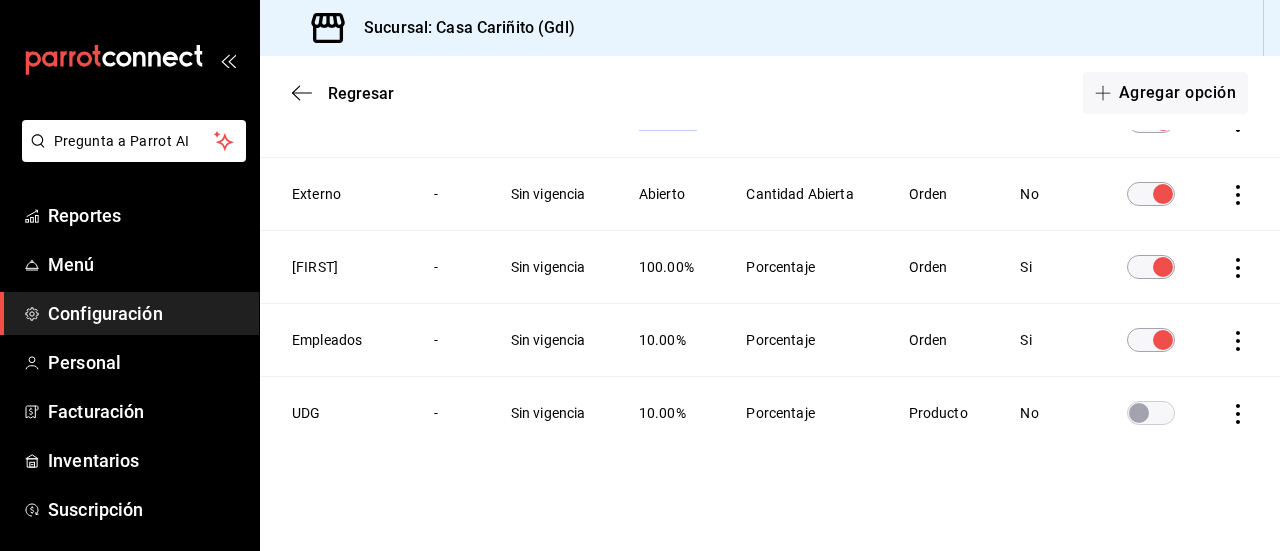 scroll, scrollTop: 39, scrollLeft: 0, axis: vertical 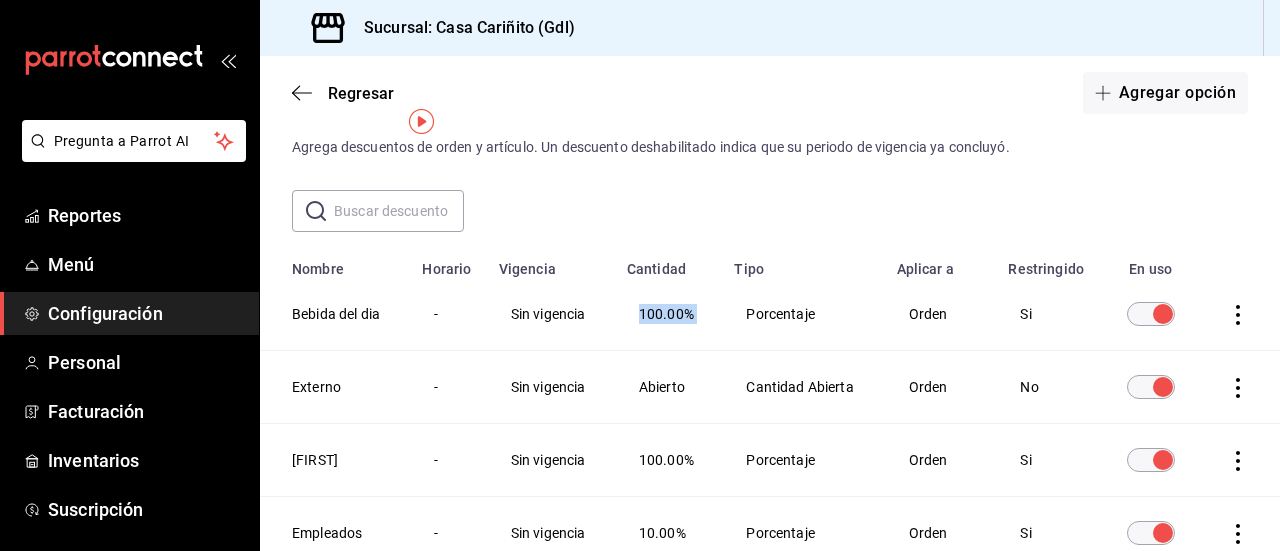 click 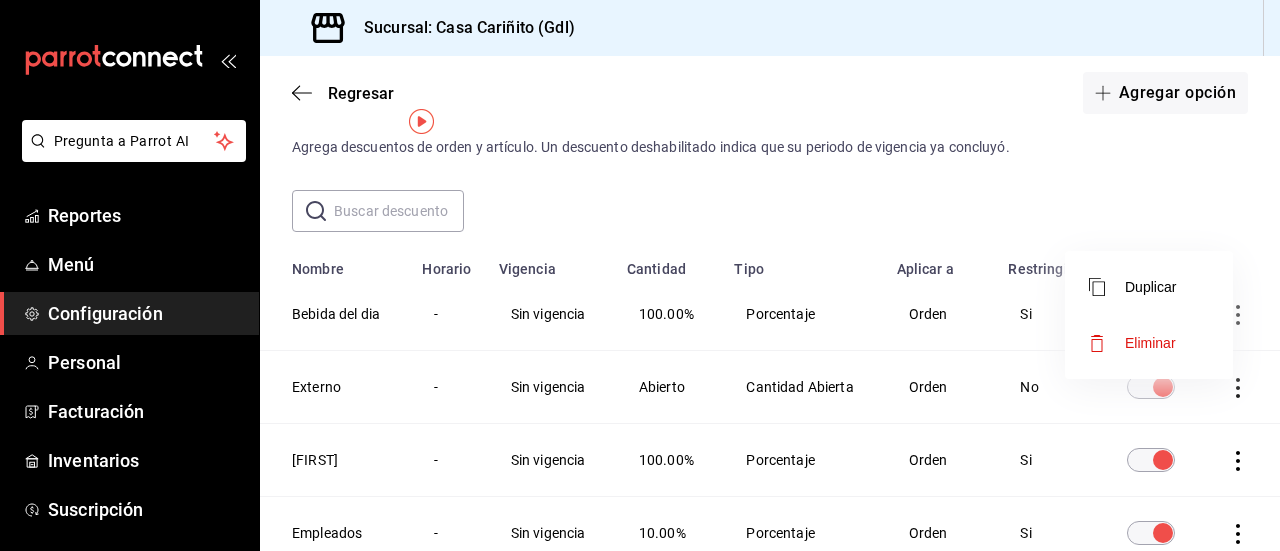 click at bounding box center (640, 275) 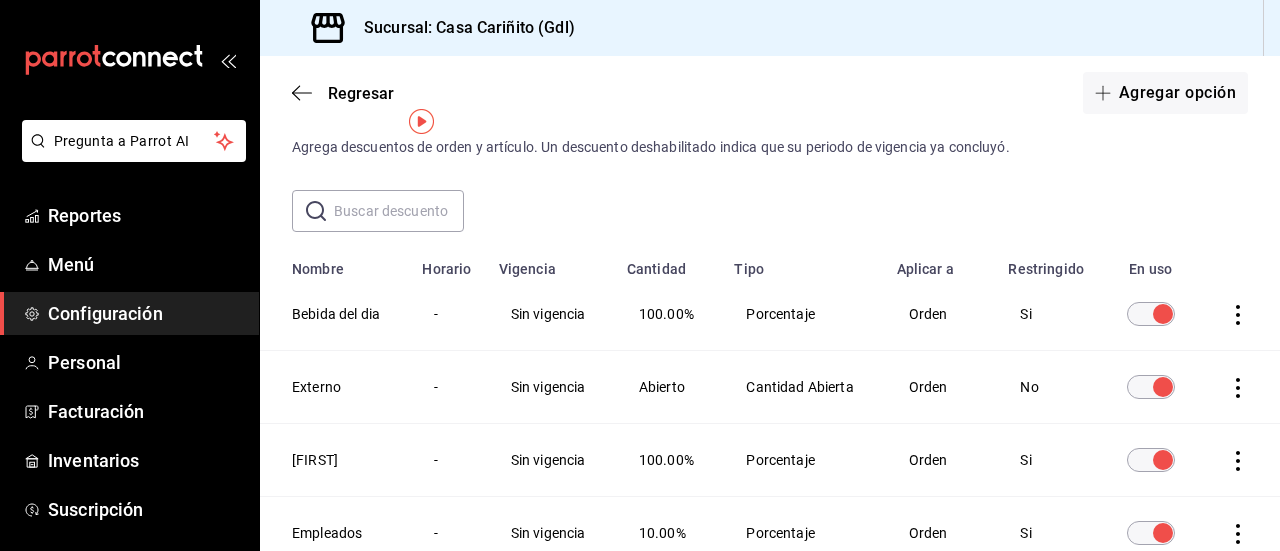 click on "Bebida del dia" at bounding box center (335, 314) 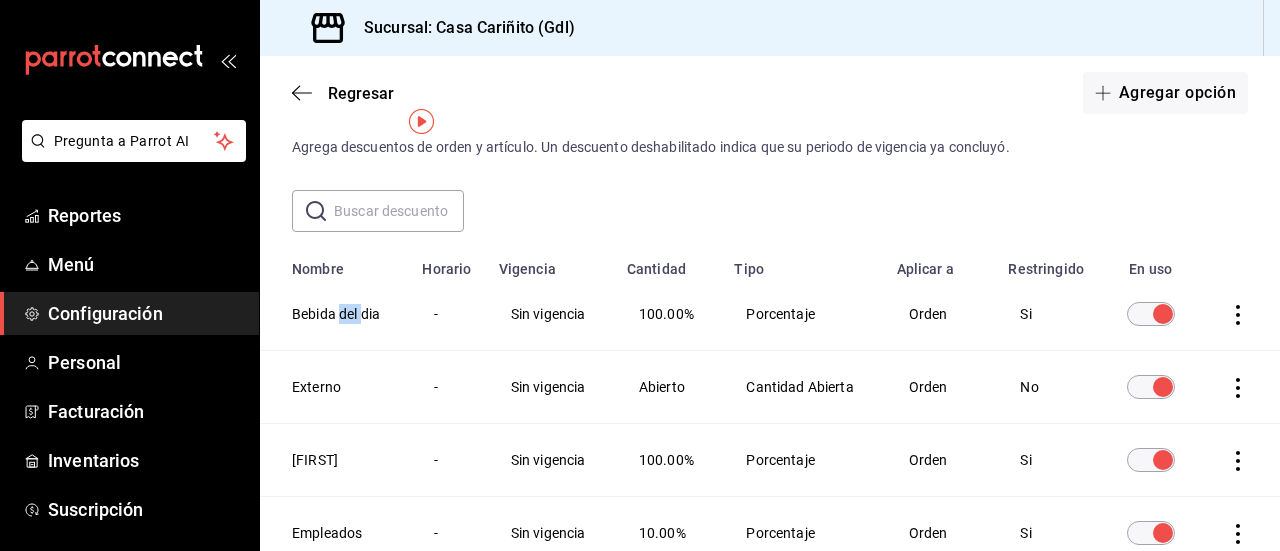 click on "Bebida del dia" at bounding box center (335, 314) 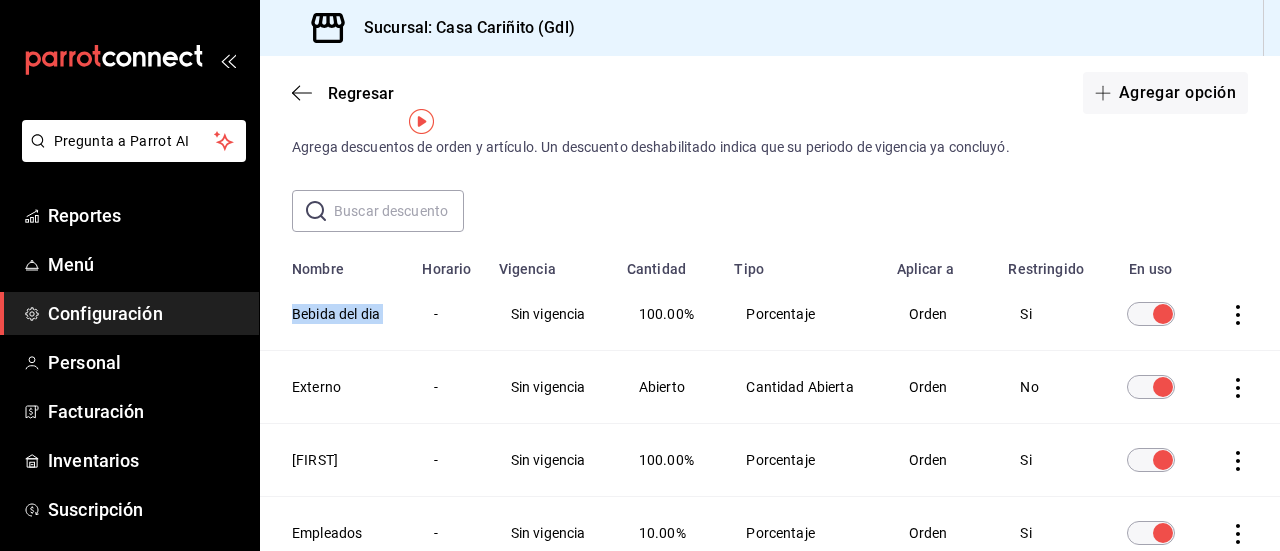 click on "Bebida del dia" at bounding box center [335, 314] 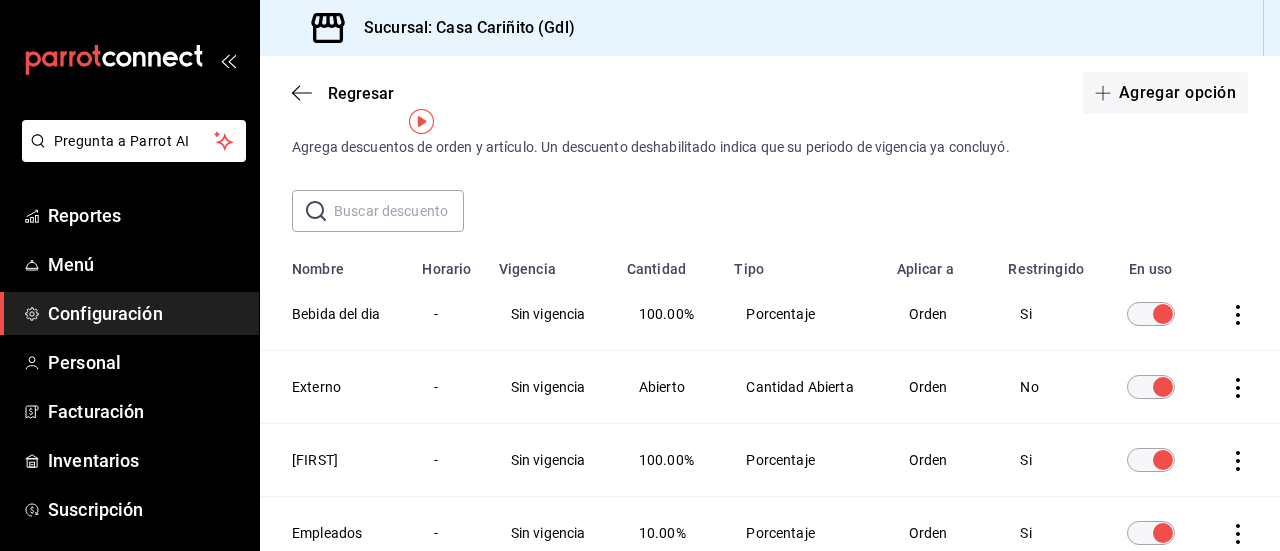 click on "Sin vigencia" at bounding box center [551, 314] 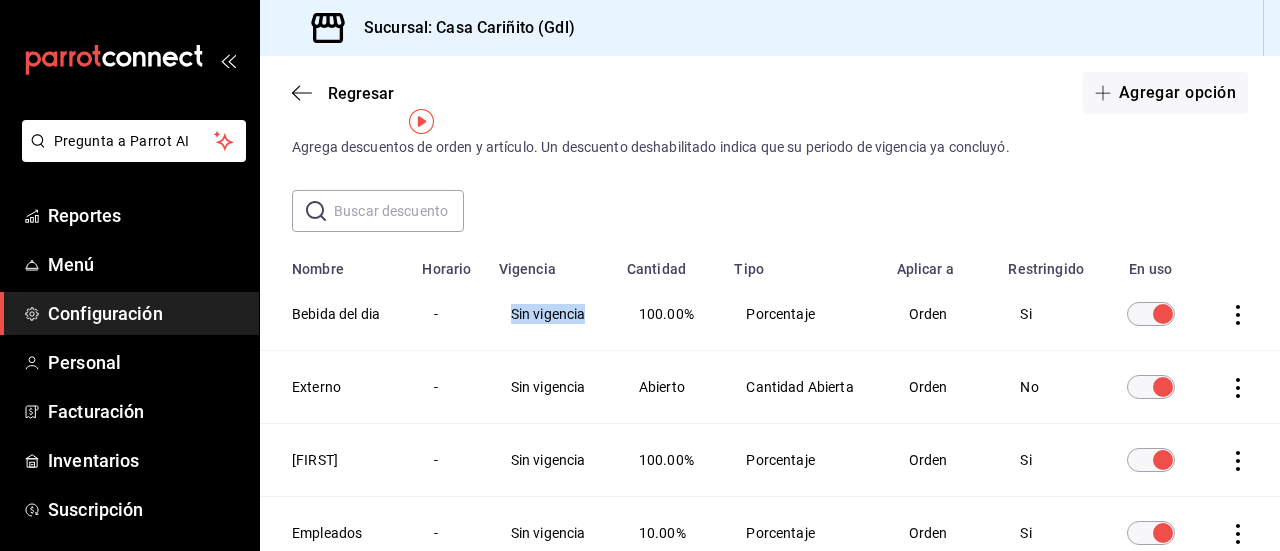click on "Sin vigencia" at bounding box center (551, 314) 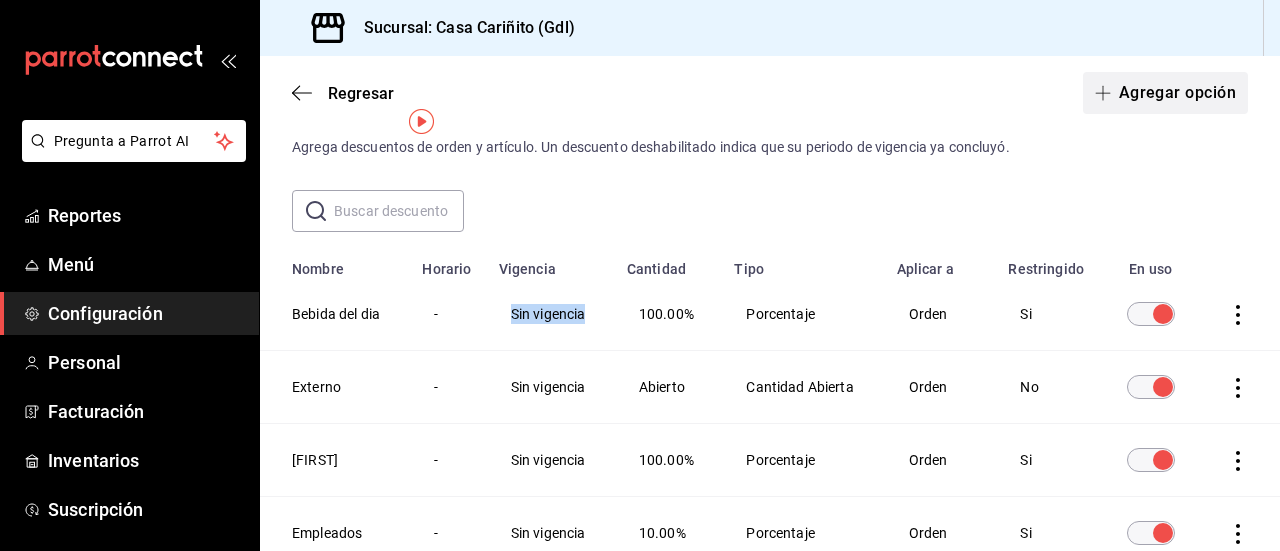 click on "Agregar opción" at bounding box center [1165, 93] 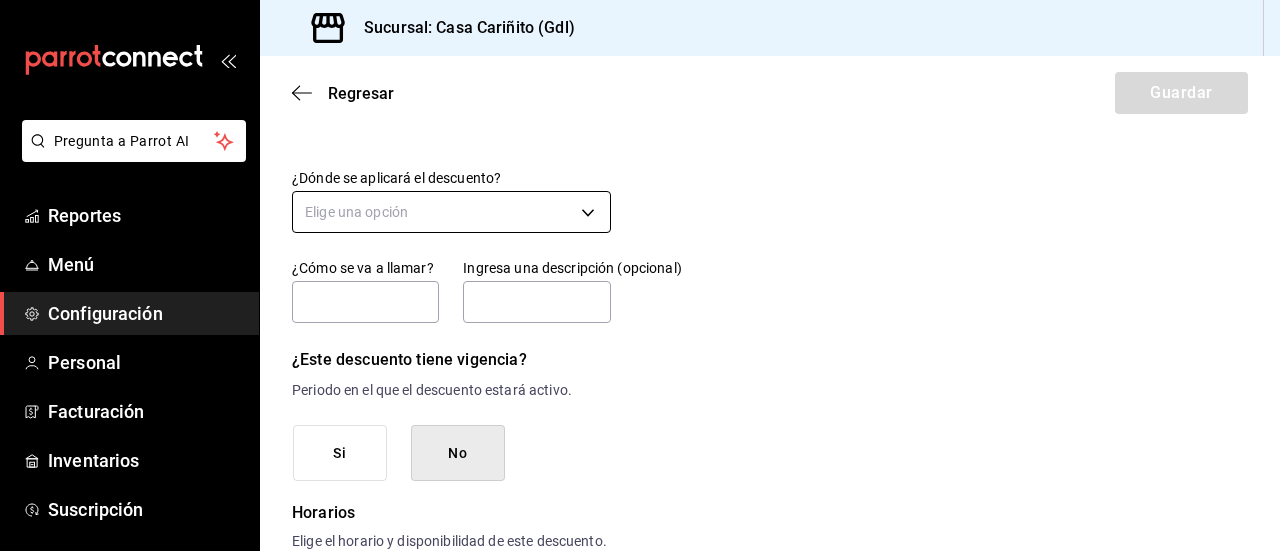 click on "Pregunta a Parrot AI Reportes   Menú   Configuración   Personal   Facturación   Inventarios   Suscripción   Ayuda Recomienda Parrot   [FIRST] [LAST]   Sugerir nueva función   Sucursal: Casa Cariñito ([CITY]) Regresar Guardar Nuevo descuento ¿Dónde se aplicará el descuento? Elige una opción ¿Cómo se va a llamar? Ingresa una descripción (opcional) ¿Este descuento tiene vigencia? Periodo en el que el descuento estará activo. Si No Horarios Elige el horario y disponibilidad de este descuento. Hora de inicio ​ Entre Semana Lunes Martes Miércoles Jueves Viernes Hora de fin ​ Fin de semana Sábado Domingo Agregar horario 1 de 5 horarios ¿Este descuento requiere un permiso especial para aplicarse? Solo los usuarios con el permiso de "Aplicar descuento" podrán usar este descuento en el Punto de Venta. Si No ¿Quieres que el usuario defina el valor del descuento en el Punto de Venta? Si No ¿Cómo se aplicará el descuento? Elige si el descuento será un porcentaje sobre el total o una cantidad fija." at bounding box center [640, 275] 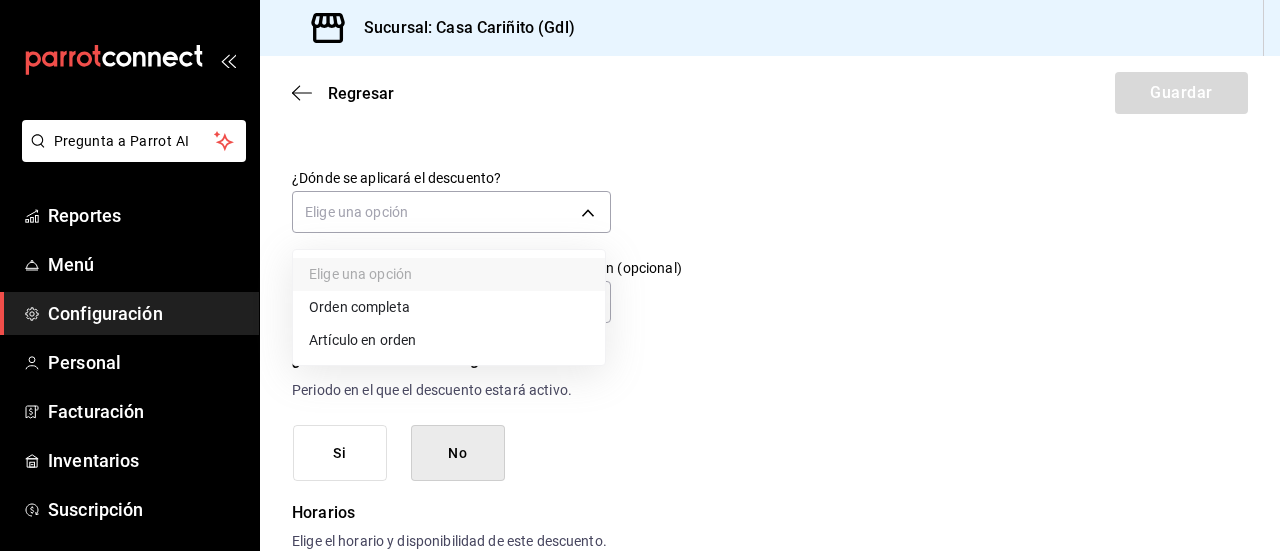 click on "Artículo en orden" at bounding box center (449, 340) 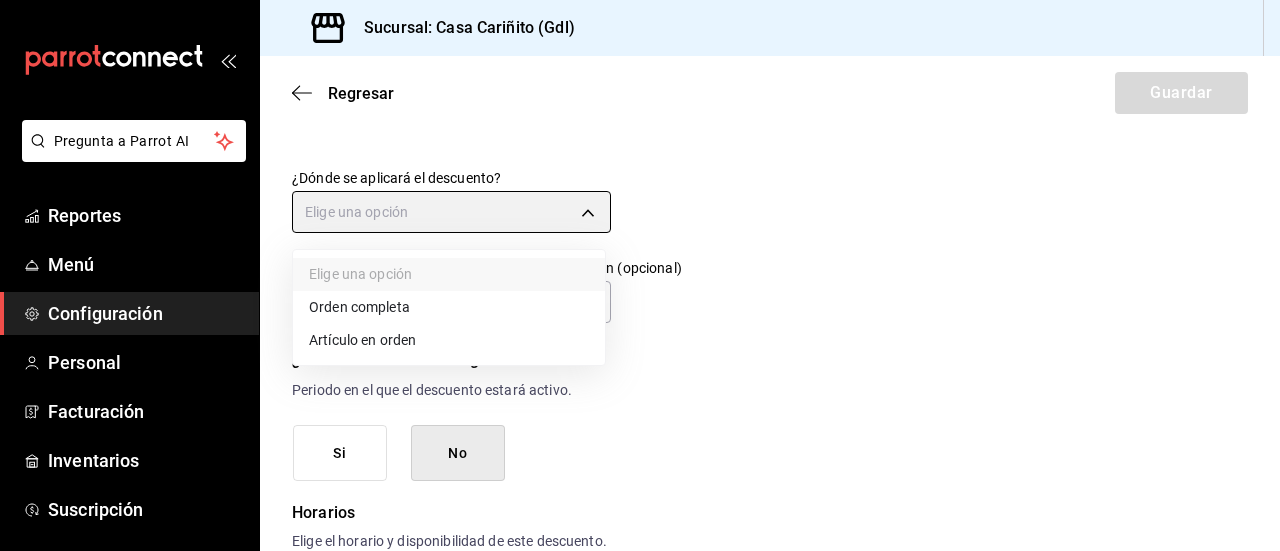 type on "ORDER_ITEM" 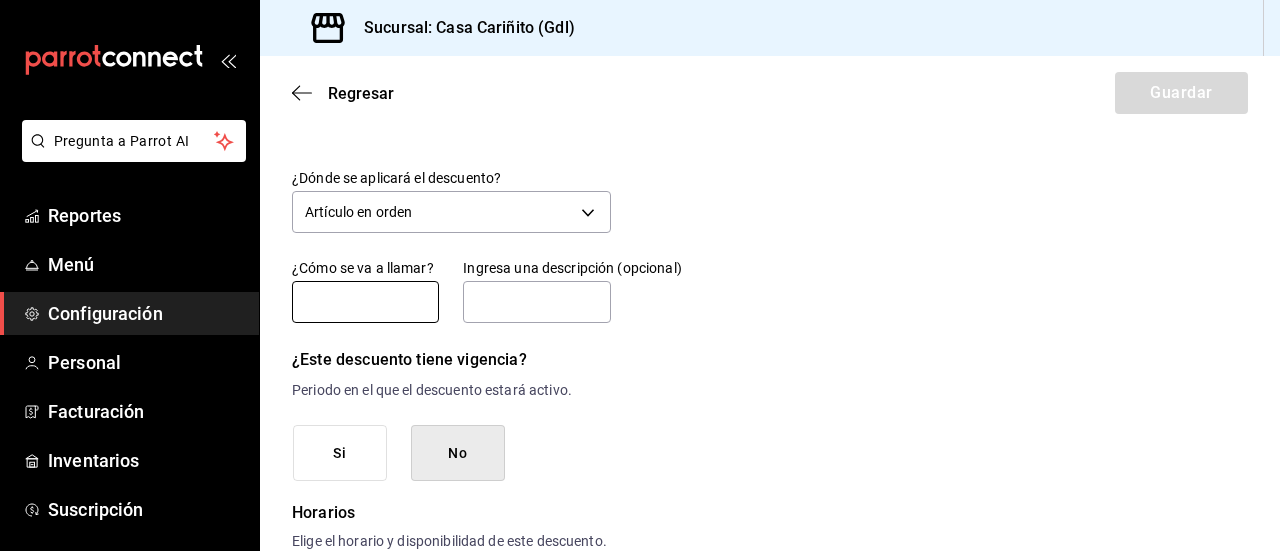 click at bounding box center (365, 302) 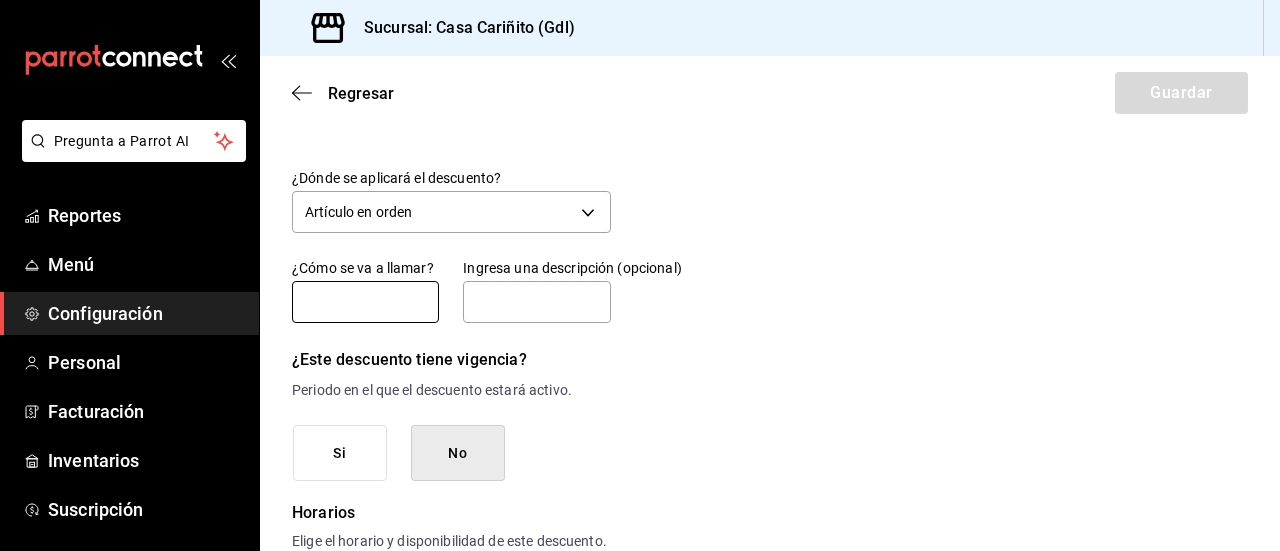 type on "Bebida del dia" 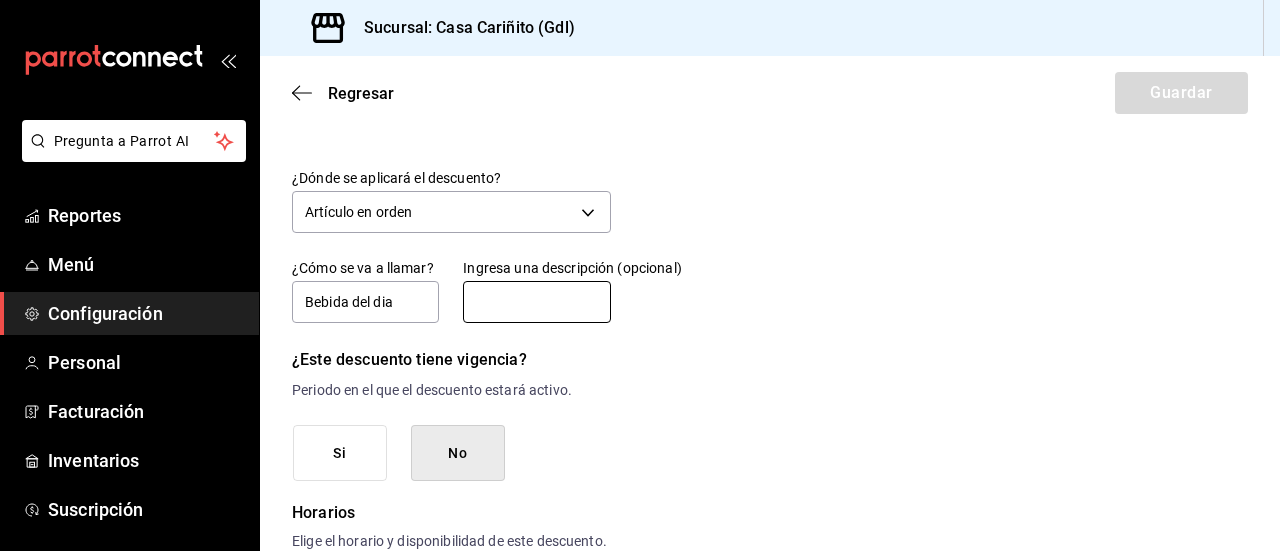 click at bounding box center (536, 302) 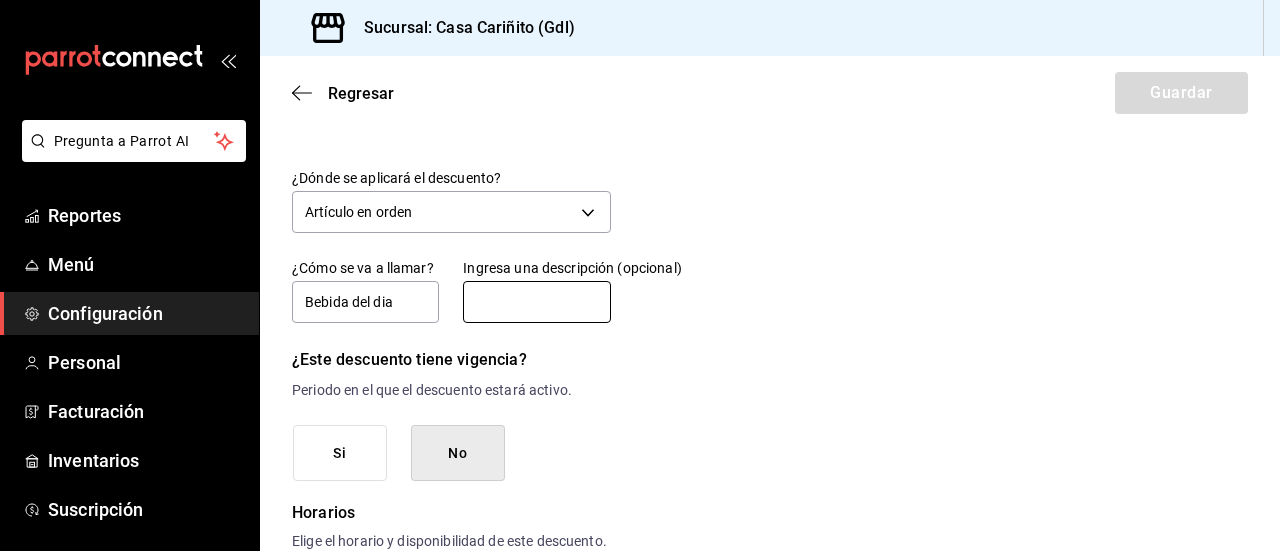 type on "Agregar nombre del empleado" 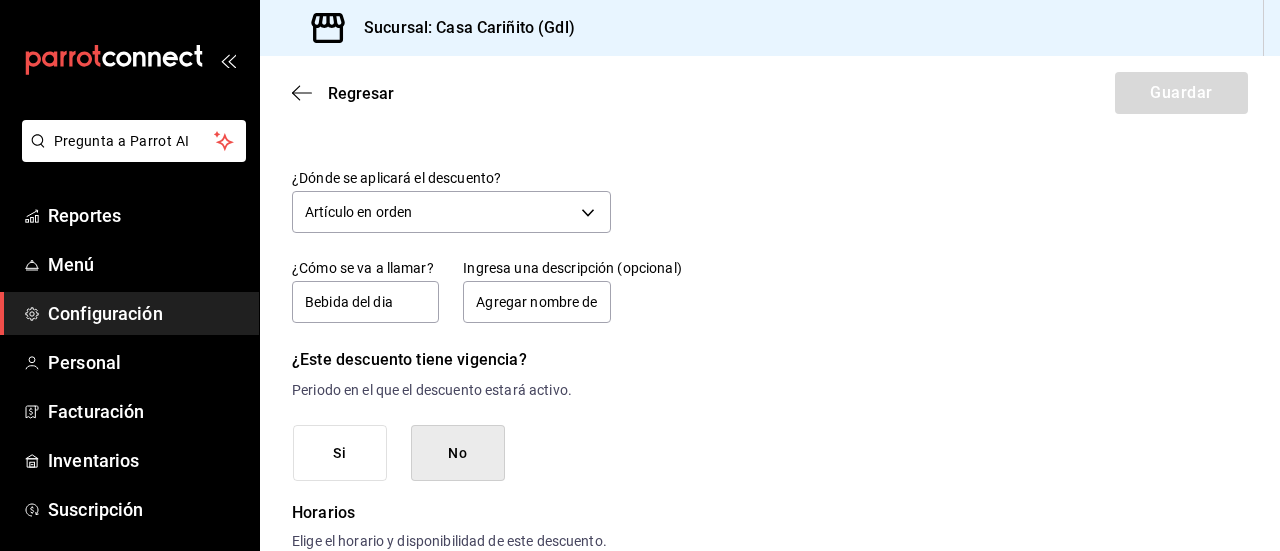 drag, startPoint x: 492, startPoint y: 447, endPoint x: 597, endPoint y: 398, distance: 115.87062 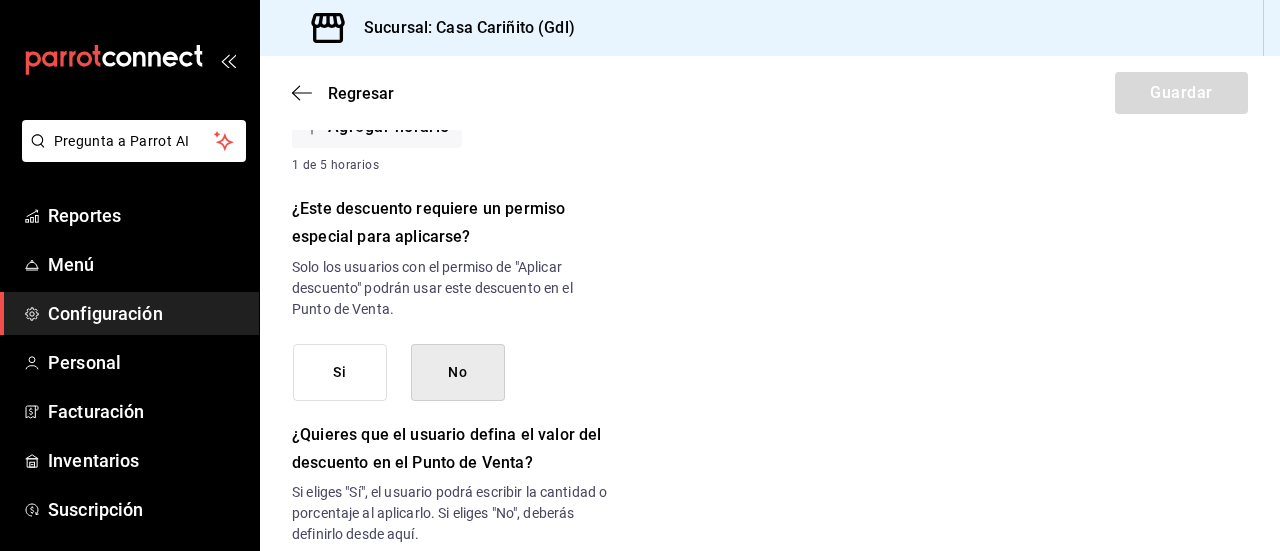 scroll, scrollTop: 799, scrollLeft: 0, axis: vertical 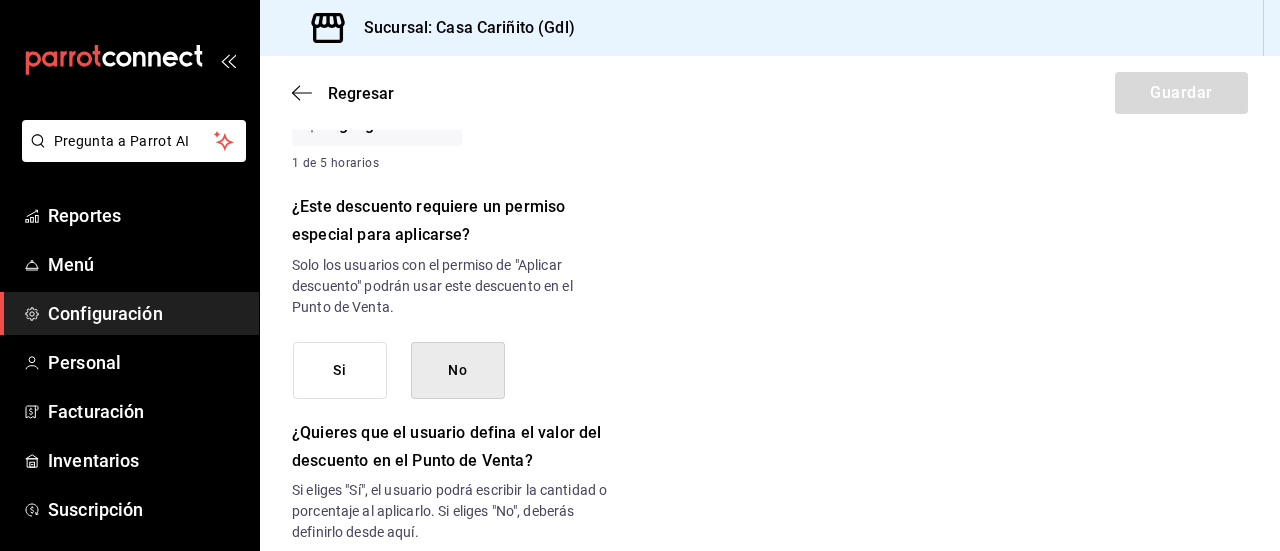 click on "Si" at bounding box center (340, 370) 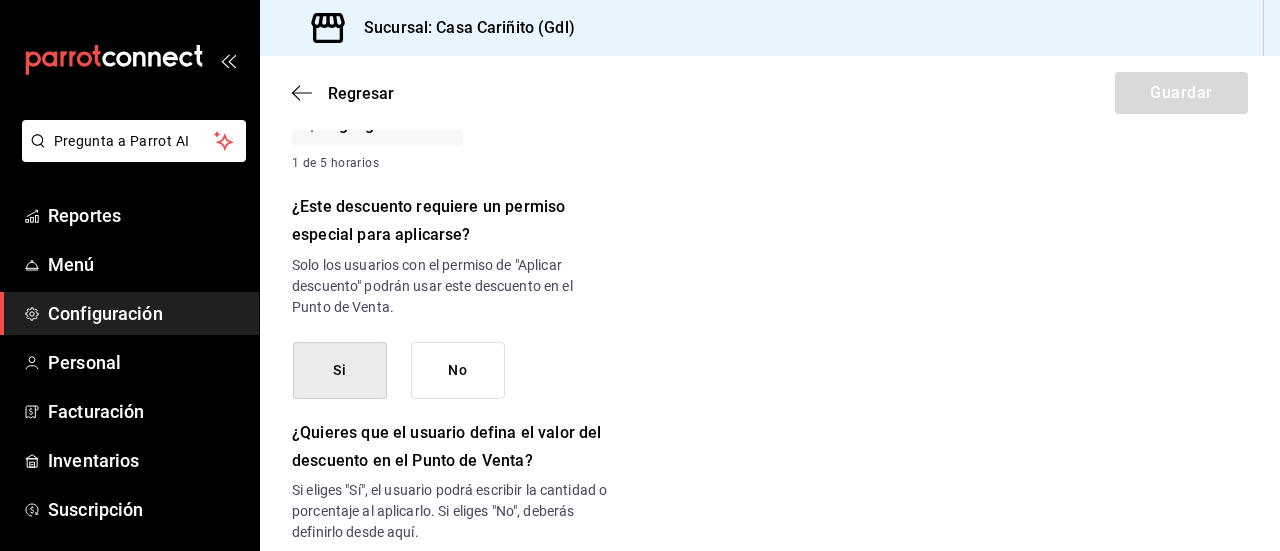 click on "Si No" at bounding box center [452, 370] 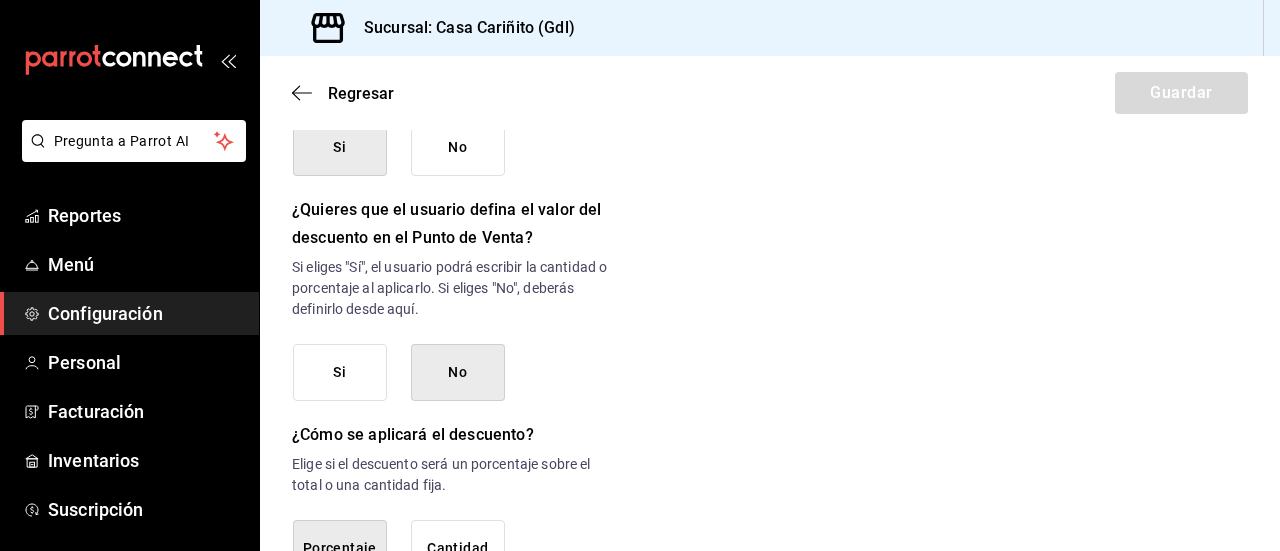 scroll, scrollTop: 1039, scrollLeft: 0, axis: vertical 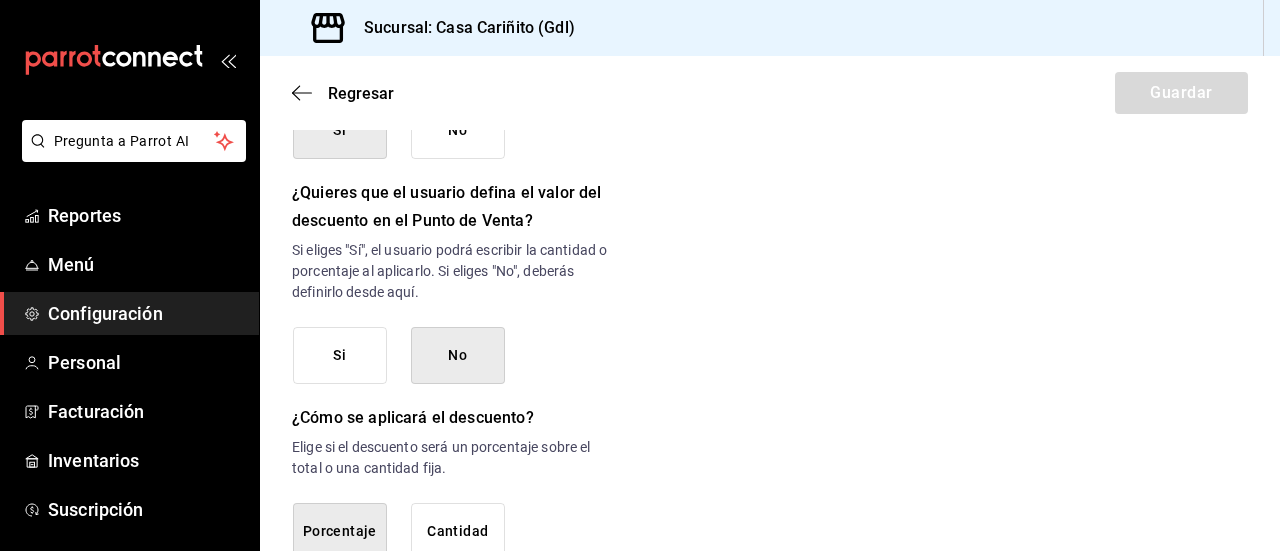 click on "Nuevo descuento ¿Dónde se aplicará el descuento? Artículo en orden ORDER_ITEM ¿Cómo se va a llamar? Bebida del dia Ingresa una descripción (opcional) Agregar nombre del empleado ¿Este descuento tiene vigencia? Periodo en el que el descuento estará activo. Si No Horarios Elige el horario y disponibilidad de este descuento. Hora de inicio ​ Entre Semana Lunes Martes Miércoles Jueves Viernes Hora de fin ​ Fin de semana Sábado Domingo Agregar horario 1 de 5 horarios ¿Este descuento requiere un permiso especial para aplicarse? Solo los usuarios con el permiso de "Aplicar descuento" podrán usar este descuento en el Punto de Venta. Si No ¿Quieres que el usuario defina el valor del descuento en el Punto de Venta? Si eliges "Sí", el usuario podrá escribir la cantidad o porcentaje al aplicarlo. Si eliges "No", deberás definirlo desde aquí. Si No ¿Cómo se aplicará el descuento? Elige si el descuento será un porcentaje sobre el total o una cantidad fija. Porcentaje Cantidad Porcentaje 0.00 %" at bounding box center (770, -125) 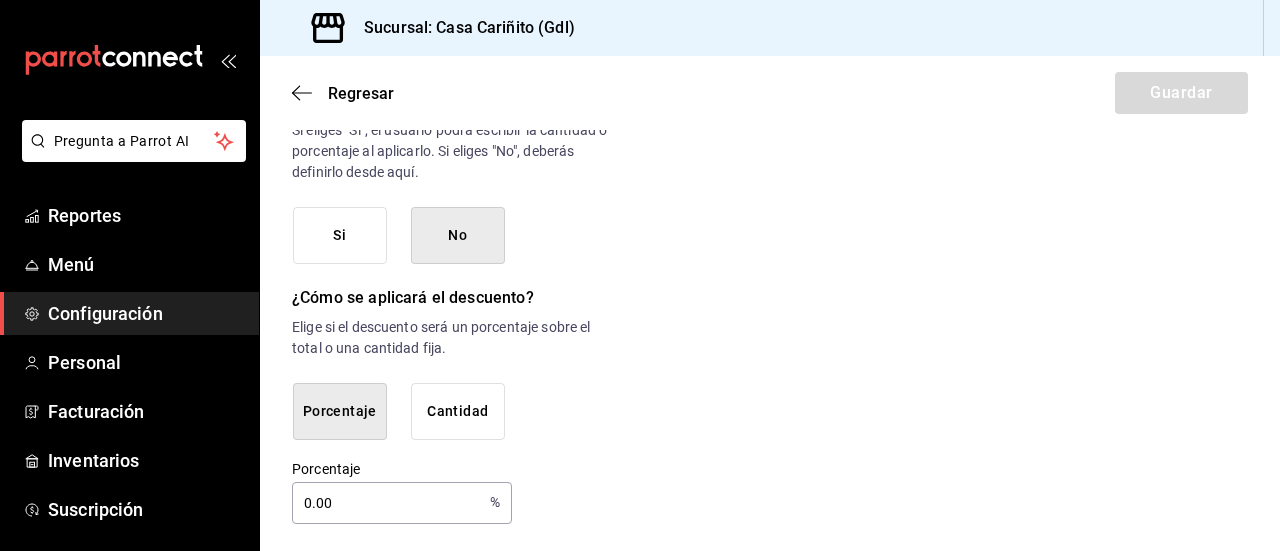 scroll, scrollTop: 1181, scrollLeft: 0, axis: vertical 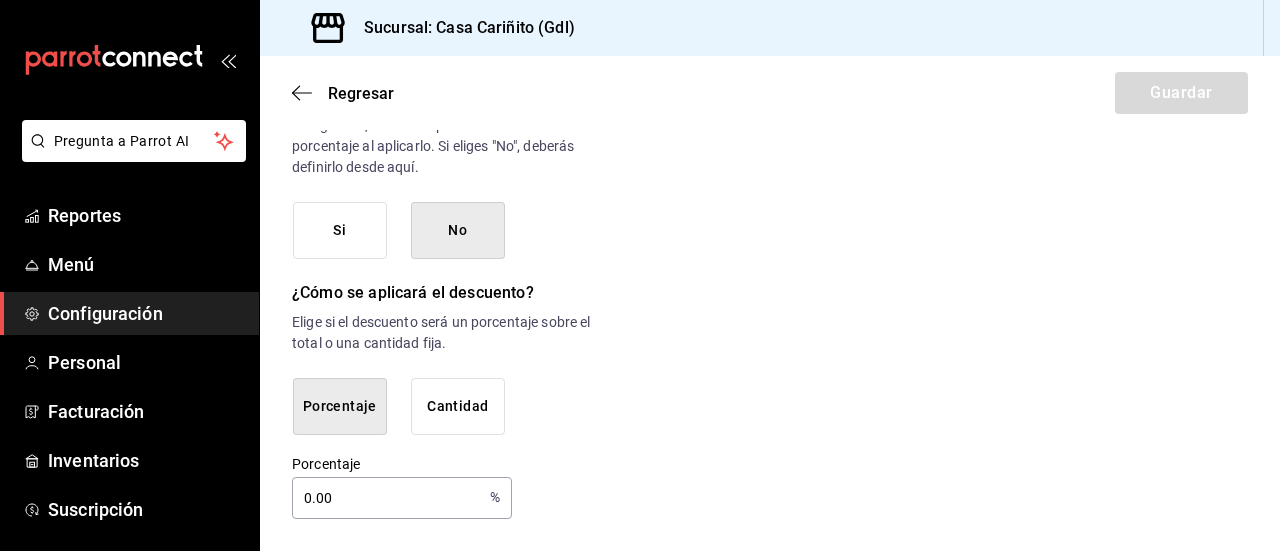 click on "Cantidad" at bounding box center [458, 406] 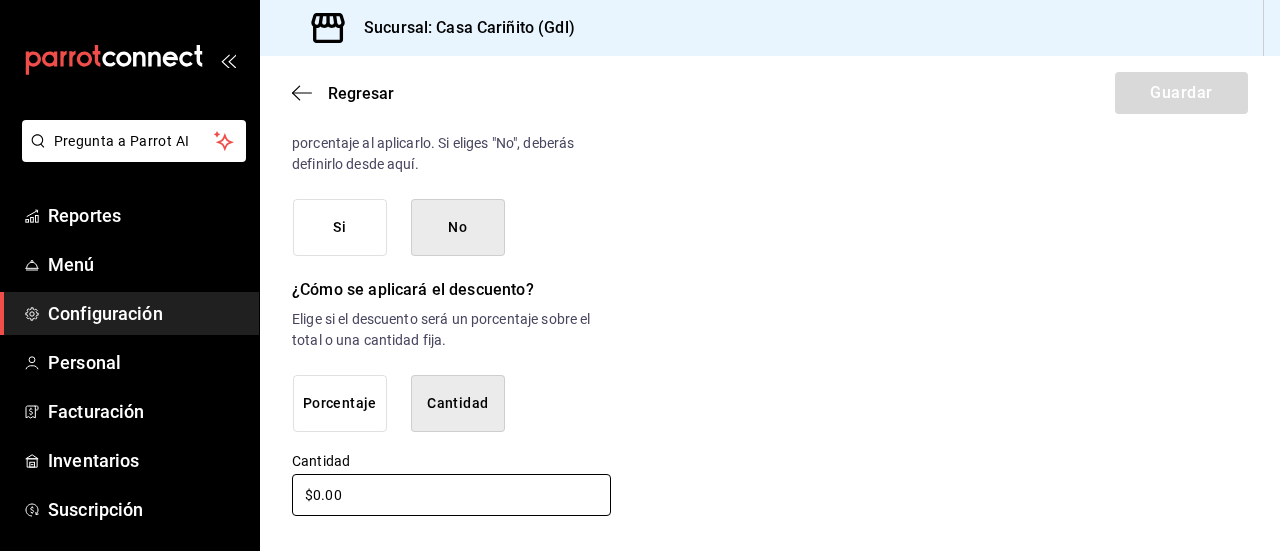 click on "$0.00" at bounding box center [451, 495] 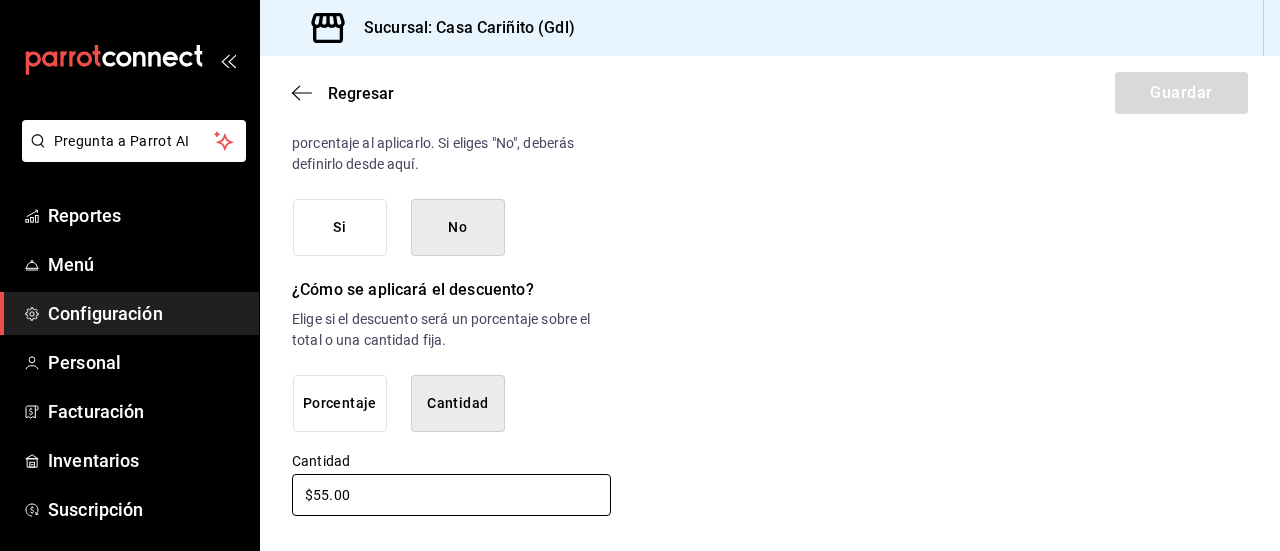 type on "$55.00" 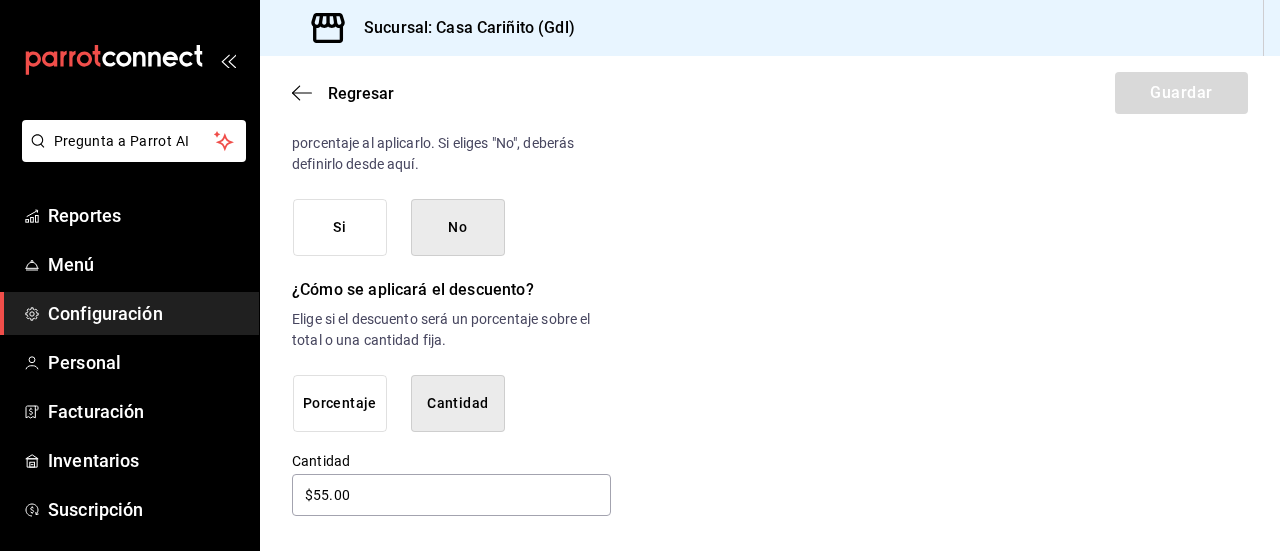 click on "Nuevo descuento ¿Dónde se aplicará el descuento? Artículo en orden ORDER_ITEM ¿Cómo se va a llamar? Bebida del dia Ingresa una descripción (opcional) Agregar nombre del empleado ¿Este descuento tiene vigencia? Periodo en el que el descuento estará activo. Si No Horarios Elige el horario y disponibilidad de este descuento. Hora de inicio ​ Entre Semana Lunes Martes Miércoles Jueves Viernes Hora de fin ​ Fin de semana Sábado Domingo Agregar horario 1 de 5 horarios ¿Este descuento requiere un permiso especial para aplicarse? Solo los usuarios con el permiso de "Aplicar descuento" podrán usar este descuento en el Punto de Venta. Si No ¿Quieres que el usuario defina el valor del descuento en el Punto de Venta? Si eliges "Sí", el usuario podrá escribir la cantidad o porcentaje al aplicarlo. Si eliges "No", deberás definirlo desde aquí. Si No ¿Cómo se aplicará el descuento? Elige si el descuento será un porcentaje sobre el total o una cantidad fija. Porcentaje Cantidad Cantidad $[PRICE]" at bounding box center [770, -251] 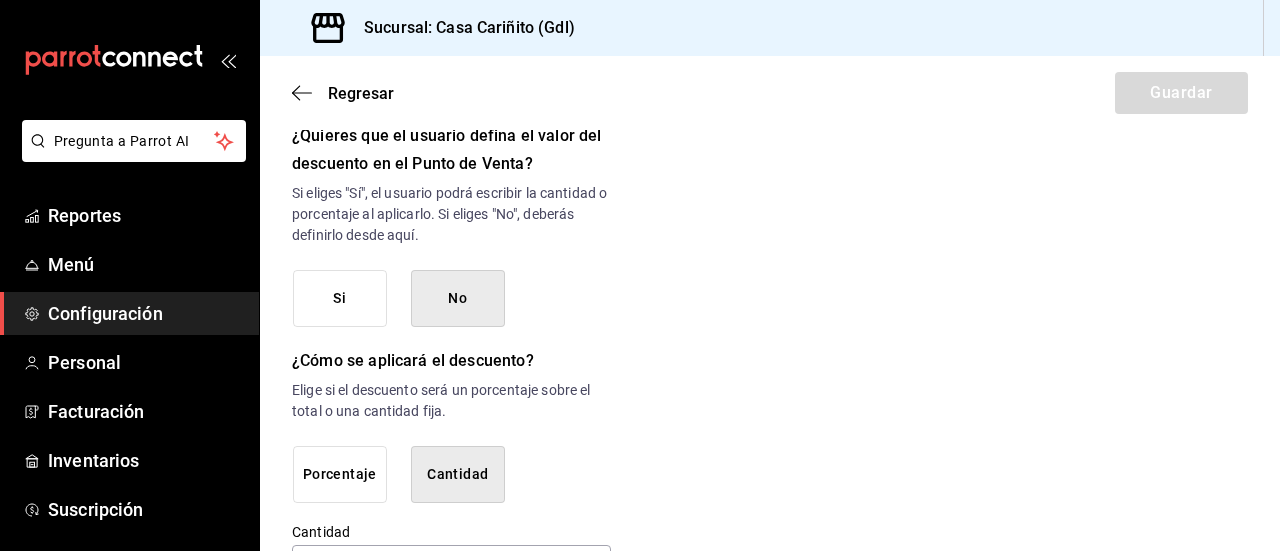scroll, scrollTop: 1184, scrollLeft: 0, axis: vertical 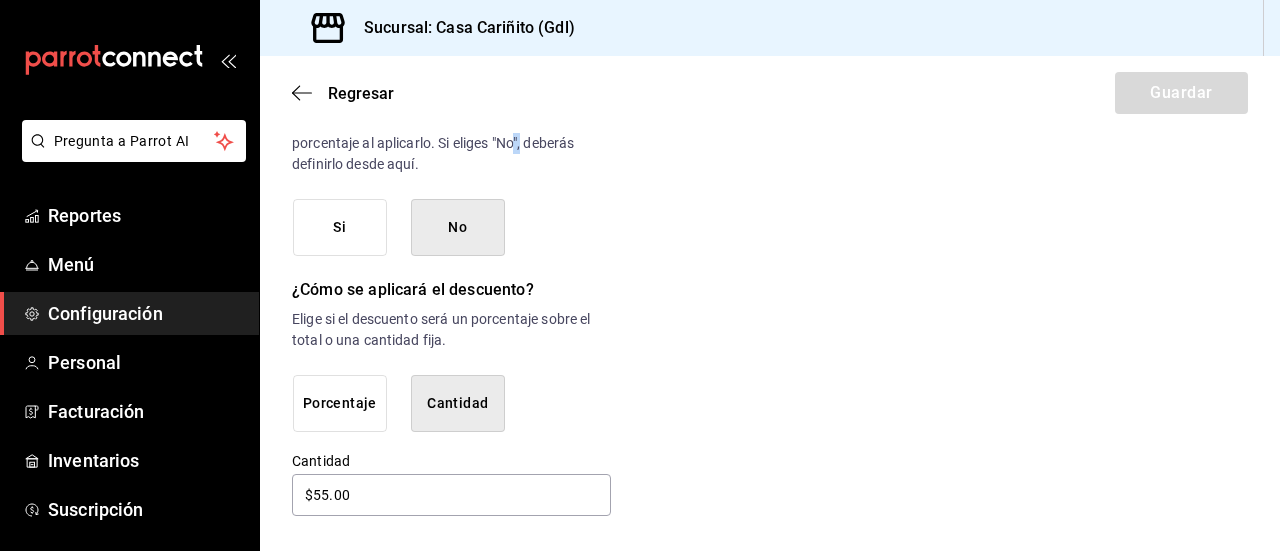 drag, startPoint x: 532, startPoint y: 143, endPoint x: 724, endPoint y: 167, distance: 193.49419 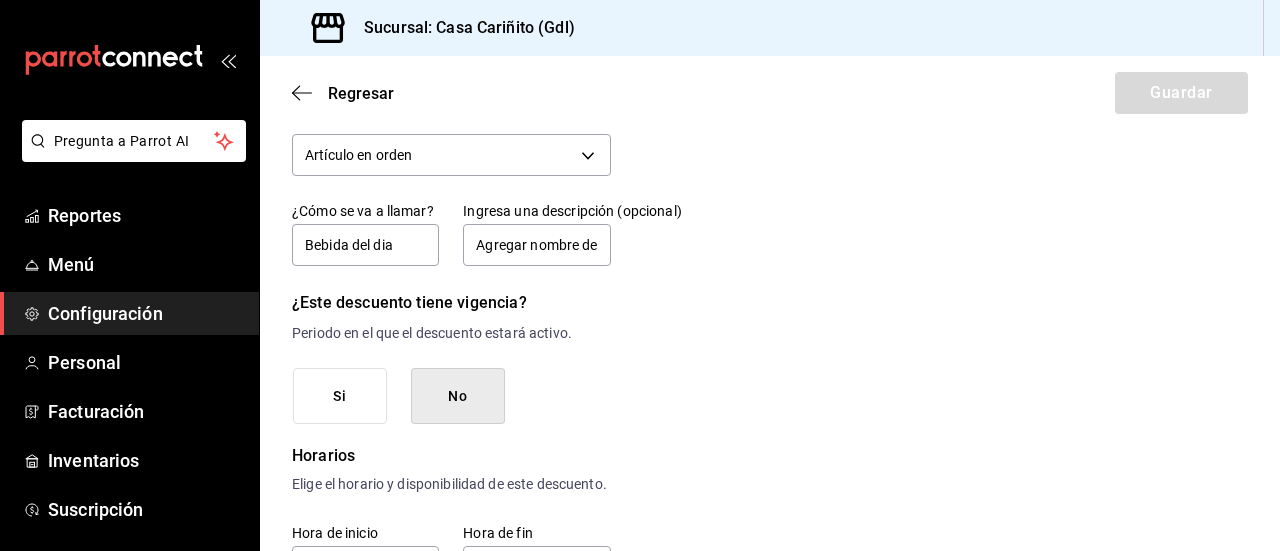 scroll, scrollTop: 0, scrollLeft: 0, axis: both 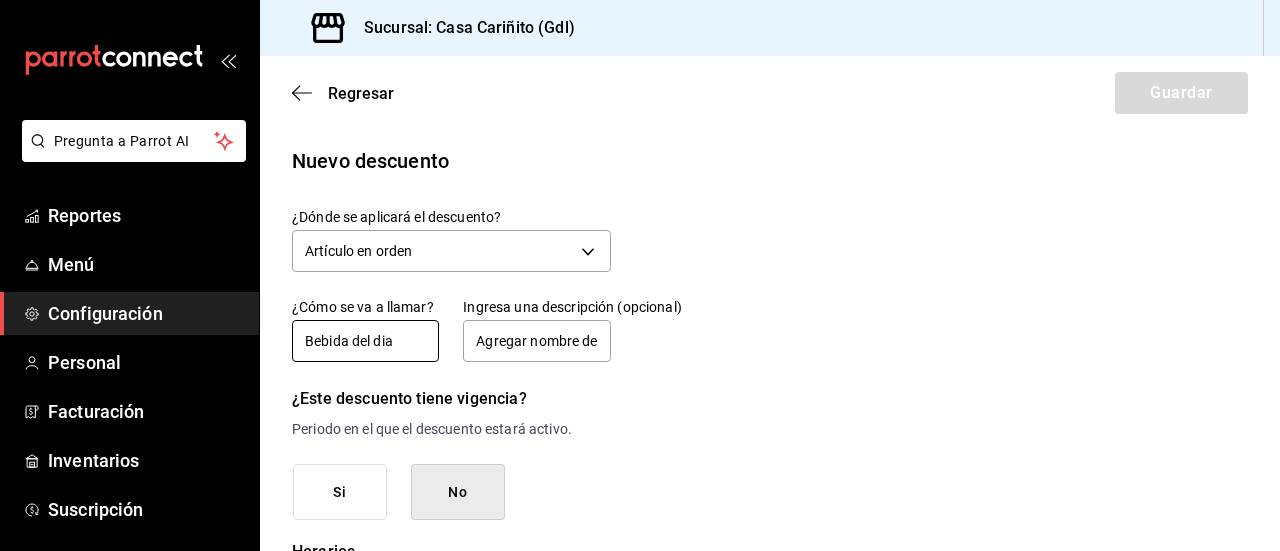 click on "Bebida del dia" at bounding box center (365, 341) 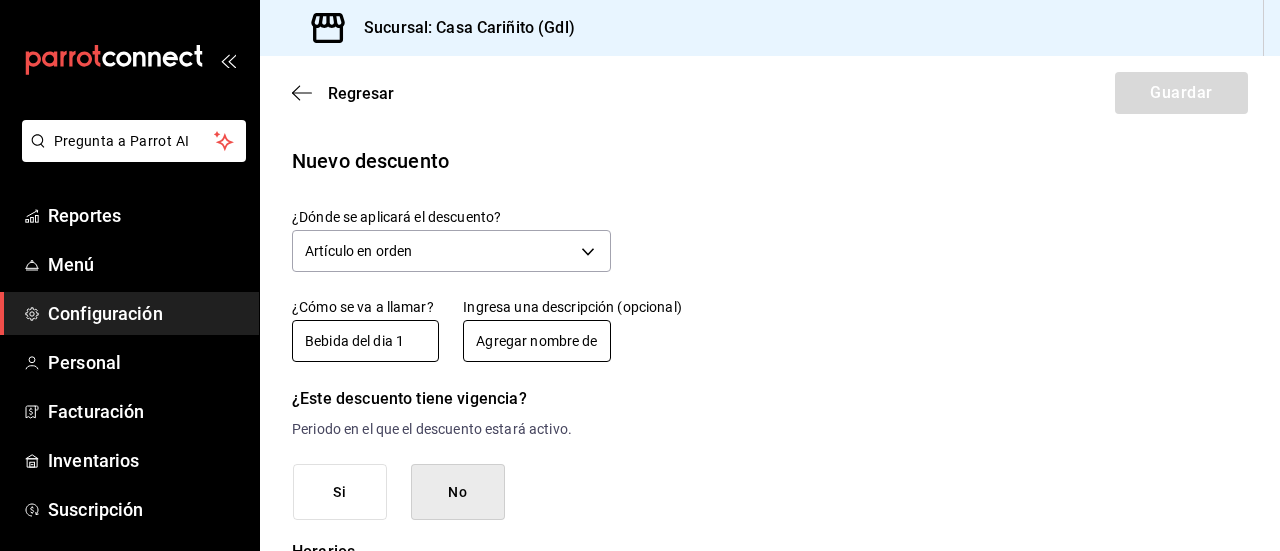 type on "Bebida del dia 1" 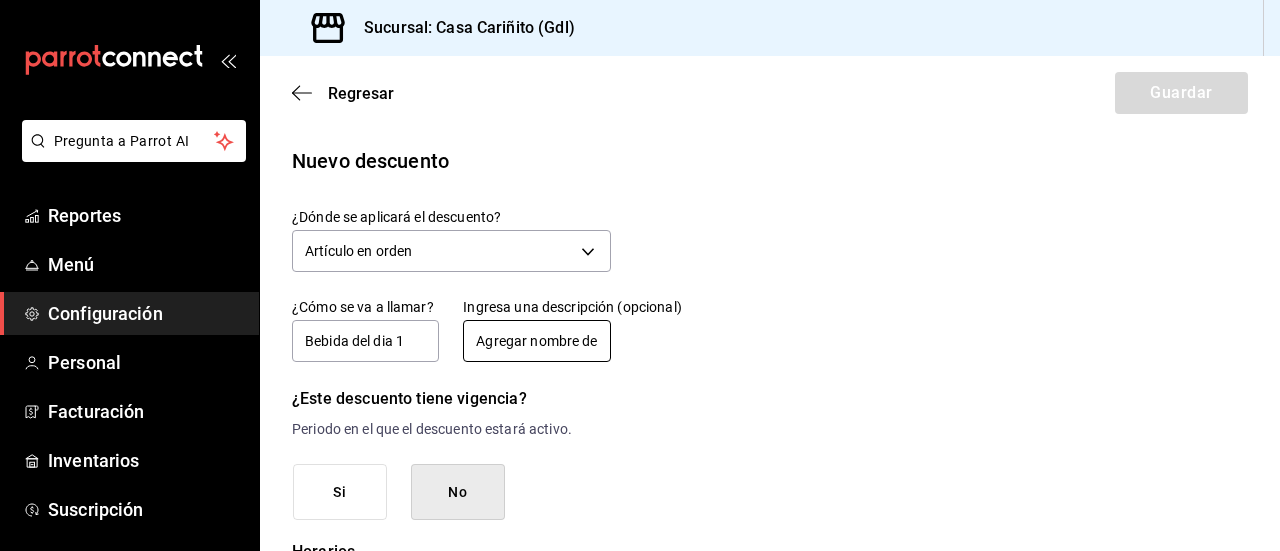 click on "Agregar nombre del empleado" at bounding box center [536, 341] 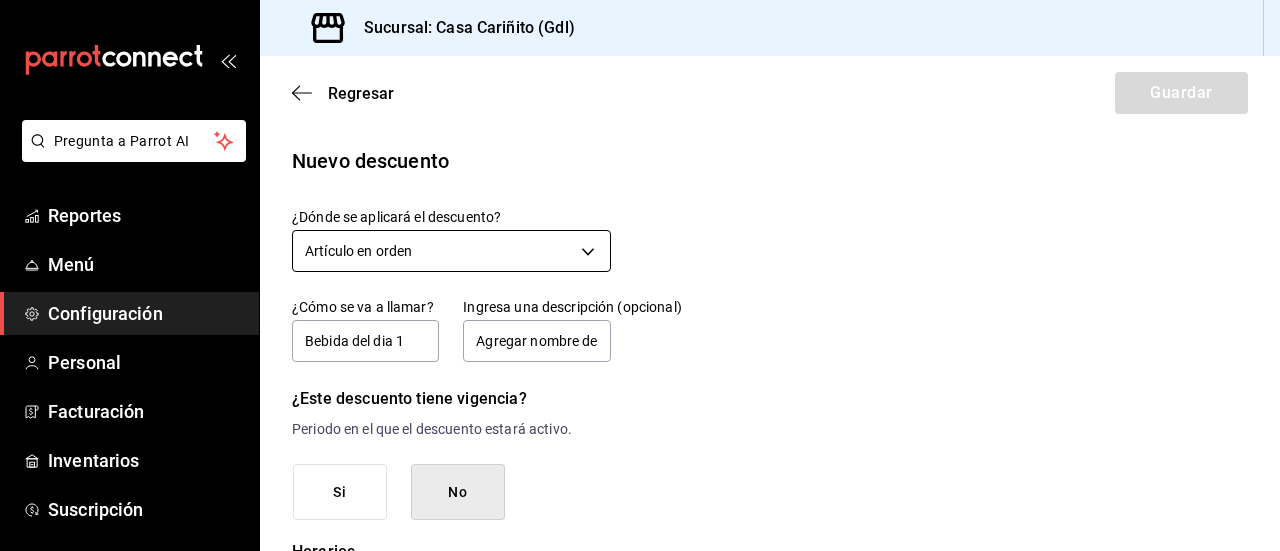 click on "Pregunta a Parrot AI Reportes   Menú   Configuración   Personal   Facturación   Inventarios   Suscripción   Ayuda Recomienda Parrot   [FIRST] [LAST]   Sugerir nueva función   Sucursal: Casa Cariñito ([CITY]) Regresar Guardar Nuevo descuento ¿Dónde se aplicará el descuento? Artículo en orden ORDER_ITEM ¿Cómo se va a llamar? Bebida del dia 1 Ingresa una descripción (opcional) Agregar nombre del empleado ¿Este descuento tiene vigencia? Periodo en el que el descuento estará activo. Si No Horarios Elige el horario y disponibilidad de este descuento. Hora de inicio ​ Entre Semana Lunes Martes Miércoles Jueves Viernes Hora de fin ​ Fin de semana Sábado Domingo Agregar horario 1 de 5 horarios ¿Este descuento requiere un permiso especial para aplicarse? Solo los usuarios con el permiso de "Aplicar descuento" podrán usar este descuento en el Punto de Venta. Si No ¿Quieres que el usuario defina el valor del descuento en el Punto de Venta? Si No ¿Cómo se aplicará el descuento? Porcentaje Cantidad" at bounding box center (640, 275) 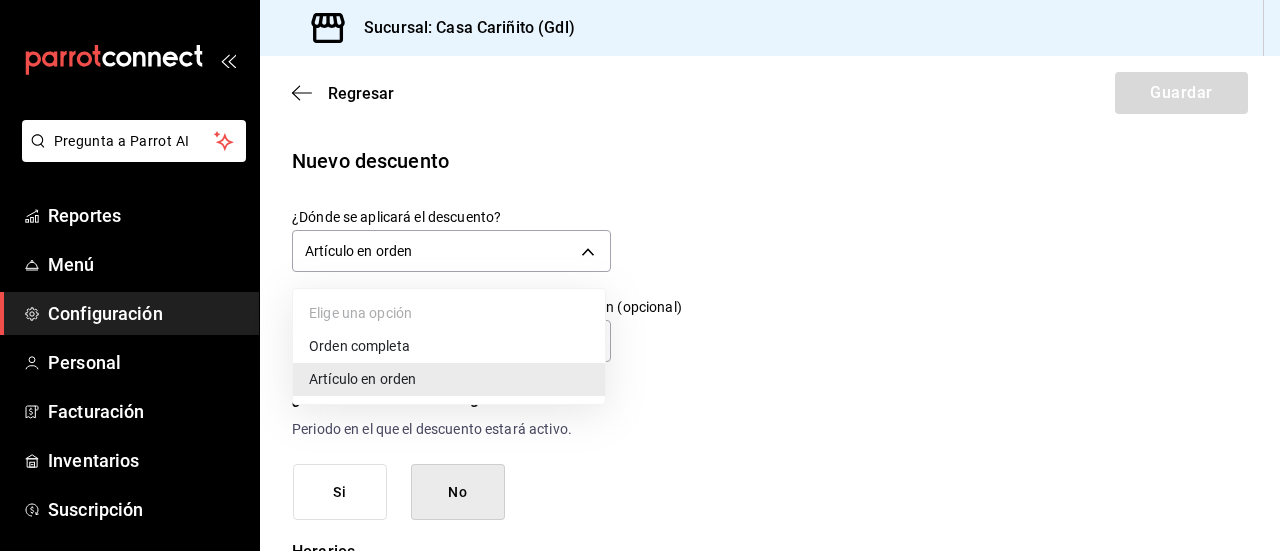 drag, startPoint x: 467, startPoint y: 259, endPoint x: 568, endPoint y: 223, distance: 107.22407 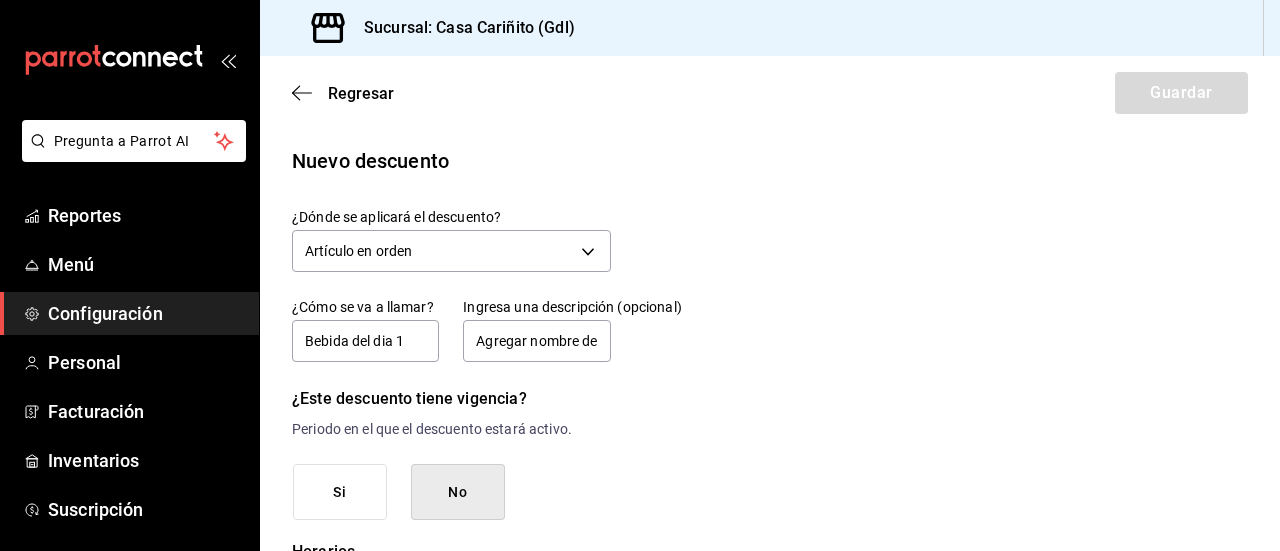 click on "Nuevo descuento ¿Dónde se aplicará el descuento? Artículo en orden ORDER_ITEM ¿Cómo se va a llamar? Bebida del dia 1 Ingresa una descripción (opcional) Agregar nombre del empleado ¿Este descuento tiene vigencia? Periodo en el que el descuento estará activo. Si No Horarios Elige el horario y disponibilidad de este descuento. Hora de inicio ​ Entre Semana Lunes Martes Miércoles Jueves Viernes Hora de fin ​ Fin de semana Sábado Domingo Agregar horario 1 de 5 horarios ¿Este descuento requiere un permiso especial para aplicarse? Solo los usuarios con el permiso de "Aplicar descuento" podrán usar este descuento en el Punto de Venta. Si No ¿Quieres que el usuario defina el valor del descuento en el Punto de Venta? Si eliges "Sí", el usuario podrá escribir la cantidad o porcentaje al aplicarlo. Si eliges "No", deberás definirlo desde aquí. Si No ¿Cómo se aplicará el descuento? Elige si el descuento será un porcentaje sobre el total o una cantidad fija. Porcentaje Cantidad Cantidad $55.00" at bounding box center (770, 916) 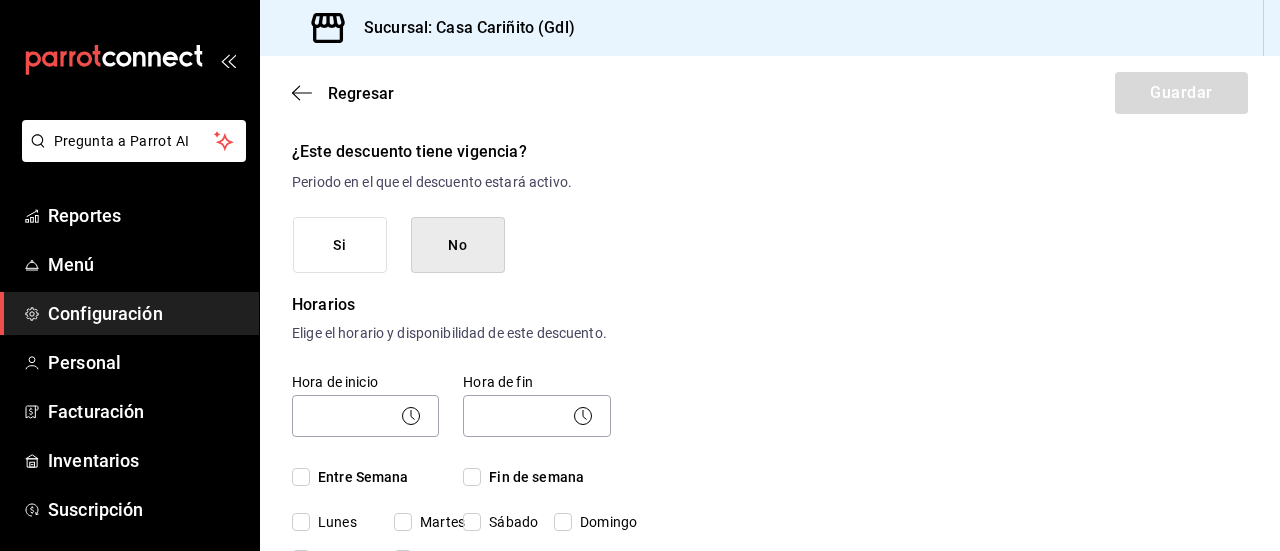 scroll, scrollTop: 280, scrollLeft: 0, axis: vertical 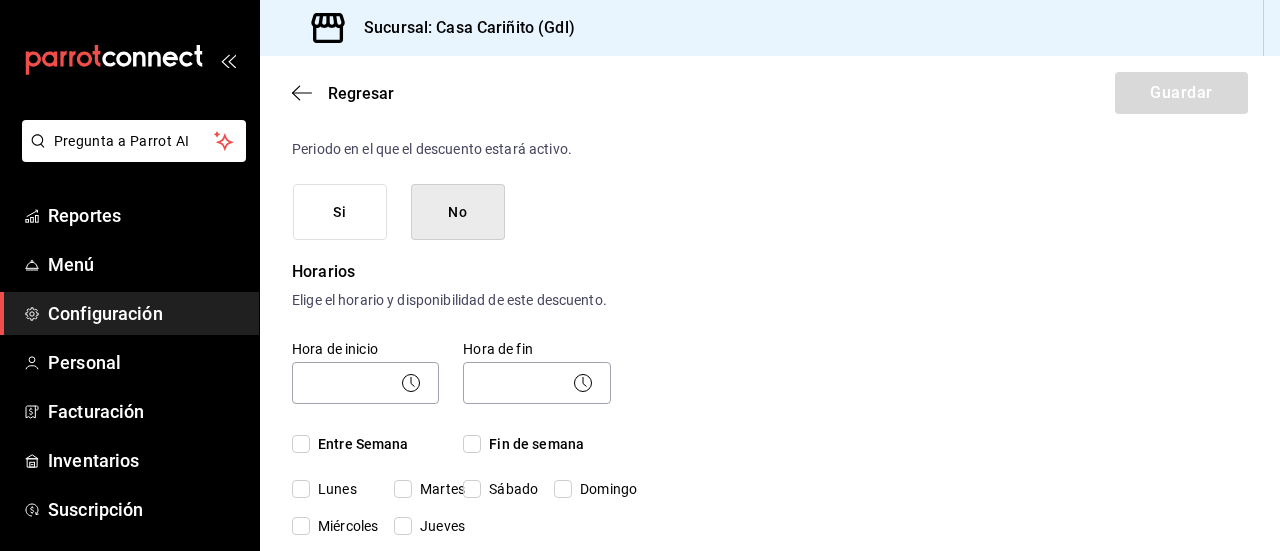 click on "Nuevo descuento ¿Dónde se aplicará el descuento? Artículo en orden ORDER_ITEM ¿Cómo se va a llamar? Bebida del dia 1 Ingresa una descripción (opcional) Agregar nombre del empleado ¿Este descuento tiene vigencia? Periodo en el que el descuento estará activo. Si No Horarios Elige el horario y disponibilidad de este descuento. Hora de inicio ​ Entre Semana Lunes Martes Miércoles Jueves Viernes Hora de fin ​ Fin de semana Sábado Domingo Agregar horario 1 de 5 horarios ¿Este descuento requiere un permiso especial para aplicarse? Solo los usuarios con el permiso de "Aplicar descuento" podrán usar este descuento en el Punto de Venta. Si No ¿Quieres que el usuario defina el valor del descuento en el Punto de Venta? Si eliges "Sí", el usuario podrá escribir la cantidad o porcentaje al aplicarlo. Si eliges "No", deberás definirlo desde aquí. Si No ¿Cómo se aplicará el descuento? Elige si el descuento será un porcentaje sobre el total o una cantidad fija. Porcentaje Cantidad Cantidad $55.00" at bounding box center [770, 636] 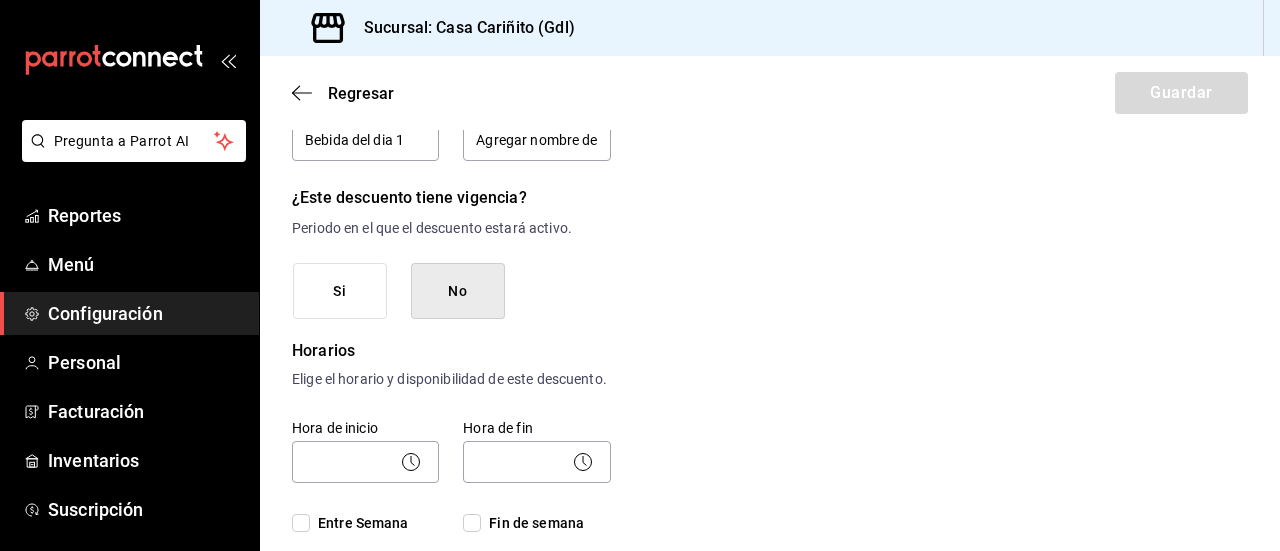 scroll, scrollTop: 200, scrollLeft: 0, axis: vertical 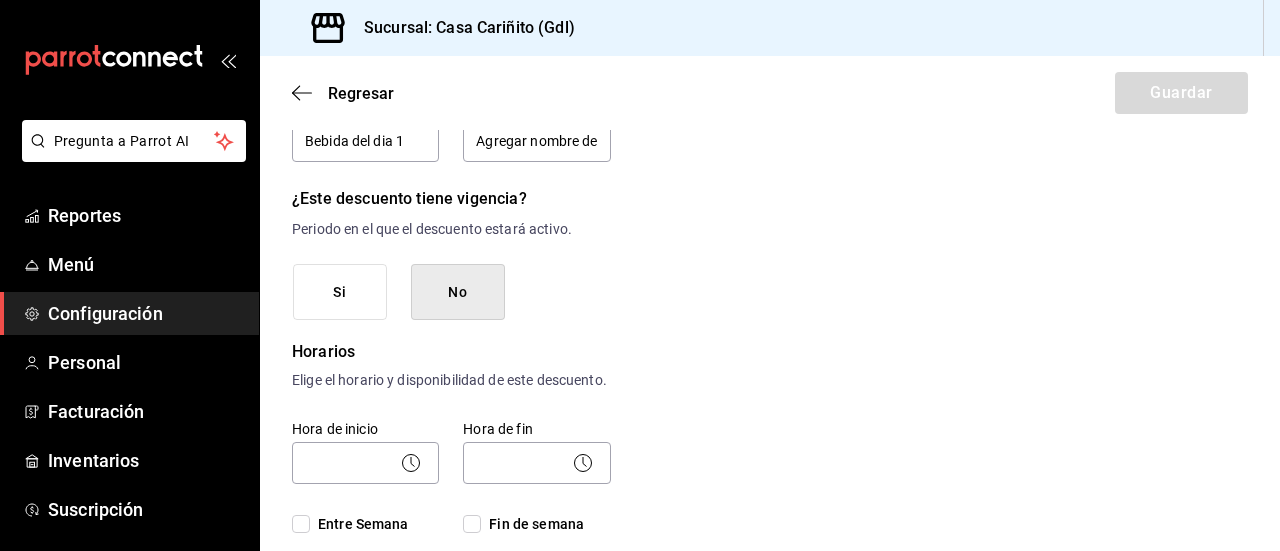 click on "No" at bounding box center (458, 292) 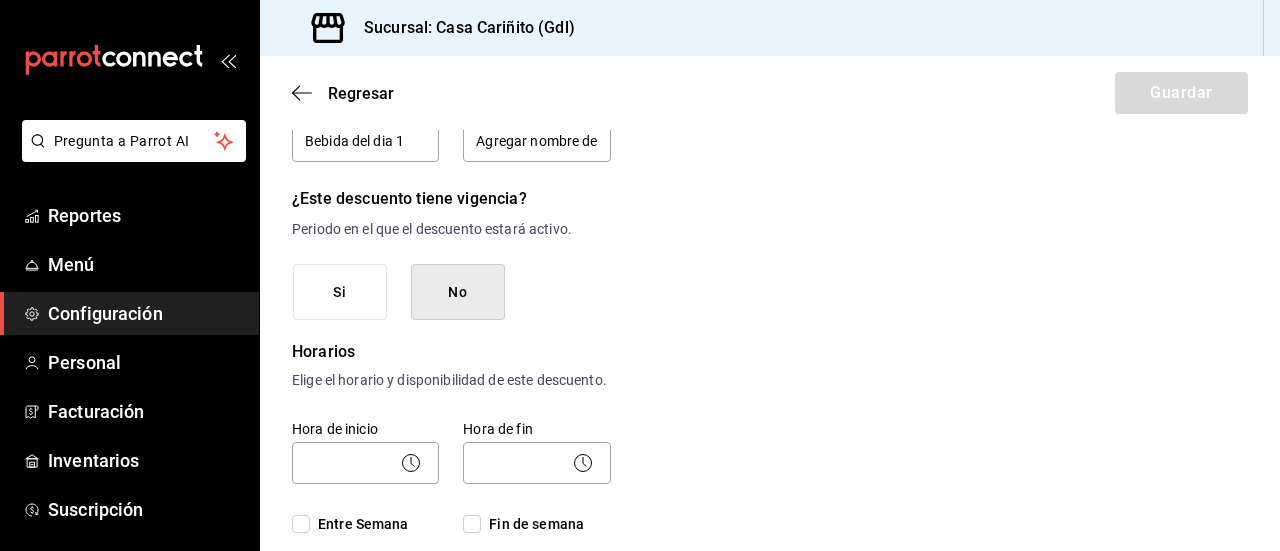 click on "No" at bounding box center (458, 292) 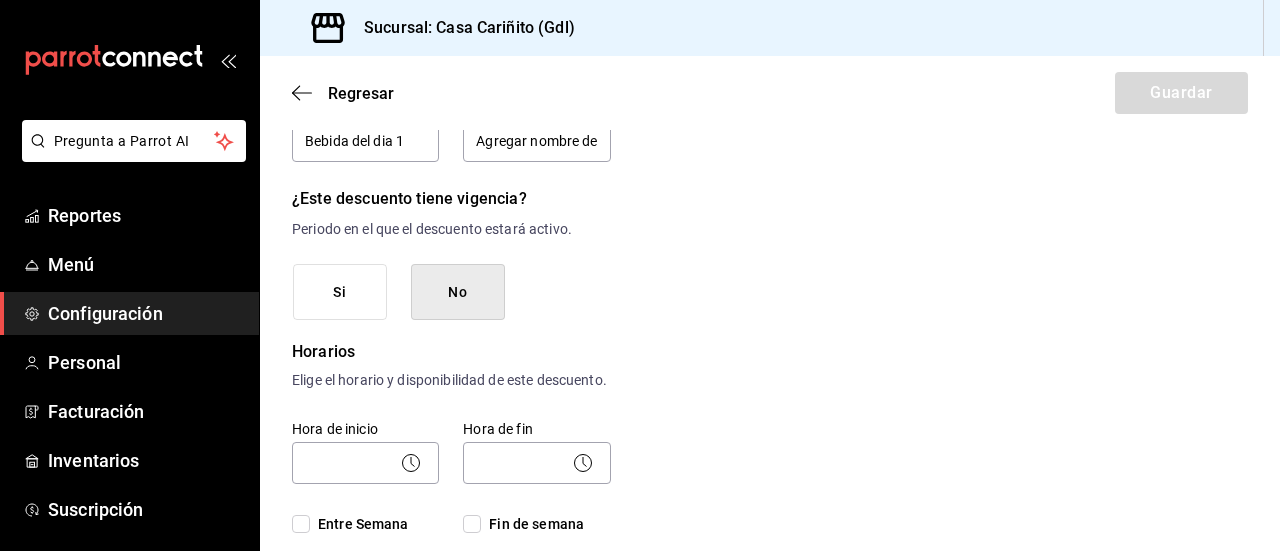 click on "Nuevo descuento ¿Dónde se aplicará el descuento? Artículo en orden ORDER_ITEM ¿Cómo se va a llamar? Bebida del dia 1 Ingresa una descripción (opcional) Agregar nombre del empleado ¿Este descuento tiene vigencia? Periodo en el que el descuento estará activo. Si No Horarios Elige el horario y disponibilidad de este descuento. Hora de inicio ​ Entre Semana Lunes Martes Miércoles Jueves Viernes Hora de fin ​ Fin de semana Sábado Domingo Agregar horario 1 de 5 horarios ¿Este descuento requiere un permiso especial para aplicarse? Solo los usuarios con el permiso de "Aplicar descuento" podrán usar este descuento en el Punto de Venta. Si No ¿Quieres que el usuario defina el valor del descuento en el Punto de Venta? Si eliges "Sí", el usuario podrá escribir la cantidad o porcentaje al aplicarlo. Si eliges "No", deberás definirlo desde aquí. Si No ¿Cómo se aplicará el descuento? Elige si el descuento será un porcentaje sobre el total o una cantidad fija. Porcentaje Cantidad Cantidad $55.00" at bounding box center (770, 716) 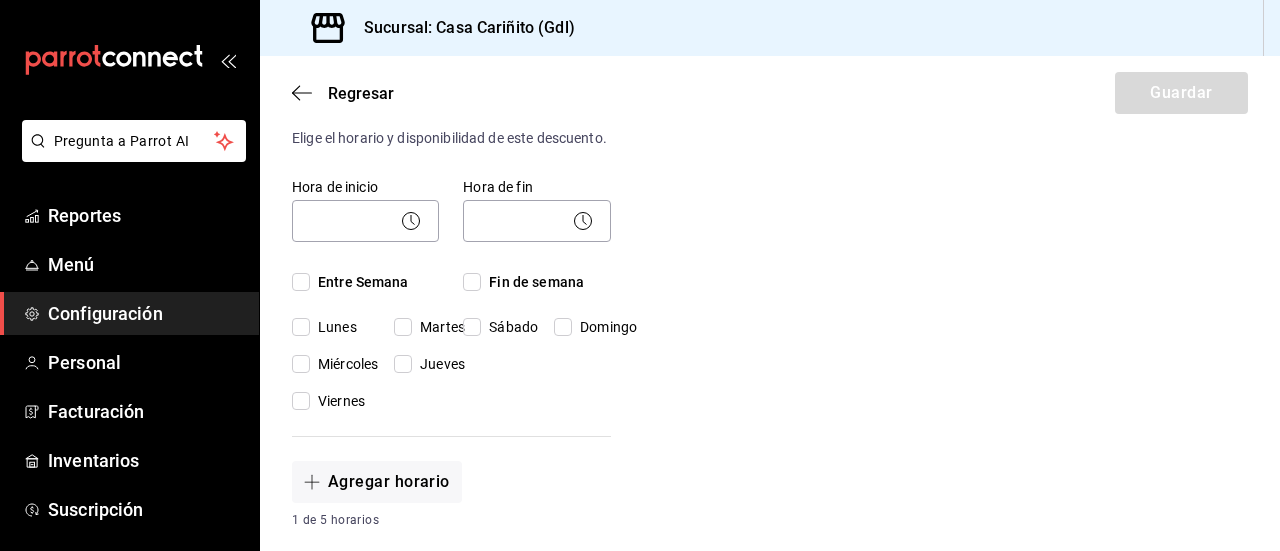 scroll, scrollTop: 640, scrollLeft: 0, axis: vertical 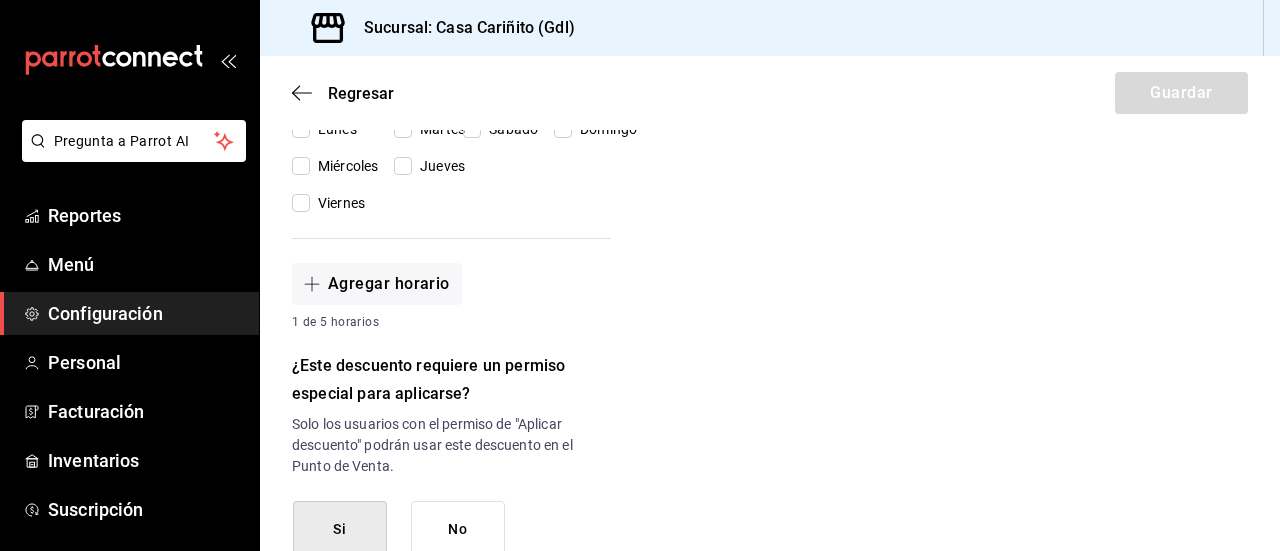 click on "Lunes" at bounding box center [333, 129] 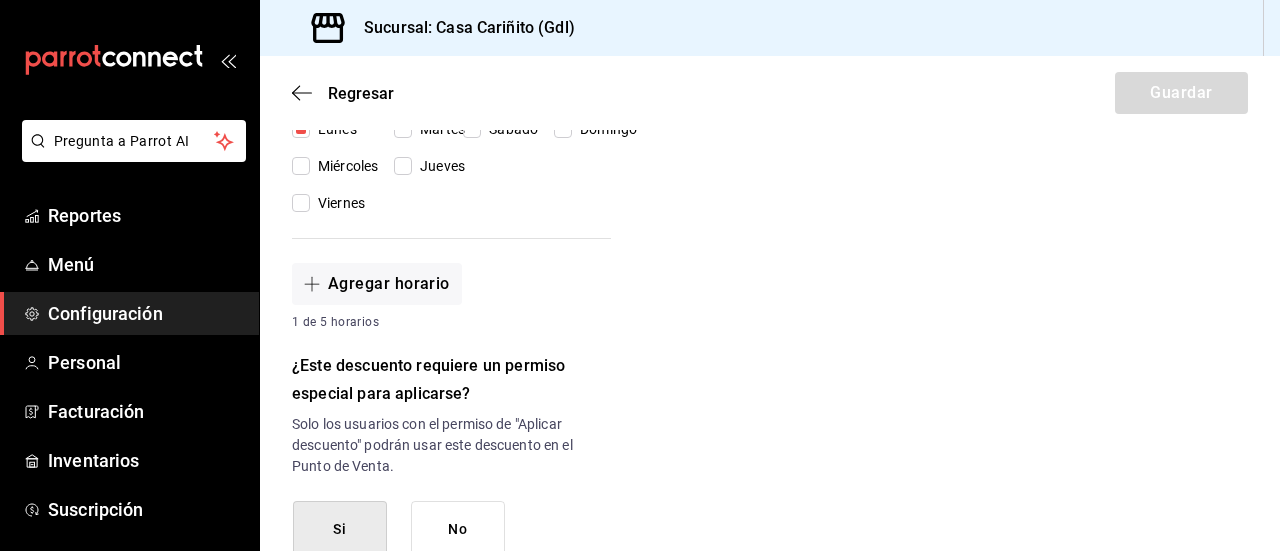 drag, startPoint x: 405, startPoint y: 151, endPoint x: 470, endPoint y: 159, distance: 65.490456 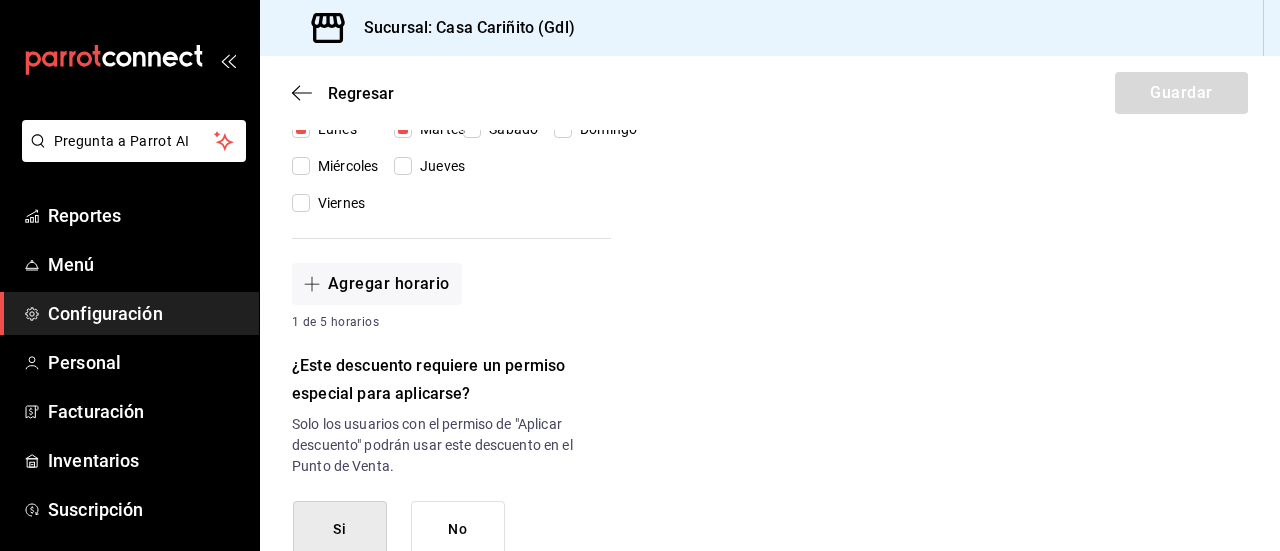 drag, startPoint x: 569, startPoint y: 159, endPoint x: 524, endPoint y: 177, distance: 48.466484 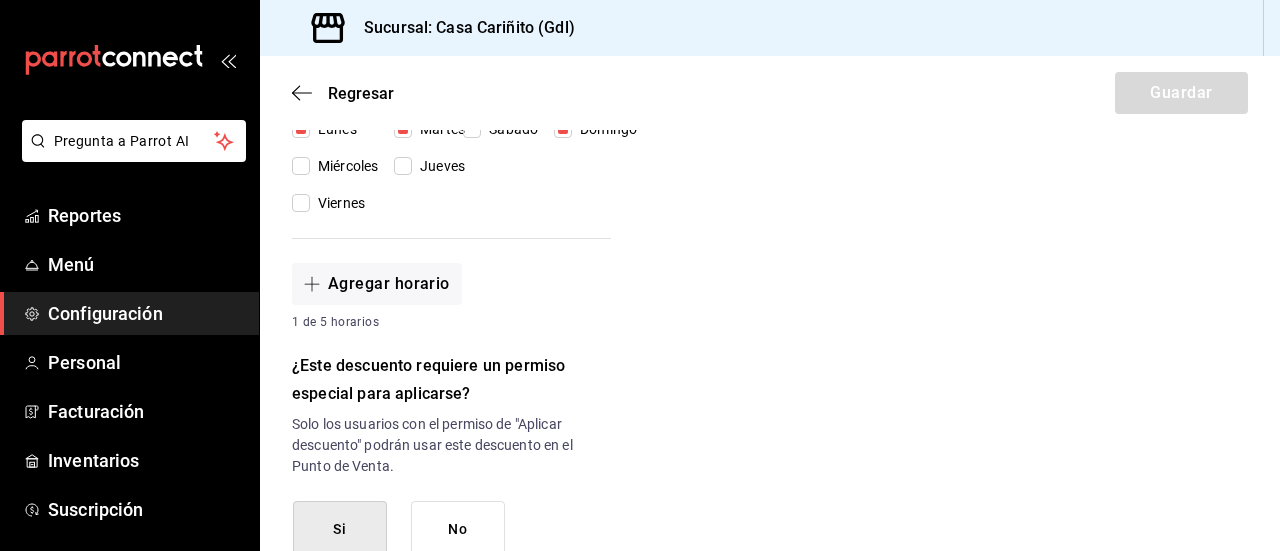 click on "Jueves" at bounding box center (403, 166) 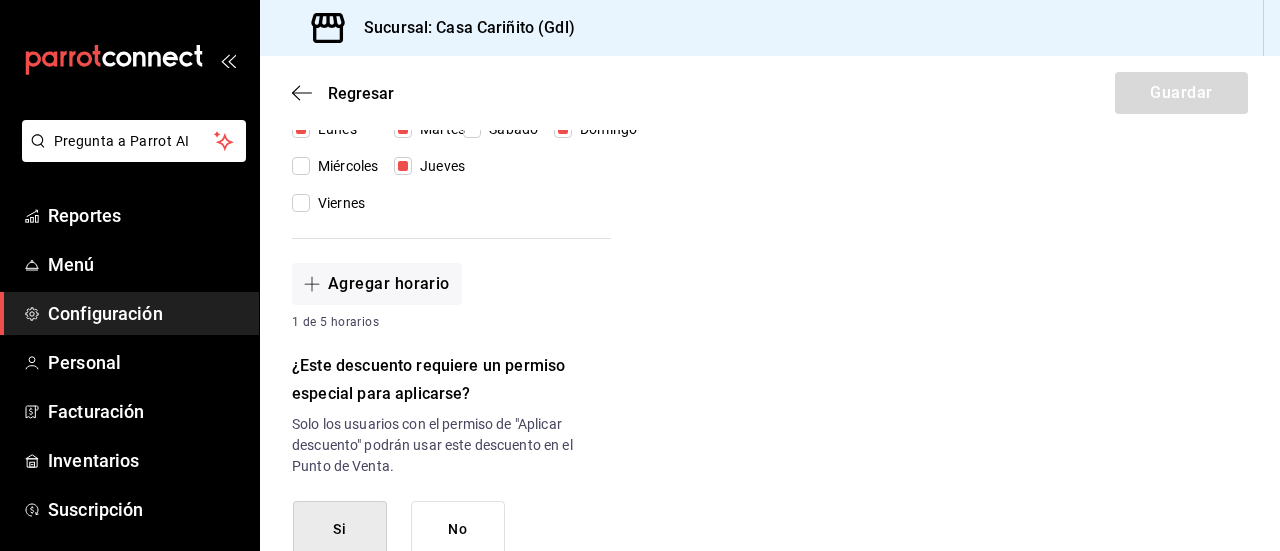 click on "Miércoles" at bounding box center [344, 166] 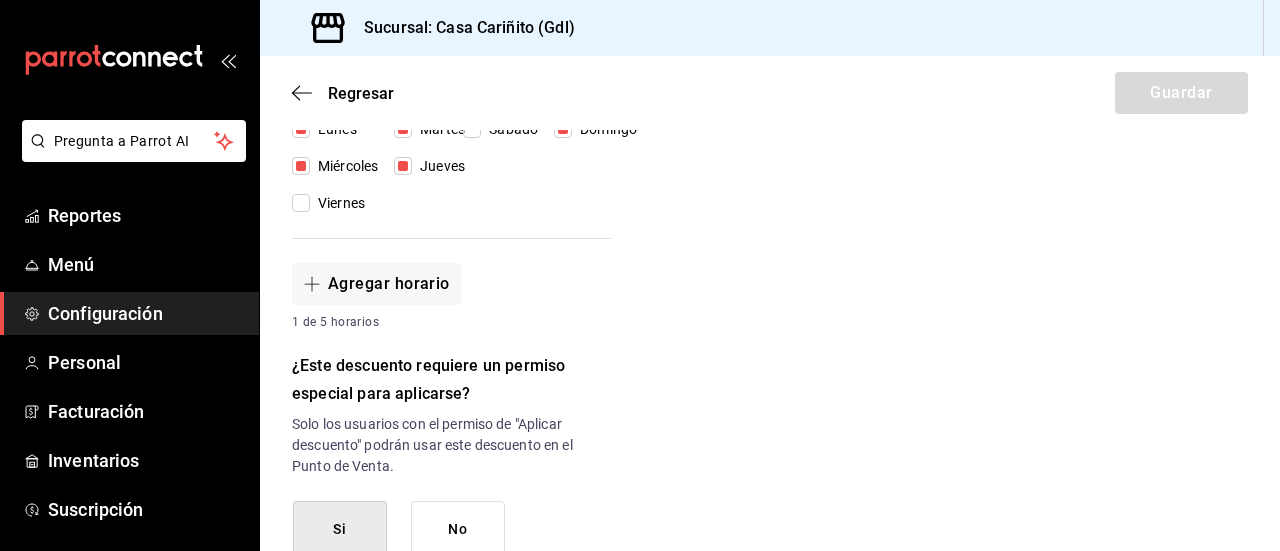 click on "Viernes" at bounding box center [337, 203] 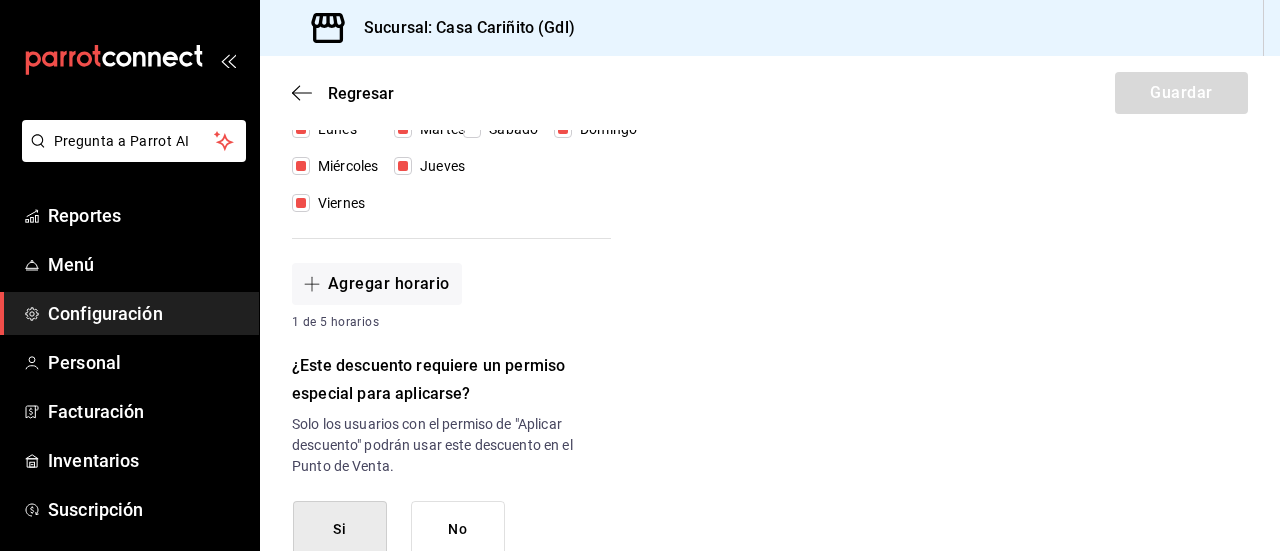 click on "Hora de inicio ​ Entre Semana Lunes Martes Miércoles Jueves Viernes Hora de fin ​ Fin de semana Sábado Domingo" at bounding box center (451, 97) 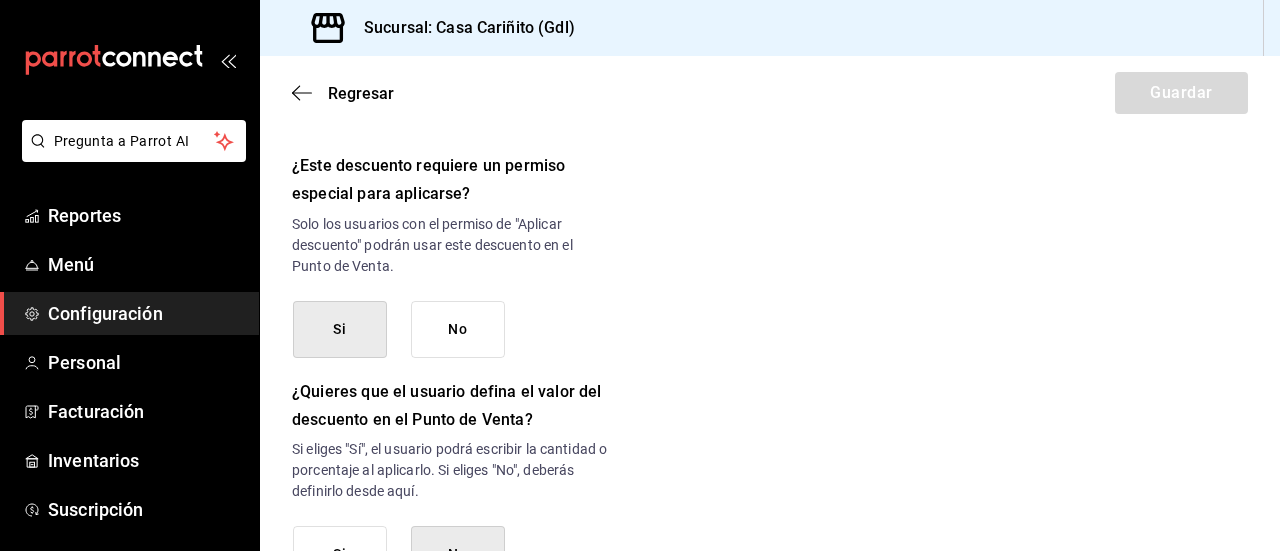scroll, scrollTop: 920, scrollLeft: 0, axis: vertical 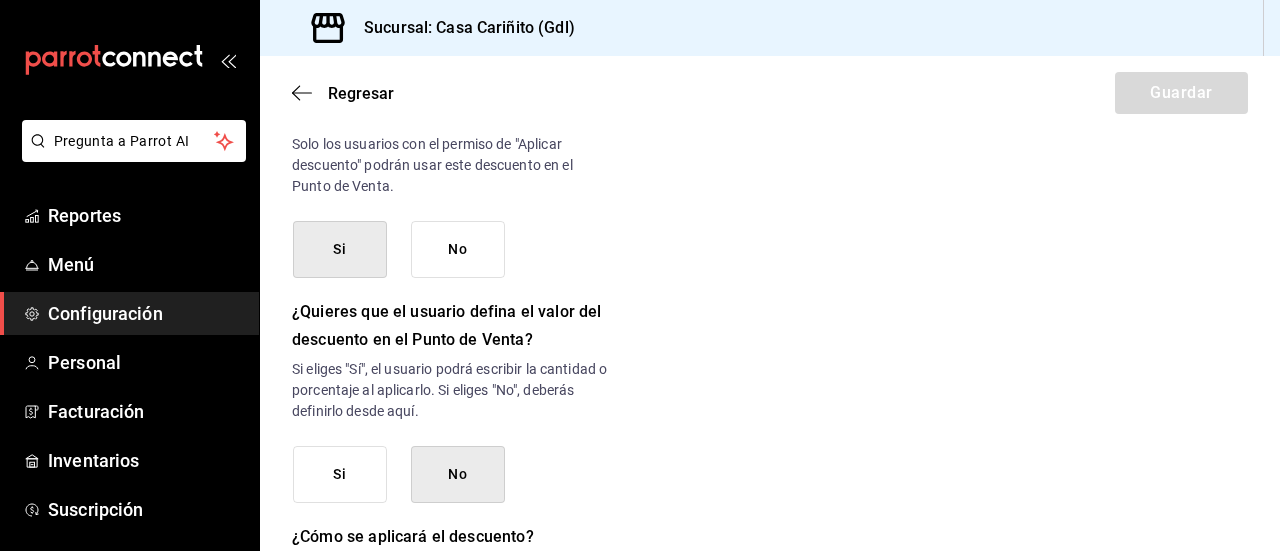 click on "Si" at bounding box center (340, 249) 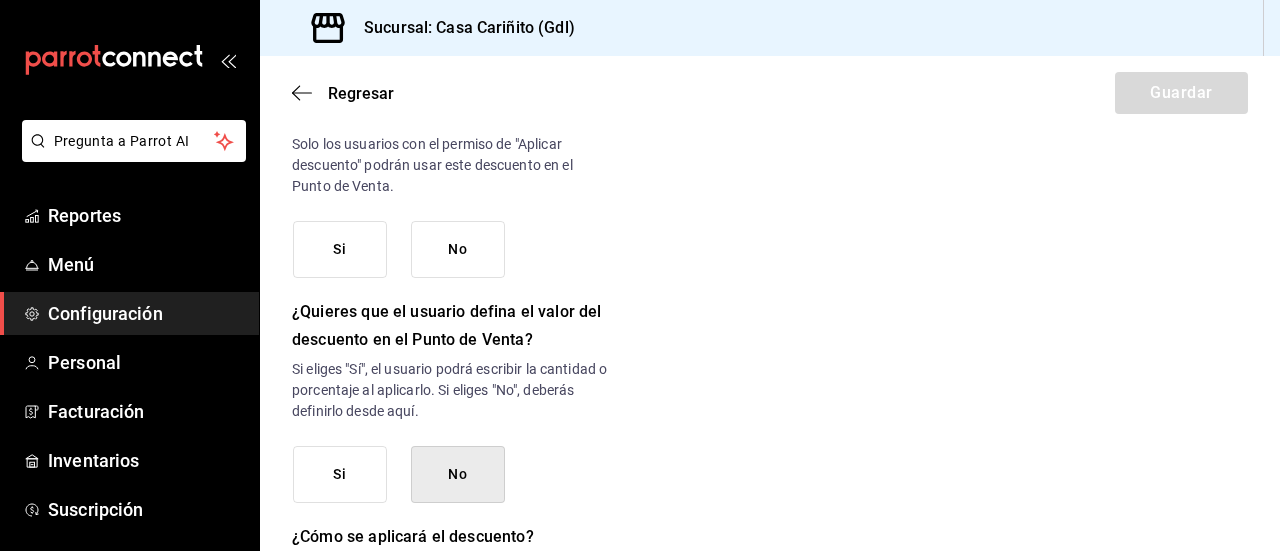 click on "Si" at bounding box center (340, 249) 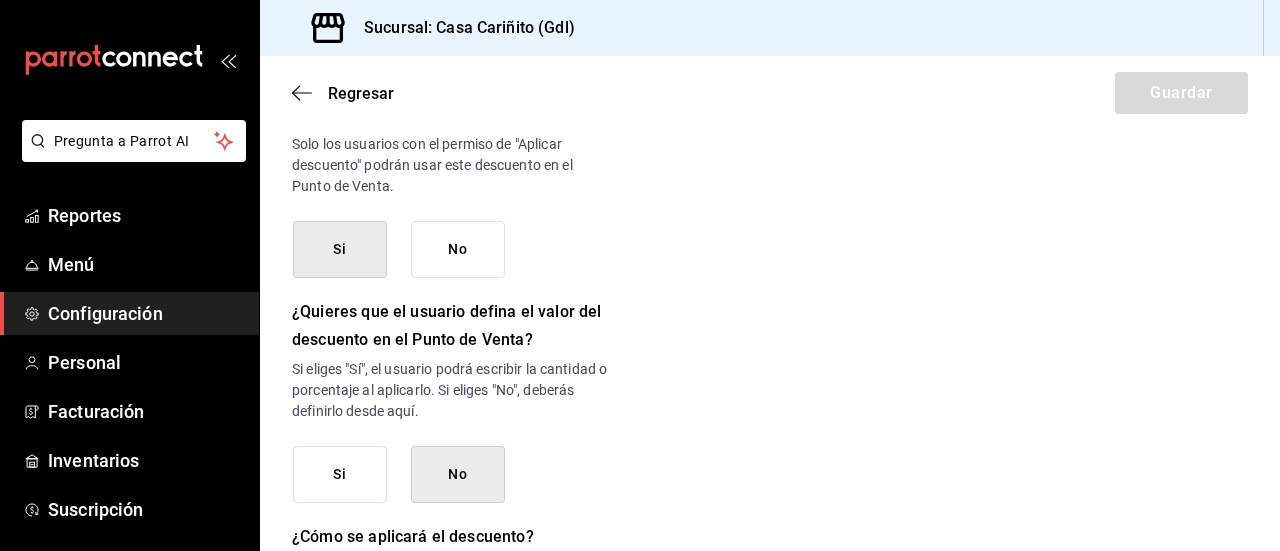 click on "Nuevo descuento ¿Dónde se aplicará el descuento? Artículo en orden ORDER_ITEM ¿Cómo se va a llamar? Bebida del dia 1 Ingresa una descripción (opcional) Agregar nombre del empleado ¿Este descuento tiene vigencia? Periodo en el que el descuento estará activo. Si No Horarios Elige el horario y disponibilidad de este descuento. Hora de inicio ​ Entre Semana Lunes Martes Miércoles Jueves Viernes Hora de fin ​ Fin de semana Sábado Domingo Agregar horario 1 de 5 horarios ¿Este descuento requiere un permiso especial para aplicarse? Solo los usuarios con el permiso de "Aplicar descuento" podrán usar este descuento en el Punto de Venta. Si No ¿Quieres que el usuario defina el valor del descuento en el Punto de Venta? Si eliges "Sí", el usuario podrá escribir la cantidad o porcentaje al aplicarlo. Si eliges "No", deberás definirlo desde aquí. Si No ¿Cómo se aplicará el descuento? Elige si el descuento será un porcentaje sobre el total o una cantidad fija. Porcentaje Cantidad Cantidad $55.00" at bounding box center [770, -4] 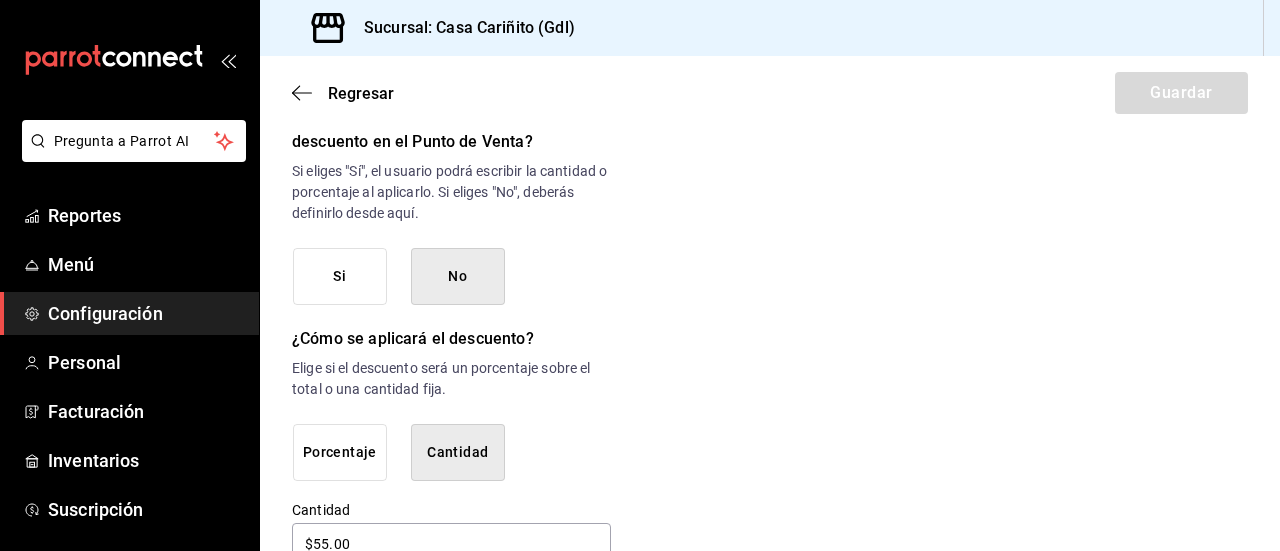 scroll, scrollTop: 1120, scrollLeft: 0, axis: vertical 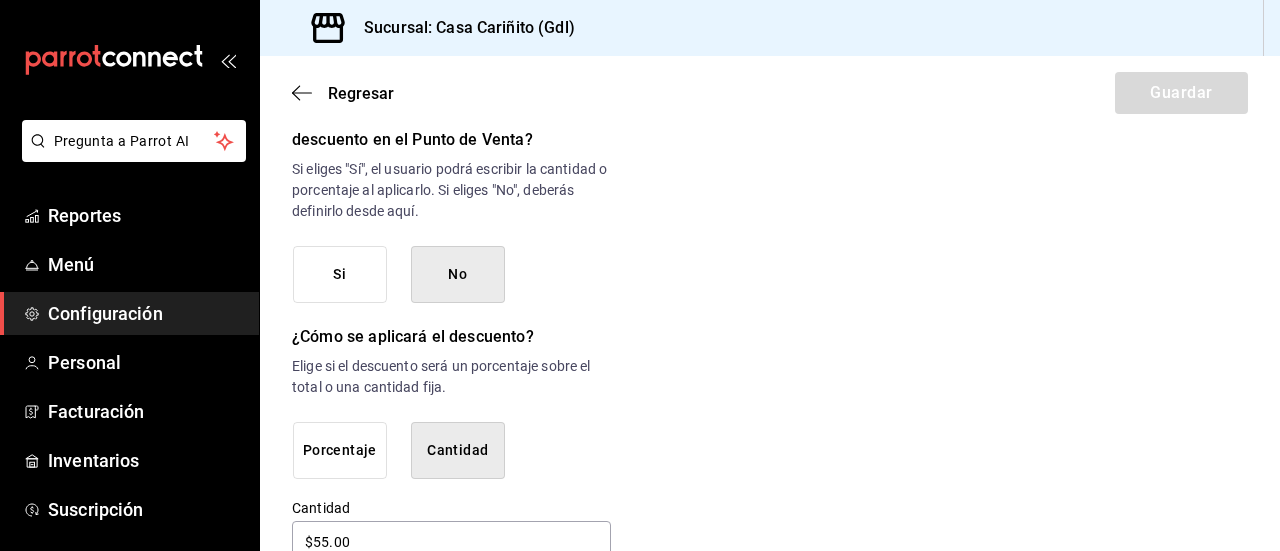click on "No" at bounding box center (458, 274) 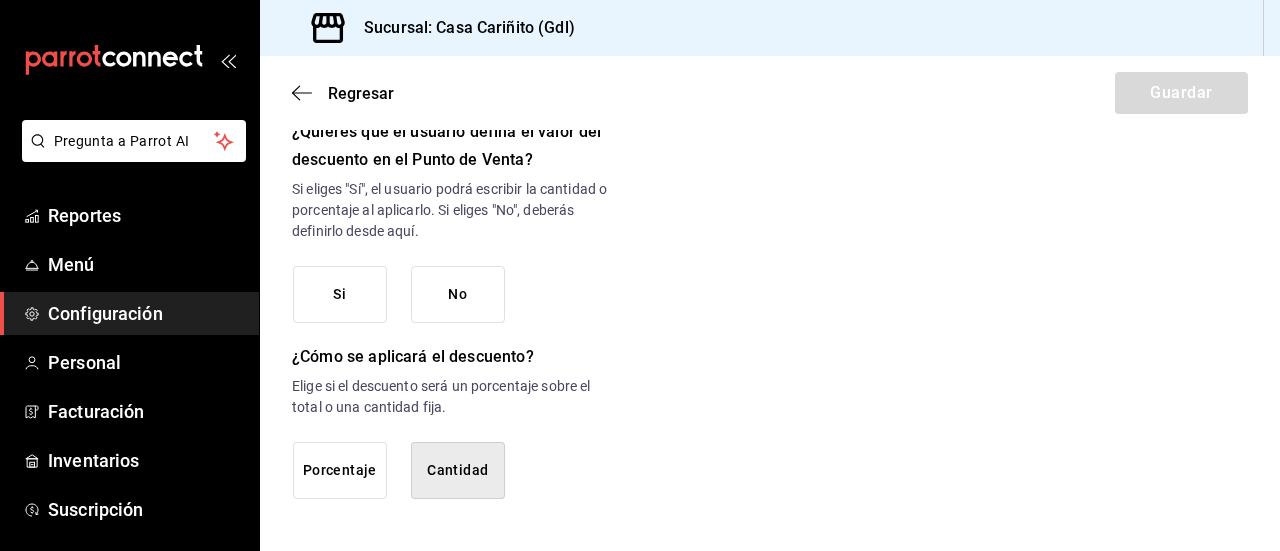 click on "Nuevo descuento ¿Dónde se aplicará el descuento? Artículo en orden ORDER_ITEM ¿Cómo se va a llamar? Bebida del dia 1 Ingresa una descripción (opcional) Agregar nombre del empleado ¿Este descuento tiene vigencia? Periodo en el que el descuento estará activo. Si No Horarios Elige el horario y disponibilidad de este descuento. Hora de inicio ​ Entre Semana Lunes Martes Miércoles Jueves Viernes Hora de fin ​ Fin de semana Sábado Domingo Agregar horario 1 de 5 horarios ¿Este descuento requiere un permiso especial para aplicarse? Solo los usuarios con el permiso de "Aplicar descuento" podrán usar este descuento en el Punto de Venta. Si No ¿Quieres que el usuario defina el valor del descuento en el Punto de Venta? Si eliges "Sí", el usuario podrá escribir la cantidad o porcentaje al aplicarlo. Si eliges "No", deberás definirlo desde aquí. Si No ¿Cómo se aplicará el descuento? Elige si el descuento será un porcentaje sobre el total o una cantidad fija. Porcentaje Cantidad" at bounding box center (770, -218) 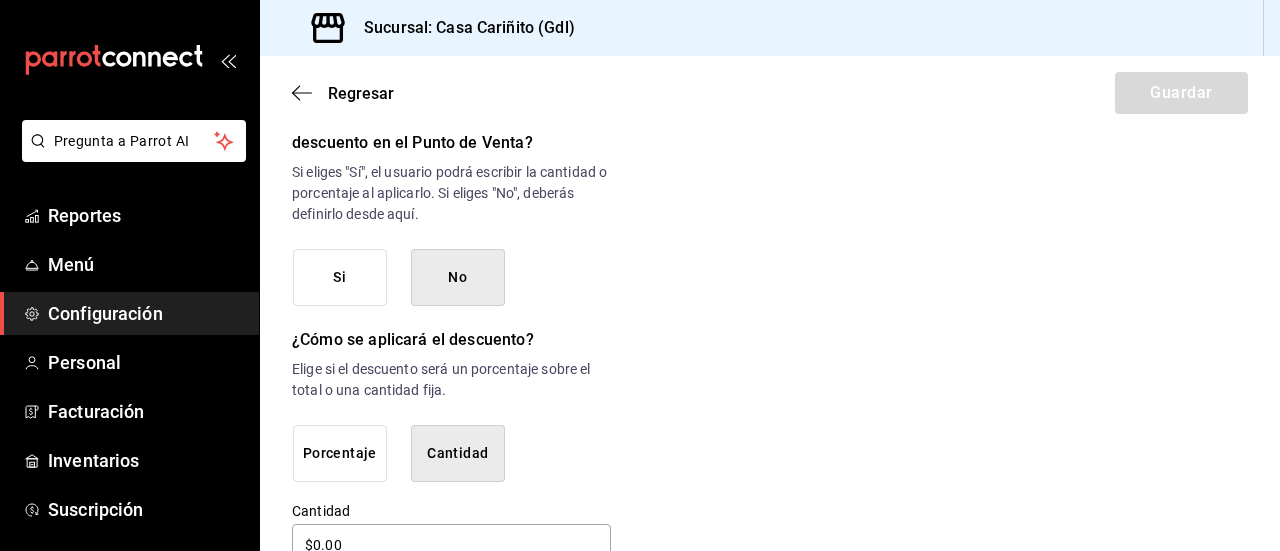 click on "Nuevo descuento ¿Dónde se aplicará el descuento? Artículo en orden ORDER_ITEM ¿Cómo se va a llamar? Bebida del dia 1 Ingresa una descripción (opcional) Agregar nombre del empleado ¿Este descuento tiene vigencia? Periodo en el que el descuento estará activo. Si No Horarios Elige el horario y disponibilidad de este descuento. Hora de inicio ​ Entre Semana Lunes Martes Miércoles Jueves Viernes Hora de fin ​ Fin de semana Sábado Domingo Agregar horario 1 de 5 horarios ¿Este descuento requiere un permiso especial para aplicarse? Solo los usuarios con el permiso de "Aplicar descuento" podrán usar este descuento en el Punto de Venta. Si No ¿Quieres que el usuario defina el valor del descuento en el Punto de Venta? Si eliges "Sí", el usuario podrá escribir la cantidad o porcentaje al aplicarlo. Si eliges "No", deberás definirlo desde aquí. Si No ¿Cómo se aplicará el descuento? Elige si el descuento será un porcentaje sobre el total o una cantidad fija. Porcentaje Cantidad Cantidad $0.00" at bounding box center (770, -201) 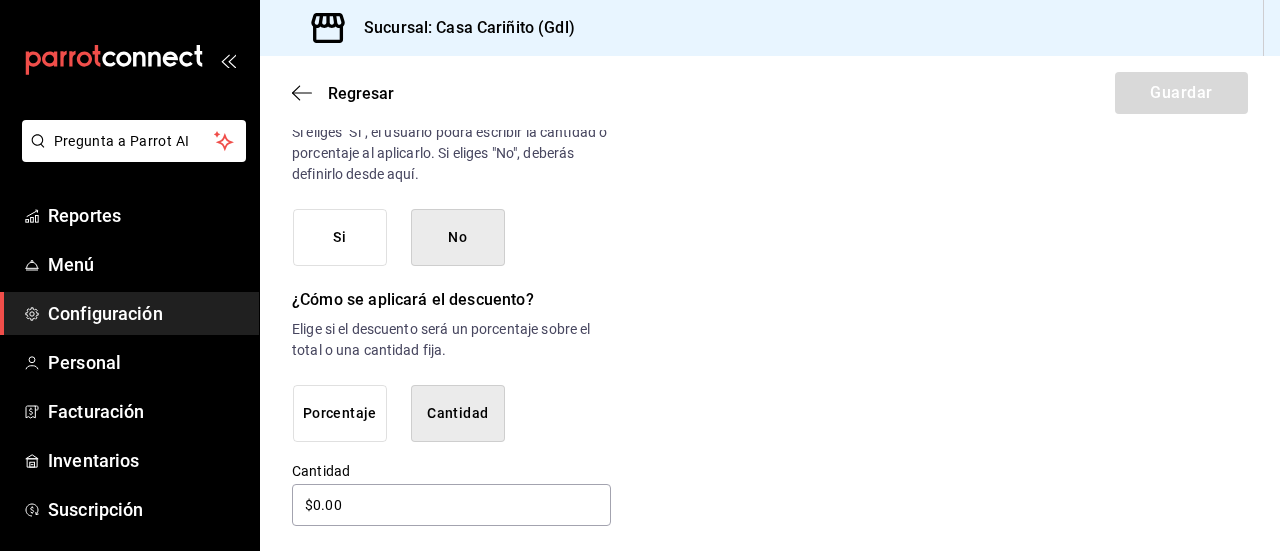 scroll, scrollTop: 1184, scrollLeft: 0, axis: vertical 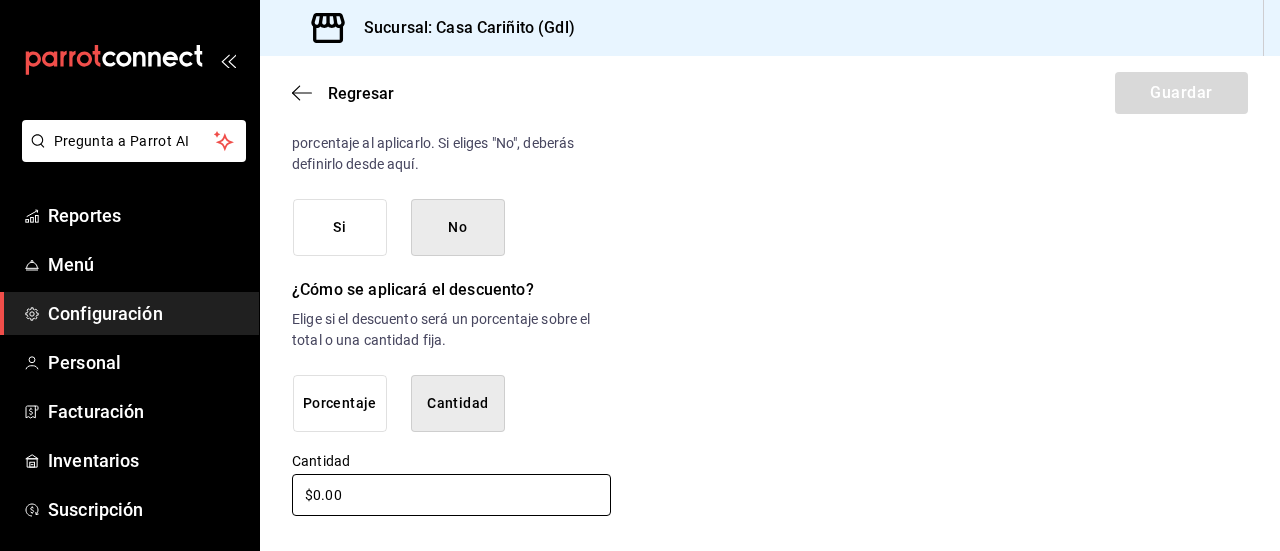 click on "$0.00" at bounding box center [451, 495] 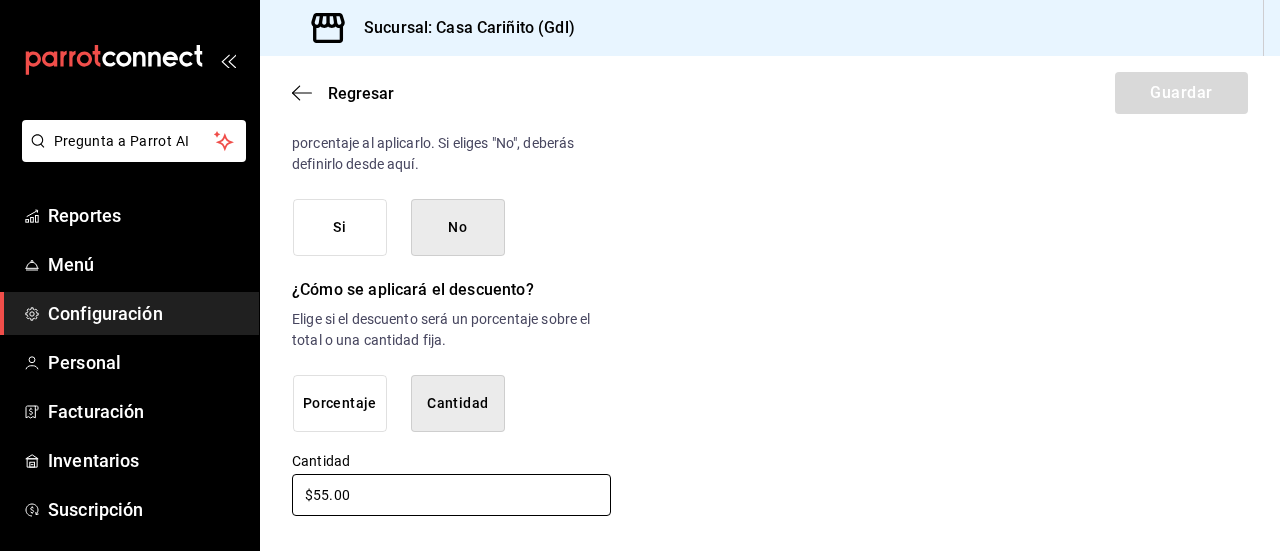 type on "$55.00" 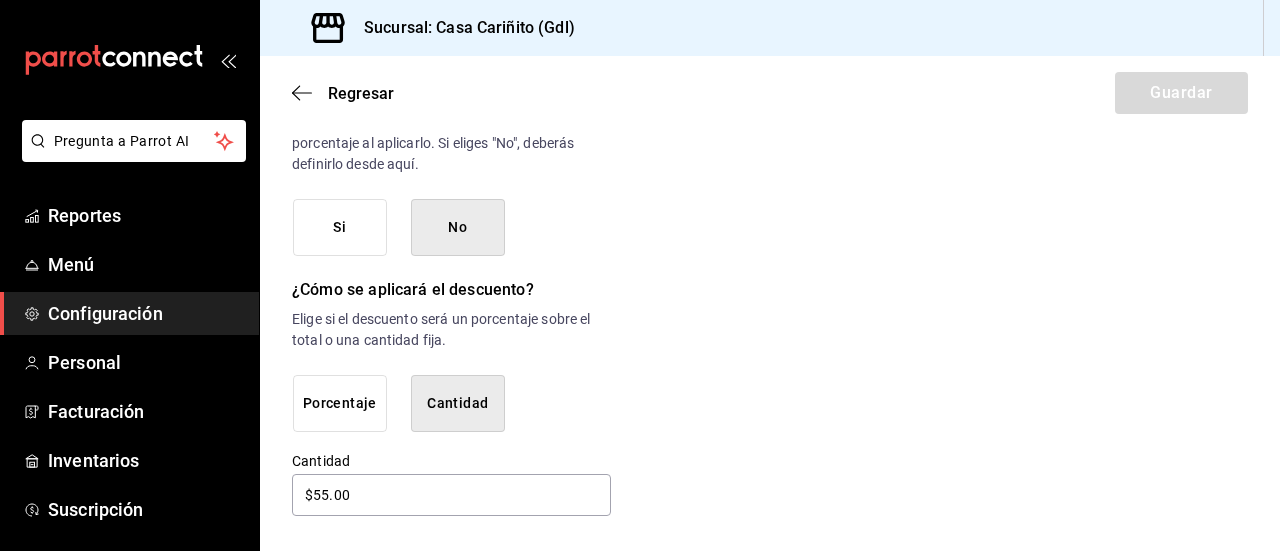 click on "Nuevo descuento ¿Dónde se aplicará el descuento? Artículo en orden ORDER_ITEM ¿Cómo se va a llamar? Bebida del dia 1 Ingresa una descripción (opcional) Agregar nombre del empleado ¿Este descuento tiene vigencia? Periodo en el que el descuento estará activo. Si No Horarios Elige el horario y disponibilidad de este descuento. Hora de inicio ​ Entre Semana Lunes Martes Miércoles Jueves Viernes Hora de fin ​ Fin de semana Sábado Domingo Agregar horario 1 de 5 horarios ¿Este descuento requiere un permiso especial para aplicarse? Solo los usuarios con el permiso de "Aplicar descuento" podrán usar este descuento en el Punto de Venta. Si No ¿Quieres que el usuario defina el valor del descuento en el Punto de Venta? Si eliges "Sí", el usuario podrá escribir la cantidad o porcentaje al aplicarlo. Si eliges "No", deberás definirlo desde aquí. Si No ¿Cómo se aplicará el descuento? Elige si el descuento será un porcentaje sobre el total o una cantidad fija. Porcentaje Cantidad Cantidad $55.00" at bounding box center (770, -251) 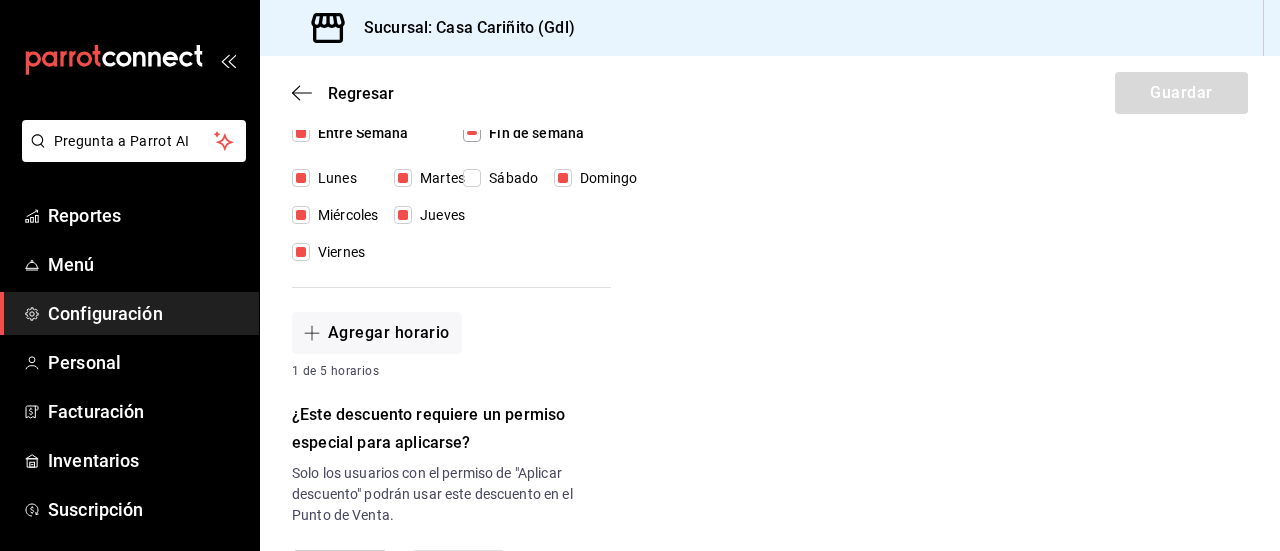 scroll, scrollTop: 486, scrollLeft: 0, axis: vertical 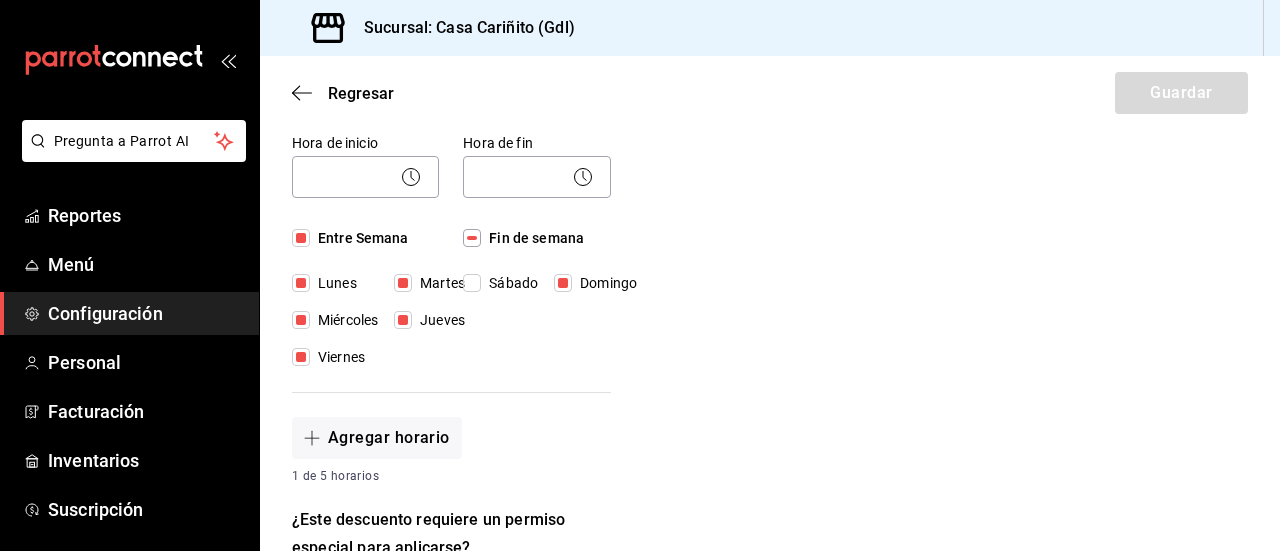 click 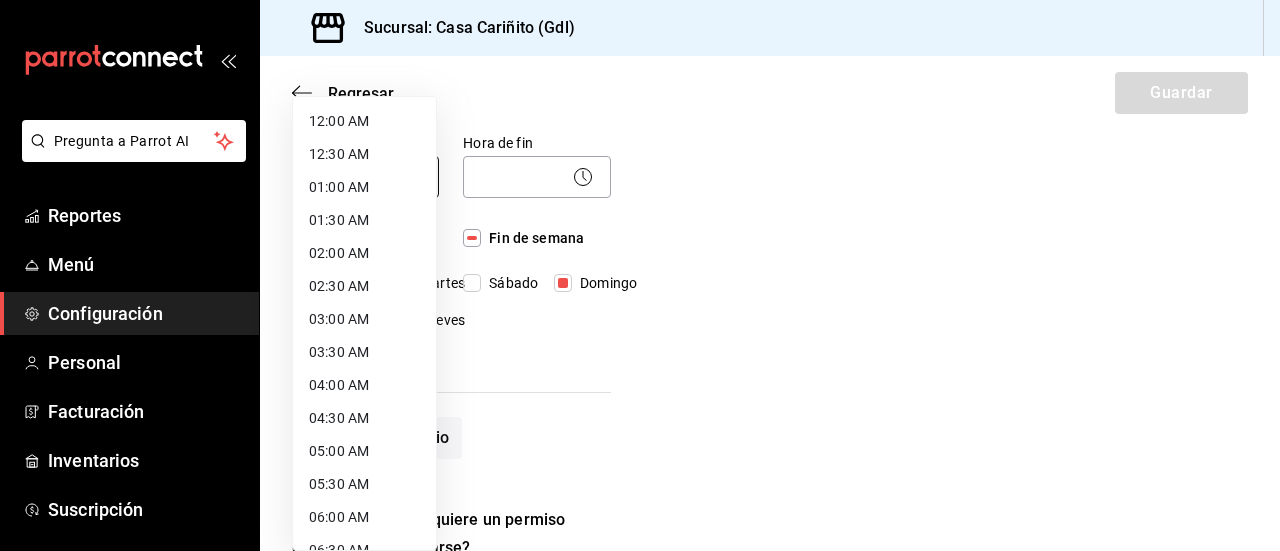click on "Pregunta a Parrot AI Reportes   Menú   Configuración   Personal   Facturación   Inventarios   Suscripción   Ayuda Recomienda Parrot   [FIRST] [LAST]   Sugerir nueva función   Sucursal: Casa Cariñito ([CITY]) Regresar Guardar Nuevo descuento ¿Dónde se aplicará el descuento? Artículo en orden ORDER_ITEM ¿Cómo se va a llamar? Bebida del dia 1 Ingresa una descripción (opcional) Agregar nombre del empleado ¿Este descuento tiene vigencia? Periodo en el que el descuento estará activo. Si No Horarios Elige el horario y disponibilidad de este descuento. Hora de inicio ​ Entre Semana Lunes Martes Miércoles Jueves Viernes Hora de fin ​ Fin de semana Sábado Domingo Agregar horario 1 de 5 horarios ¿Este descuento requiere un permiso especial para aplicarse? Solo los usuarios con el permiso de "Aplicar descuento" podrán usar este descuento en el Punto de Venta. Si No ¿Quieres que el usuario defina el valor del descuento en el Punto de Venta? Si No ¿Cómo se aplicará el descuento? Porcentaje Cantidad" at bounding box center (640, 275) 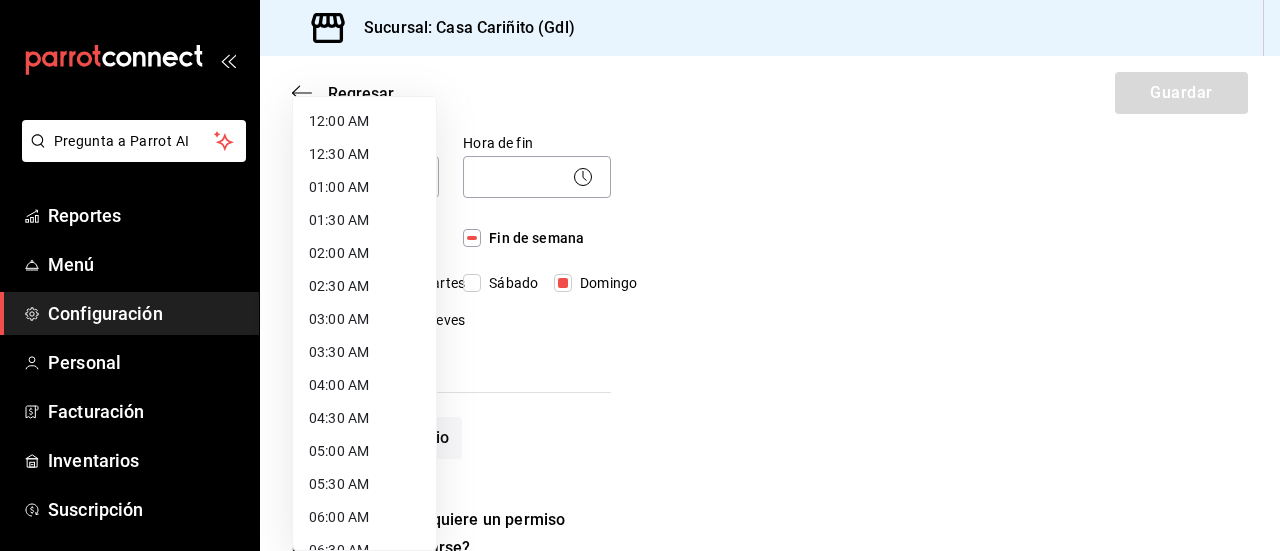 drag, startPoint x: 343, startPoint y: 111, endPoint x: 360, endPoint y: 142, distance: 35.35534 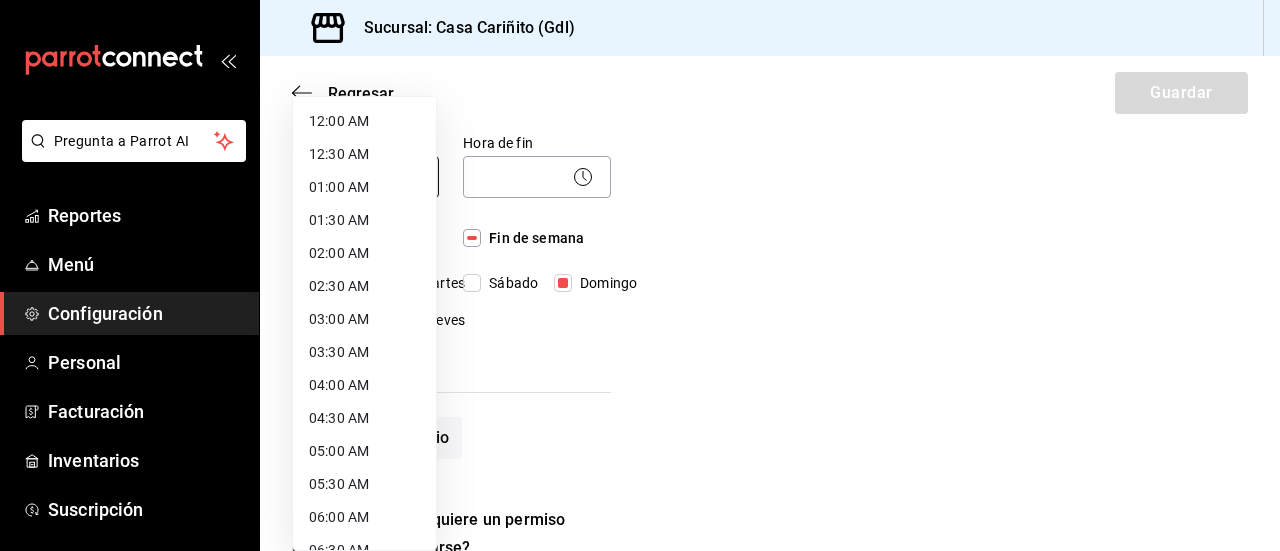 type on "00:00" 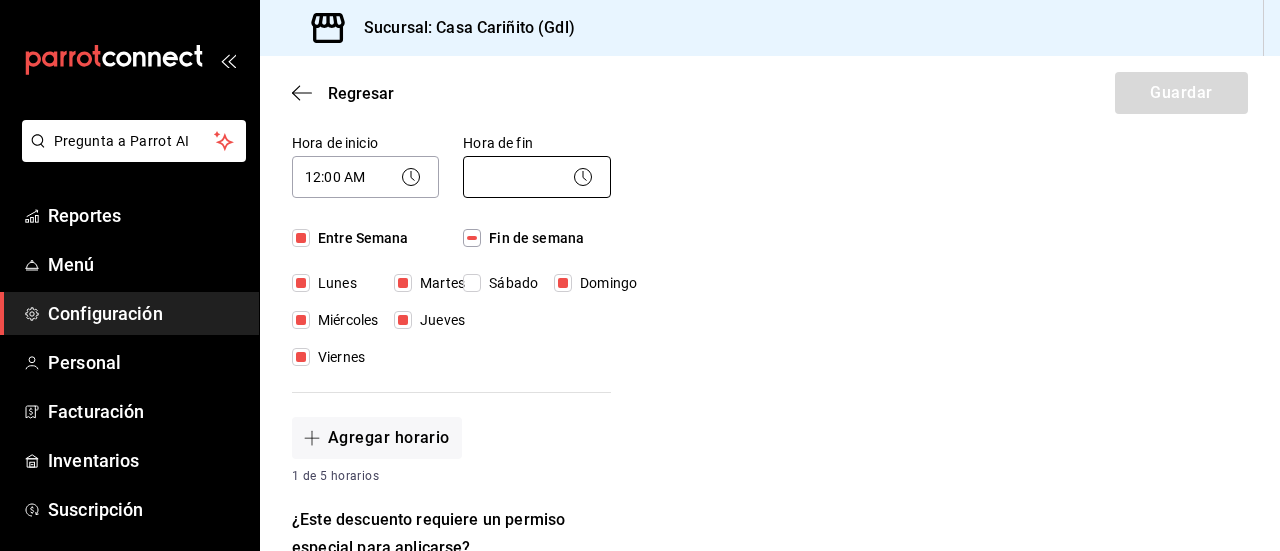 click on "Pregunta a Parrot AI Reportes   Menú   Configuración   Personal   Facturación   Inventarios   Suscripción   Ayuda Recomienda Parrot   [FIRST] [LAST]   Sugerir nueva función   Sucursal: Casa Cariñito ([CITY]) Regresar Guardar Nuevo descuento ¿Dónde se aplicará el descuento? Artículo en orden ORDER_ITEM ¿Cómo se va a llamar? Bebida del dia 1 Ingresa una descripción (opcional) Agregar nombre del empleado ¿Este descuento tiene vigencia? Periodo en el que el descuento estará activo. Si No Horarios Elige el horario y disponibilidad de este descuento. Hora de inicio 12:00 AM 00:00 Entre Semana Lunes Martes Miércoles Jueves Viernes Hora de fin ​ Fin de semana Sábado Domingo Agregar horario 1 de 5 horarios ¿Este descuento requiere un permiso especial para aplicarse? Solo los usuarios con el permiso de "Aplicar descuento" podrán usar este descuento en el Punto de Venta. Si No ¿Quieres que el usuario defina el valor del descuento en el Punto de Venta? Si No ¿Cómo se aplicará el descuento? Cantidad" at bounding box center (640, 275) 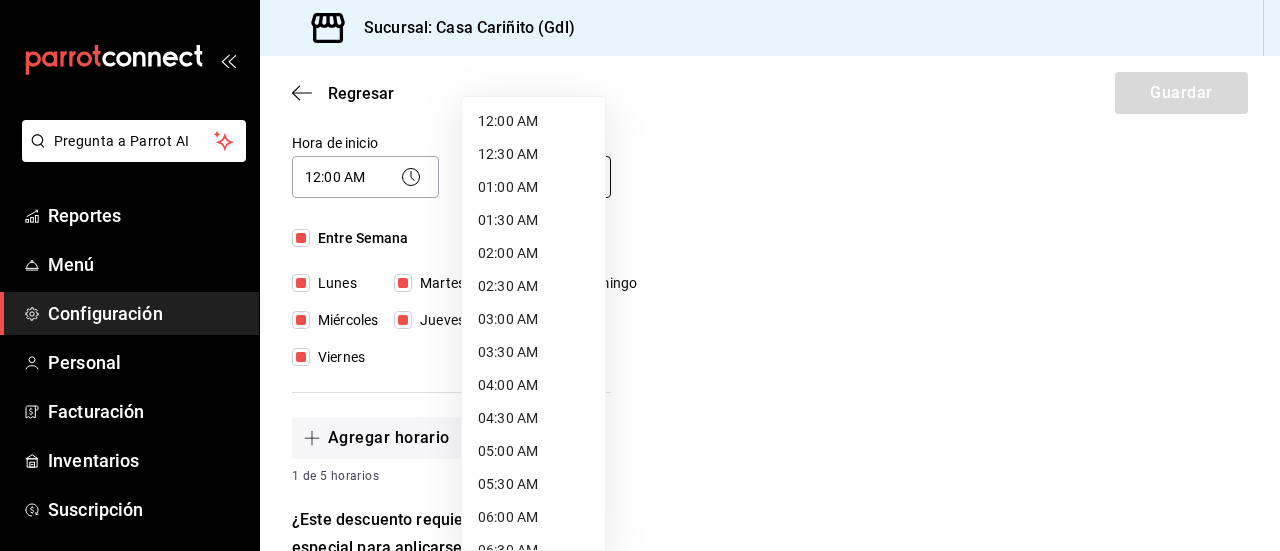click on "01:00 AM" at bounding box center [533, 187] 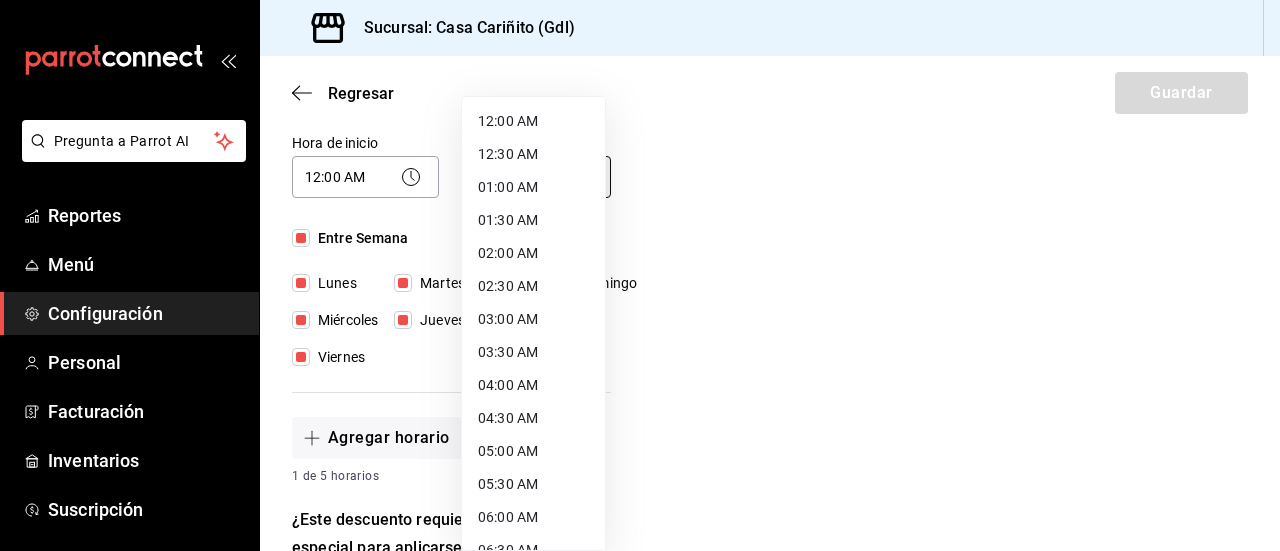 type on "01:00" 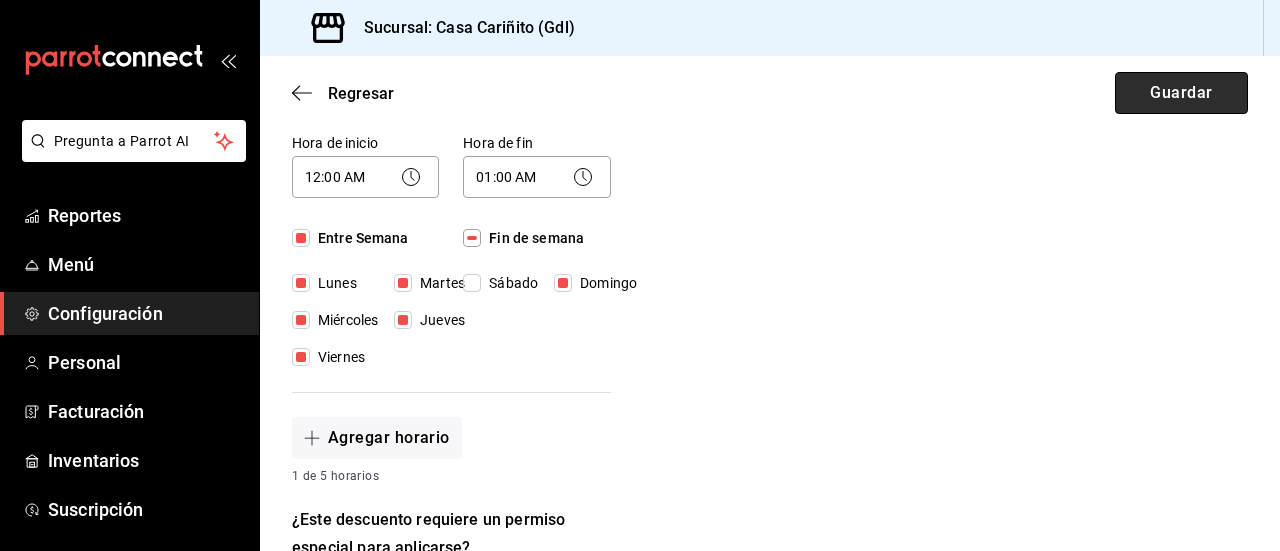 click on "Guardar" at bounding box center (1181, 93) 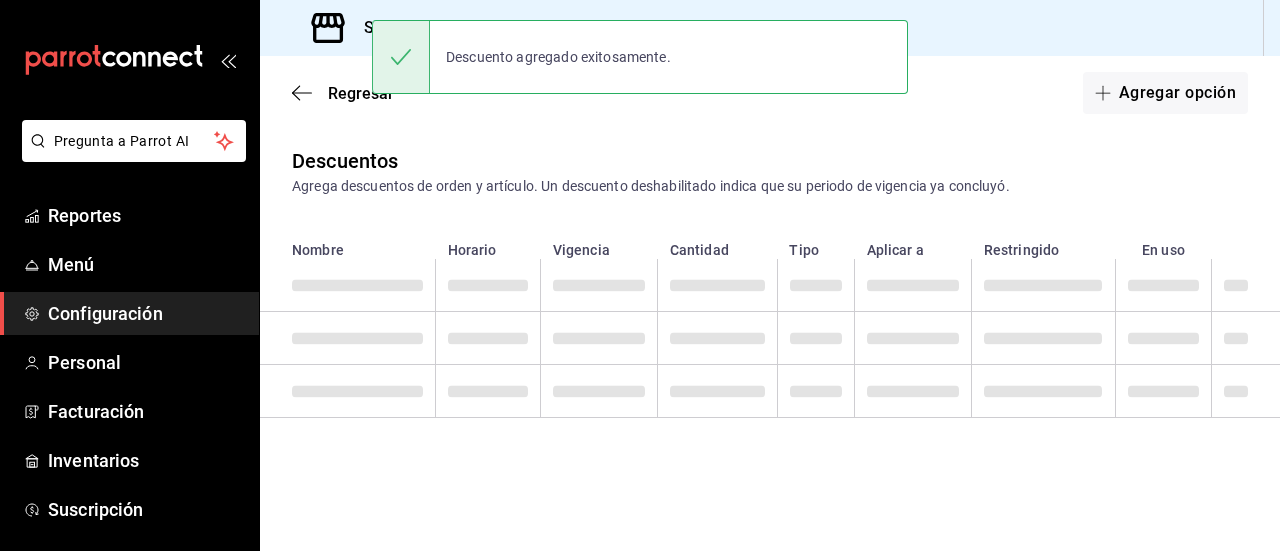 scroll, scrollTop: 0, scrollLeft: 0, axis: both 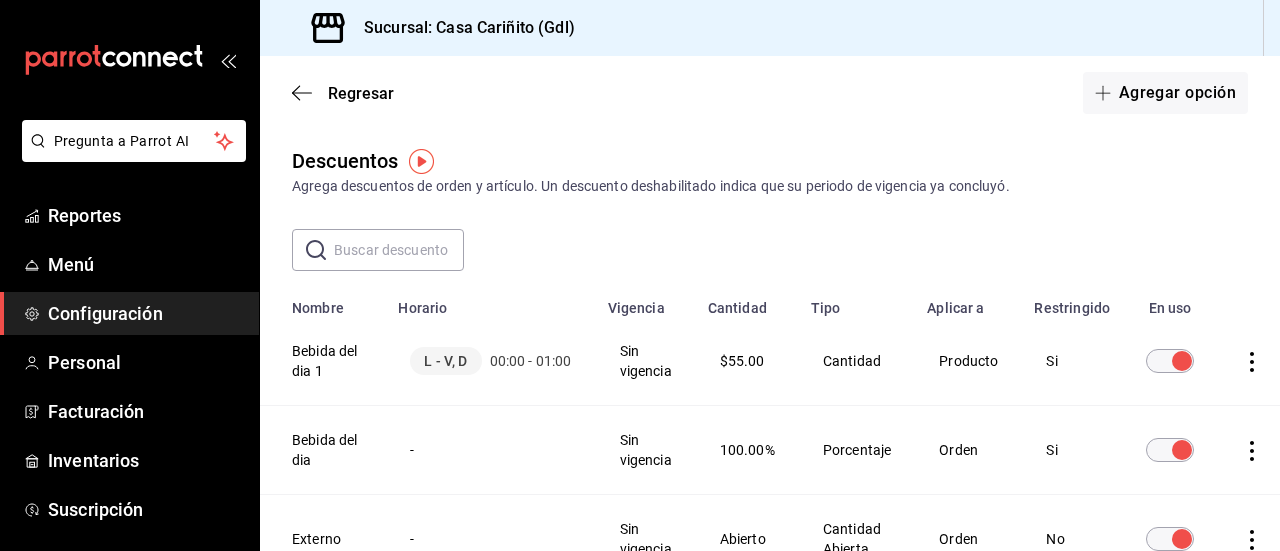 click on "Regresar Agregar opción" at bounding box center [770, 93] 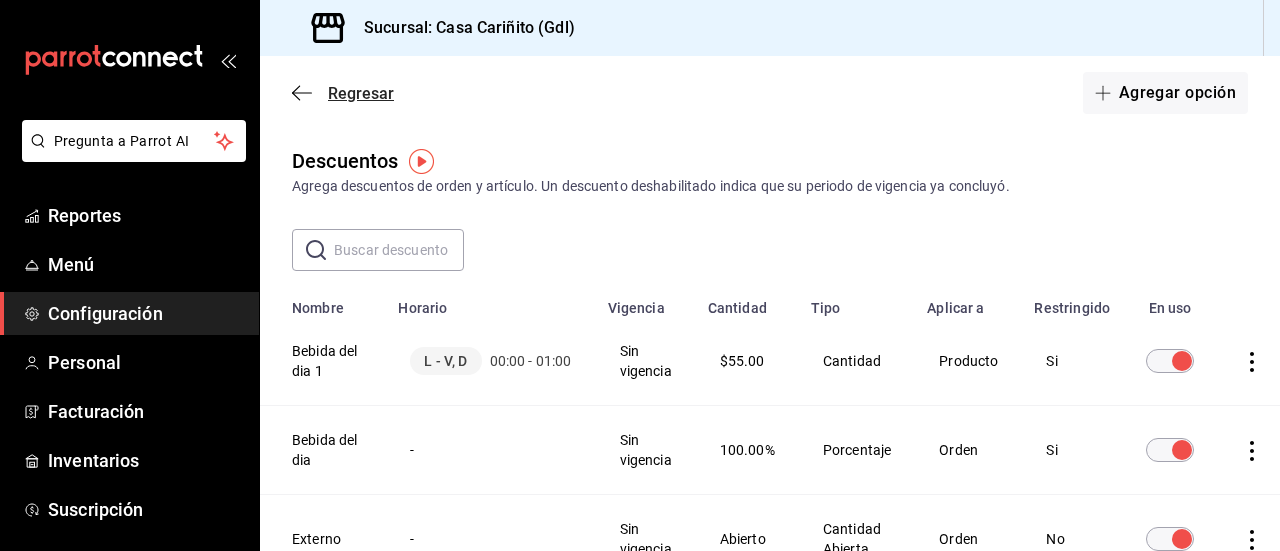 click 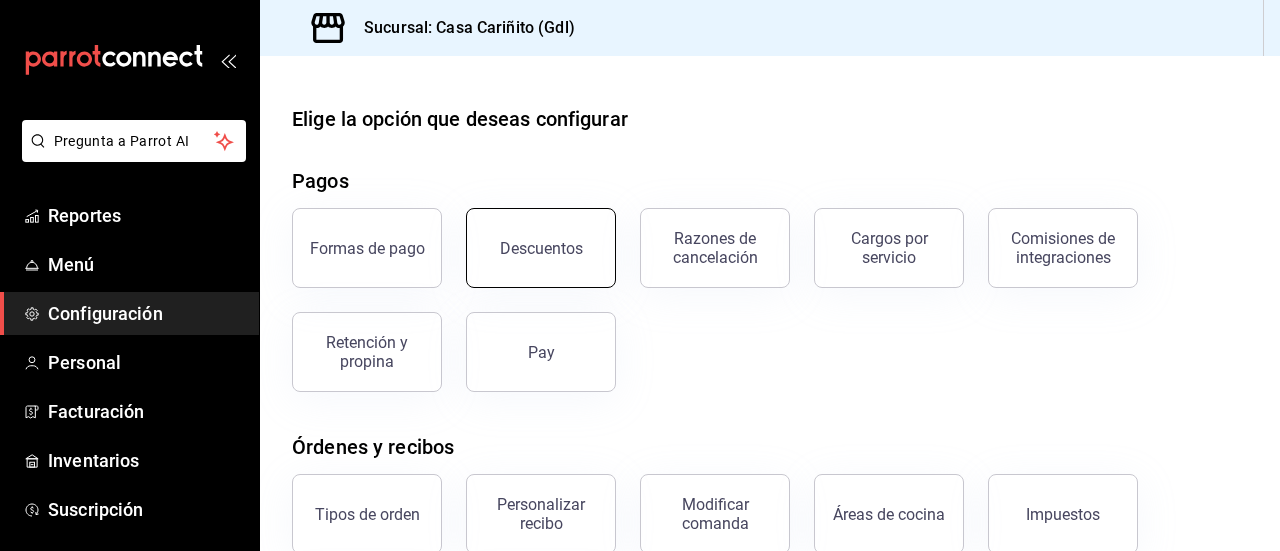 click on "Descuentos" at bounding box center (541, 248) 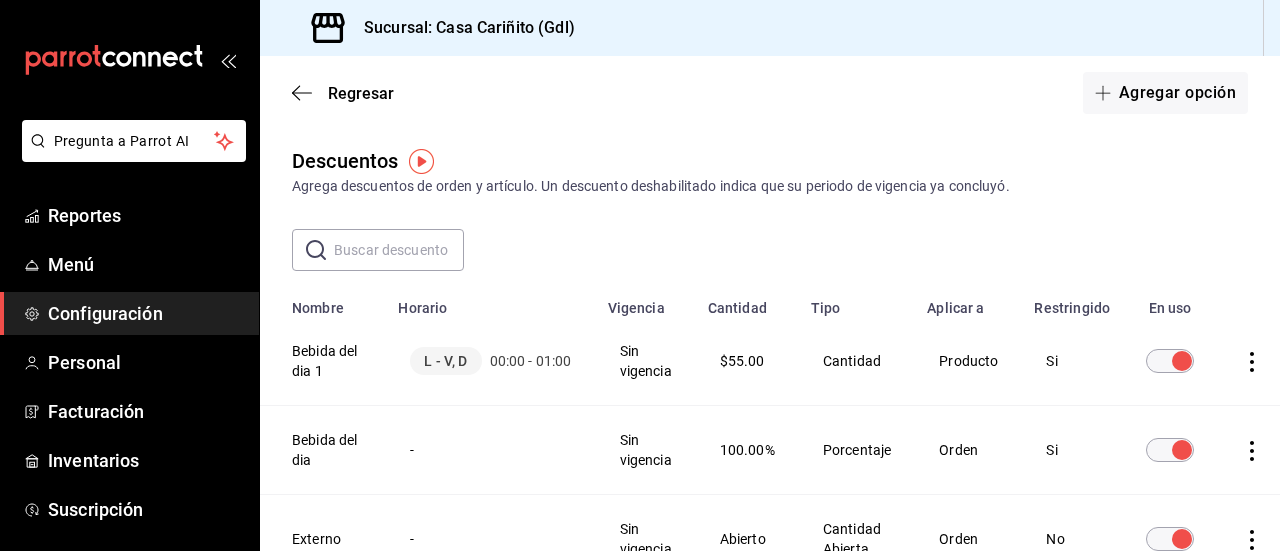 click on "00:00 - 01:00" at bounding box center (531, 361) 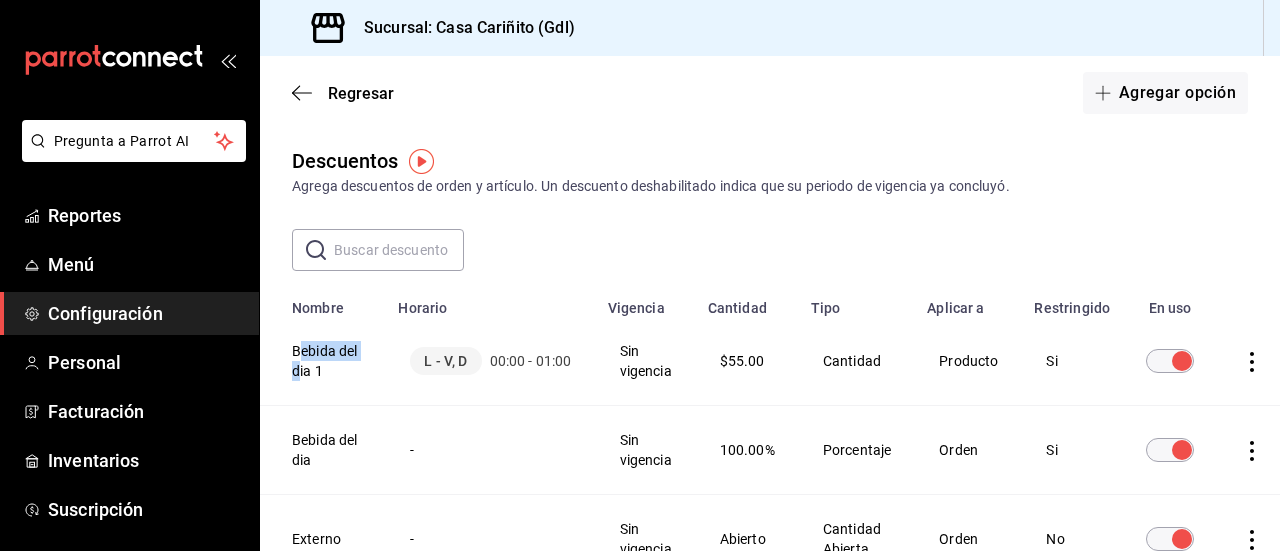 click 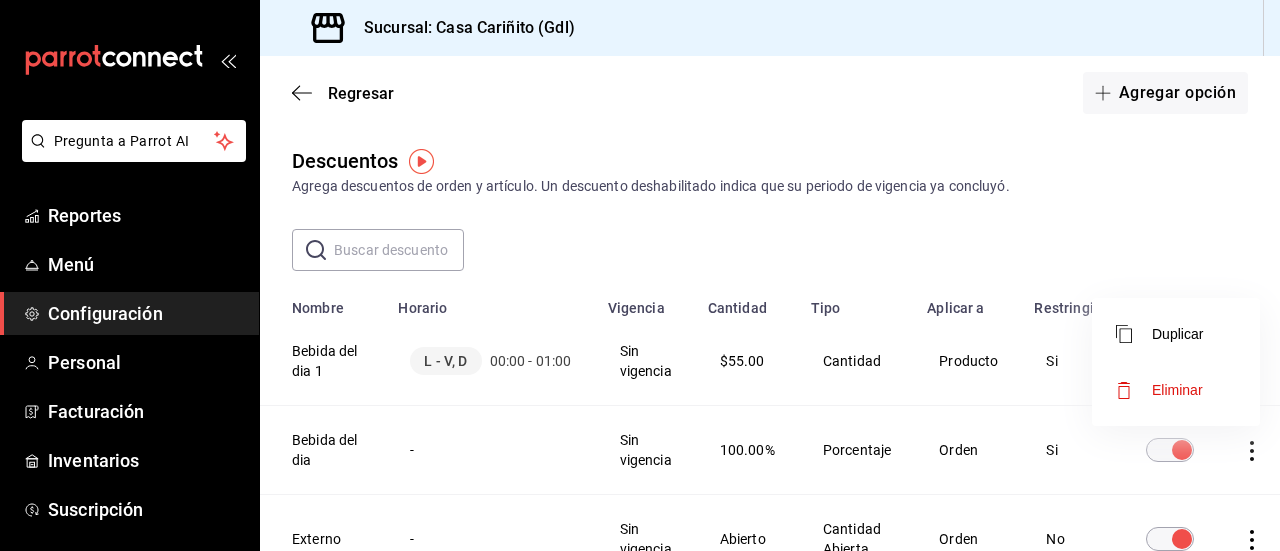 click at bounding box center [640, 275] 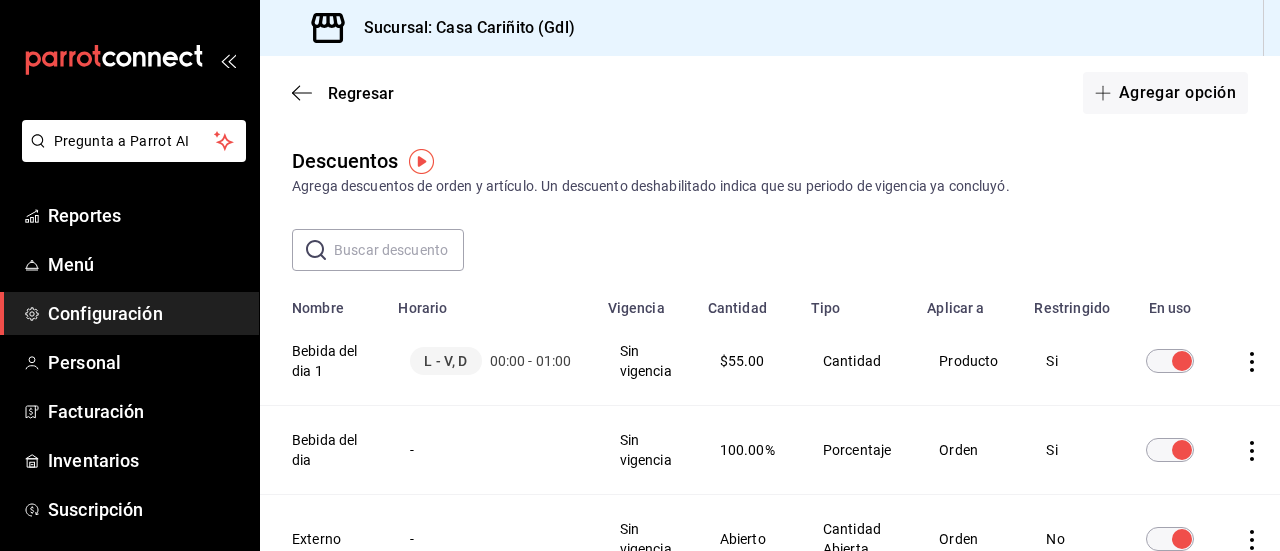 click on "00:00 - 01:00" at bounding box center [531, 361] 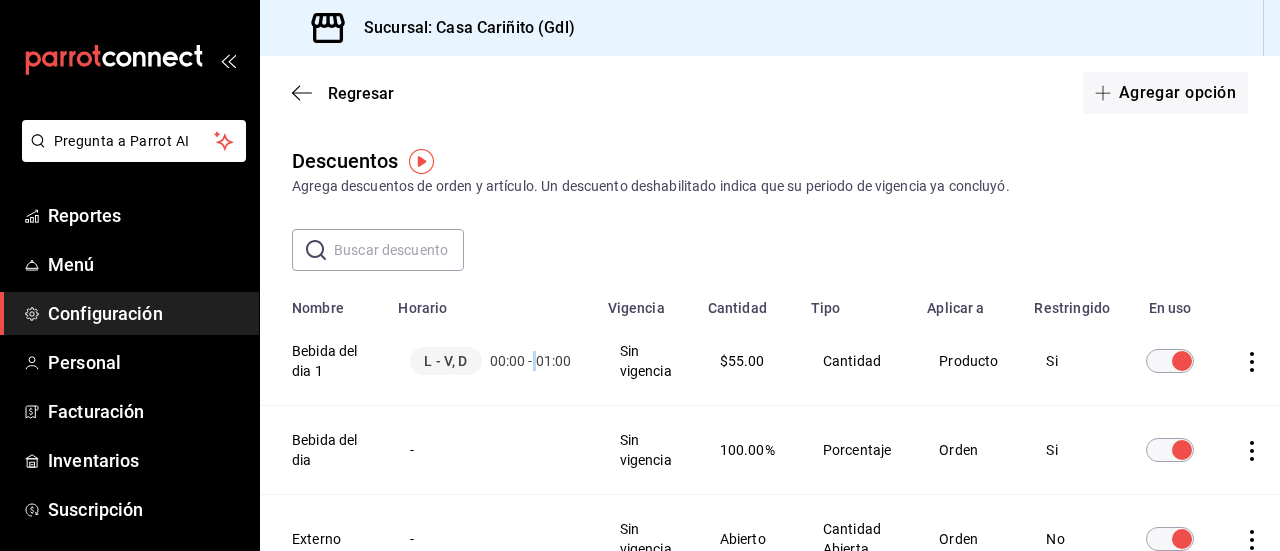 click on "00:00 - 01:00" at bounding box center (531, 361) 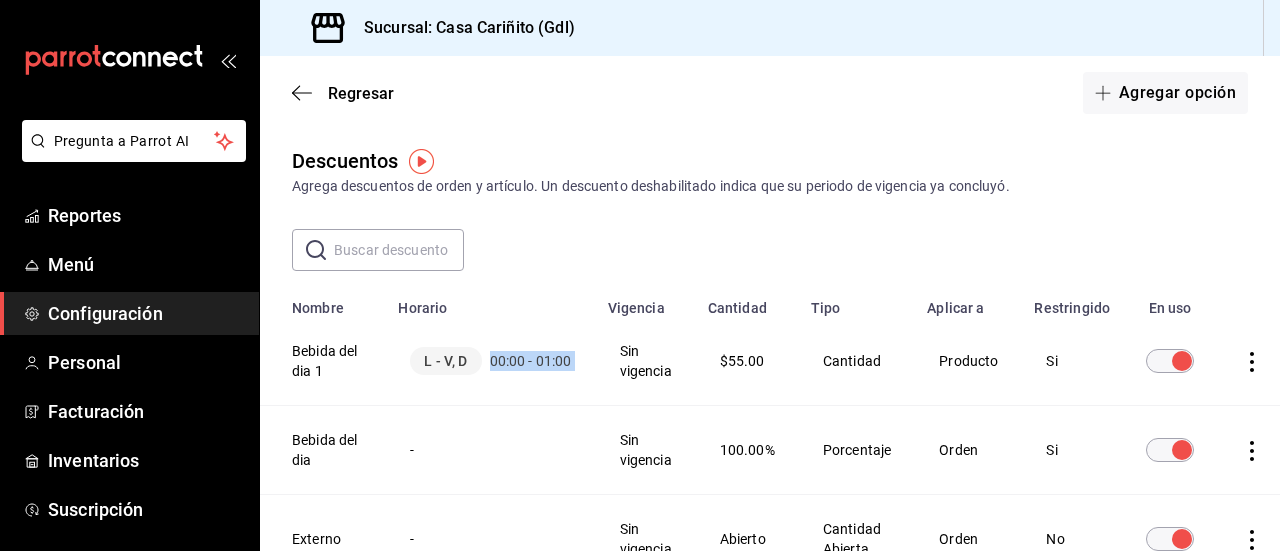 click on "00:00 - 01:00" at bounding box center [531, 361] 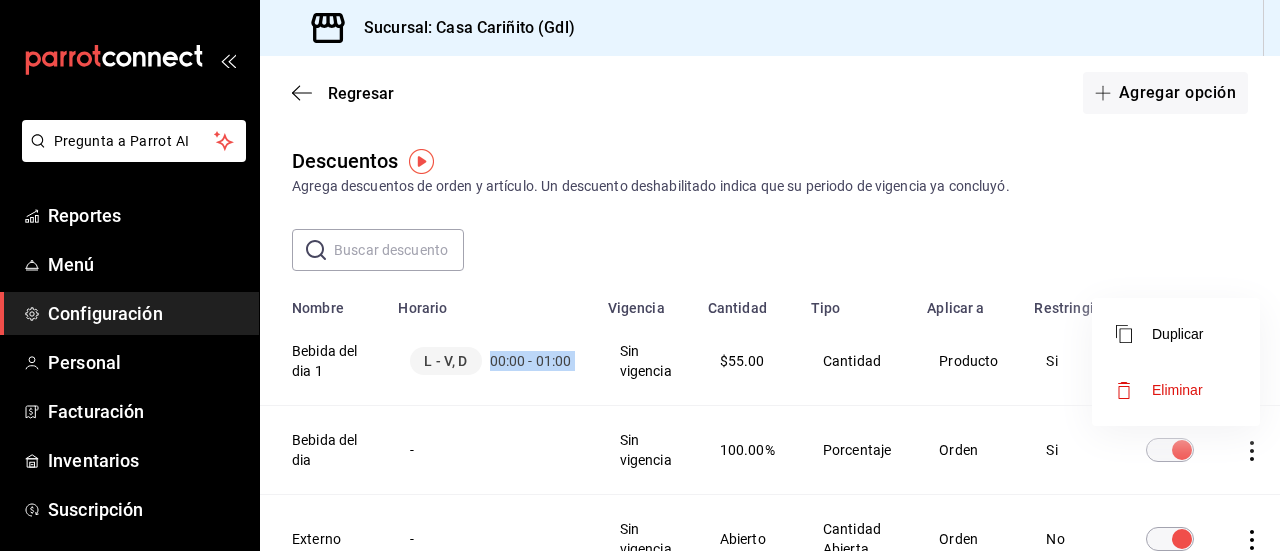 click on "Eliminar" at bounding box center (1177, 390) 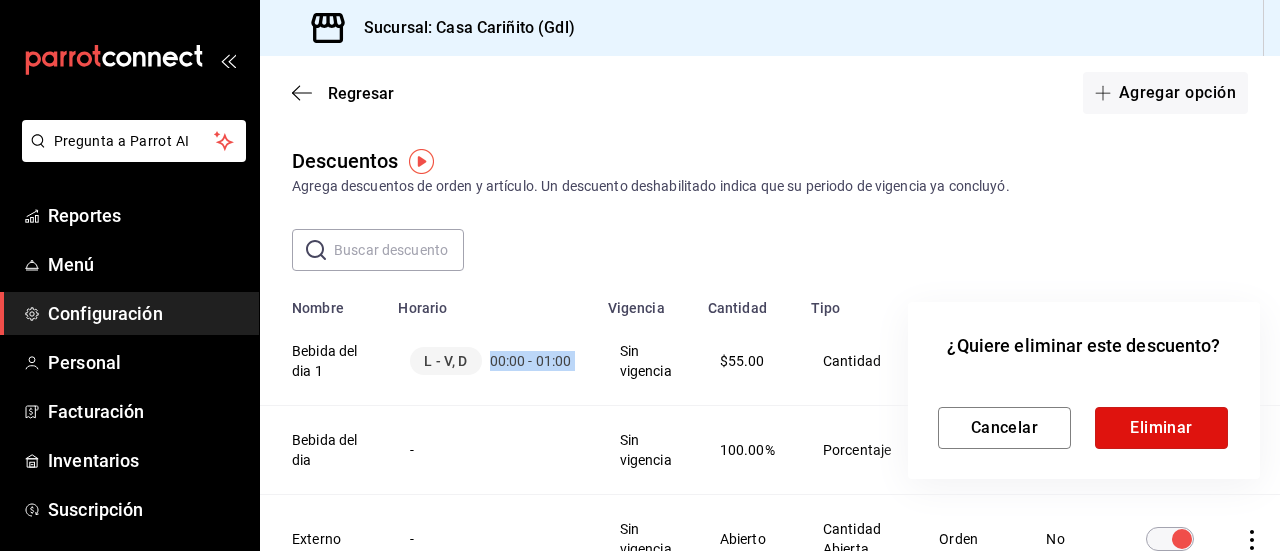 click on "Eliminar" at bounding box center (1161, 428) 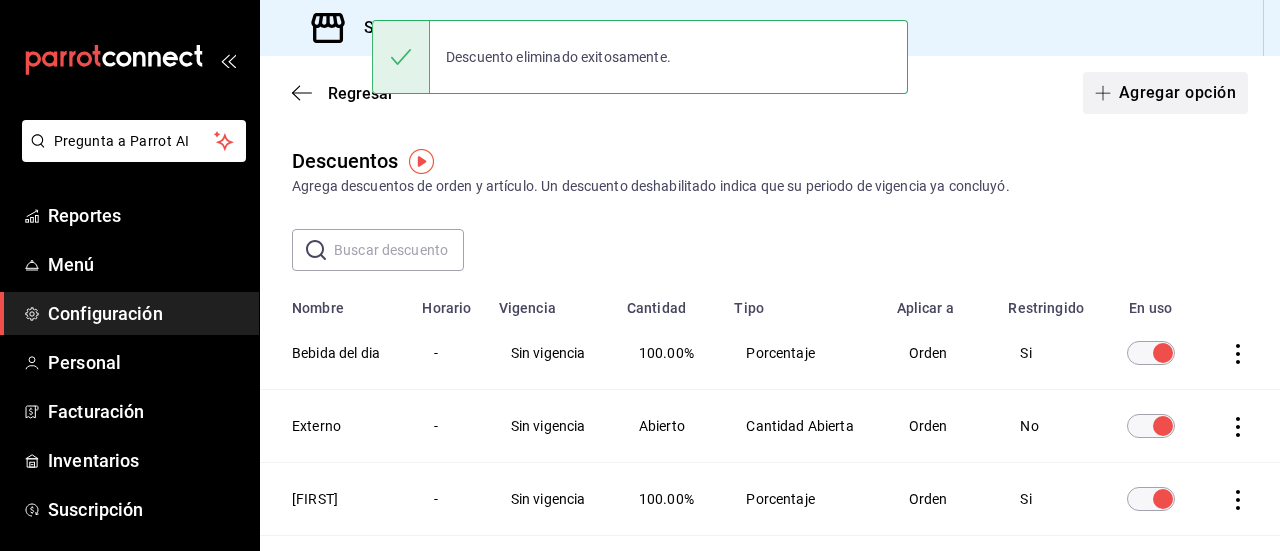 click on "Agregar opción" at bounding box center [1165, 93] 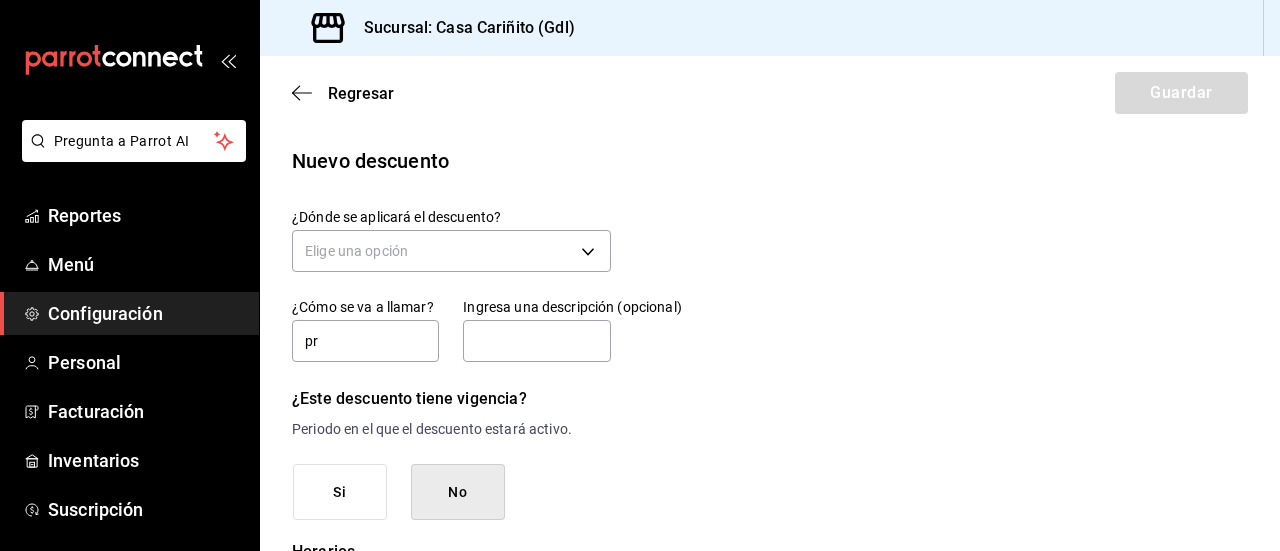 type on "p" 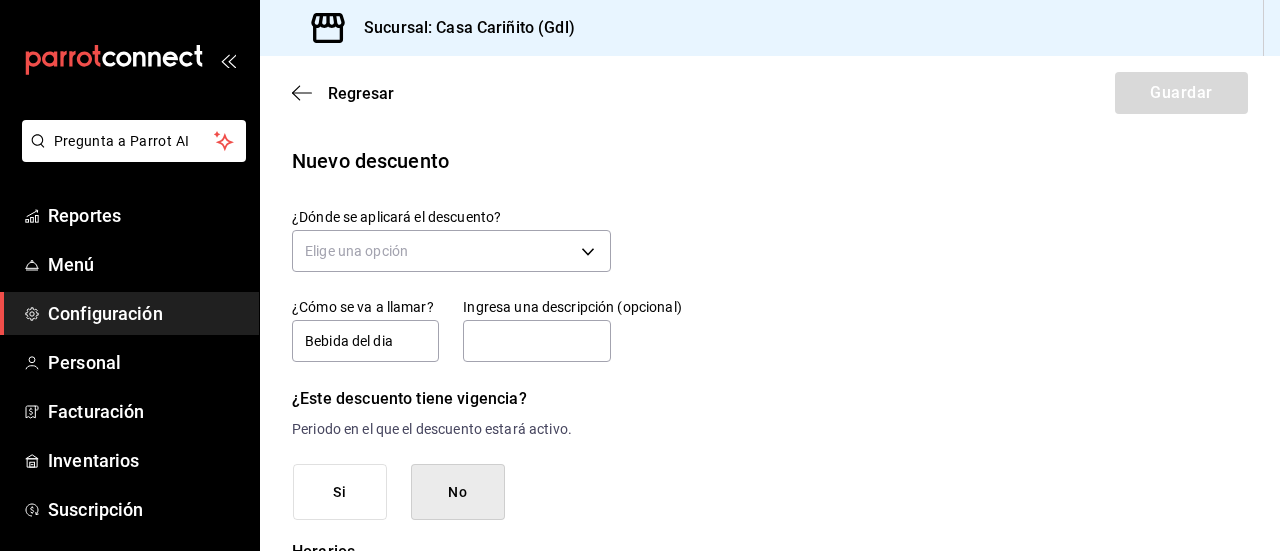 type on "Bebida del dia" 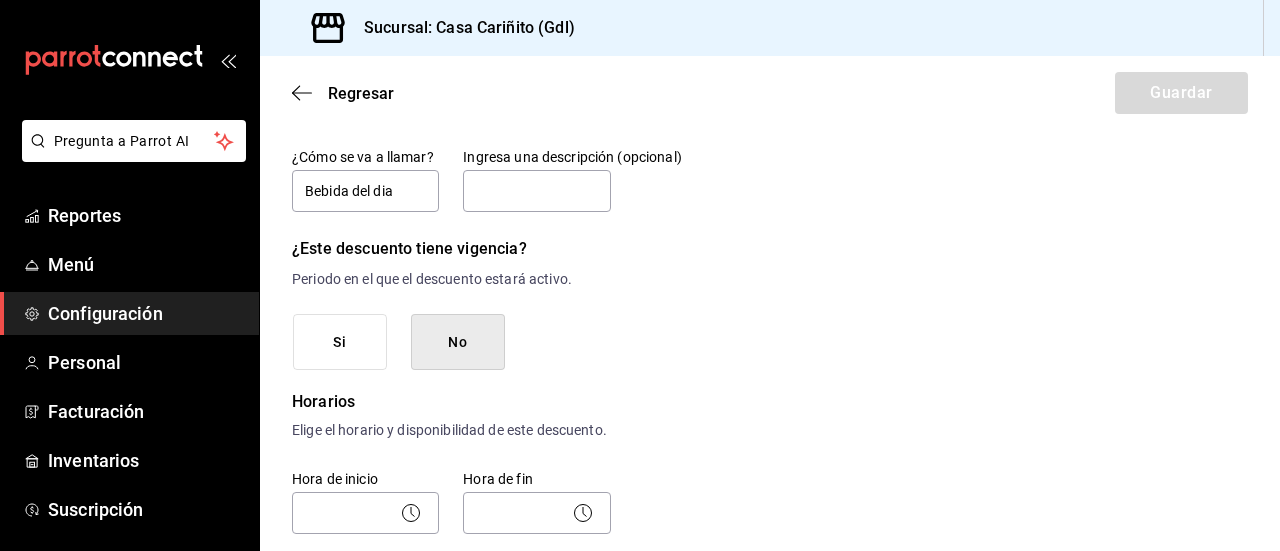 scroll, scrollTop: 125, scrollLeft: 0, axis: vertical 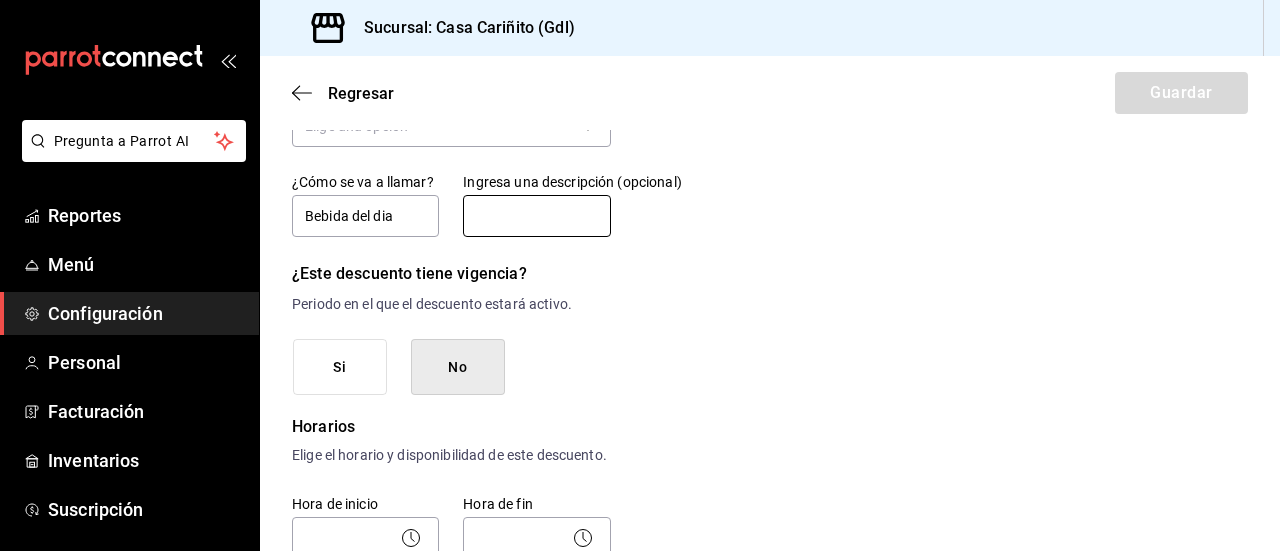 click at bounding box center [536, 216] 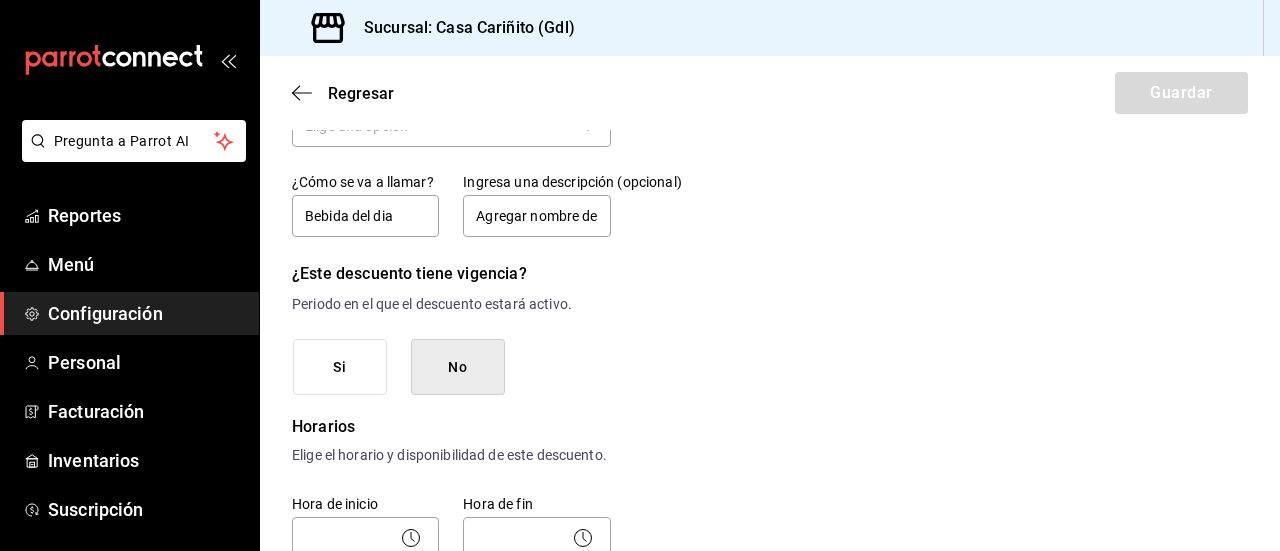 click on "No" at bounding box center [458, 367] 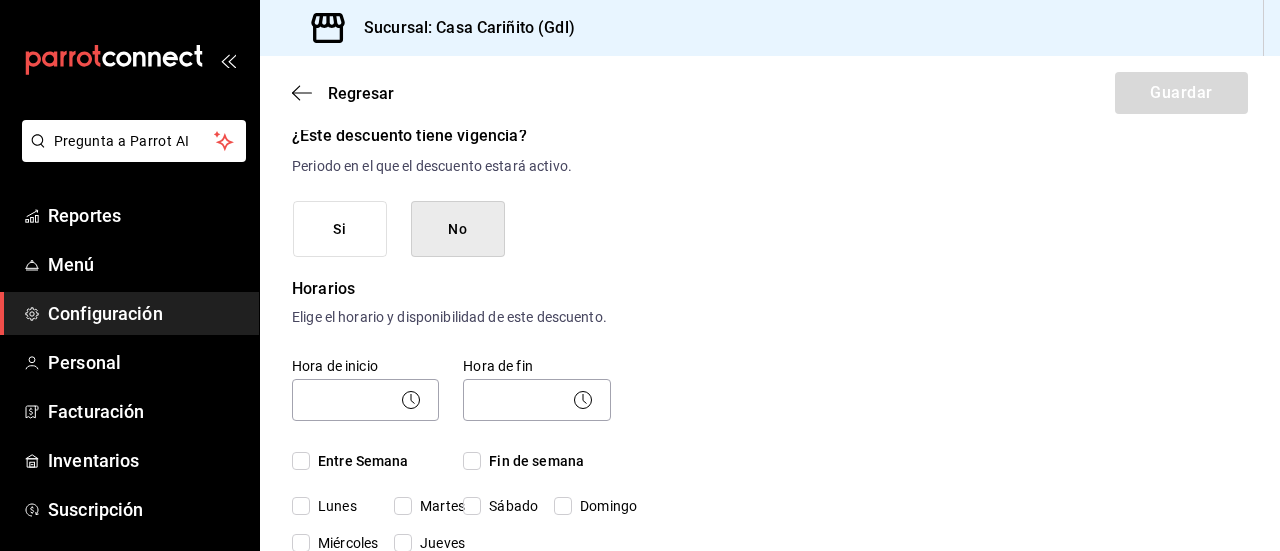scroll, scrollTop: 331, scrollLeft: 0, axis: vertical 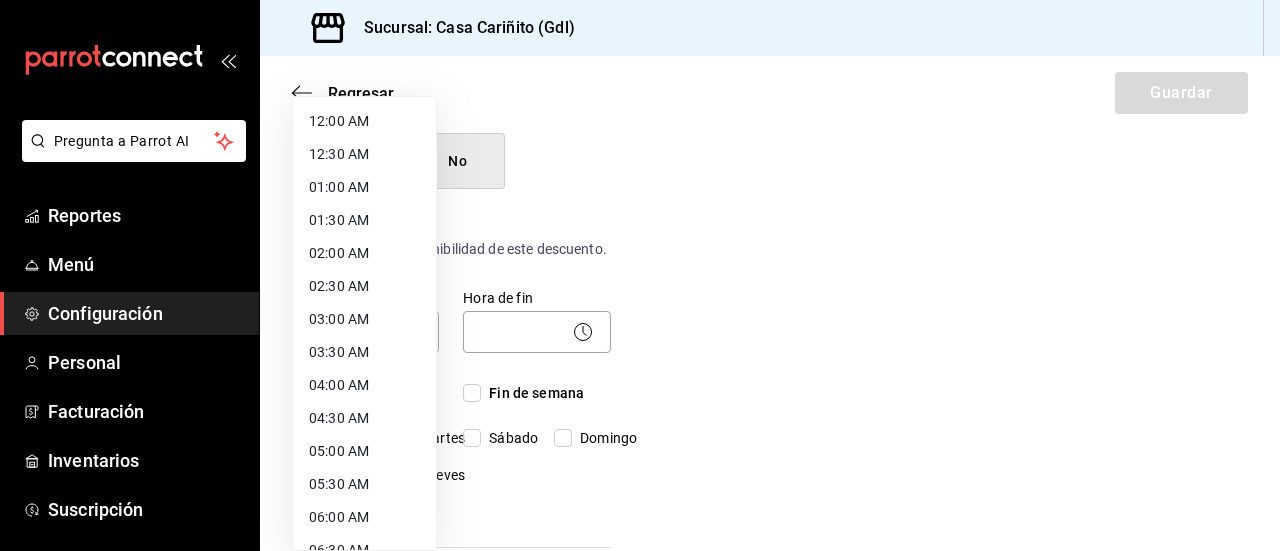 click on "Pregunta a Parrot AI Reportes   Menú   Configuración   Personal   Facturación   Inventarios   Suscripción   Ayuda Recomienda Parrot   [FIRST] [LAST]   Sugerir nueva función   Sucursal: Casa Cariñito ([CITY]) Regresar Guardar Nuevo descuento ¿Dónde se aplicará el descuento? Elige una opción ¿Cómo se va a llamar? Bebida del dia Ingresa una descripción (opcional) Agregar nombre del empleado ¿Este descuento tiene vigencia? Periodo en el que el descuento estará activo. Si No Horarios Elige el horario y disponibilidad de este descuento. Hora de inicio ​ Entre Semana Lunes Martes Miércoles Jueves Viernes Hora de fin ​ Fin de semana Sábado Domingo Agregar horario 1 de 5 horarios ¿Este descuento requiere un permiso especial para aplicarse? Solo los usuarios con el permiso de "Aplicar descuento" podrán usar este descuento en el Punto de Venta. Si No ¿Quieres que el usuario defina el valor del descuento en el Punto de Venta? Si No ¿Cómo se aplicará el descuento? Porcentaje Cantidad Porcentaje %" at bounding box center (640, 275) 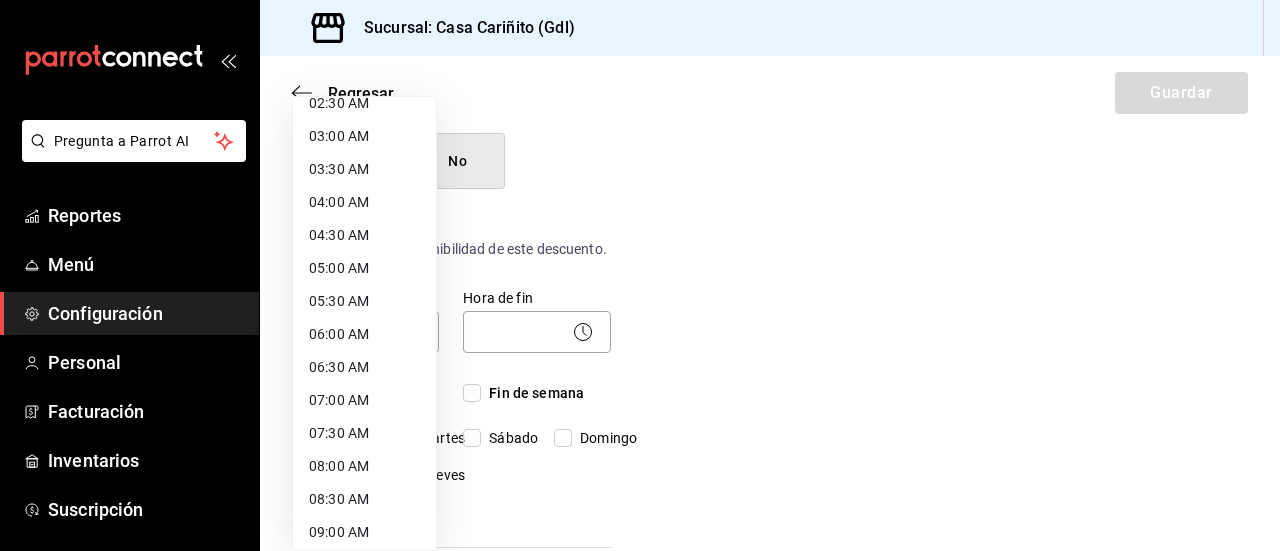 scroll, scrollTop: 206, scrollLeft: 0, axis: vertical 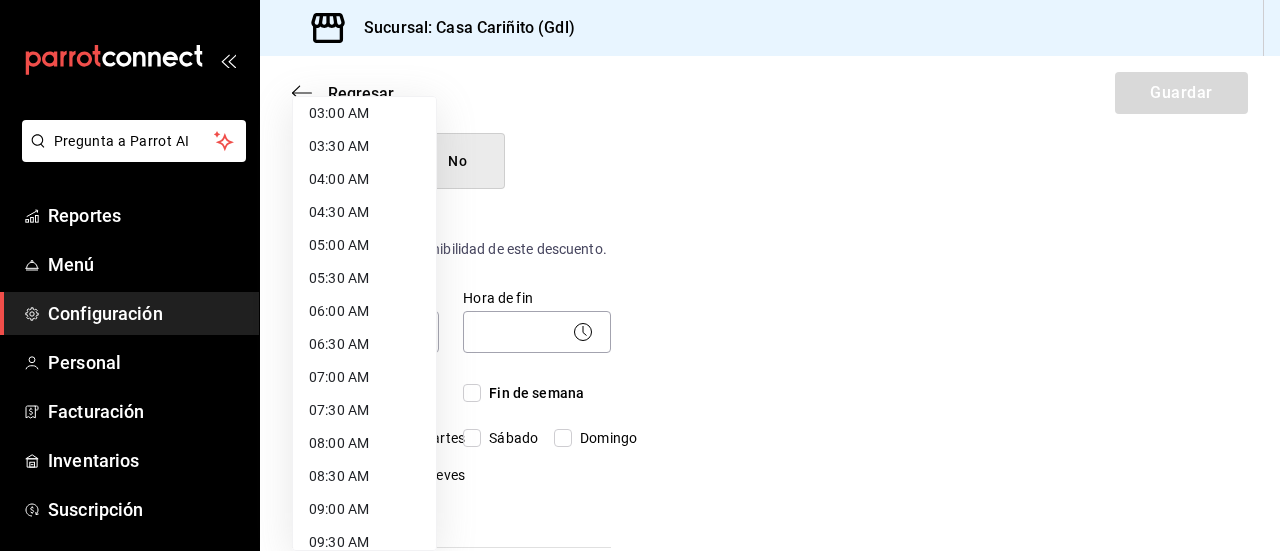 click on "06:00 AM" at bounding box center (364, 311) 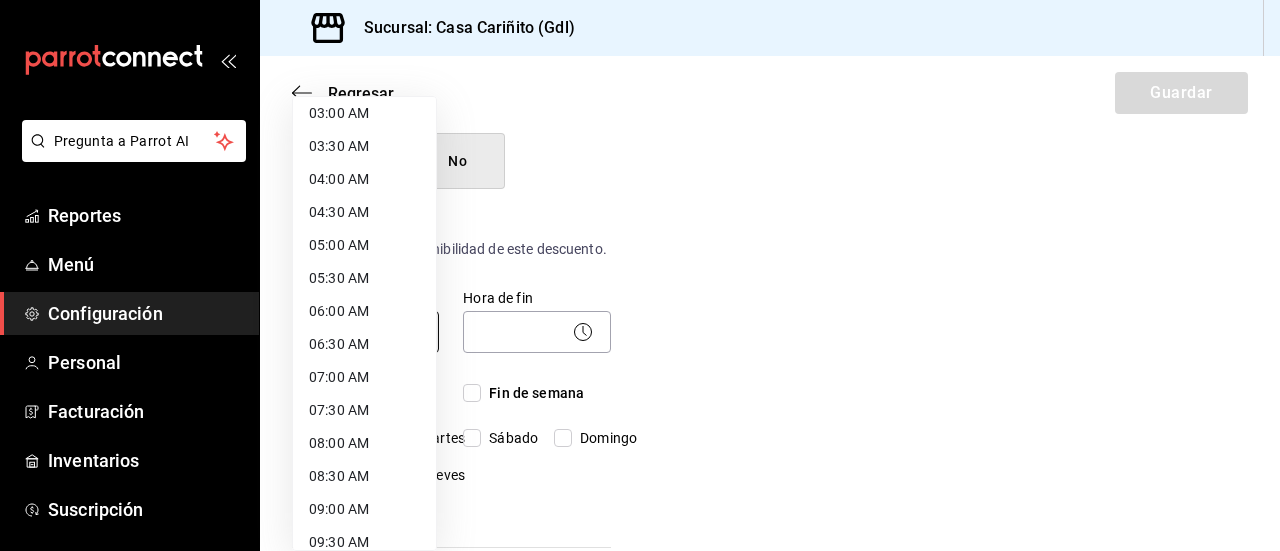 type on "06:00" 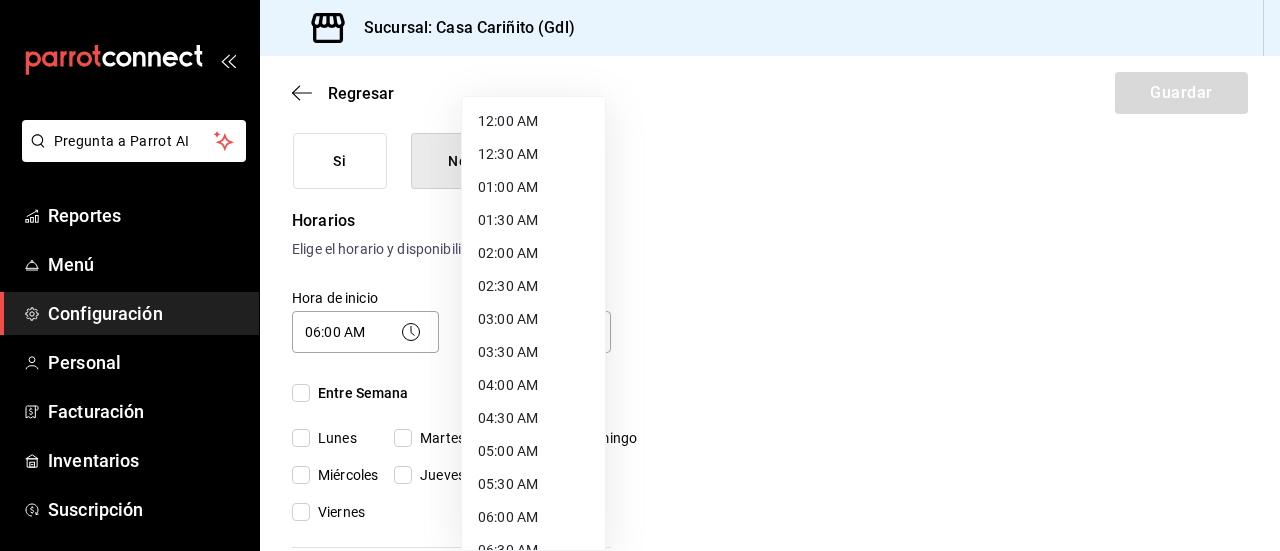 click on "Pregunta a Parrot AI Reportes   Menú   Configuración   Personal   Facturación   Inventarios   Suscripción   Ayuda Recomienda Parrot   [FIRST] [LAST]   Sugerir nueva función   Sucursal: Casa Cariñito ([CITY]) Regresar Guardar Nuevo descuento ¿Dónde se aplicará el descuento? Elige una opción ¿Cómo se va a llamar? Bebida del dia Ingresa una descripción (opcional) Agregar nombre del empleado ¿Este descuento tiene vigencia? Periodo en el que el descuento estará activo. Si No Horarios Elige el horario y disponibilidad de este descuento. Hora de inicio 06:00 AM 06:00 Entre Semana Lunes Martes Miércoles Jueves Viernes Hora de fin ​ Fin de semana Sábado Domingo Agregar horario 1 de 5 horarios ¿Este descuento requiere un permiso especial para aplicarse? Solo los usuarios con el permiso de "Aplicar descuento" podrán usar este descuento en el Punto de Venta. Si No ¿Quieres que el usuario defina el valor del descuento en el Punto de Venta? Si No ¿Cómo se aplicará el descuento? Porcentaje Cantidad %" at bounding box center [640, 275] 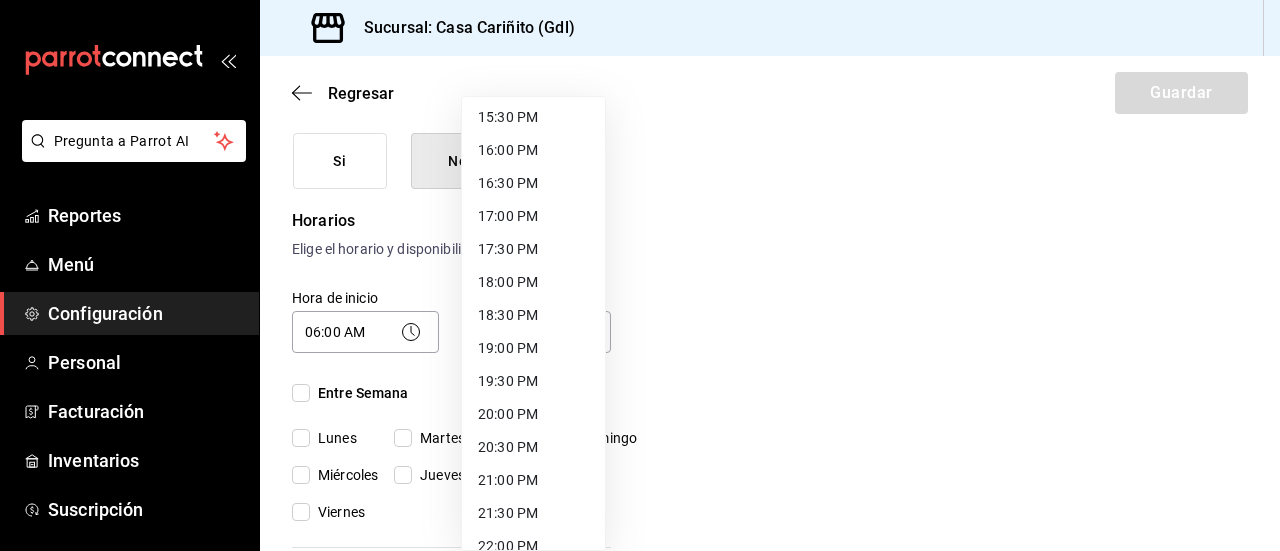 scroll, scrollTop: 1022, scrollLeft: 0, axis: vertical 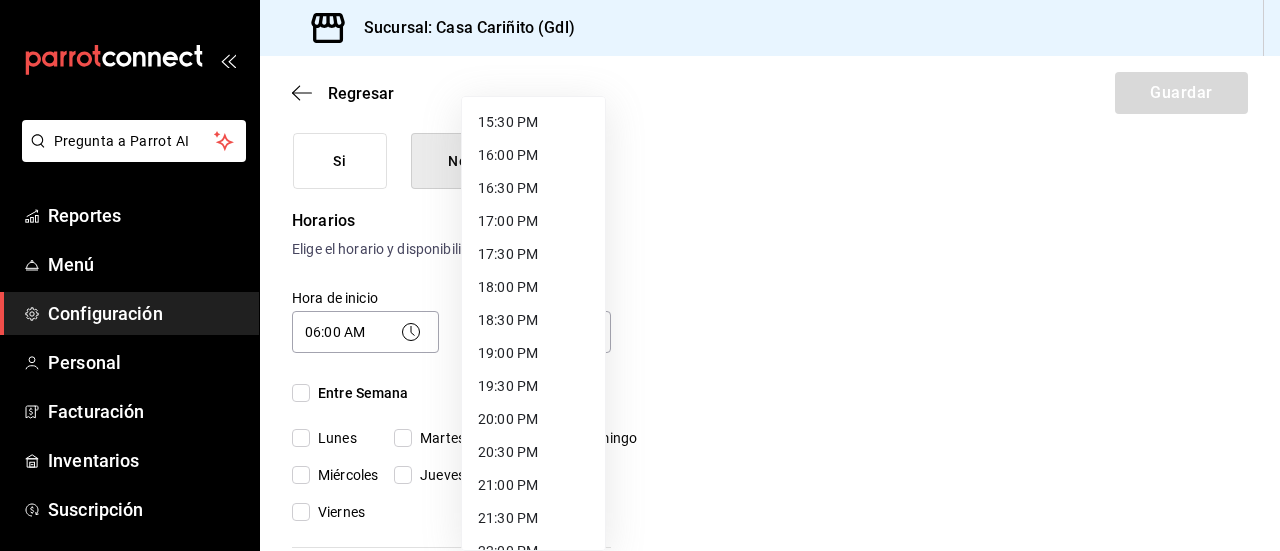 click on "19:00 PM" at bounding box center [533, 353] 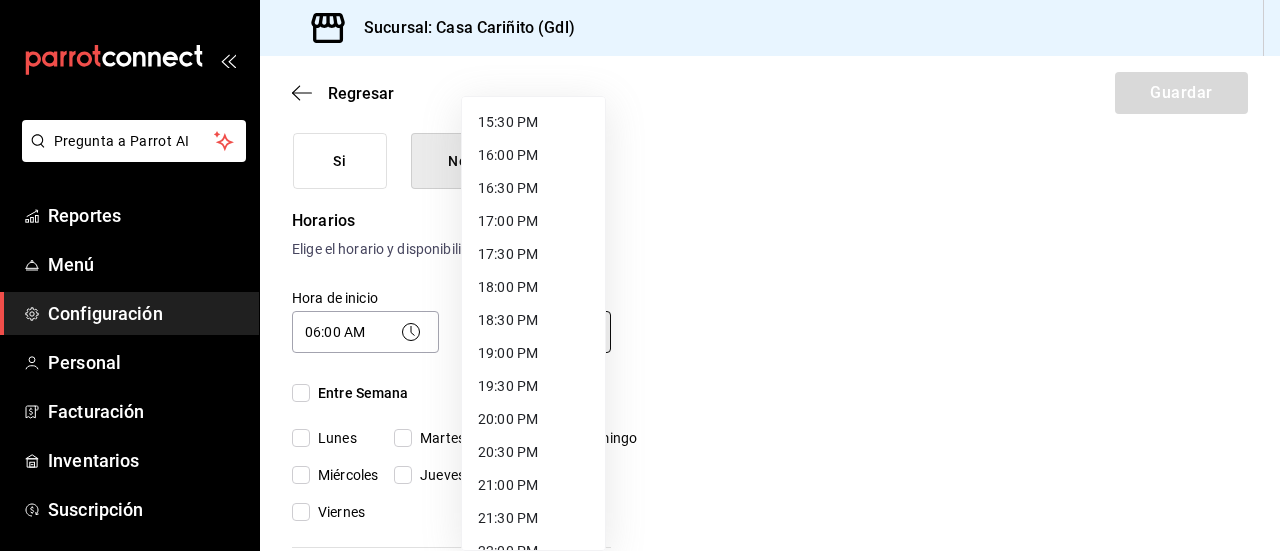type on "19:00" 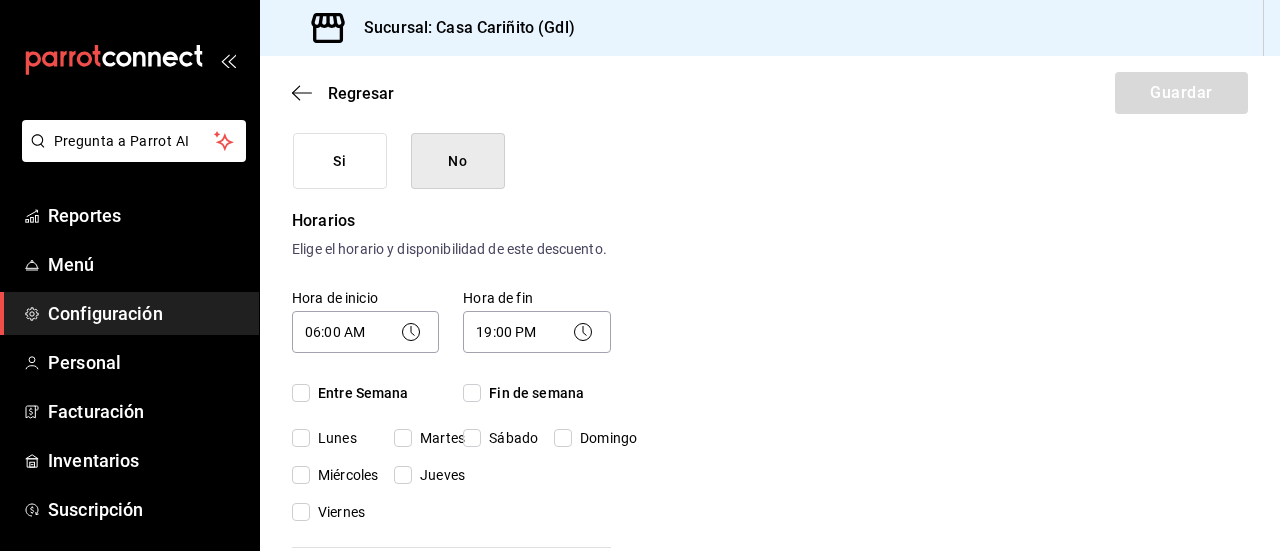 click on "Nuevo descuento ¿Dónde se aplicará el descuento? Elige una opción ¿Cómo se va a llamar? Bebida del dia Ingresa una descripción (opcional) Agregar nombre del empleado ¿Este descuento tiene vigencia? Periodo en el que el descuento estará activo. Si No Horarios Elige el horario y disponibilidad de este descuento. Hora de inicio 06:00 AM 06:00 Entre Semana Lunes Martes Miércoles Jueves Viernes Hora de fin 19:00 PM 19:00 Fin de semana Sábado Domingo Agregar horario 1 de 5 horarios ¿Este descuento requiere un permiso especial para aplicarse? Solo los usuarios con el permiso de "Aplicar descuento" podrán usar este descuento en el Punto de Venta. Si No ¿Quieres que el usuario defina el valor del descuento en el Punto de Venta? Si eliges "Sí", el usuario podrá escribir la cantidad o porcentaje al aplicarlo. Si eliges "No", deberás definirlo desde aquí. Si No ¿Cómo se aplicará el descuento? Porcentaje Cantidad Porcentaje" at bounding box center (770, 583) 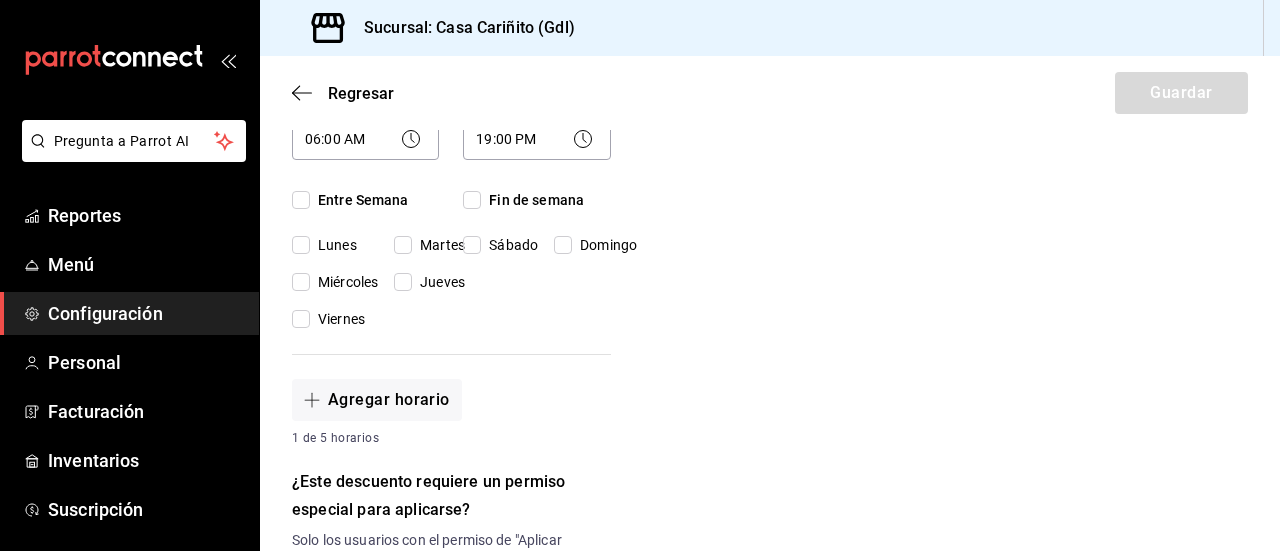 scroll, scrollTop: 531, scrollLeft: 0, axis: vertical 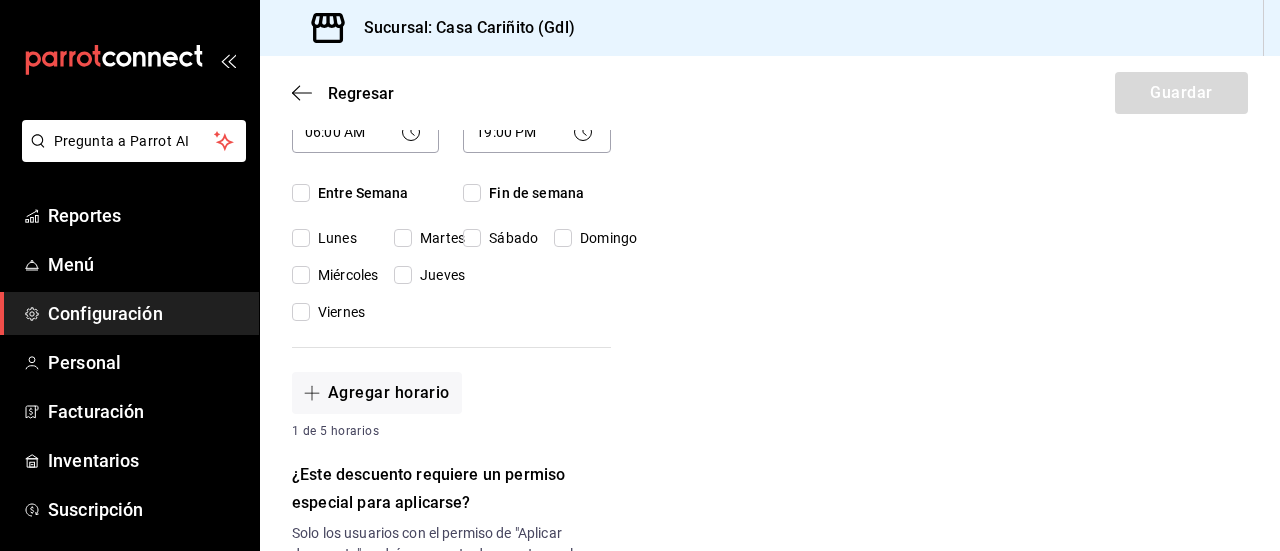 click on "Entre Semana" at bounding box center [301, 193] 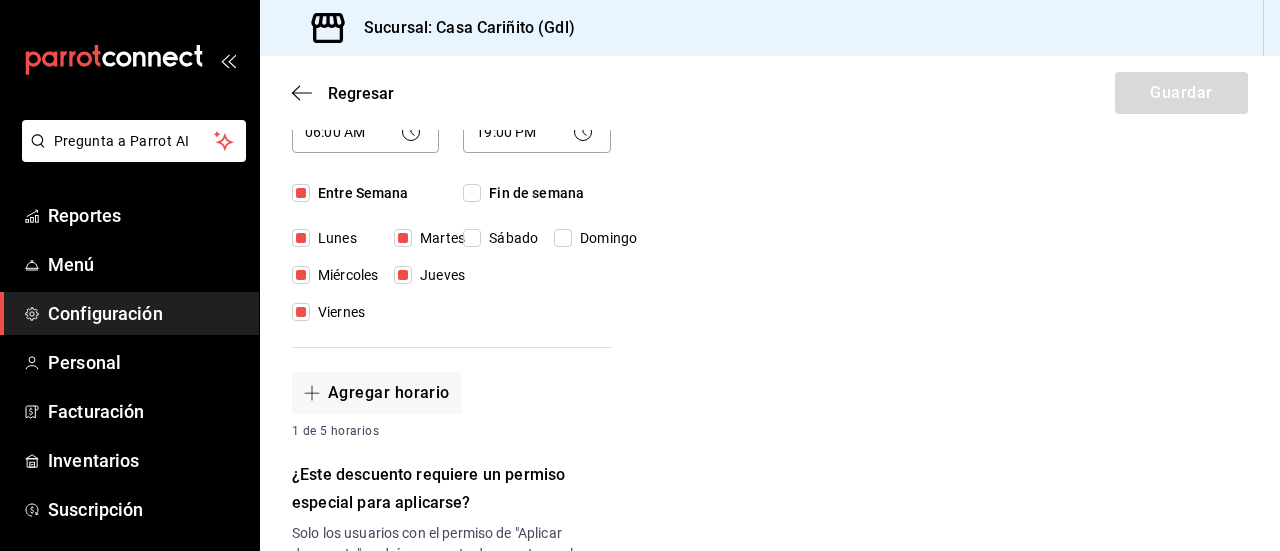 click on "Fin de semana" at bounding box center (472, 193) 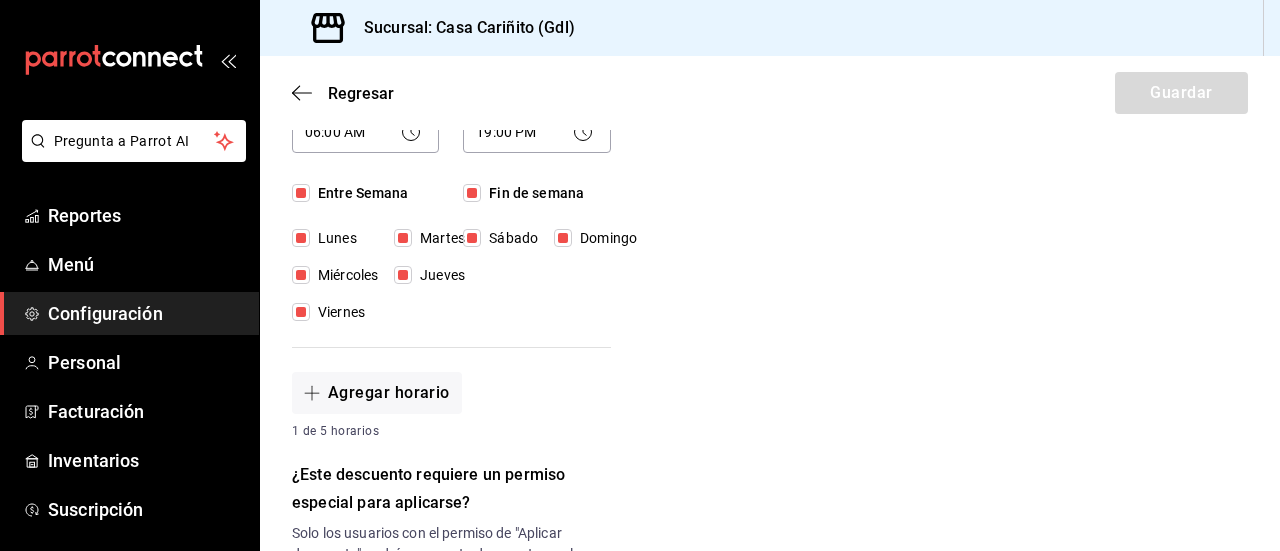click on "Nuevo descuento ¿Dónde se aplicará el descuento? Elige una opción ¿Cómo se va a llamar? Bebida del dia Ingresa una descripción (opcional) Agregar nombre del empleado ¿Este descuento tiene vigencia? Periodo en el que el descuento estará activo. Si No Horarios Elige el horario y disponibilidad de este descuento. Hora de inicio 06:00 AM 06:00 Entre Semana Lunes Martes Miércoles Jueves Viernes Hora de fin 19:00 PM 19:00 Fin de semana Sábado Domingo Agregar horario 1 de 5 horarios ¿Este descuento requiere un permiso especial para aplicarse? Solo los usuarios con el permiso de "Aplicar descuento" podrán usar este descuento en el Punto de Venta. Si No ¿Quieres que el usuario defina el valor del descuento en el Punto de Venta? Si eliges "Sí", el usuario podrá escribir la cantidad o porcentaje al aplicarlo. Si eliges "No", deberás definirlo desde aquí. Si No ¿Cómo se aplicará el descuento? Porcentaje Cantidad Porcentaje" at bounding box center [770, 383] 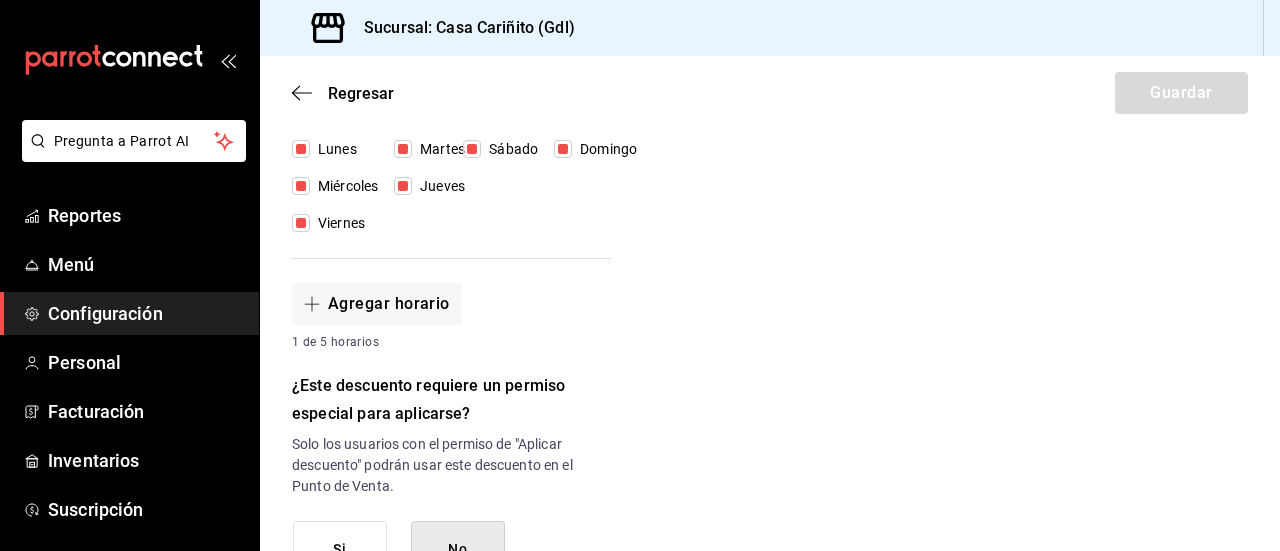 scroll, scrollTop: 651, scrollLeft: 0, axis: vertical 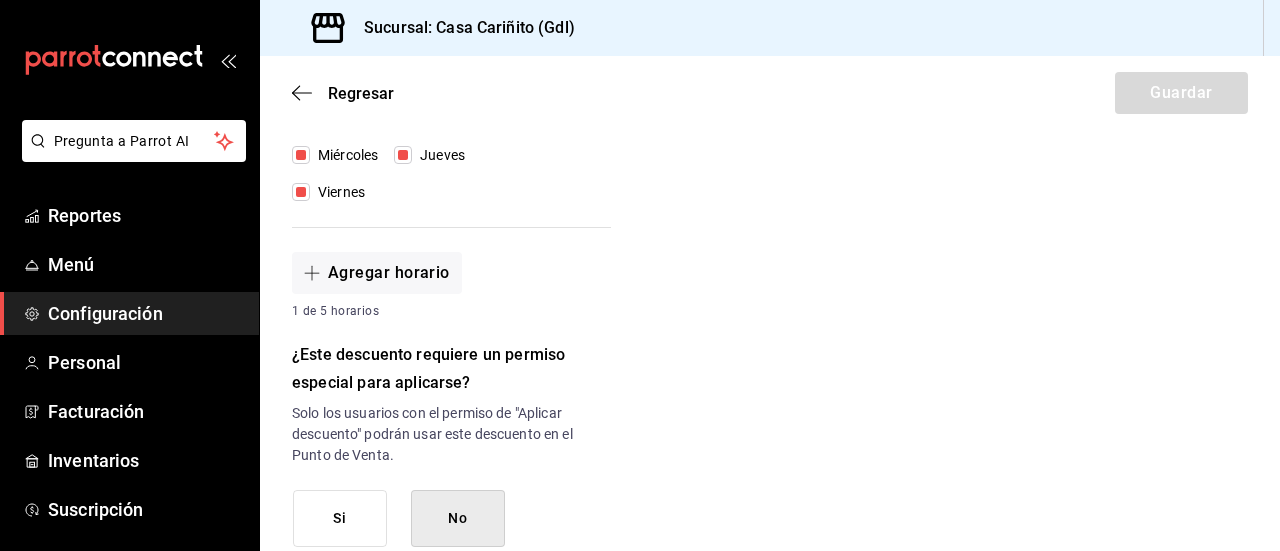 click on "Nuevo descuento ¿Dónde se aplicará el descuento? Elige una opción ¿Cómo se va a llamar? Bebida del dia Ingresa una descripción (opcional) Agregar nombre del empleado ¿Este descuento tiene vigencia? Periodo en el que el descuento estará activo. Si No Horarios Elige el horario y disponibilidad de este descuento. Hora de inicio 06:00 AM 06:00 Entre Semana Lunes Martes Miércoles Jueves Viernes Hora de fin 19:00 PM 19:00 Fin de semana Sábado Domingo Agregar horario 1 de 5 horarios ¿Este descuento requiere un permiso especial para aplicarse? Solo los usuarios con el permiso de "Aplicar descuento" podrán usar este descuento en el Punto de Venta. Si No ¿Quieres que el usuario defina el valor del descuento en el Punto de Venta? Si eliges "Sí", el usuario podrá escribir la cantidad o porcentaje al aplicarlo. Si eliges "No", deberás definirlo desde aquí. Si No ¿Cómo se aplicará el descuento? Porcentaje Cantidad Porcentaje" at bounding box center (770, 263) 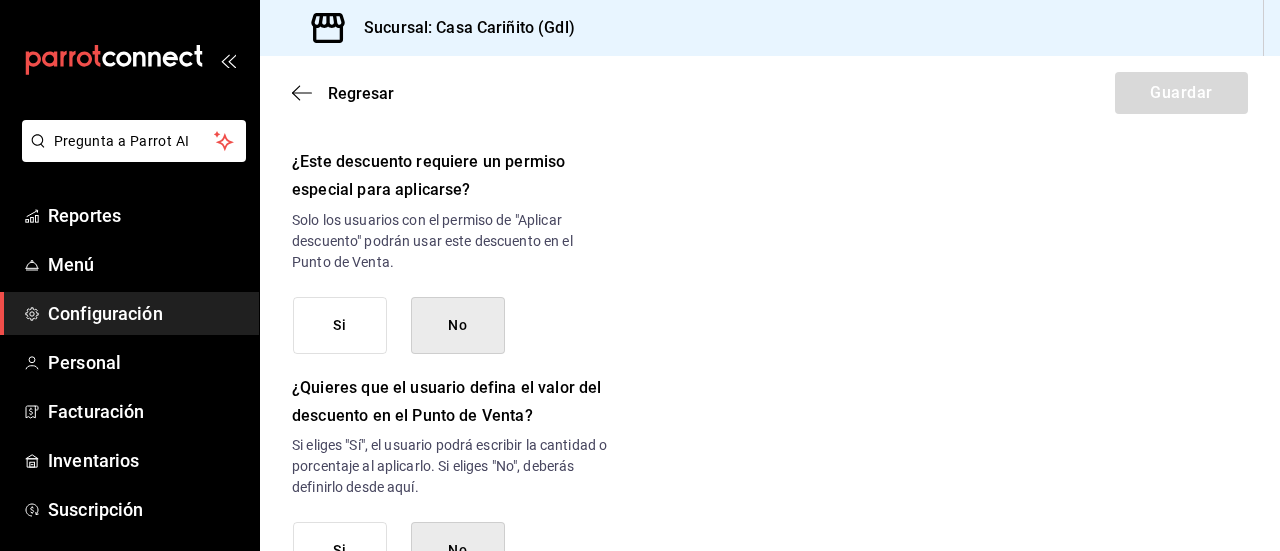 scroll, scrollTop: 891, scrollLeft: 0, axis: vertical 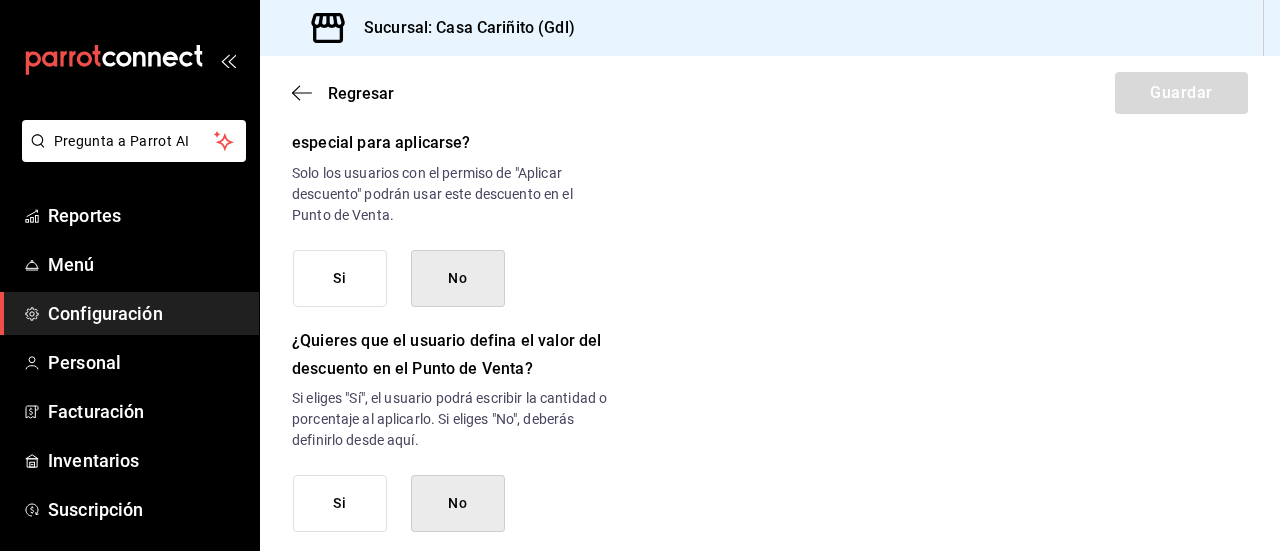 click on "Si" at bounding box center [340, 278] 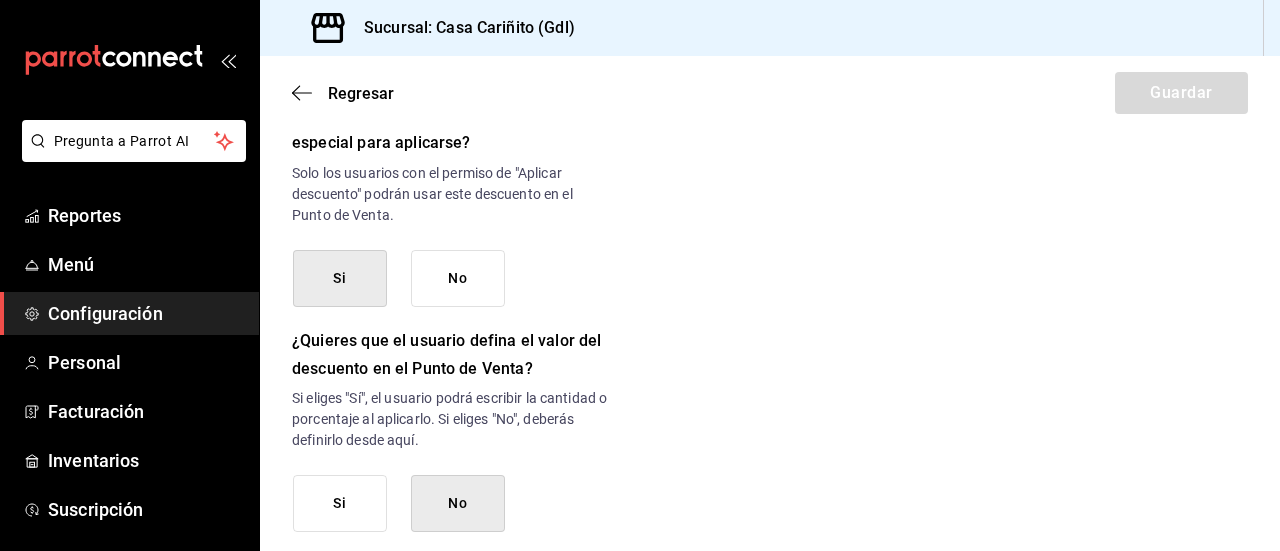 click on "Nuevo descuento ¿Dónde se aplicará el descuento? Elige una opción ¿Cómo se va a llamar? Bebida del dia Ingresa una descripción (opcional) Agregar nombre del empleado ¿Este descuento tiene vigencia? Periodo en el que el descuento estará activo. Si No Horarios Elige el horario y disponibilidad de este descuento. Hora de inicio 06:00 AM 06:00 Entre Semana Lunes Martes Miércoles Jueves Viernes Hora de fin 19:00 PM 19:00 Fin de semana Sábado Domingo Agregar horario 1 de 5 horarios ¿Este descuento requiere un permiso especial para aplicarse? Solo los usuarios con el permiso de "Aplicar descuento" podrán usar este descuento en el Punto de Venta. Si No ¿Quieres que el usuario defina el valor del descuento en el Punto de Venta? Si eliges "Sí", el usuario podrá escribir la cantidad o porcentaje al aplicarlo. Si eliges "No", deberás definirlo desde aquí. Si No ¿Cómo se aplicará el descuento? Porcentaje Cantidad Porcentaje" at bounding box center (770, 23) 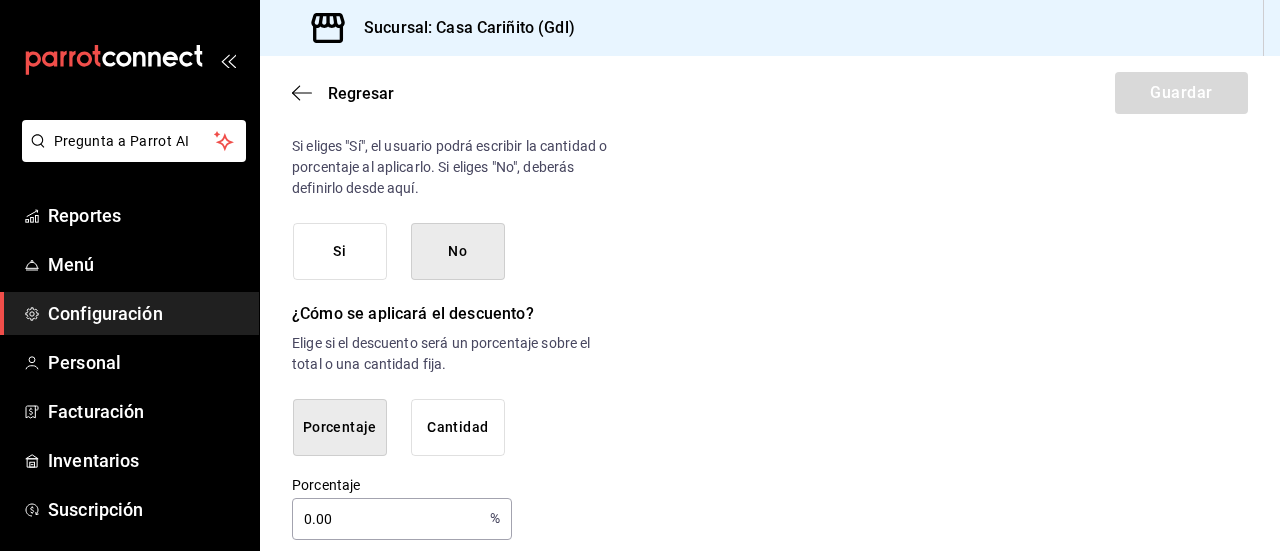 scroll, scrollTop: 1171, scrollLeft: 0, axis: vertical 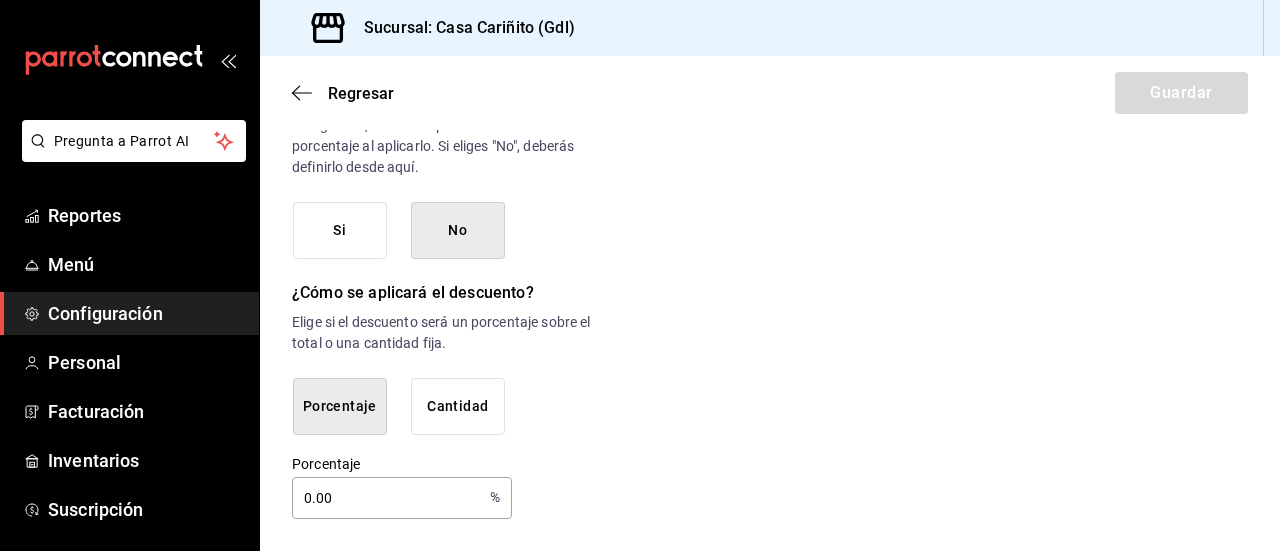 click on "No" at bounding box center [458, 230] 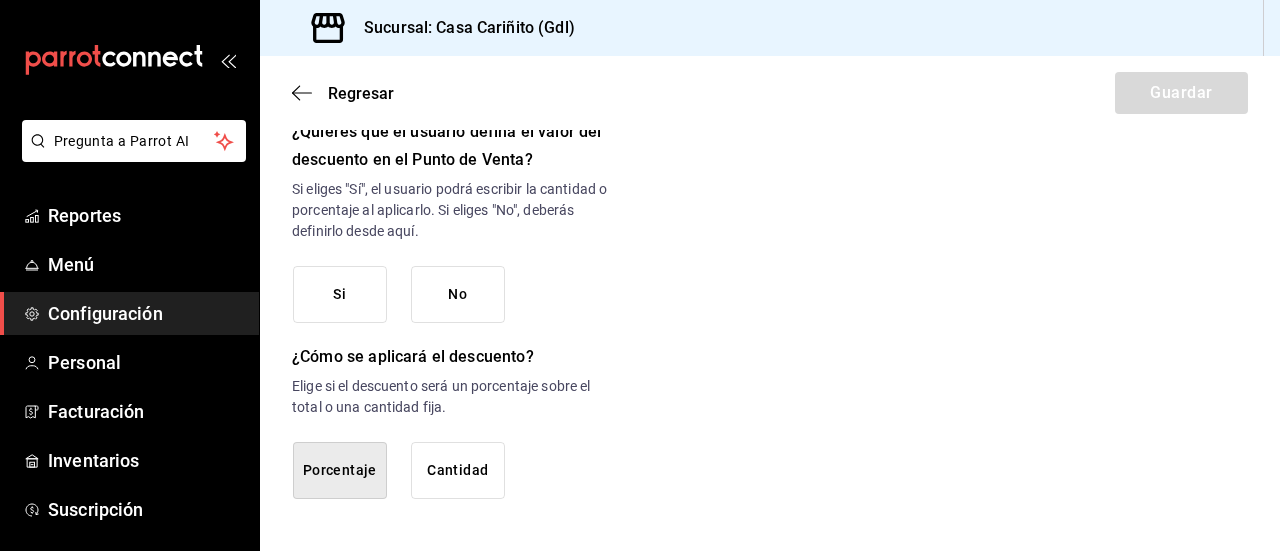 scroll, scrollTop: 1117, scrollLeft: 0, axis: vertical 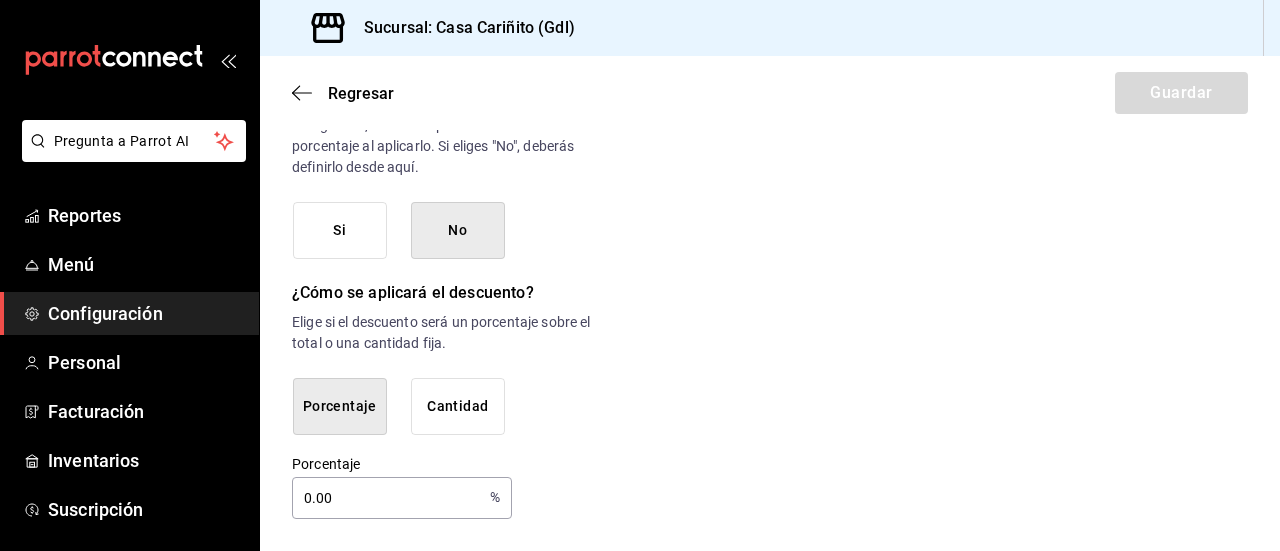 click on "Cantidad" at bounding box center (458, 406) 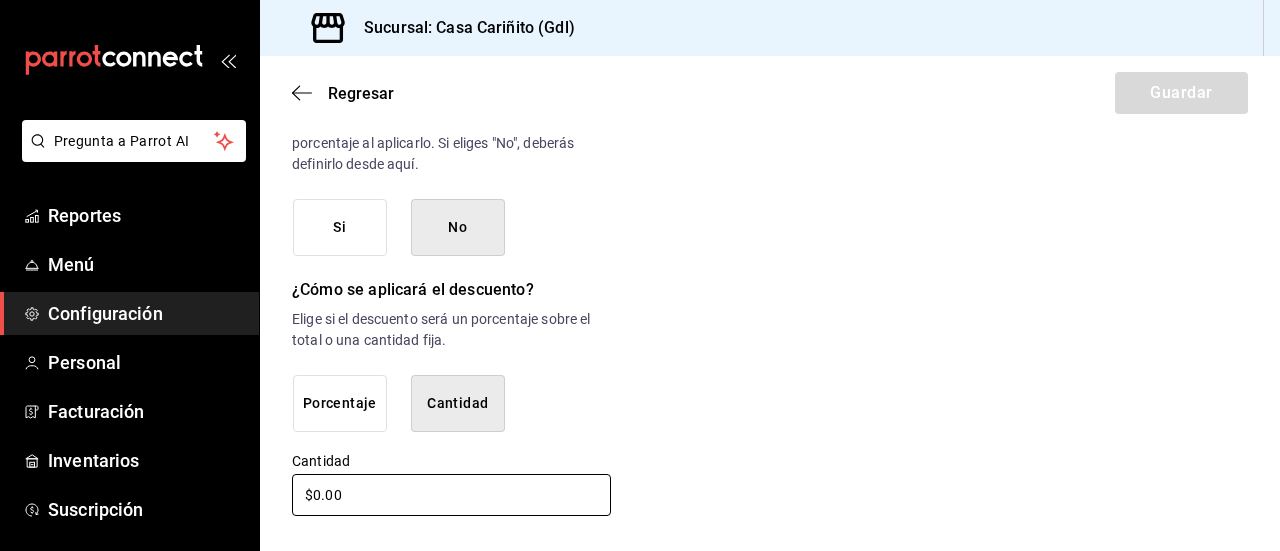 click on "$0.00" at bounding box center (451, 495) 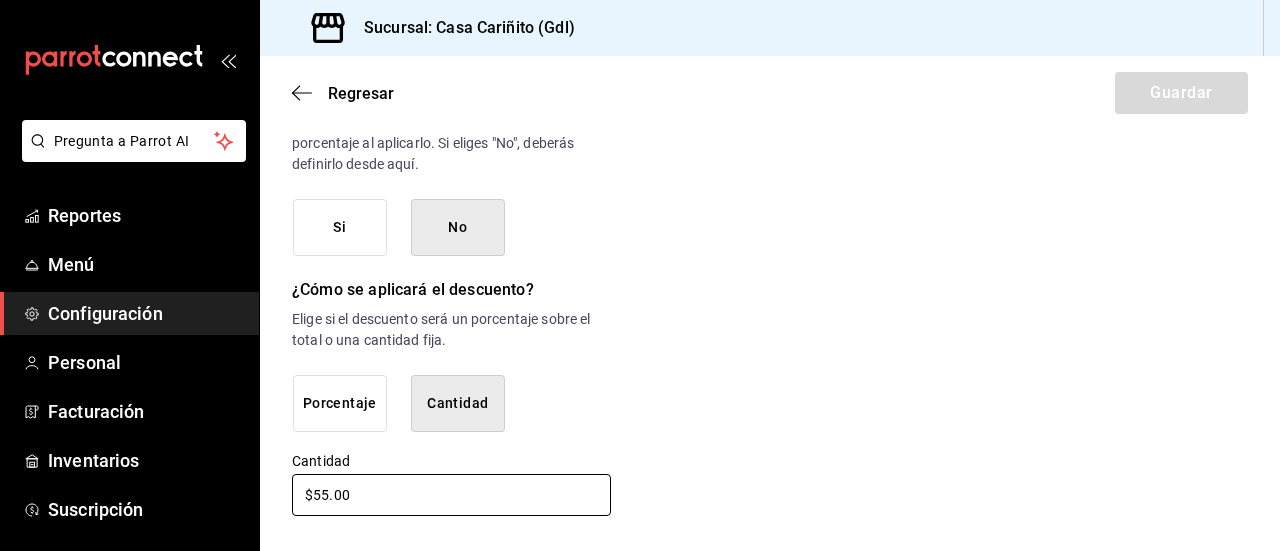type on "$55.00" 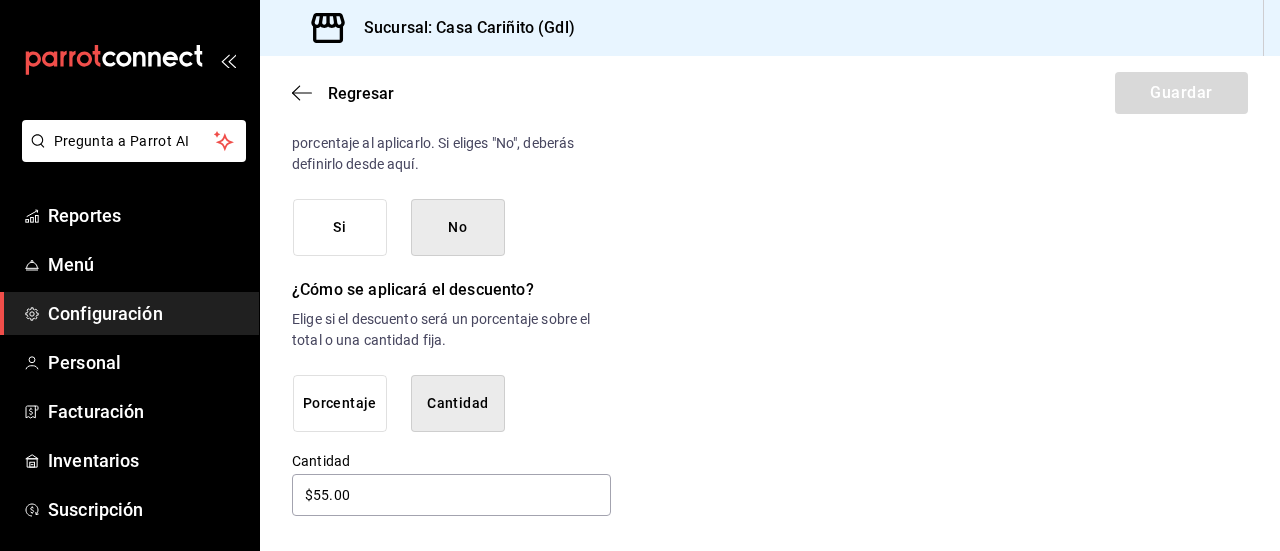 click on "Nuevo descuento ¿Dónde se aplicará el descuento? Elige una opción ¿Cómo se va a llamar? Bebida del dia Ingresa una descripción (opcional) Agregar nombre del empleado ¿Este descuento tiene vigencia? Periodo en el que el descuento estará activo. Si No Horarios Elige el horario y disponibilidad de este descuento. Hora de inicio 06:00 AM 06:00 Entre Semana Lunes Martes Miércoles Jueves Viernes Hora de fin 19:00 PM 19:00 Fin de semana Sábado Domingo Agregar horario 1 de 5 horarios ¿Este descuento requiere un permiso especial para aplicarse? Solo los usuarios con el permiso de "Aplicar descuento" podrán usar este descuento en el Punto de Venta. Si No ¿Quieres que el usuario defina el valor del descuento en el Punto de Venta? Si eliges "Sí", el usuario podrá escribir la cantidad o porcentaje al aplicarlo. Si eliges "No", deberás definirlo desde aquí. Si No ¿Cómo se aplicará el descuento? Elige si el descuento será un porcentaje sobre el total o una cantidad fija. Porcentaje Cantidad Cantidad" at bounding box center (770, -251) 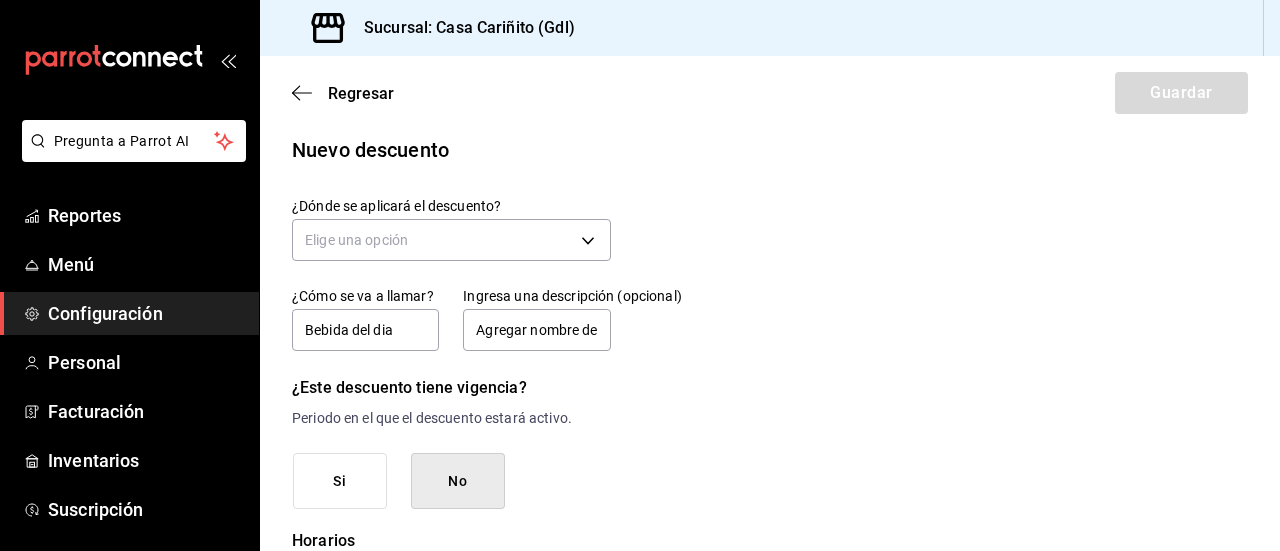scroll, scrollTop: 0, scrollLeft: 0, axis: both 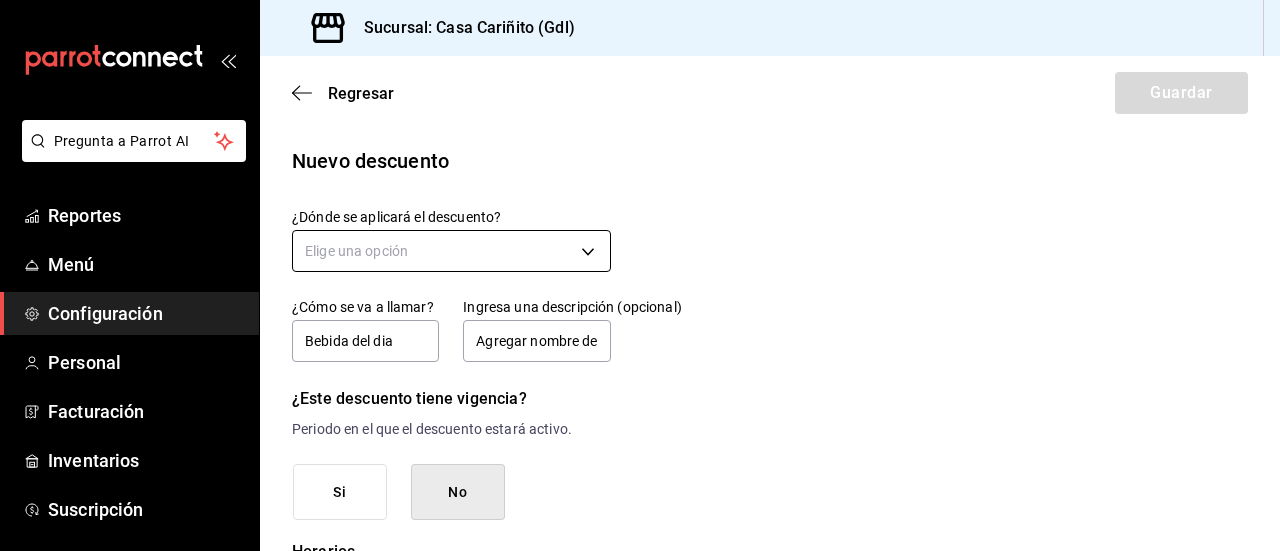 click on "Pregunta a Parrot AI Reportes   Menú   Configuración   Personal   Facturación   Inventarios   Suscripción   Ayuda Recomienda Parrot   [FIRST] [LAST]   Sugerir nueva función   Sucursal: Casa Cariñito ([CITY]) Regresar Guardar Nuevo descuento ¿Dónde se aplicará el descuento? Elige una opción ¿Cómo se va a llamar? Bebida del dia Ingresa una descripción (opcional) Agregar nombre del empleado ¿Este descuento tiene vigencia? Periodo en el que el descuento estará activo. Si No Horarios Elige el horario y disponibilidad de este descuento. Hora de inicio 06:00 AM 06:00 Entre Semana Lunes Martes Miércoles Jueves Viernes Hora de fin 19:00 PM 19:00 Fin de semana Sábado Domingo Agregar horario 1 de 5 horarios ¿Este descuento requiere un permiso especial para aplicarse? Solo los usuarios con el permiso de "Aplicar descuento" podrán usar este descuento en el Punto de Venta. Si No ¿Quieres que el usuario defina el valor del descuento en el Punto de Venta? Si No ¿Cómo se aplicará el descuento? Porcentaje" at bounding box center [640, 275] 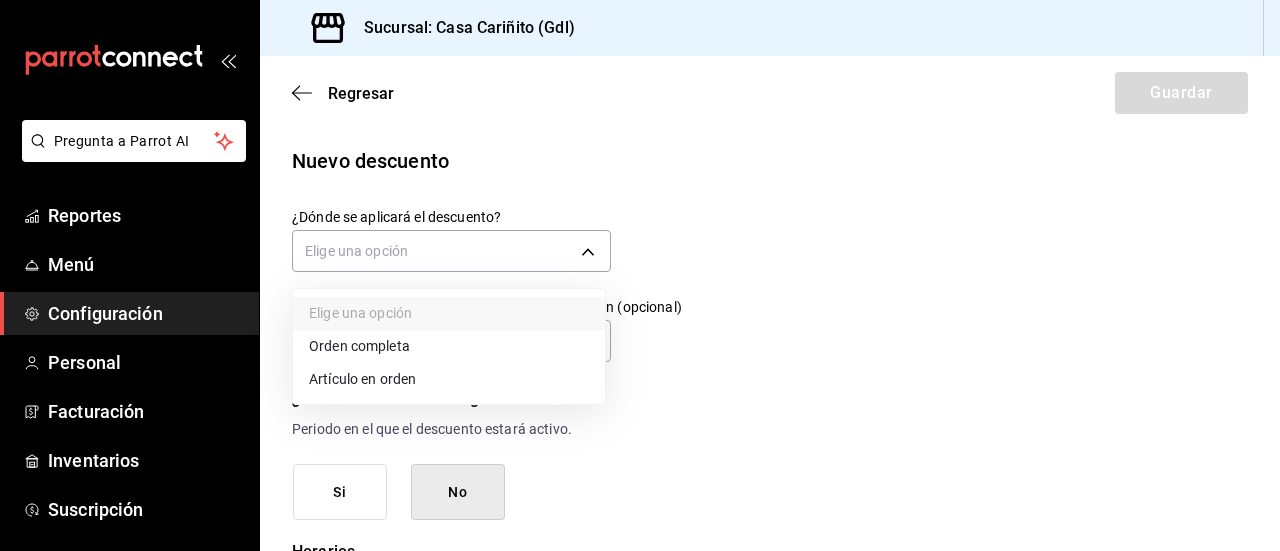 click on "Artículo en orden" at bounding box center (449, 379) 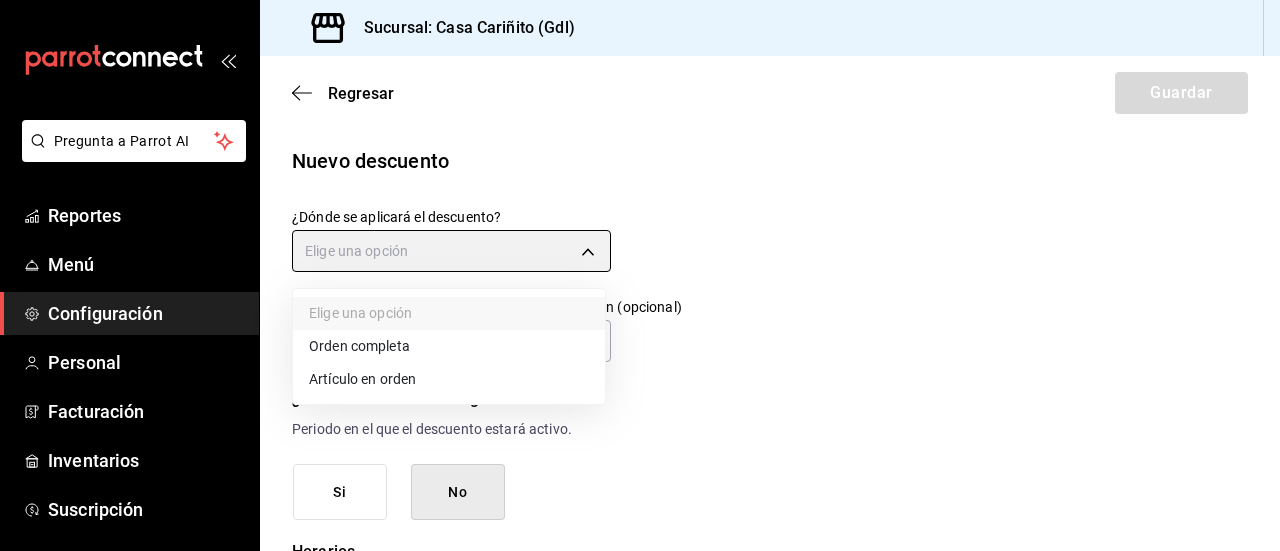 type on "ORDER_ITEM" 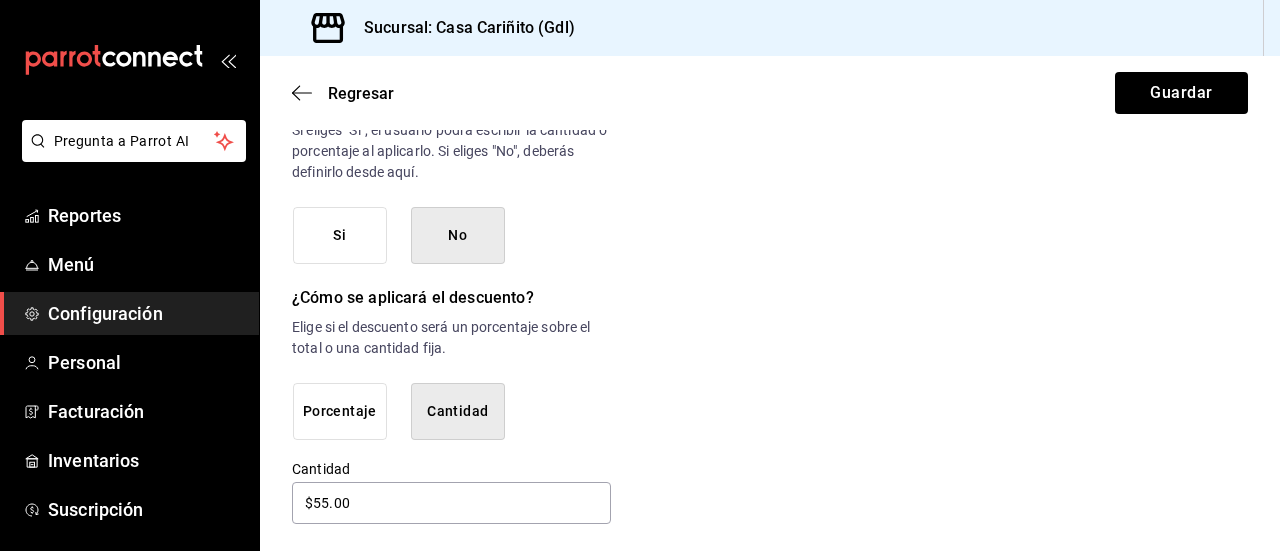scroll, scrollTop: 1184, scrollLeft: 0, axis: vertical 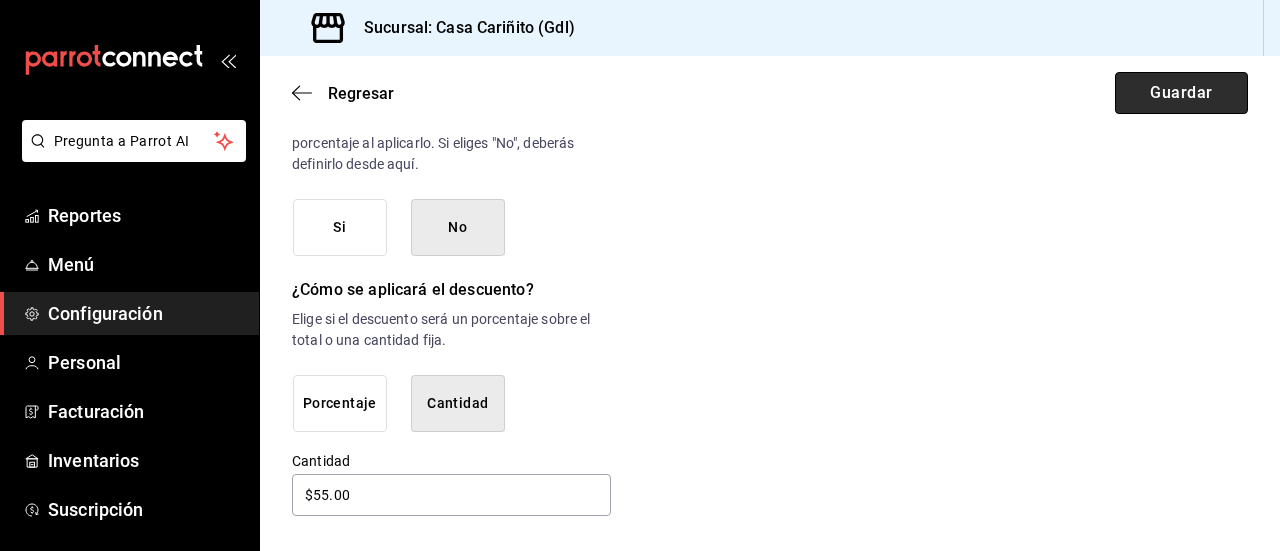 click on "Guardar" at bounding box center (1181, 93) 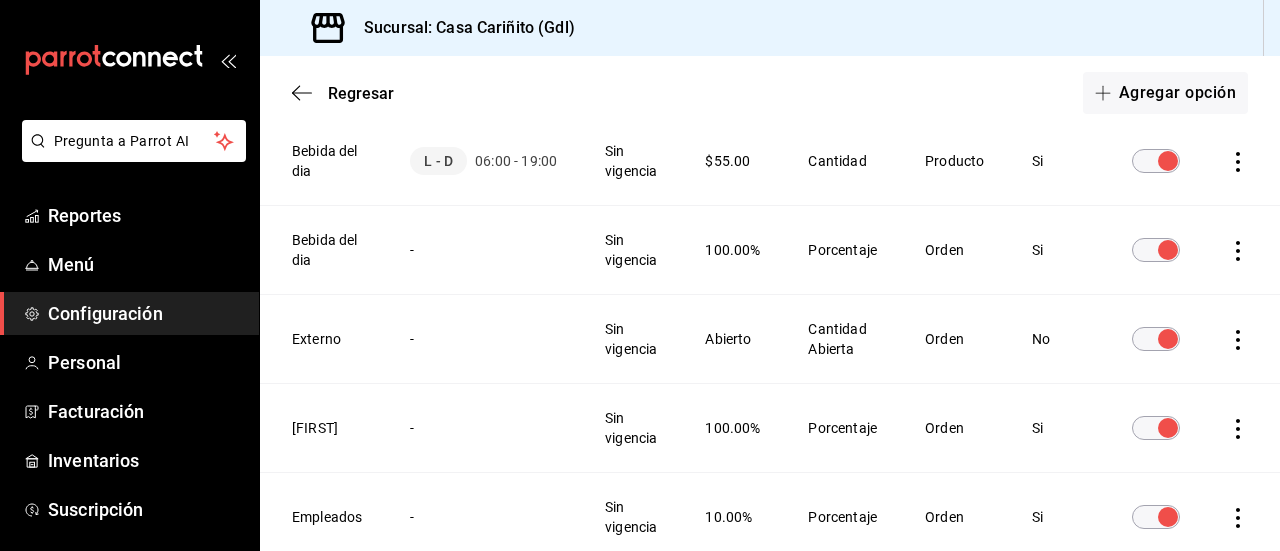 scroll, scrollTop: 160, scrollLeft: 0, axis: vertical 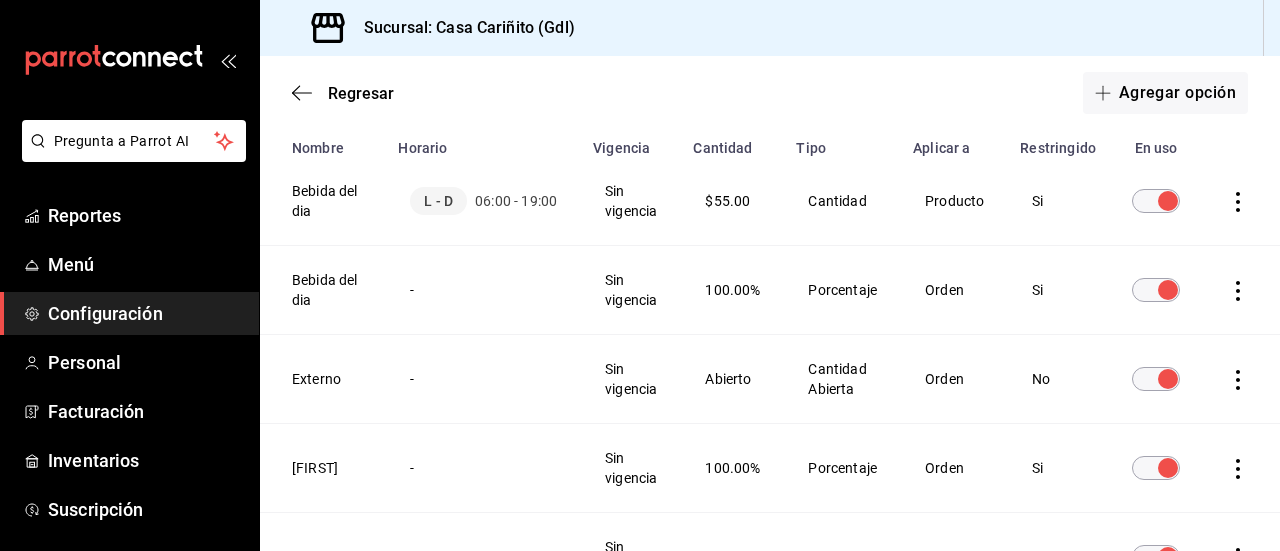 click 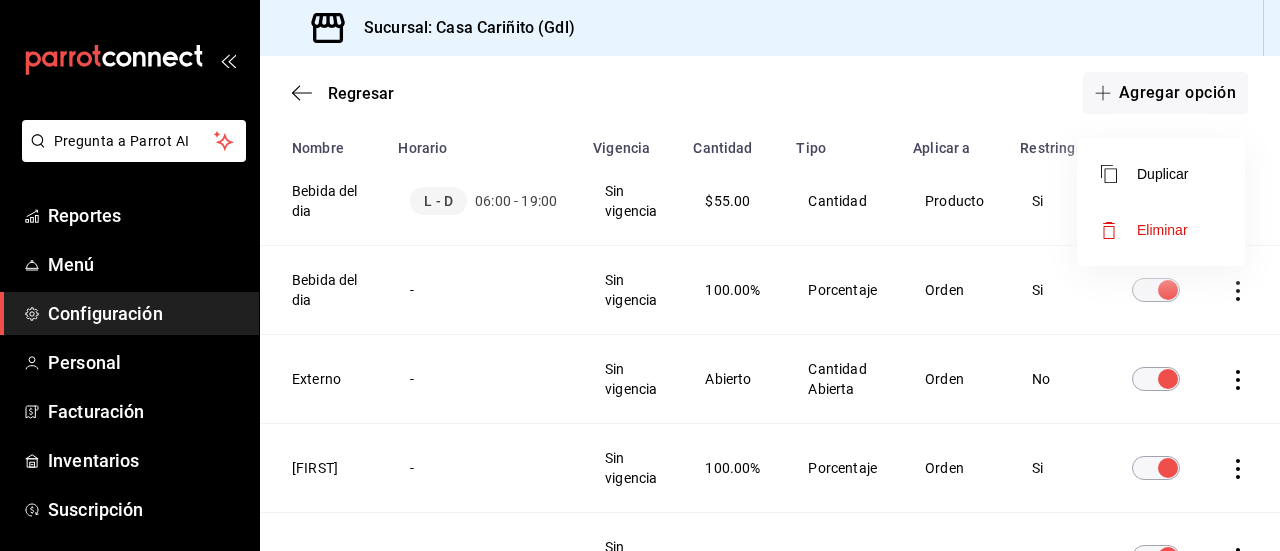 click on "Eliminar" at bounding box center [1161, 230] 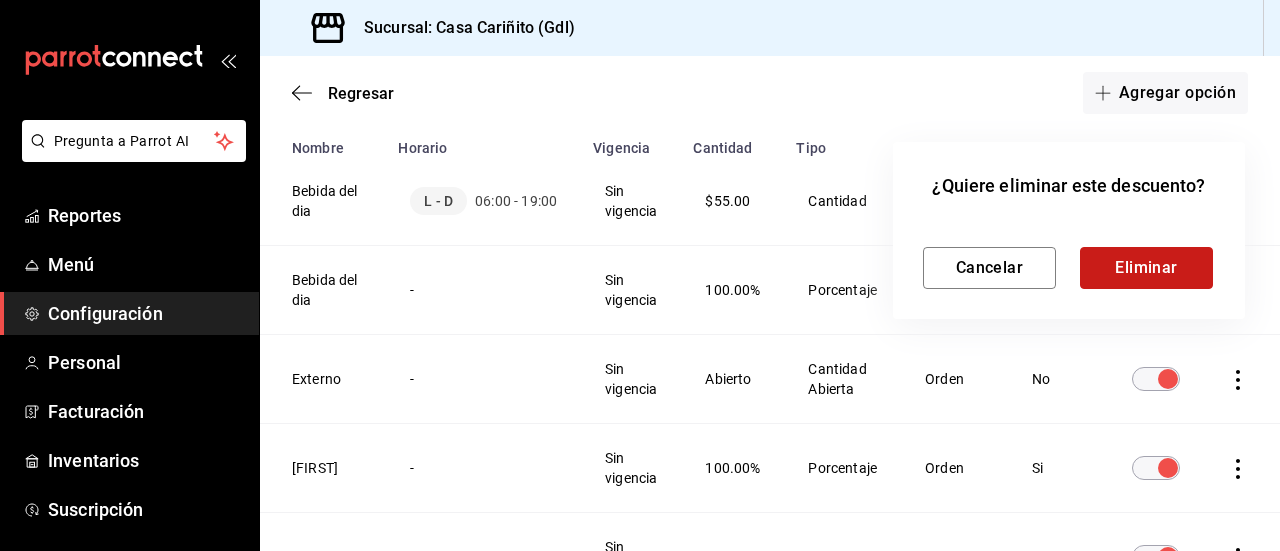 click on "Eliminar" at bounding box center [1146, 268] 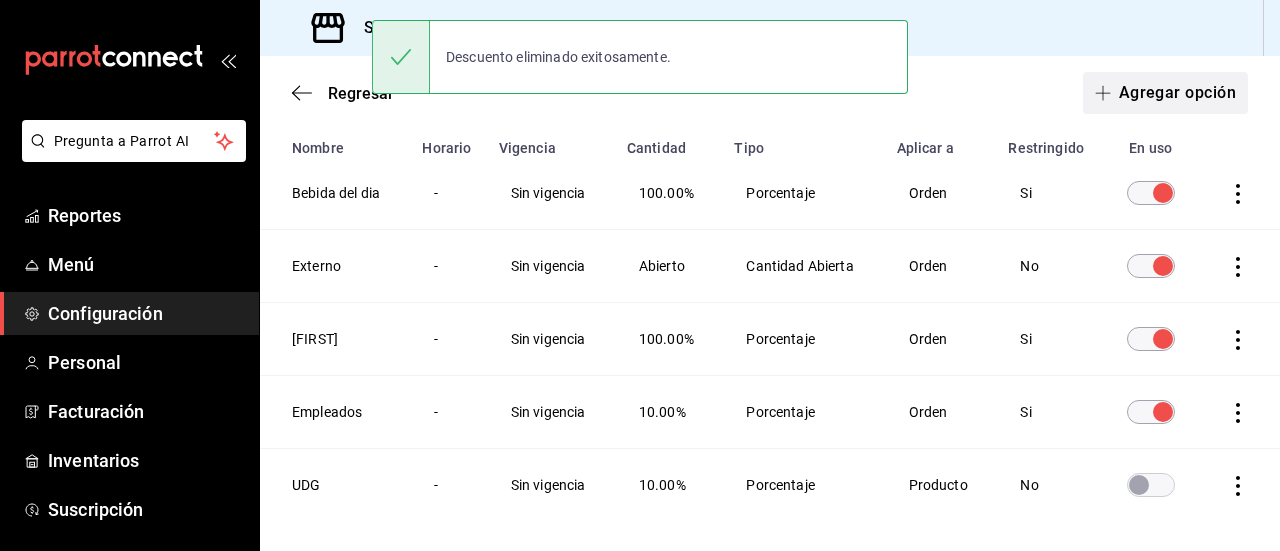 click on "Agregar opción" at bounding box center (1165, 93) 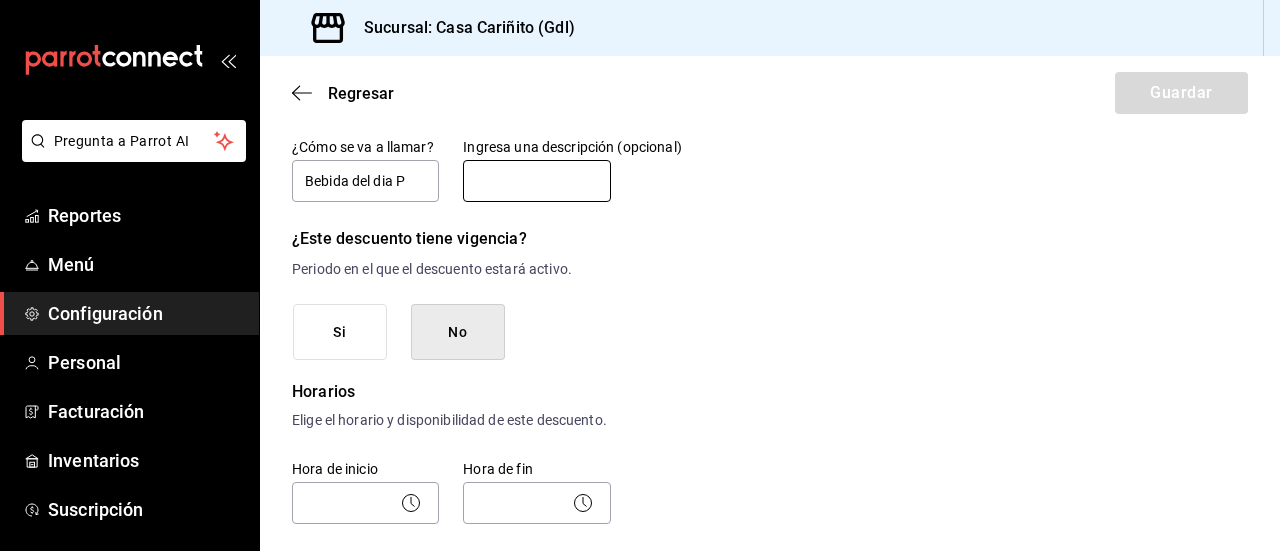 type on "Bebida del dia P" 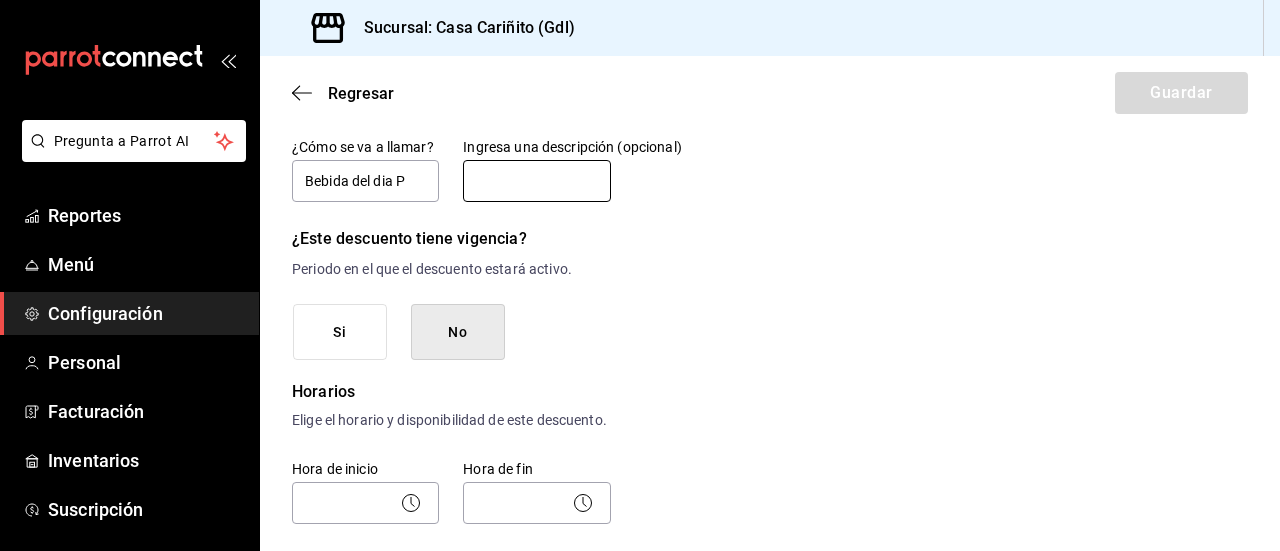 type on "Agregar nombre del empleado" 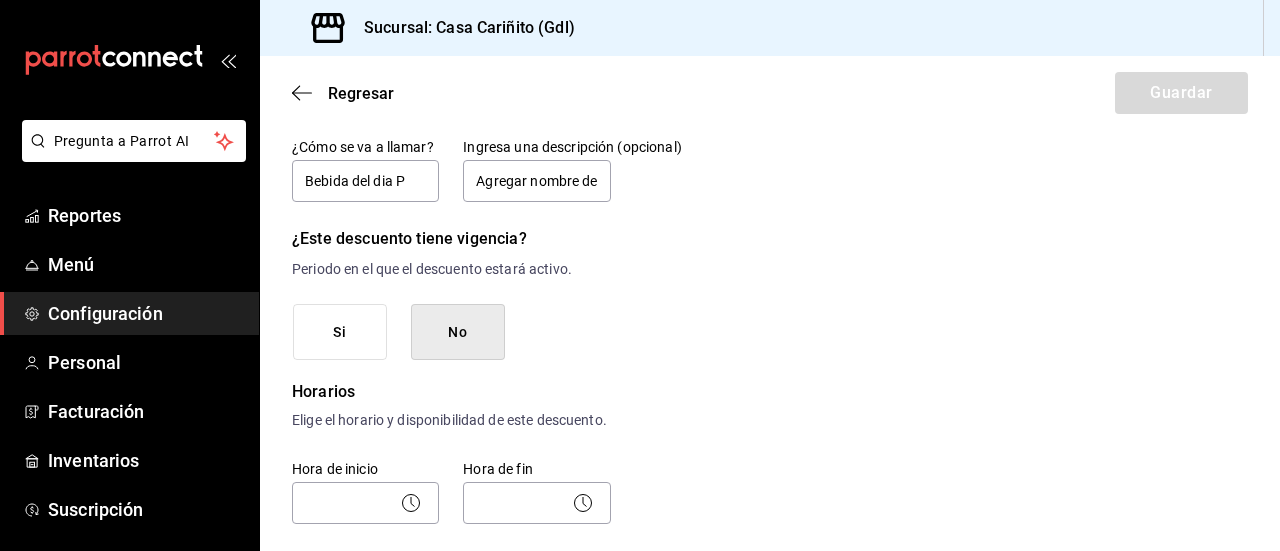 click on "Si" at bounding box center [340, 332] 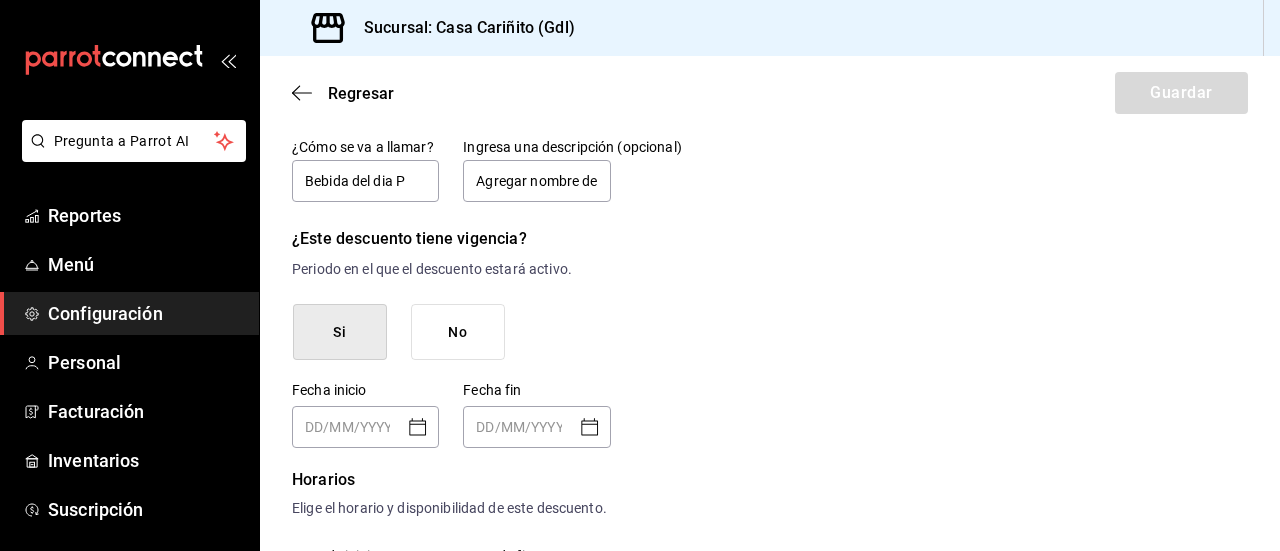 click on "No" at bounding box center (458, 332) 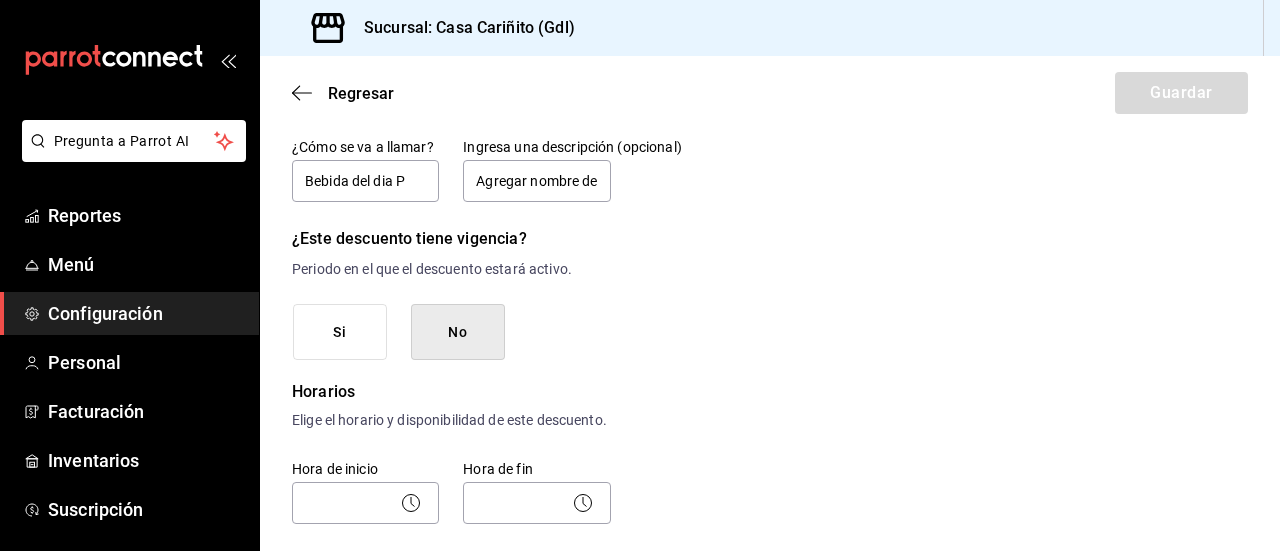 click on "Nuevo descuento ¿Dónde se aplicará el descuento? Elige una opción ¿Cómo se va a llamar? Bebida del dia P Ingresa una descripción (opcional) Agregar nombre del empleado ¿Este descuento tiene vigencia? Periodo en el que el descuento estará activo. Si No Horarios Elige el horario y disponibilidad de este descuento. Hora de inicio ​ Entre Semana Lunes Martes Miércoles Jueves Viernes Hora de fin ​ Fin de semana Sábado Domingo Agregar horario 1 de 5 horarios ¿Este descuento requiere un permiso especial para aplicarse? Solo los usuarios con el permiso de "Aplicar descuento" podrán usar este descuento en el Punto de Venta. Si No ¿Quieres que el usuario defina el valor del descuento en el Punto de Venta? Si eliges "Sí", el usuario podrá escribir la cantidad o porcentaje al aplicarlo. Si eliges "No", deberás definirlo desde aquí. Si No ¿Cómo se aplicará el descuento? Elige si el descuento será un porcentaje sobre el total o una cantidad fija. Porcentaje Cantidad Porcentaje 0.00 % Porcentaje" at bounding box center [770, 754] 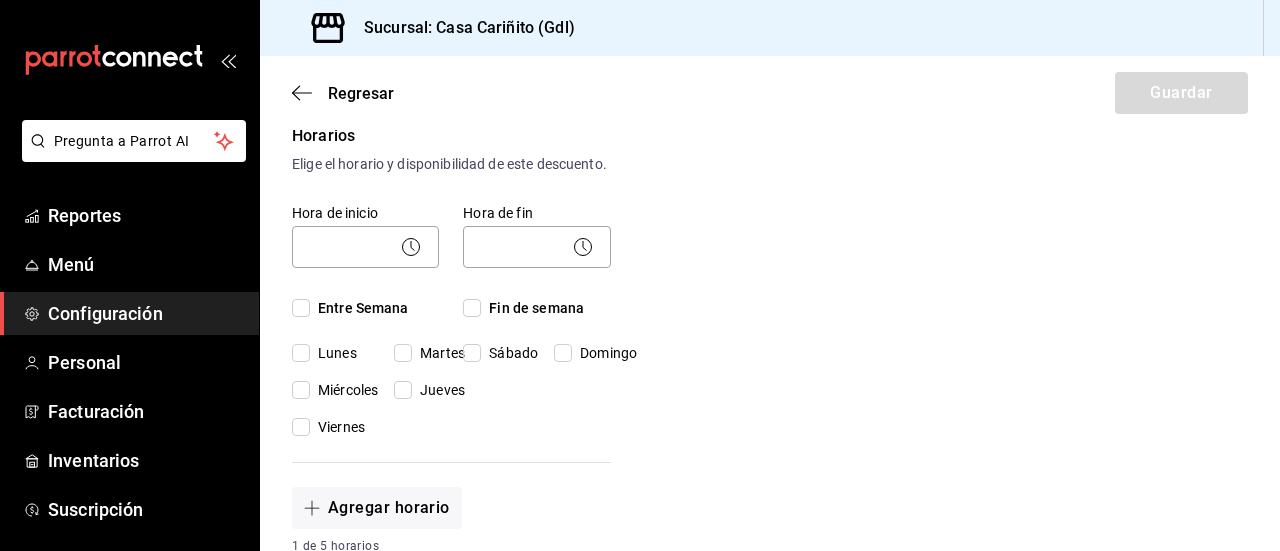 scroll, scrollTop: 480, scrollLeft: 0, axis: vertical 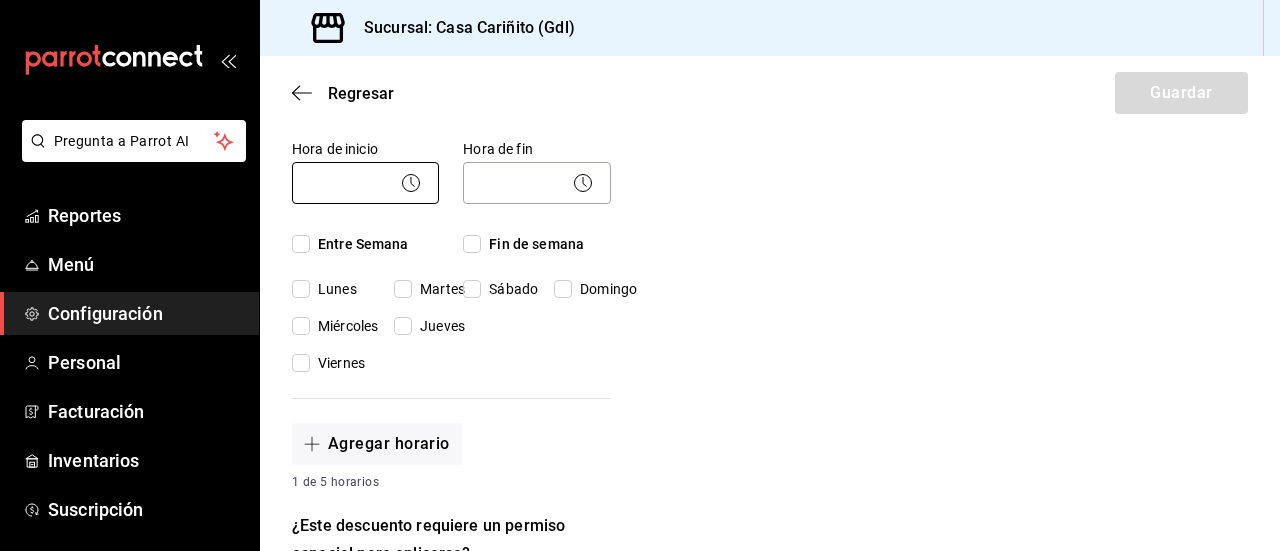 click on "Pregunta a Parrot AI Reportes   Menú   Configuración   Personal   Facturación   Inventarios   Suscripción   Ayuda Recomienda Parrot   [FIRST] [LAST]   Sugerir nueva función   Sucursal: Casa Cariñito ([CITY]) Regresar Guardar Nuevo descuento ¿Dónde se aplicará el descuento? Elige una opción ¿Cómo se va a llamar? Bebida del dia Ingresa una descripción (opcional) Agregar nombre del empleado ¿Este descuento tiene vigencia? Periodo en el que el descuento estará activo. Si No Horarios Elige el horario y disponibilidad de este descuento. Hora de inicio ​ Entre Semana Lunes Martes Miércoles Jueves Viernes Hora de fin ​ Fin de semana Sábado Domingo Agregar horario 1 de 5 horarios ¿Este descuento requiere un permiso especial para aplicarse? Solo los usuarios con el permiso de "Aplicar descuento" podrán usar este descuento en el Punto de Venta. Si No ¿Quieres que el usuario defina el valor del descuento en el Punto de Venta? Si No ¿Cómo se aplicará el descuento? Porcentaje Cantidad Porcentaje %" at bounding box center (640, 275) 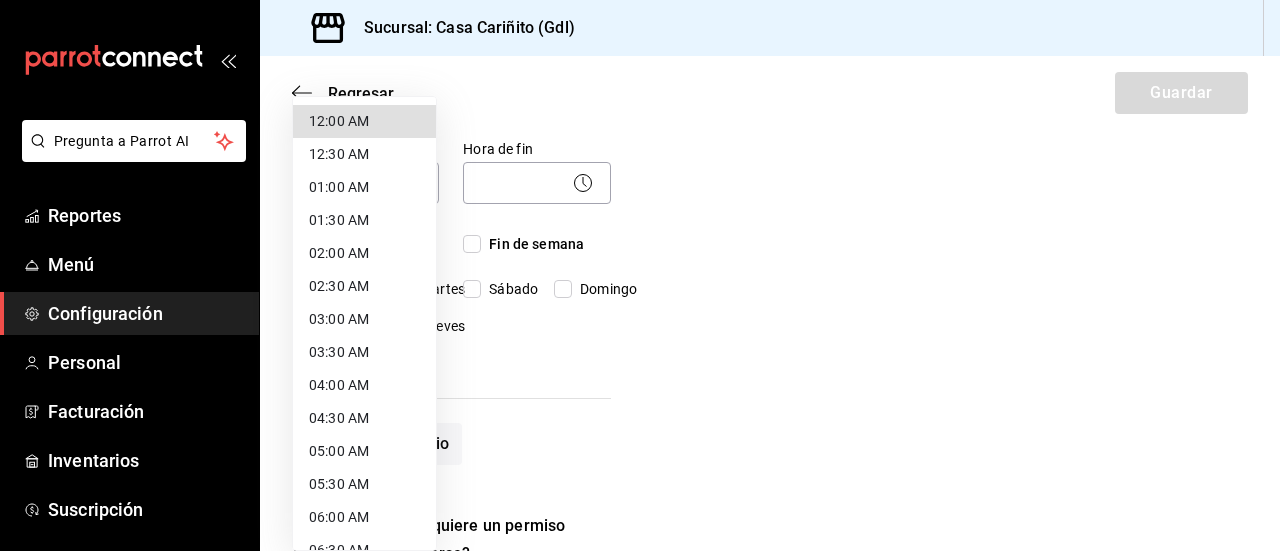 click on "12:00 AM" at bounding box center (364, 121) 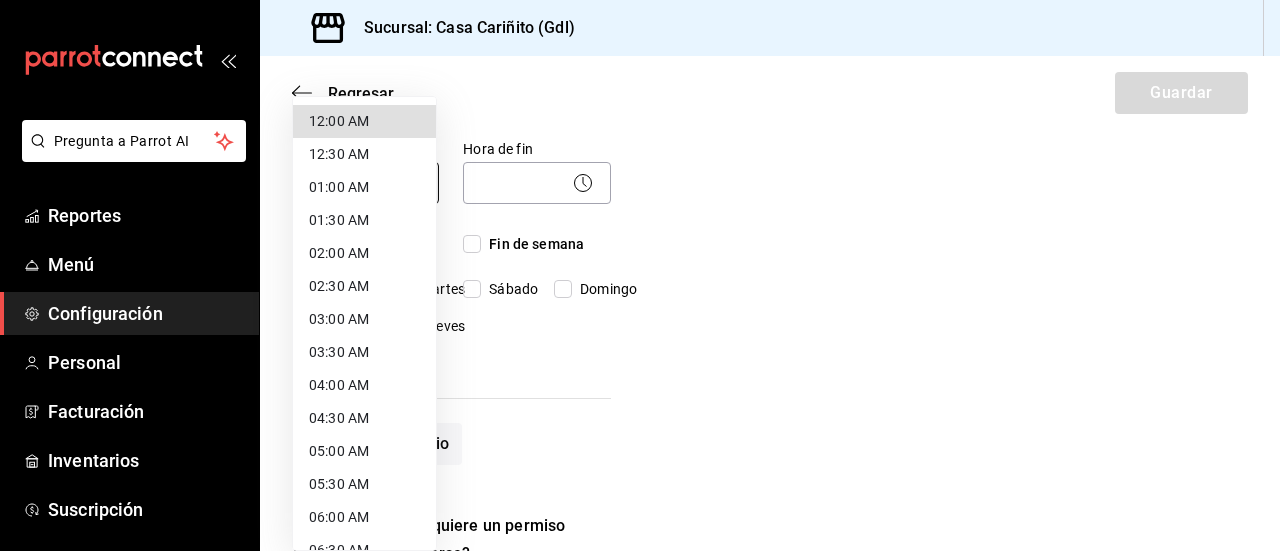 type on "00:00" 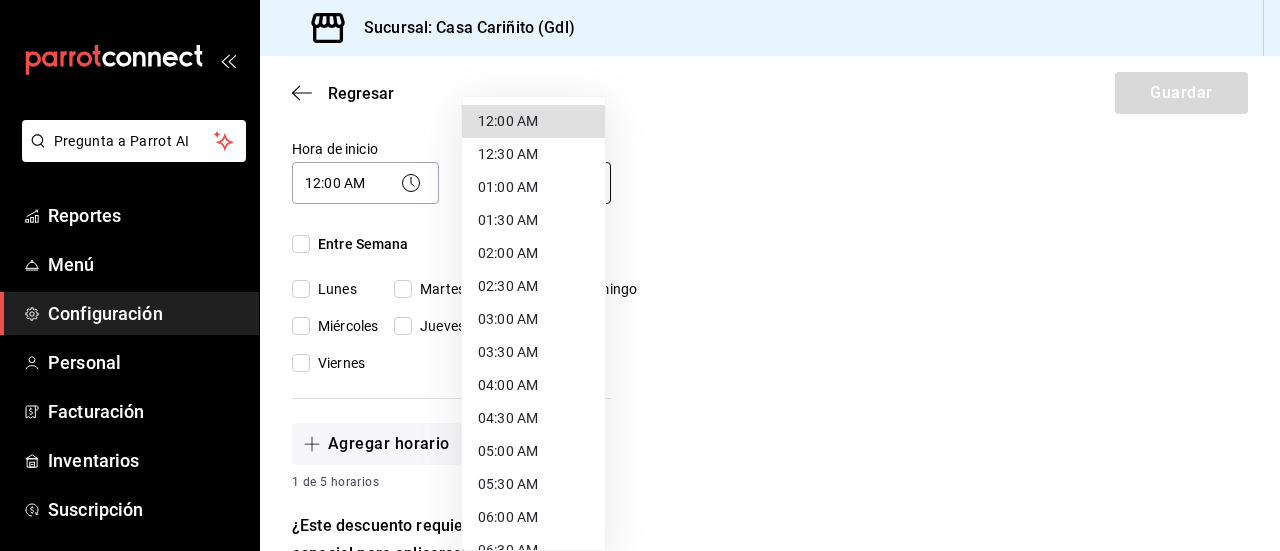 click on "Pregunta a Parrot AI Reportes   Menú   Configuración   Personal   Facturación   Inventarios   Suscripción   Ayuda Recomienda Parrot   [PERSON]   Sugerir nueva función   Sucursal: Casa Cariñito (Gdl) Regresar Guardar Nuevo descuento ¿Dónde se aplicará el descuento? Elige una opción ¿Cómo se va a llamar? Bebida del dia P Ingresa una descripción (opcional) Agregar nombre del empleado ¿Este descuento tiene vigencia? Periodo en el que el descuento estará activo. Si No Horarios Elige el horario y disponibilidad de este descuento. Hora de inicio [TIME] [TIME] Entre Semana Lunes Martes Miércoles Jueves Viernes Hora de fin ​ Fin de semana Sábado Domingo Agregar horario 1 de 5 horarios ¿Este descuento requiere un permiso especial para aplicarse? Solo los usuarios con el permiso de "Aplicar descuento" podrán usar este descuento en el Punto de Venta. Si No ¿Quieres que el usuario defina el valor del descuento en el Punto de Venta? Si No ¿Cómo se aplicará el descuento? Porcentaje Cantidad %" at bounding box center [640, 275] 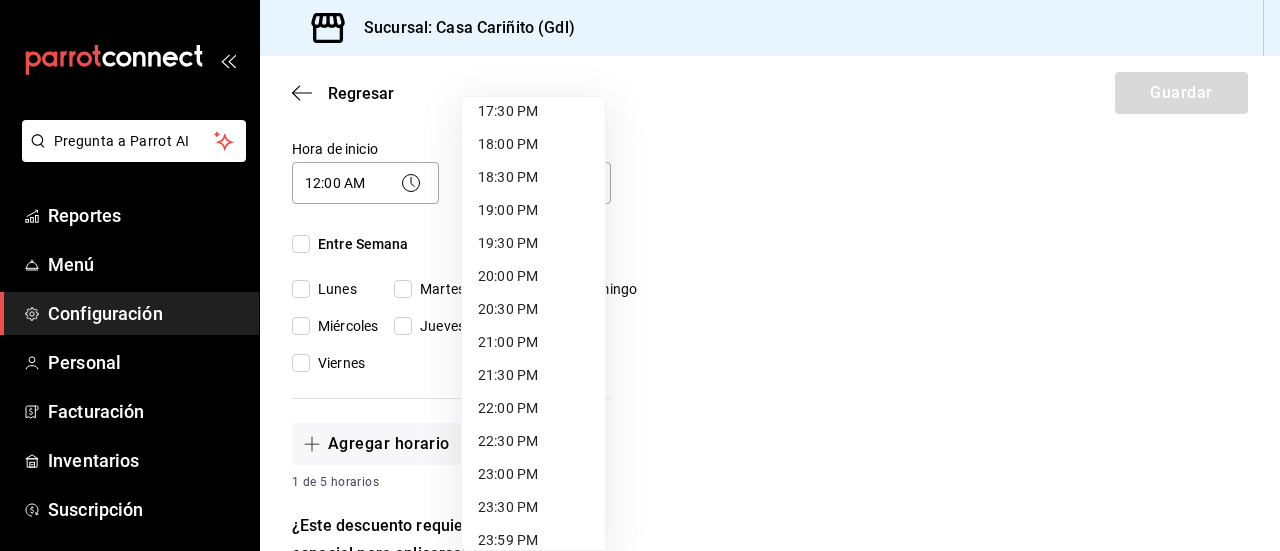scroll, scrollTop: 1179, scrollLeft: 0, axis: vertical 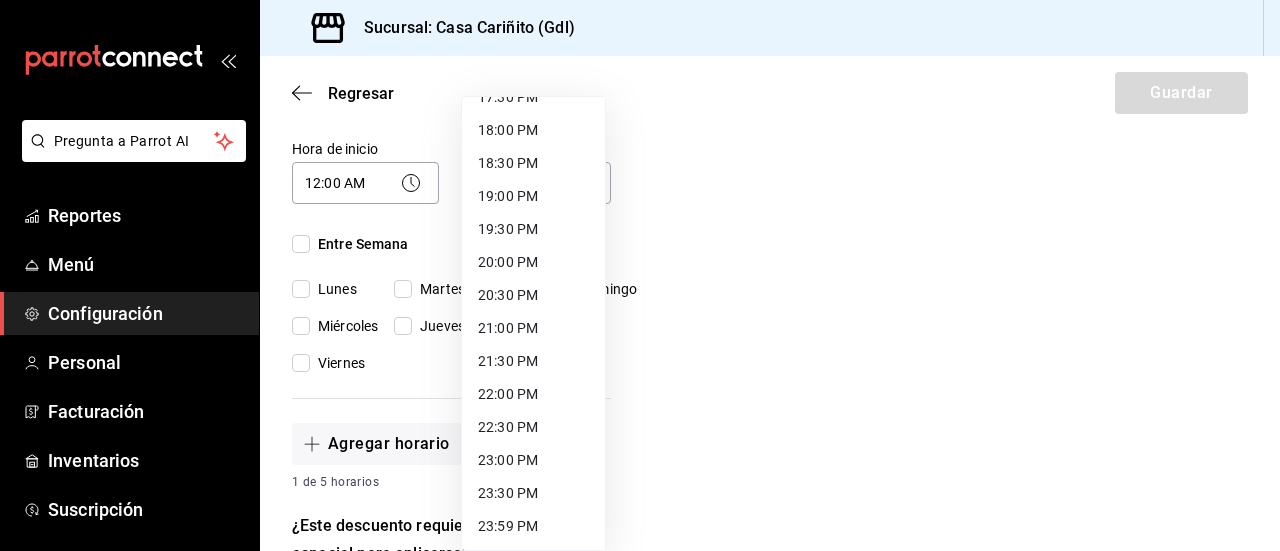 click on "23:30 PM" at bounding box center [533, 493] 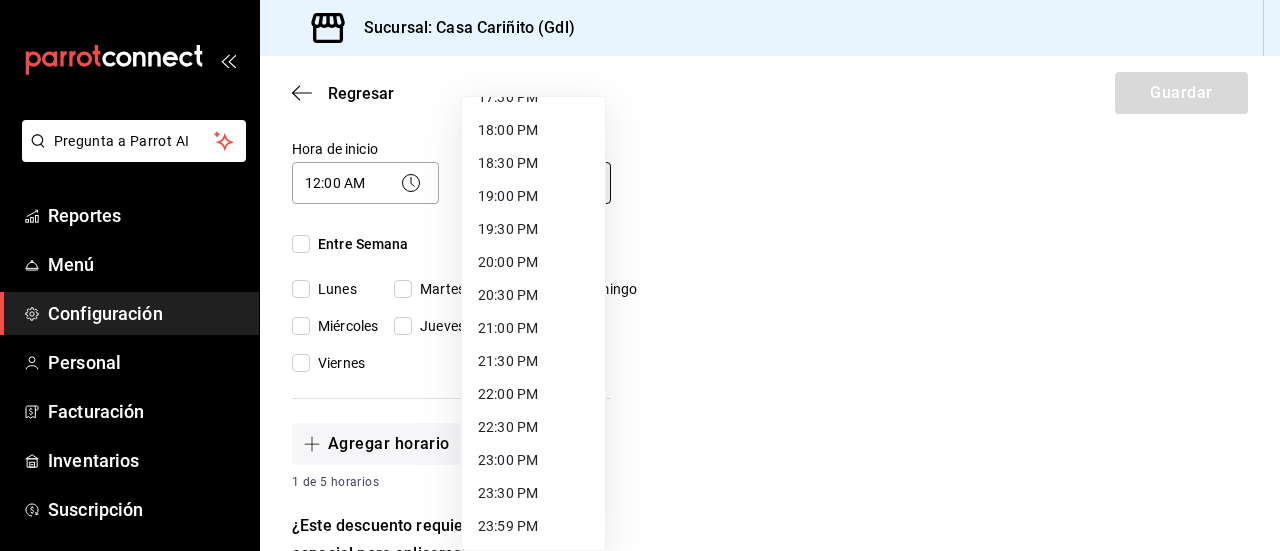 type on "23:30" 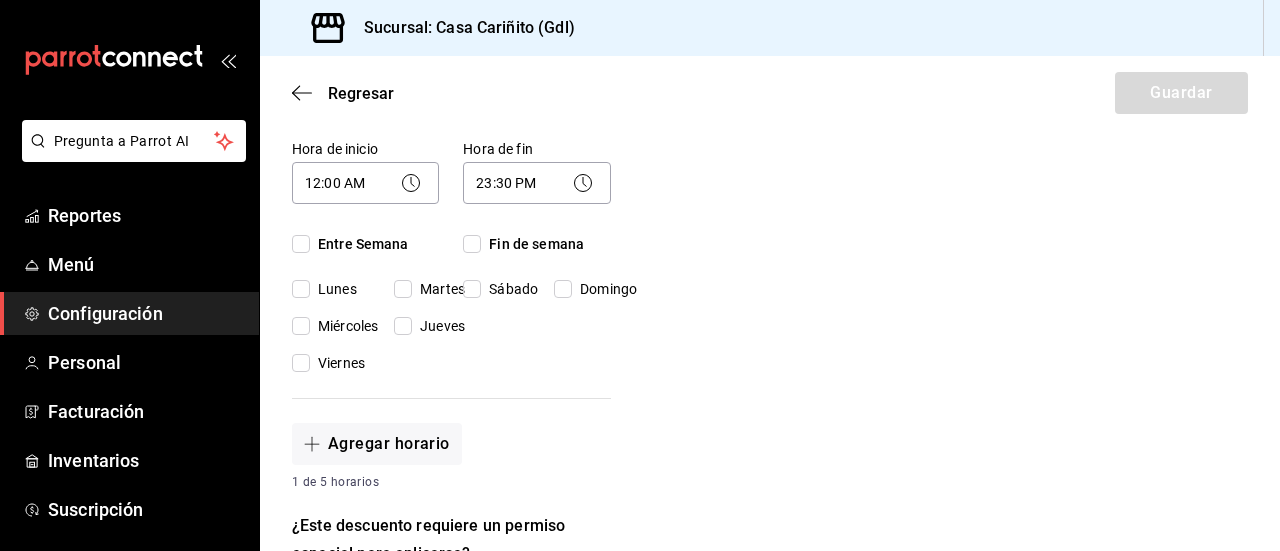 click on "Entre Semana" at bounding box center [359, 244] 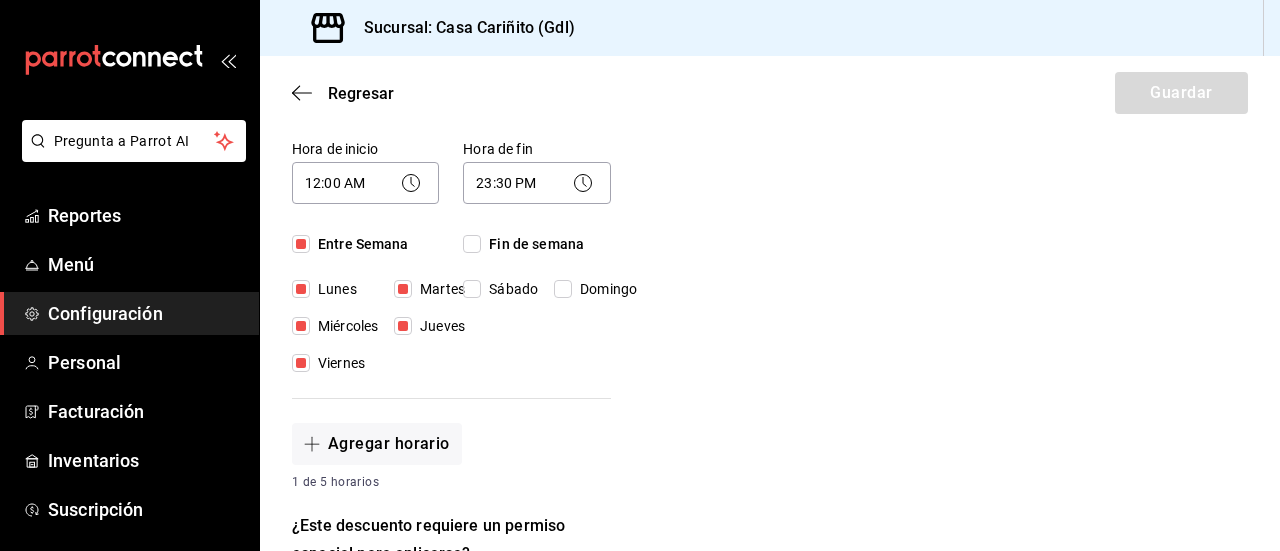 click on "Fin de semana" at bounding box center [472, 244] 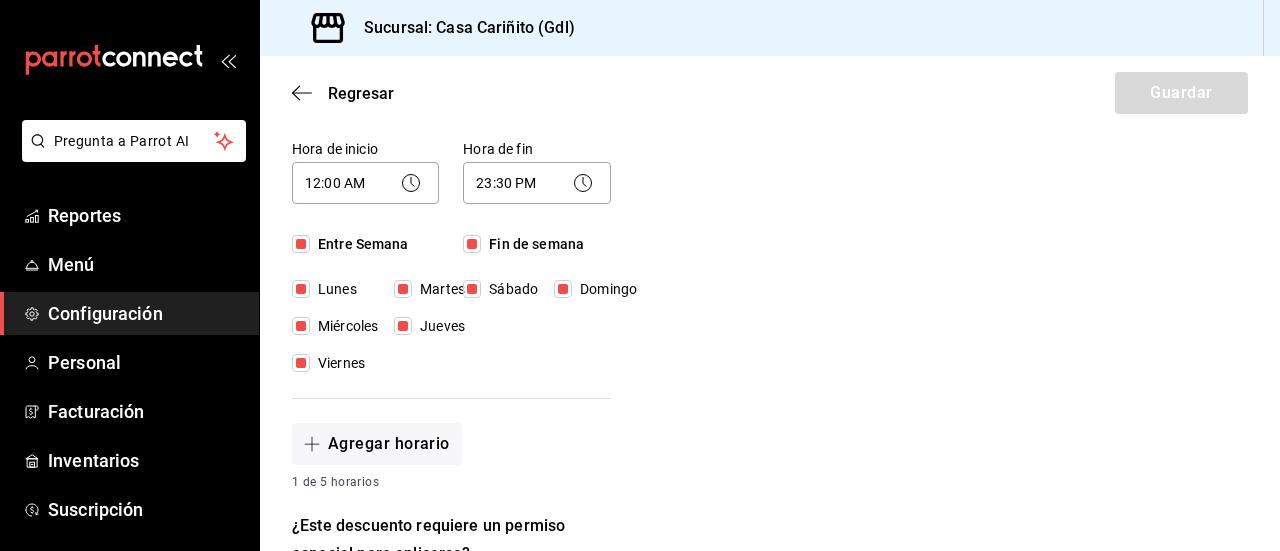 click on "Nuevo descuento ¿Dónde se aplicará el descuento? Elige una opción ¿Cómo se va a llamar? Bebida del dia P Ingresa una descripción (opcional) Agregar nombre del empleado ¿Este descuento tiene vigencia? Periodo en el que el descuento estará activo. Si No Horarios Elige el horario y disponibilidad de este descuento. Hora de inicio [TIME] [TIME] Entre Semana Lunes Martes Miércoles Jueves Viernes Hora de fin [TIME] [TIME] Fin de semana Sábado Domingo Agregar horario 1 de 5 horarios ¿Este descuento requiere un permiso especial para aplicarse? Solo los usuarios con el permiso de "Aplicar descuento" podrán usar este descuento en el Punto de Venta. Si No ¿Quieres que el usuario defina el valor del descuento en el Punto de Venta? Si eliges "Sí", el usuario podrá escribir la cantidad o porcentaje al aplicarlo. Si eliges "No", deberás definirlo desde aquí. Si No ¿Cómo se aplicará el descuento? Elige si el descuento será un porcentaje sobre el total o una cantidad fija. Porcentaje Cantidad 0.00 %" at bounding box center [770, 434] 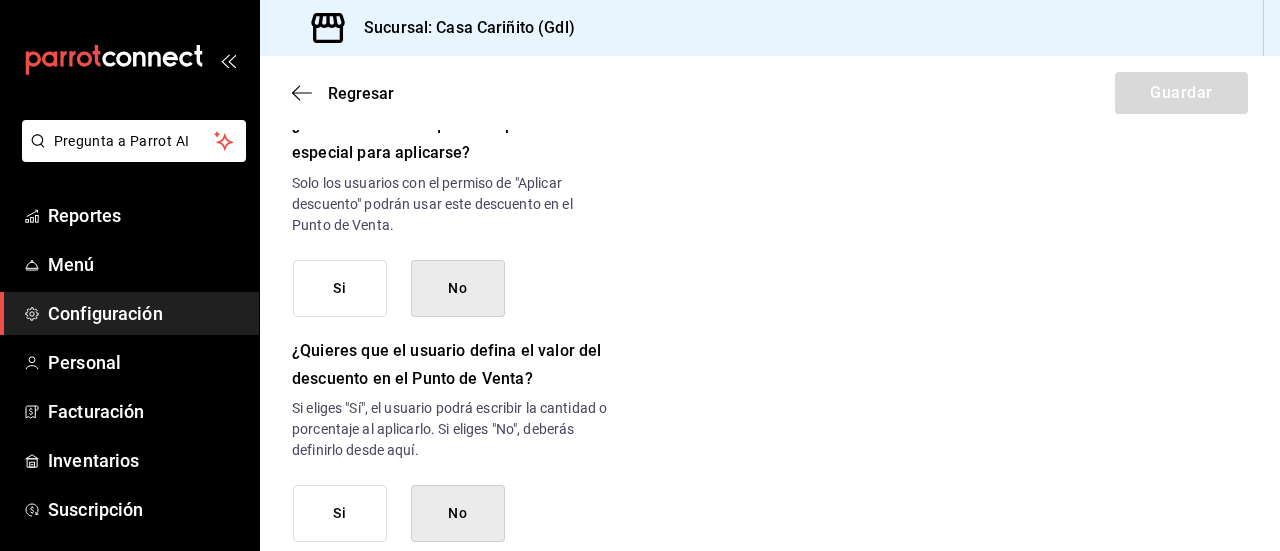scroll, scrollTop: 880, scrollLeft: 0, axis: vertical 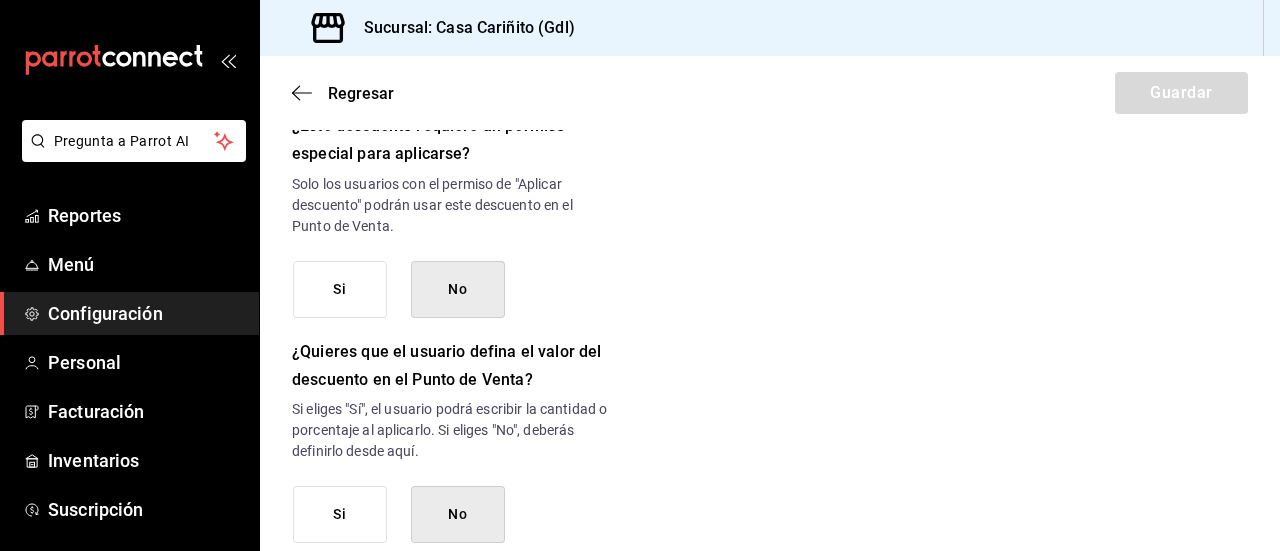 click on "No" at bounding box center [458, 289] 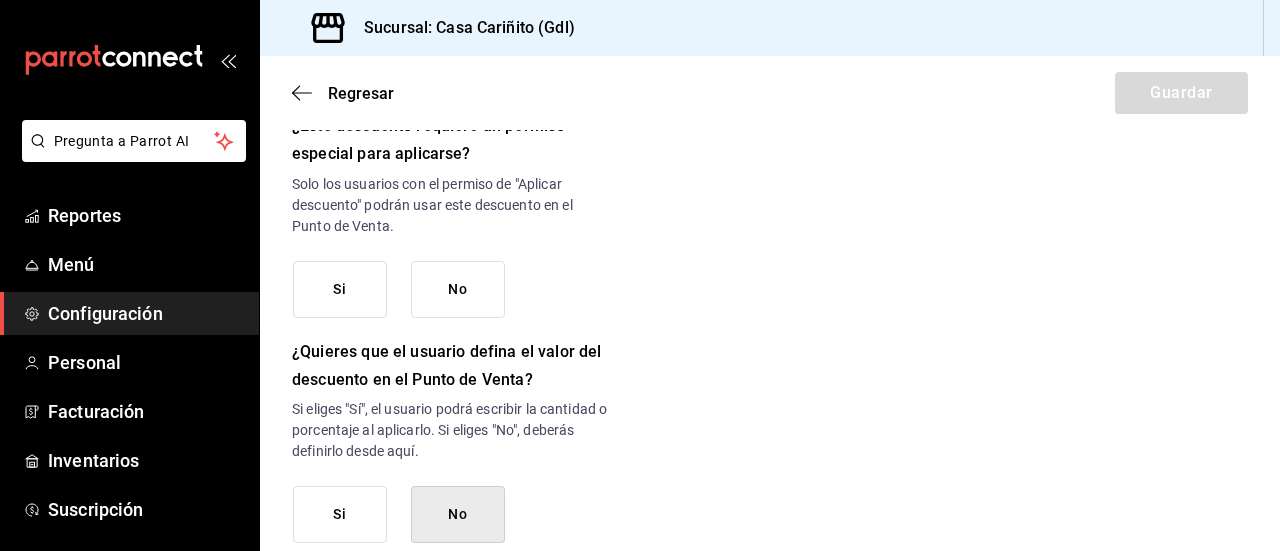 click on "No" at bounding box center (458, 289) 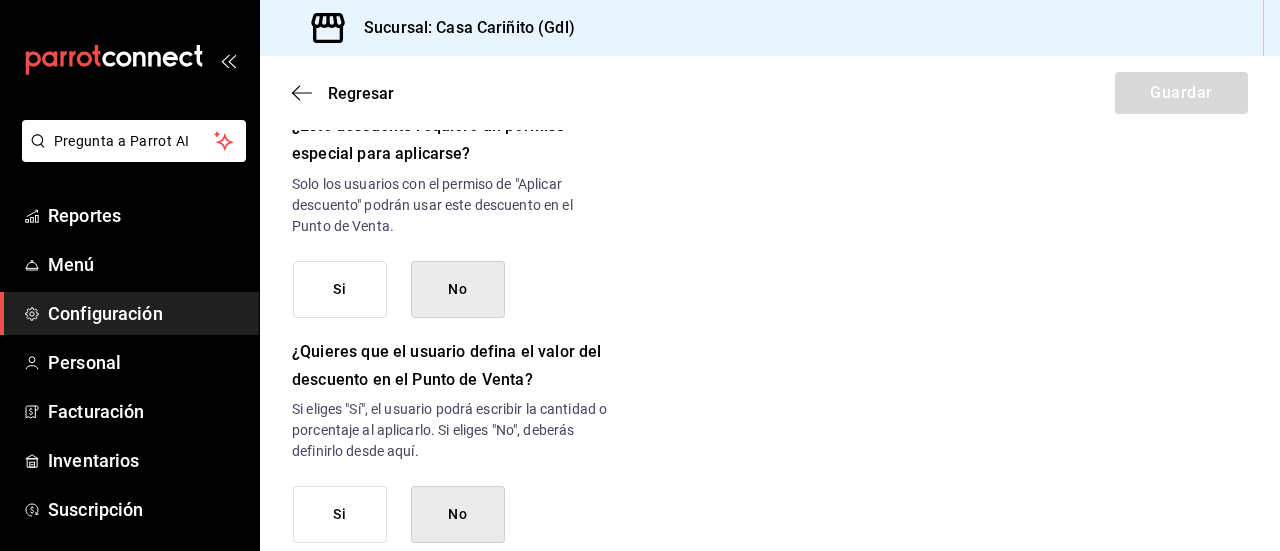 click on "Nuevo descuento ¿Dónde se aplicará el descuento? Elige una opción ¿Cómo se va a llamar? Bebida del dia P Ingresa una descripción (opcional) Agregar nombre del empleado ¿Este descuento tiene vigencia? Periodo en el que el descuento estará activo. Si No Horarios Elige el horario y disponibilidad de este descuento. Hora de inicio [TIME] [TIME] Entre Semana Lunes Martes Miércoles Jueves Viernes Hora de fin [TIME] [TIME] Fin de semana Sábado Domingo Agregar horario 1 de 5 horarios ¿Este descuento requiere un permiso especial para aplicarse? Solo los usuarios con el permiso de "Aplicar descuento" podrán usar este descuento en el Punto de Venta. Si No ¿Quieres que el usuario defina el valor del descuento en el Punto de Venta? Si eliges "Sí", el usuario podrá escribir la cantidad o porcentaje al aplicarlo. Si eliges "No", deberás definirlo desde aquí. Si No ¿Cómo se aplicará el descuento? Elige si el descuento será un porcentaje sobre el total o una cantidad fija. Porcentaje Cantidad 0.00 %" at bounding box center [770, 34] 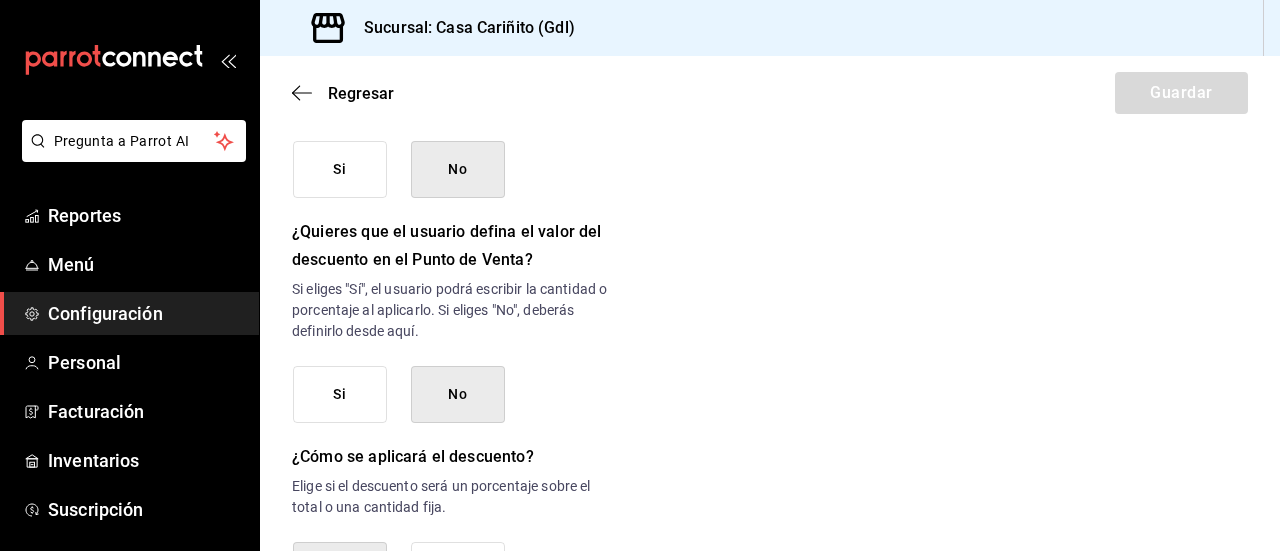 scroll, scrollTop: 1040, scrollLeft: 0, axis: vertical 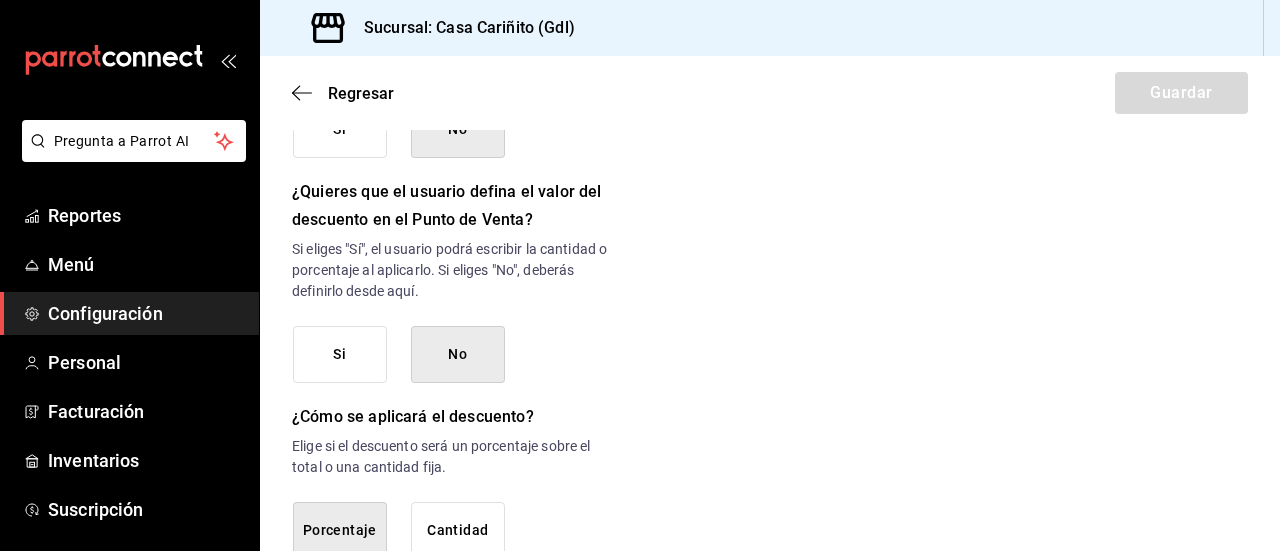 click on "No" at bounding box center (458, 354) 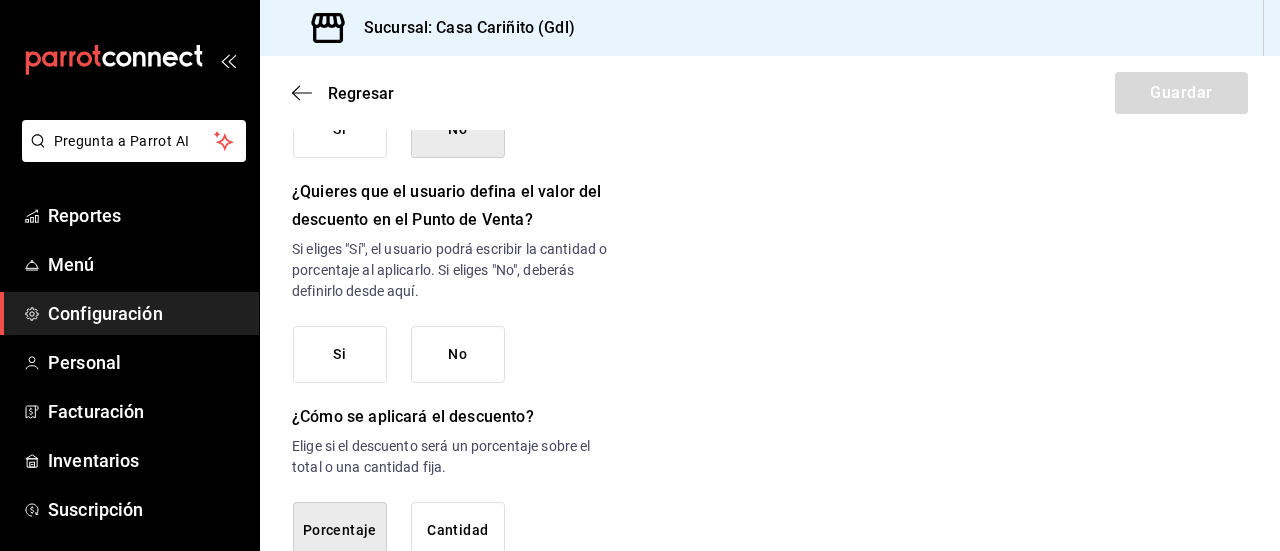 click on "No" at bounding box center (458, 354) 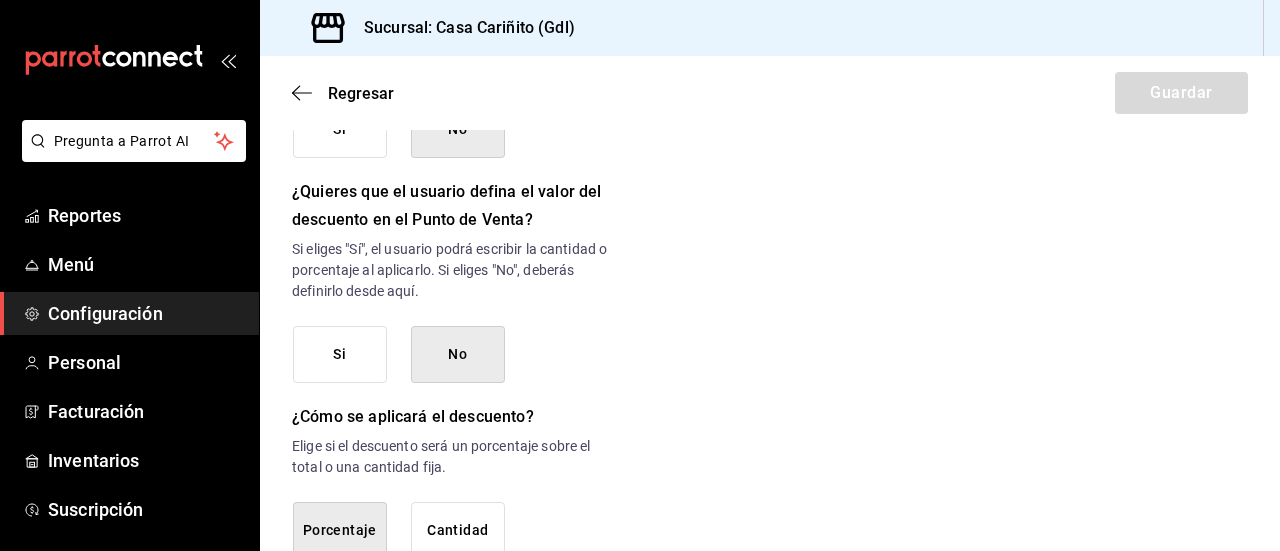 click on "Nuevo descuento ¿Dónde se aplicará el descuento? Elige una opción ¿Cómo se va a llamar? Bebida del dia P Ingresa una descripción (opcional) Agregar nombre del empleado ¿Este descuento tiene vigencia? Periodo en el que el descuento estará activo. Si No Horarios Elige el horario y disponibilidad de este descuento. Hora de inicio [TIME] [TIME] Entre Semana Lunes Martes Miércoles Jueves Viernes Hora de fin [TIME] [TIME] Fin de semana Sábado Domingo Agregar horario 1 de 5 horarios ¿Este descuento requiere un permiso especial para aplicarse? Solo los usuarios con el permiso de "Aplicar descuento" podrán usar este descuento en el Punto de Venta. Si No ¿Quieres que el usuario defina el valor del descuento en el Punto de Venta? Si eliges "Sí", el usuario podrá escribir la cantidad o porcentaje al aplicarlo. Si eliges "No", deberás definirlo desde aquí. Si No ¿Cómo se aplicará el descuento? Elige si el descuento será un porcentaje sobre el total o una cantidad fija. Porcentaje Cantidad 0.00 %" at bounding box center (770, -126) 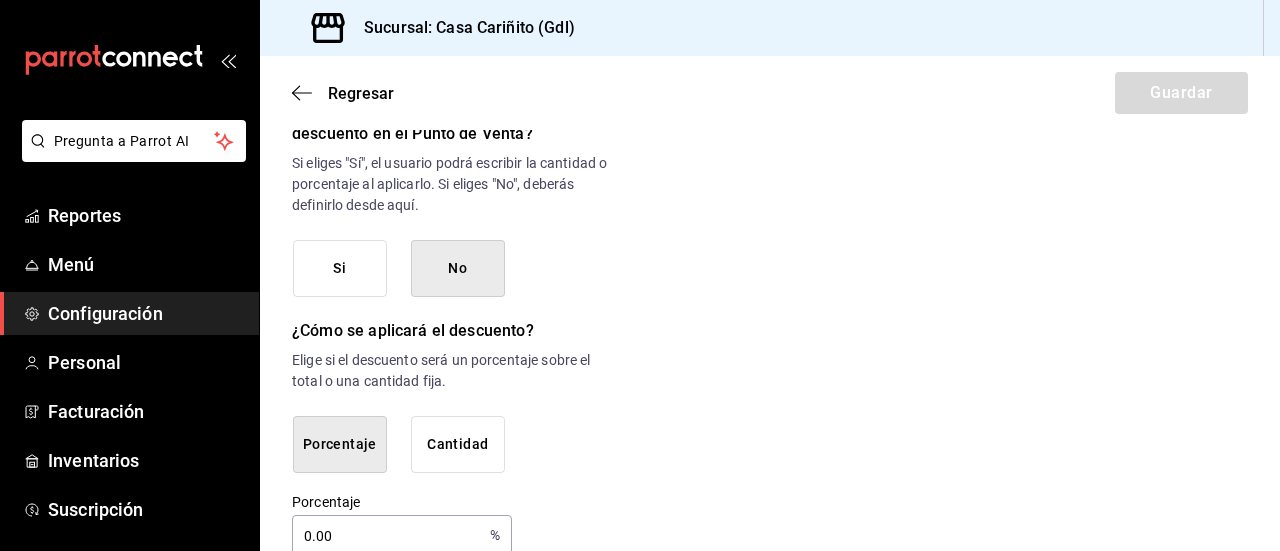 scroll, scrollTop: 1160, scrollLeft: 0, axis: vertical 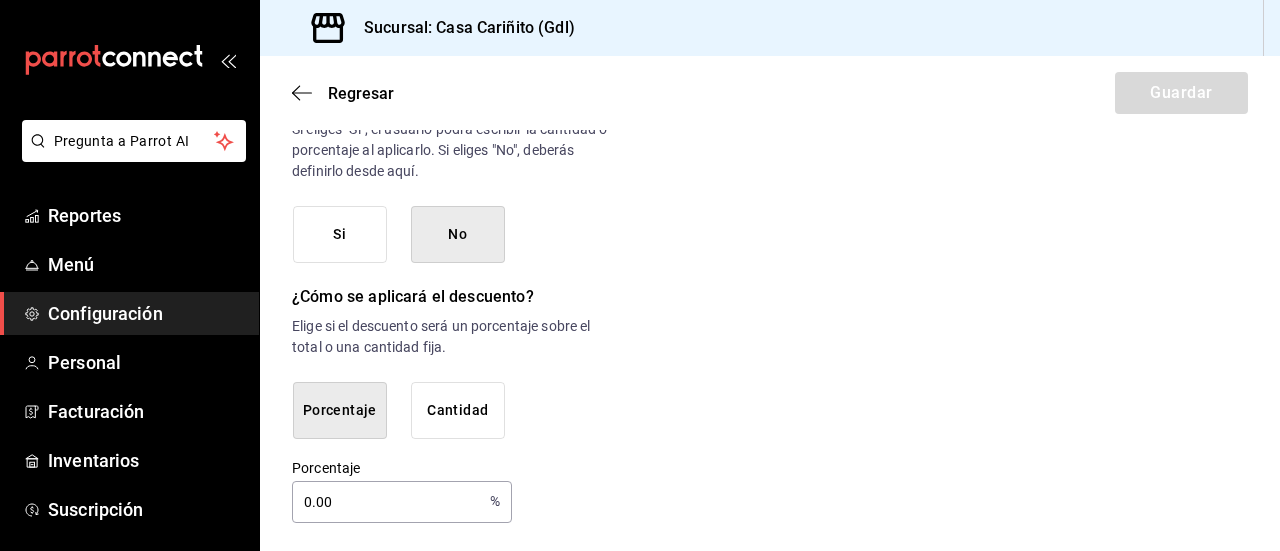 click on "Cantidad" at bounding box center [458, 410] 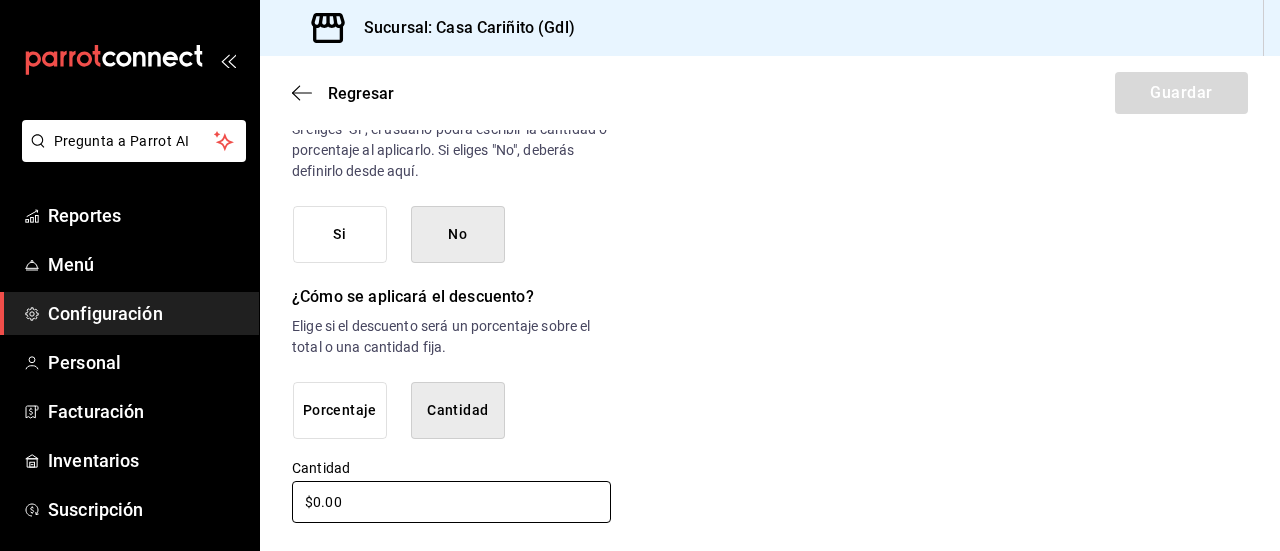 click on "$0.00" at bounding box center [451, 502] 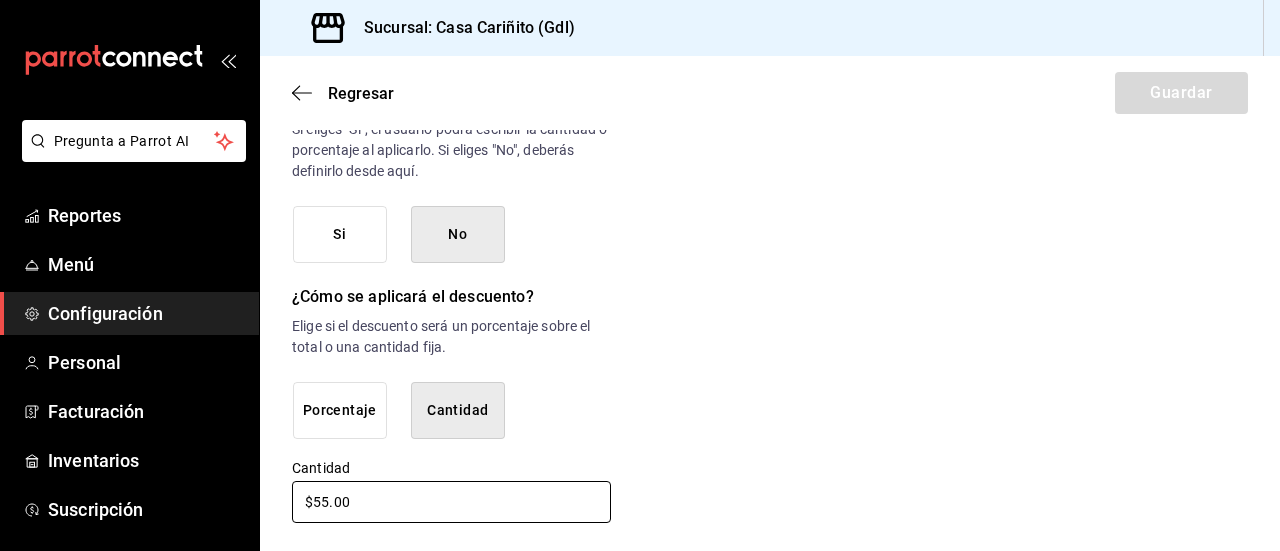 type on "$55.00" 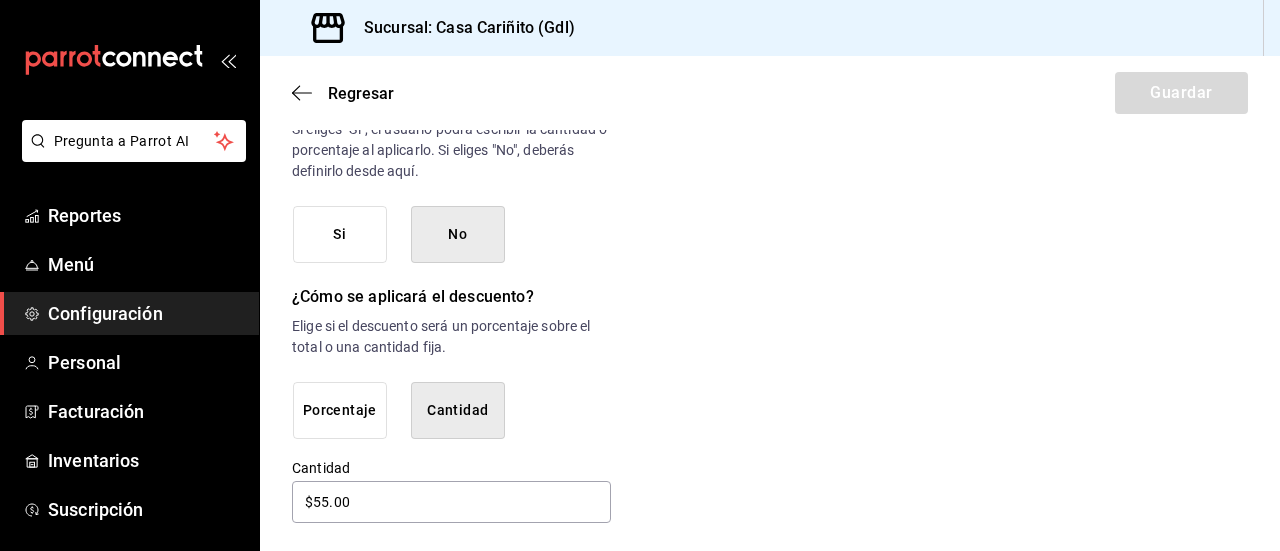 click on "Nuevo descuento ¿Dónde se aplicará el descuento? Elige una opción ¿Cómo se va a llamar? Bebida del dia P Ingresa una descripción (opcional) Agregar nombre del empleado ¿Este descuento tiene vigencia? Periodo en el que el descuento estará activo. Si No Horarios Elige el horario y disponibilidad de este descuento. Hora de inicio 12:00 AM 00:00 Entre Semana Lunes Martes Miércoles Jueves Viernes Hora de fin 23:30 PM 23:30 Fin de semana Sábado Domingo Agregar horario 1 de 5 horarios ¿Este descuento requiere un permiso especial para aplicarse? Solo los usuarios con el permiso de "Aplicar descuento" podrán usar este descuento en el Punto de Venta. Si No ¿Quieres que el usuario defina el valor del descuento en el Punto de Venta? Si eliges "Sí", el usuario podrá escribir la cantidad o porcentaje al aplicarlo. Si eliges "No", deberás definirlo desde aquí. Si No ¿Cómo se aplicará el descuento? Elige si el descuento será un porcentaje sobre el total o una cantidad fija. Porcentaje Cantidad Cantidad" at bounding box center [770, -244] 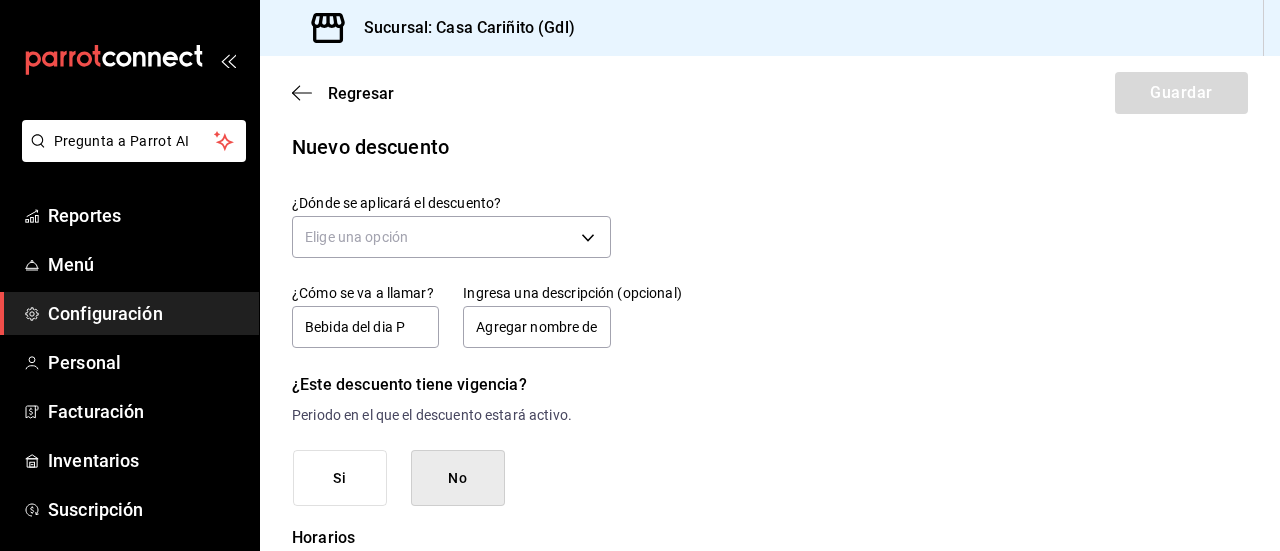 scroll, scrollTop: 0, scrollLeft: 0, axis: both 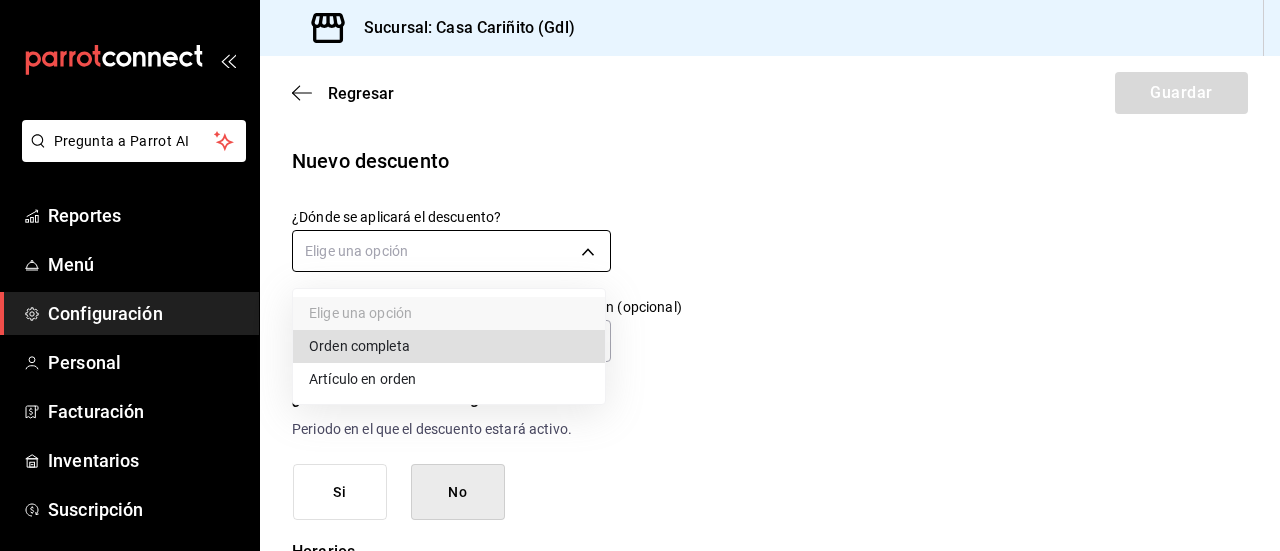 click on "Pregunta a Parrot AI Reportes   Menú   Configuración   Personal   Facturación   Inventarios   Suscripción   Ayuda Recomienda Parrot   [FIRST] [LAST]   Sugerir nueva función   Sucursal: Casa Cariñito ([CITY]) Regresar Guardar Nuevo descuento ¿Dónde se aplicará el descuento? Elige una opción ¿Cómo se va a llamar? Bebida del dia P Ingresa una descripción (opcional) Agregar nombre del empleado ¿Este descuento tiene vigencia? Periodo en el que el descuento estará activo. Si No Horarios Elige el horario y disponibilidad de este descuento. Hora de inicio 12:00 AM 00:00 Entre Semana Lunes Martes Miércoles Jueves Viernes Hora de fin 23:30 PM 23:30 Fin de semana Sábado Domingo Agregar horario 1 de 5 horarios ¿Este descuento requiere un permiso especial para aplicarse? Solo los usuarios con el permiso de "Aplicar descuento" podrán usar este descuento en el Punto de Venta. Si No ¿Quieres que el usuario defina el valor del descuento en el Punto de Venta? Si No ¿Cómo se aplicará el descuento? Porcentaje" at bounding box center (640, 275) 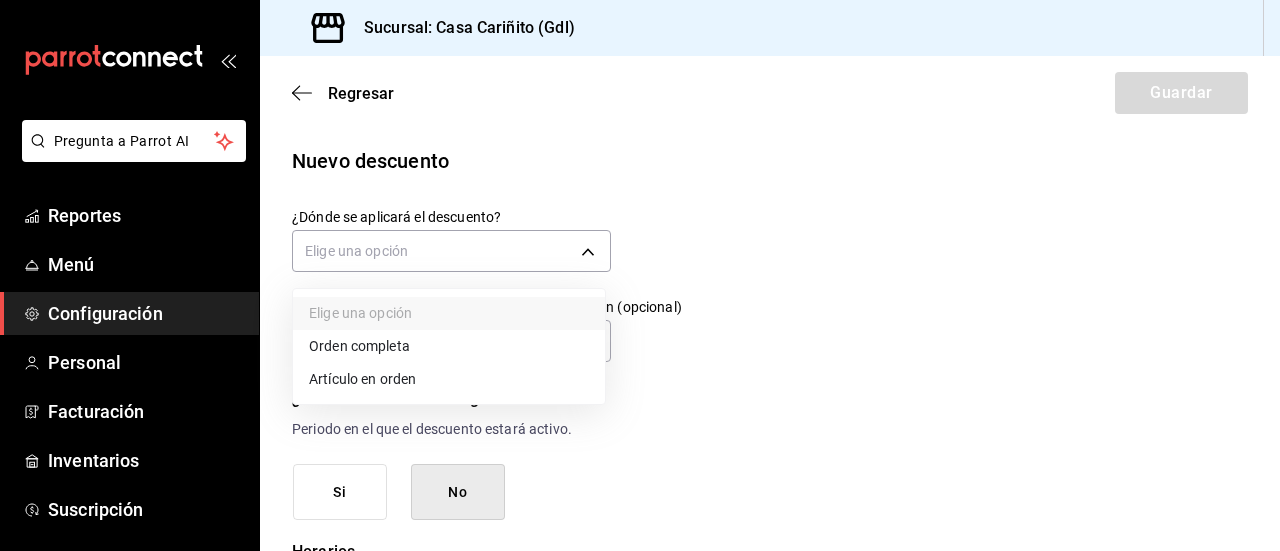 click on "Artículo en orden" at bounding box center [449, 379] 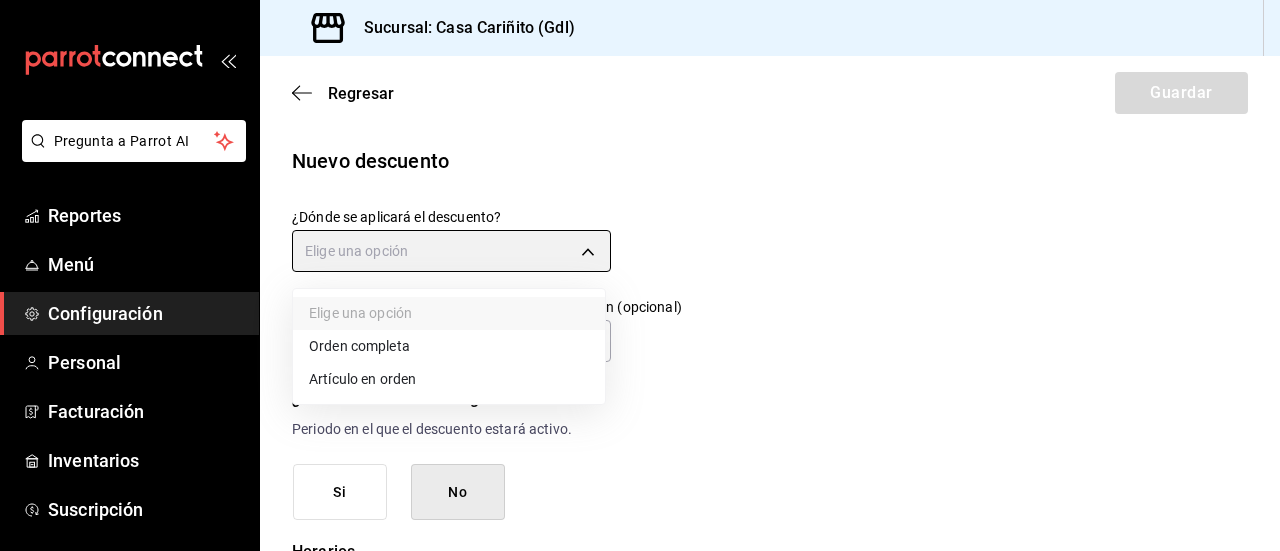 type on "ORDER_ITEM" 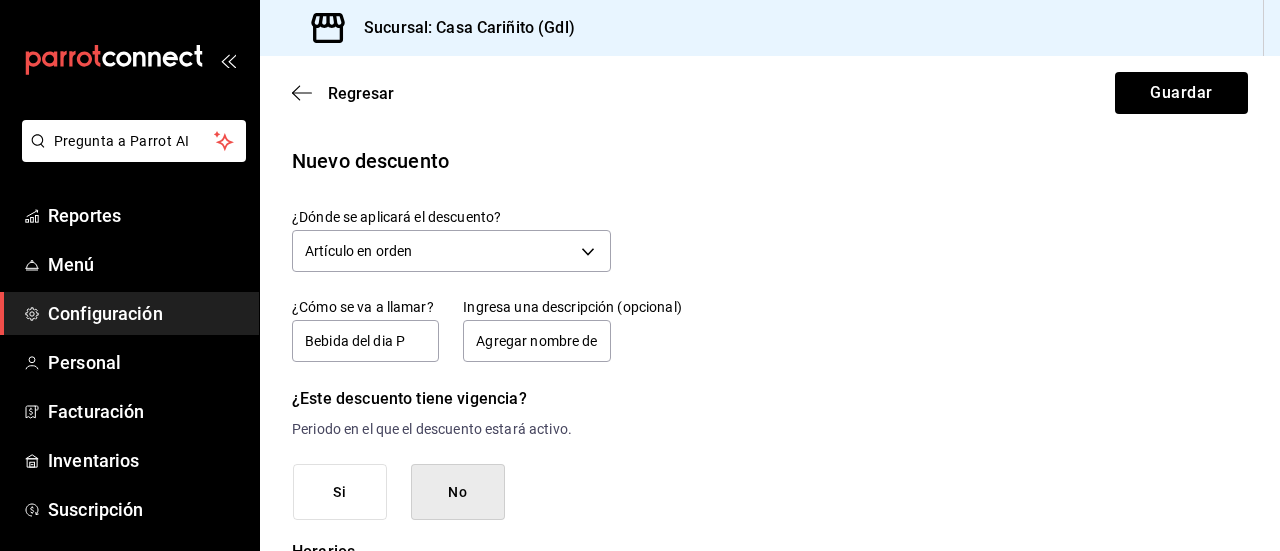 click on "Nuevo descuento ¿Dónde se aplicará el descuento? Artículo en orden ORDER_ITEM ¿Cómo se va a llamar? Bebida del dia P Ingresa una descripción (opcional) Agregar nombre del empleado ¿Este descuento tiene vigencia? Periodo en el que el descuento estará activo. Si No Horarios Elige el horario y disponibilidad de este descuento. Hora de inicio 12:00 AM 00:00 Entre Semana Lunes Martes Miércoles Jueves Viernes Hora de fin 23:30 PM 23:30 Fin de semana Sábado Domingo Agregar horario 1 de 5 horarios ¿Este descuento requiere un permiso especial para aplicarse? Solo los usuarios con el permiso de "Aplicar descuento" podrán usar este descuento en el Punto de Venta. Si No ¿Quieres que el usuario defina el valor del descuento en el Punto de Venta? Si eliges "Sí", el usuario podrá escribir la cantidad o porcentaje al aplicarlo. Si eliges "No", deberás definirlo desde aquí. Si No ¿Cómo se aplicará el descuento? Elige si el descuento será un porcentaje sobre el total o una cantidad fija. Porcentaje $55.00" at bounding box center (770, 916) 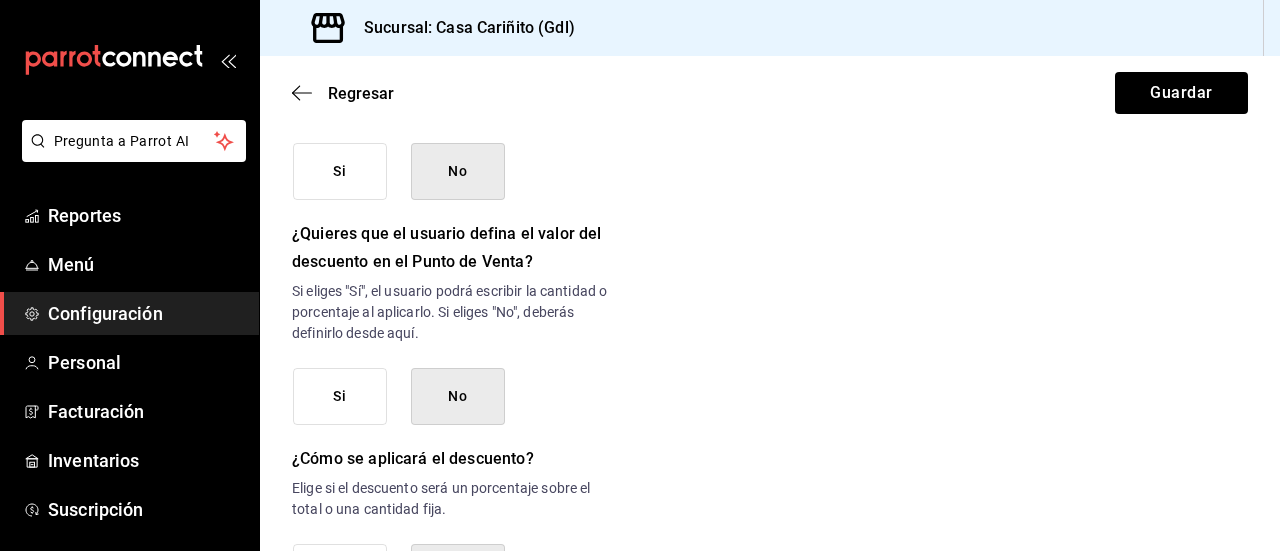 scroll, scrollTop: 1000, scrollLeft: 0, axis: vertical 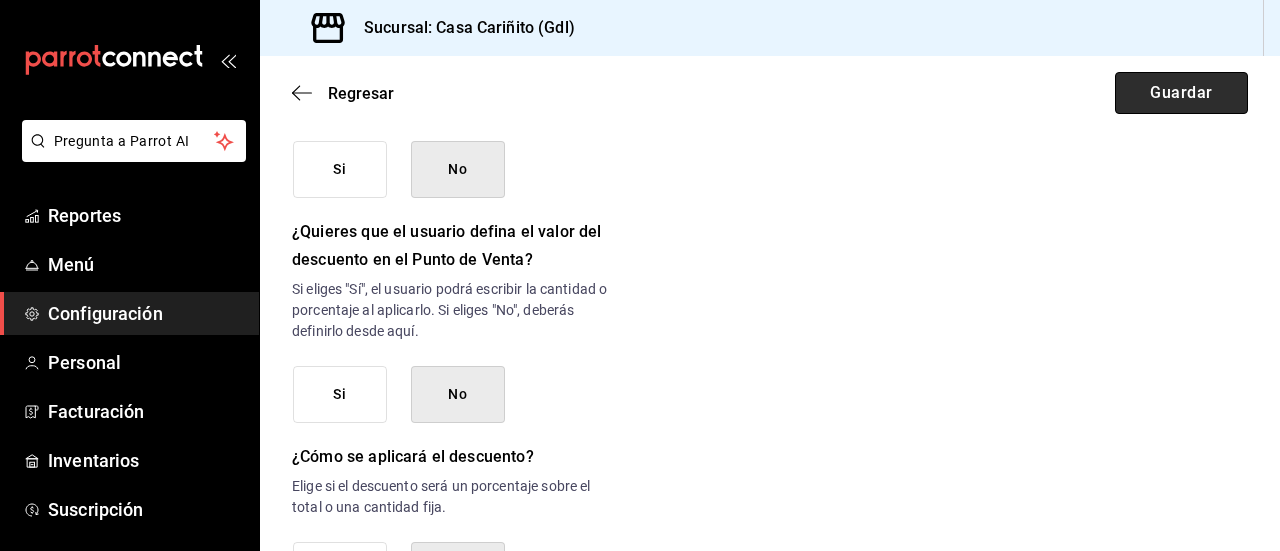 click on "Guardar" at bounding box center (1181, 93) 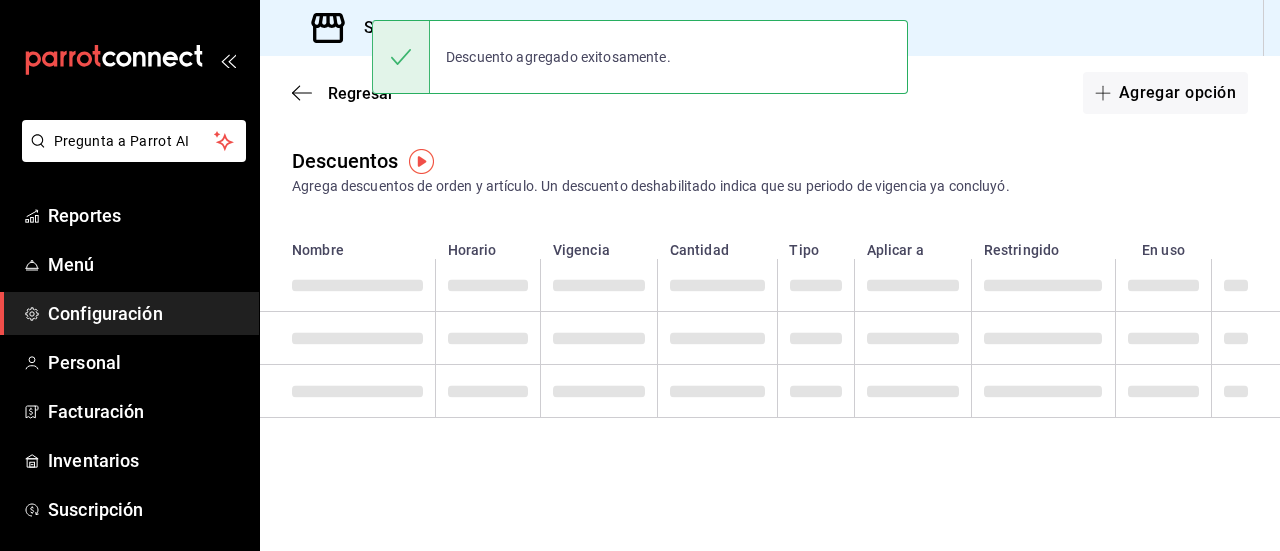 scroll, scrollTop: 0, scrollLeft: 0, axis: both 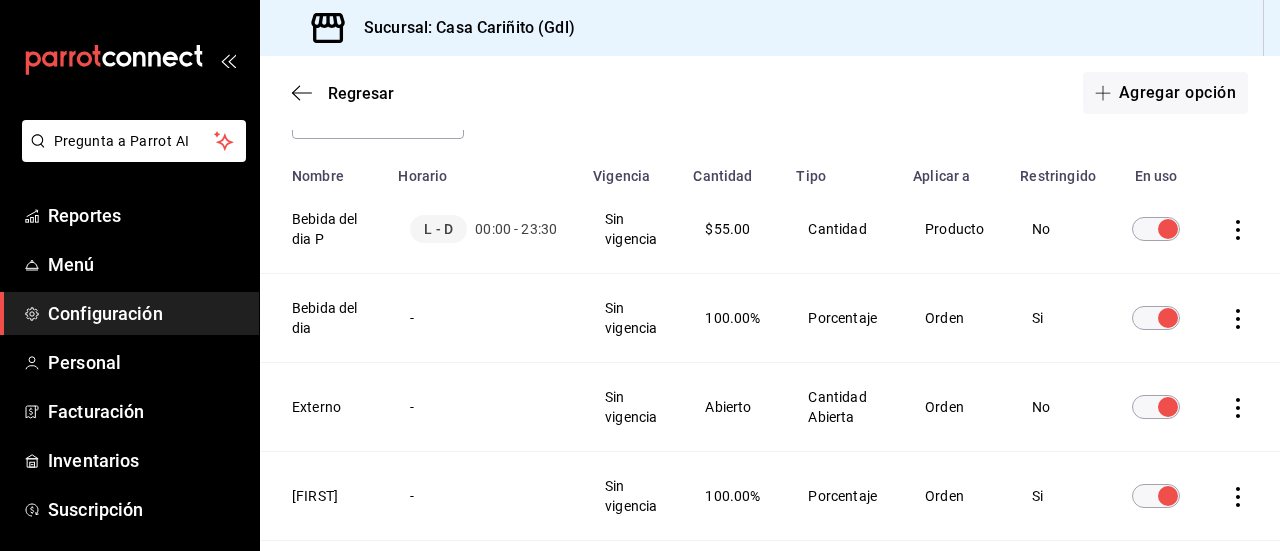 click at bounding box center [1168, 229] 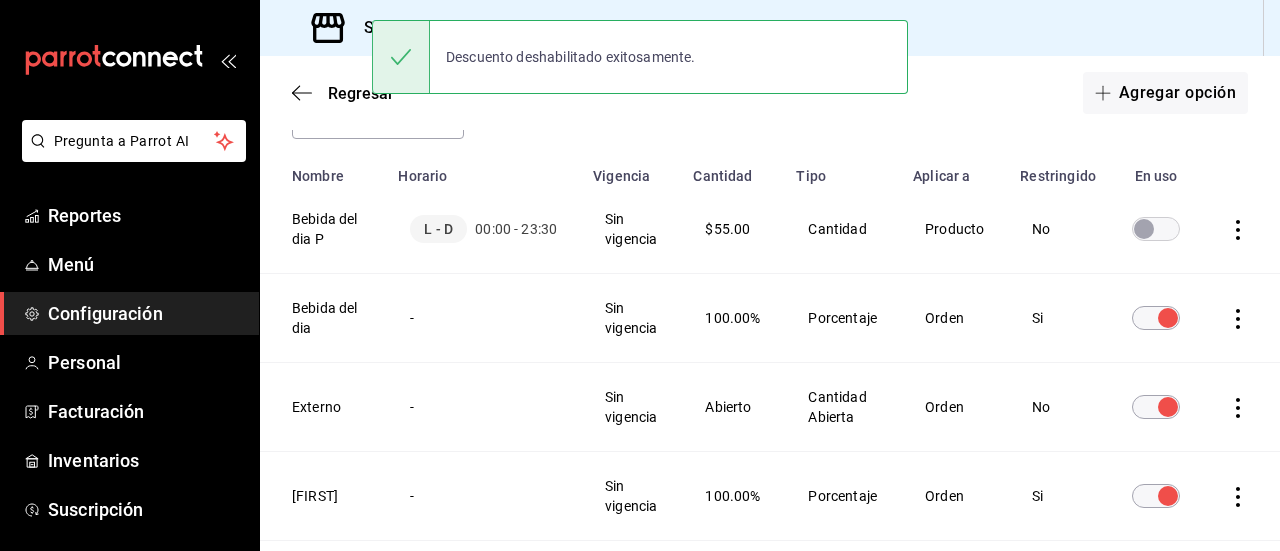 click at bounding box center [1144, 229] 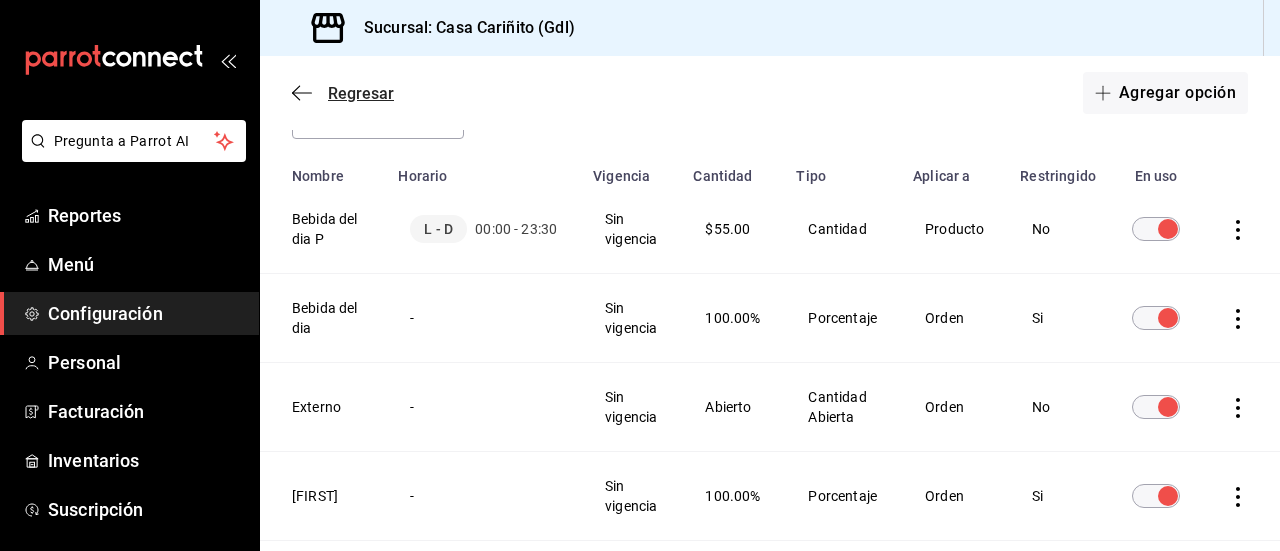 click 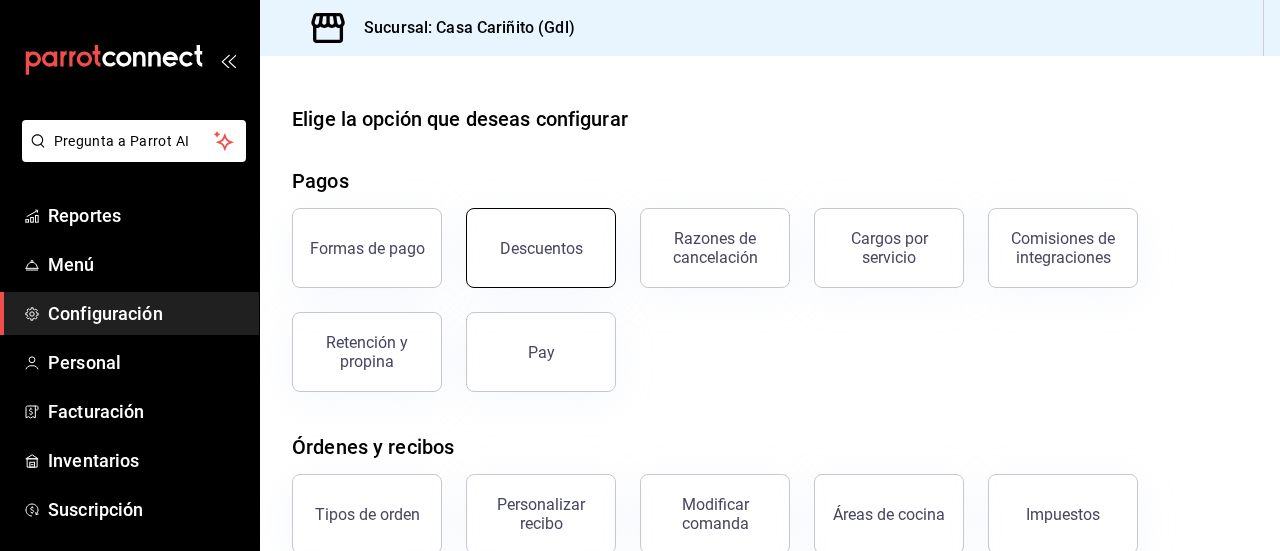 click on "Descuentos" at bounding box center [541, 248] 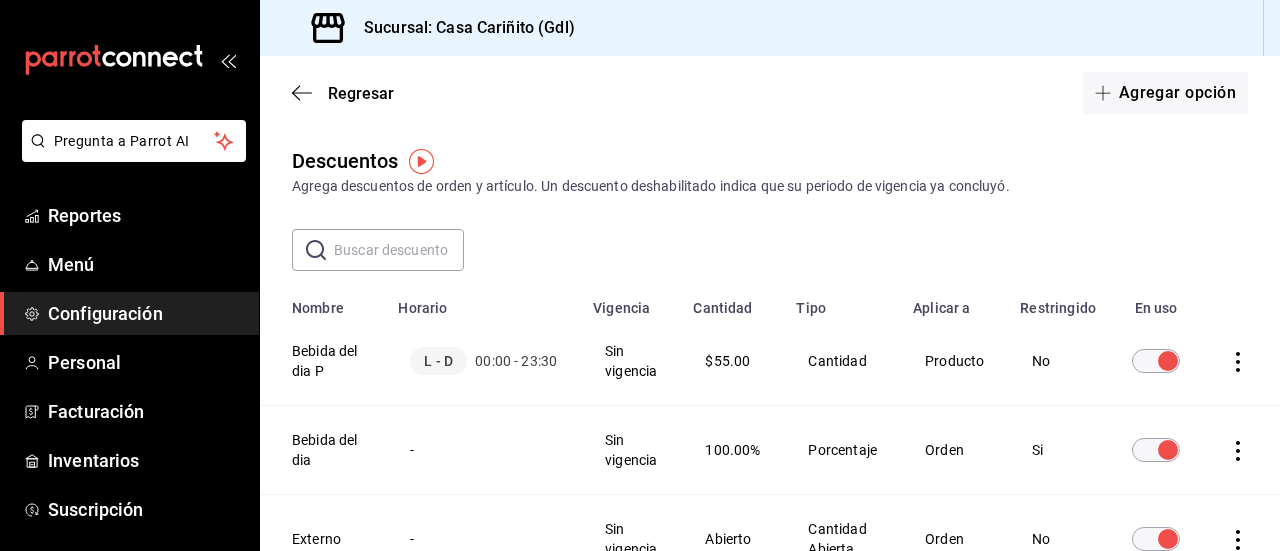 click 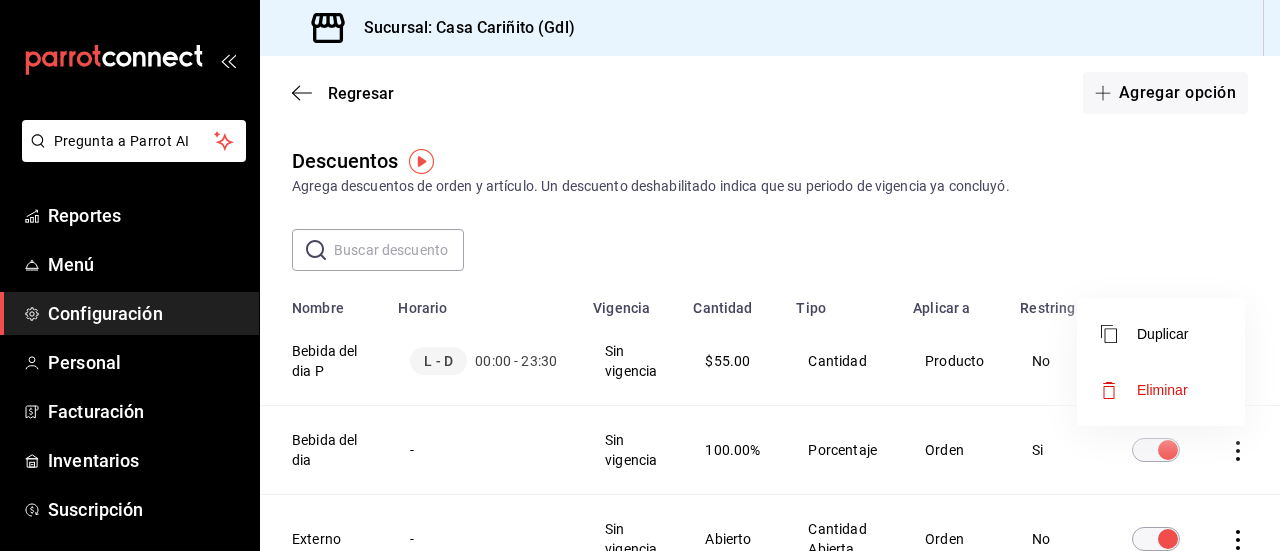click on "Eliminar" at bounding box center (1161, 390) 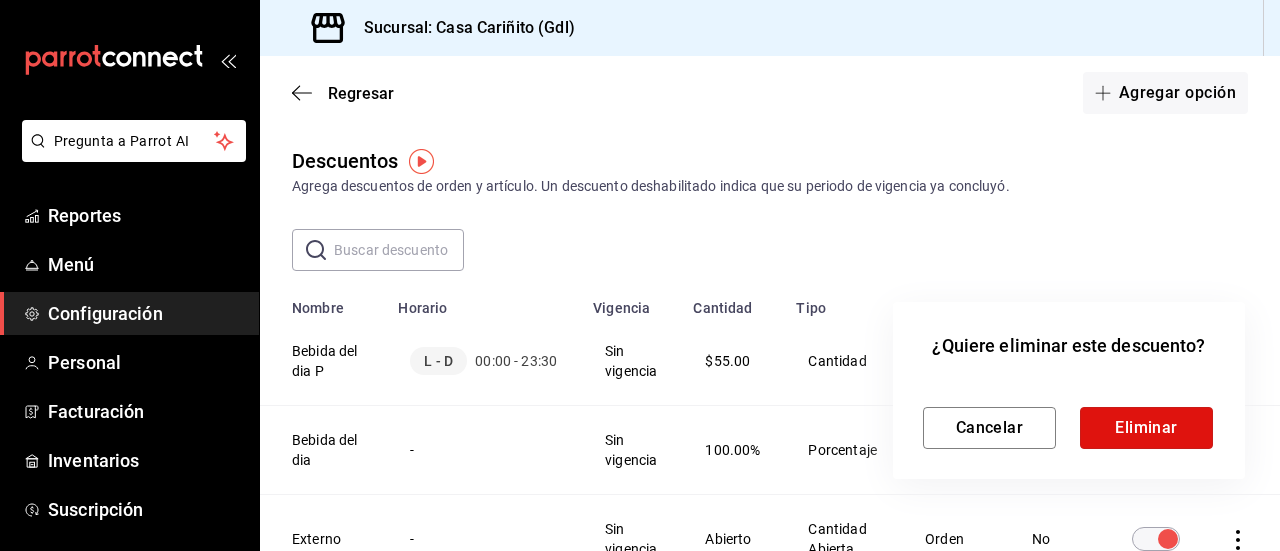 click on "Eliminar" at bounding box center (1146, 428) 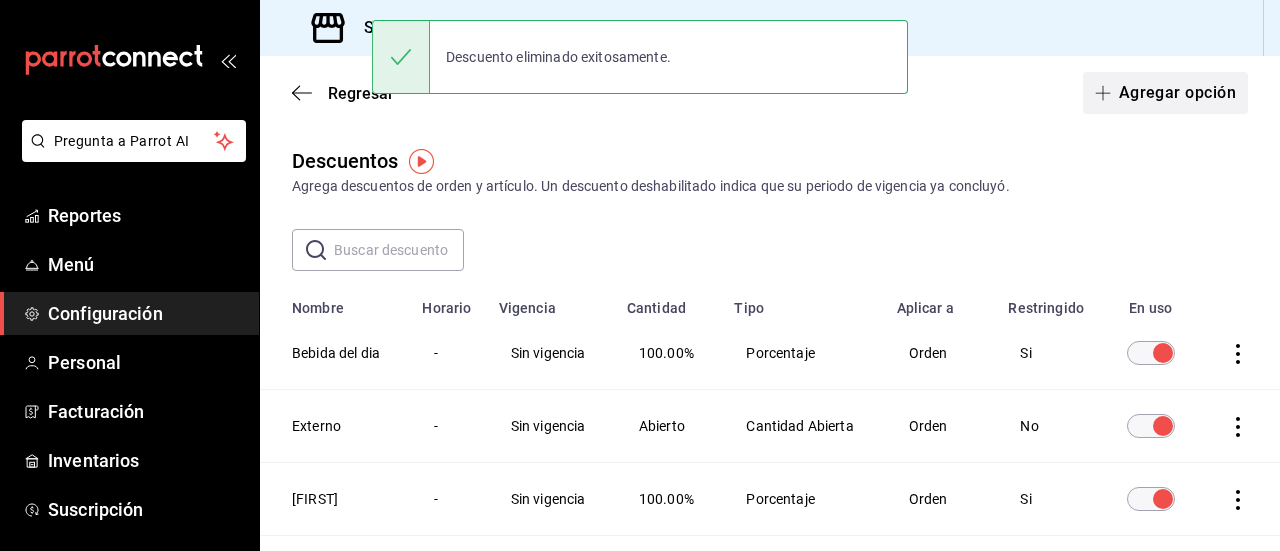 click on "Agregar opción" at bounding box center (1165, 93) 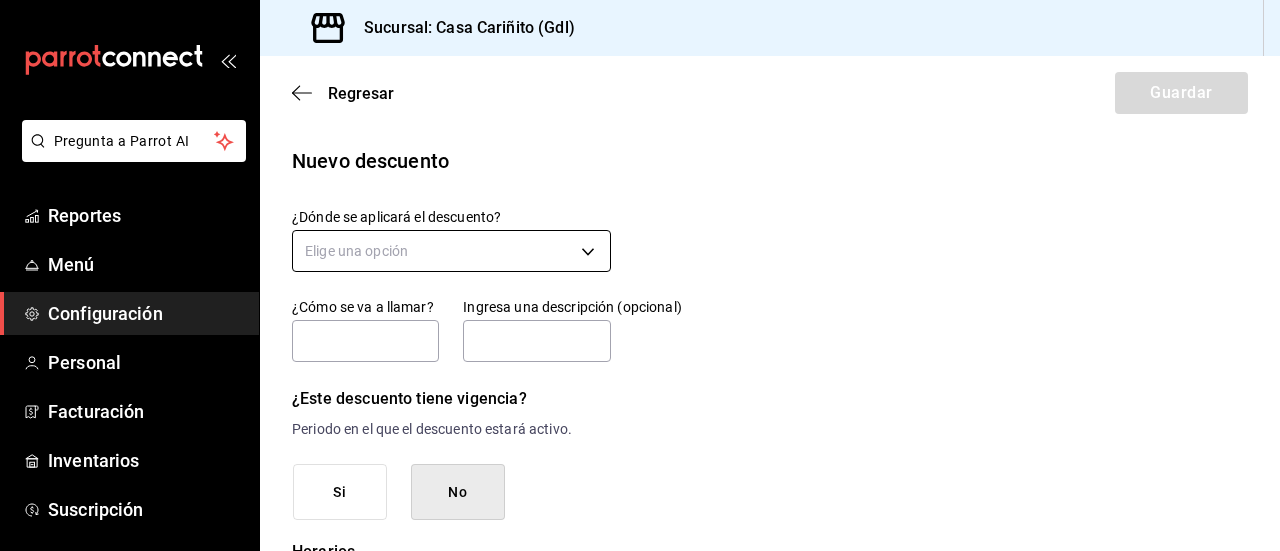 click on "Pregunta a Parrot AI Reportes   Menú   Configuración   Personal   Facturación   Inventarios   Suscripción   Ayuda Recomienda Parrot   [FIRST] [LAST]   Sugerir nueva función   Sucursal: Casa Cariñito ([CITY]) Regresar Guardar Nuevo descuento ¿Dónde se aplicará el descuento? Elige una opción ¿Cómo se va a llamar? Ingresa una descripción (opcional) ¿Este descuento tiene vigencia? Periodo en el que el descuento estará activo. Si No Horarios Elige el horario y disponibilidad de este descuento. Hora de inicio ​ Entre Semana Lunes Martes Miércoles Jueves Viernes Hora de fin ​ Fin de semana Sábado Domingo Agregar horario 1 de 5 horarios ¿Este descuento requiere un permiso especial para aplicarse? Solo los usuarios con el permiso de "Aplicar descuento" podrán usar este descuento en el Punto de Venta. Si No ¿Quieres que el usuario defina el valor del descuento en el Punto de Venta? Si No ¿Cómo se aplicará el descuento? Elige si el descuento será un porcentaje sobre el total o una cantidad fija." at bounding box center (640, 275) 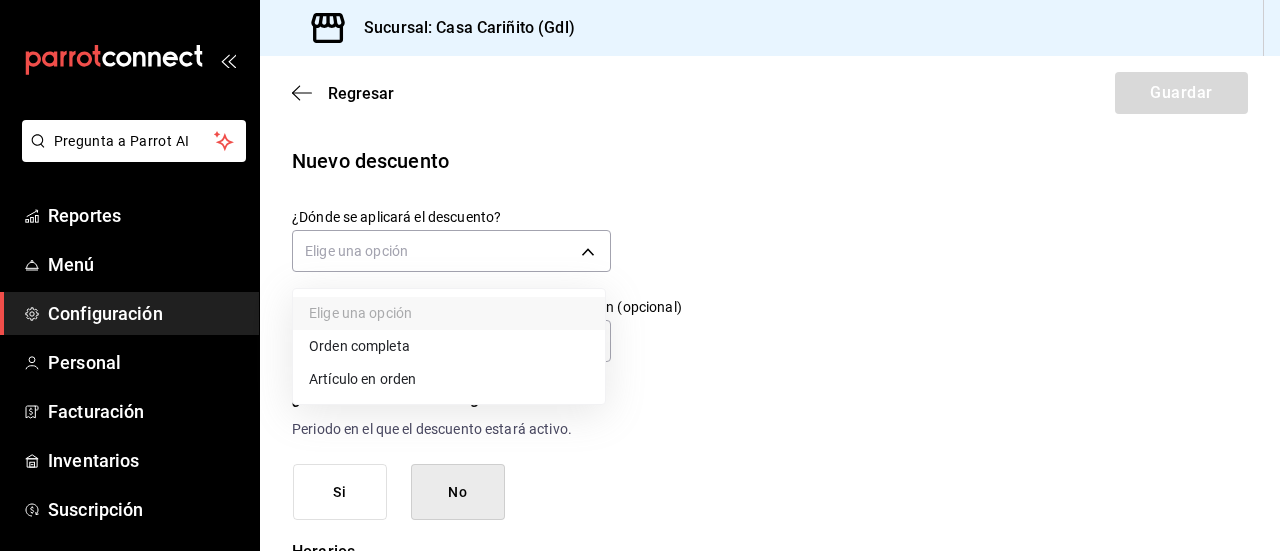 click on "Orden completa" at bounding box center (449, 346) 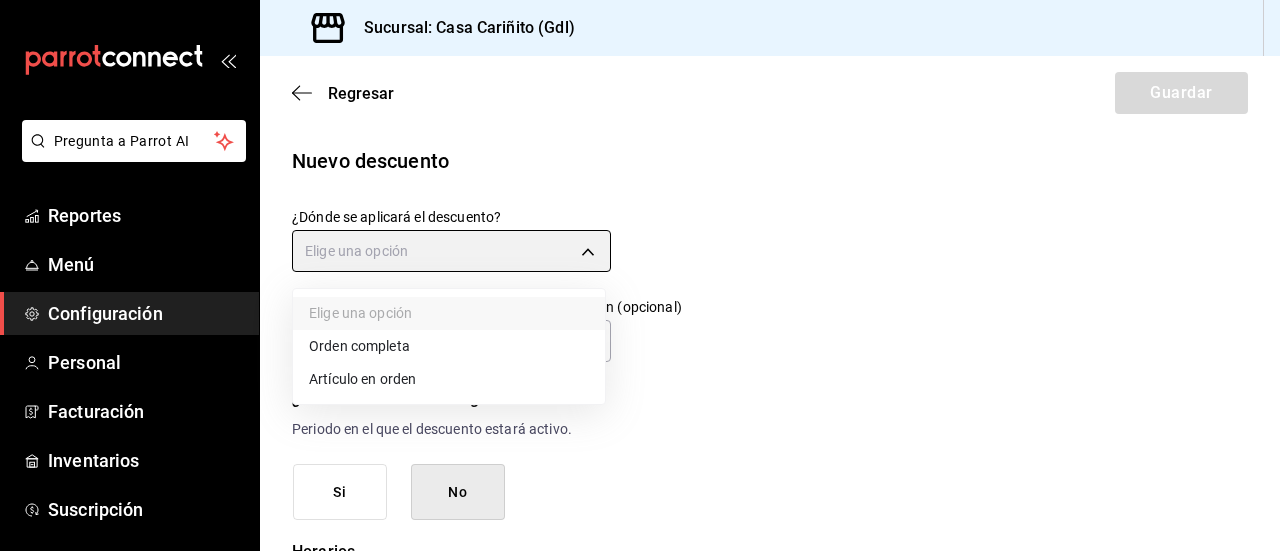 type on "ORDER" 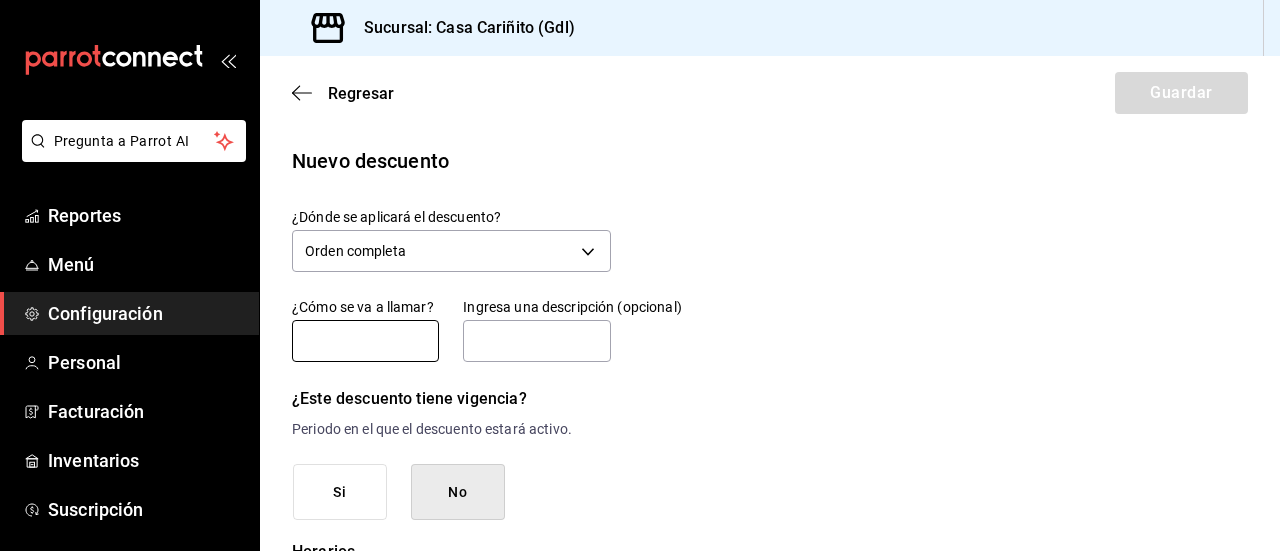 click at bounding box center [365, 341] 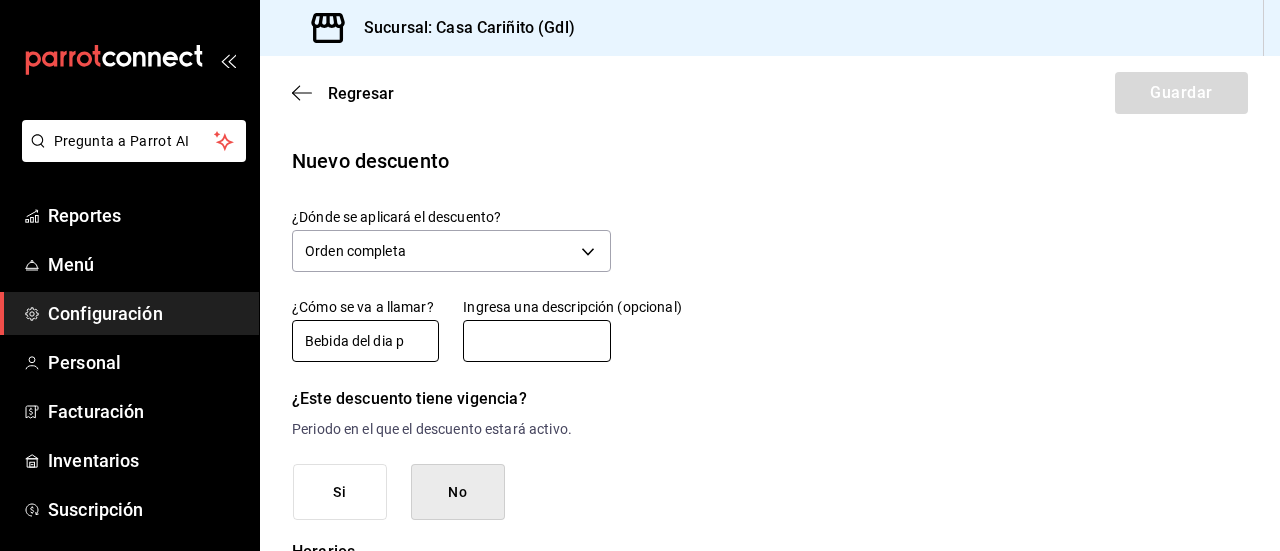 type on "Bebida del dia p" 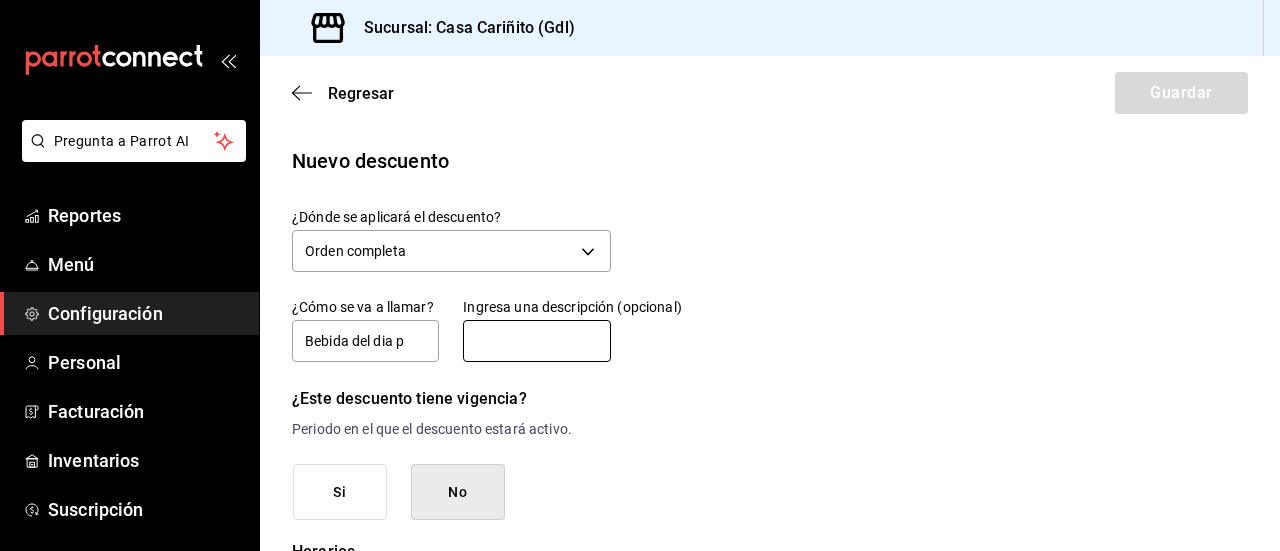 click at bounding box center (536, 341) 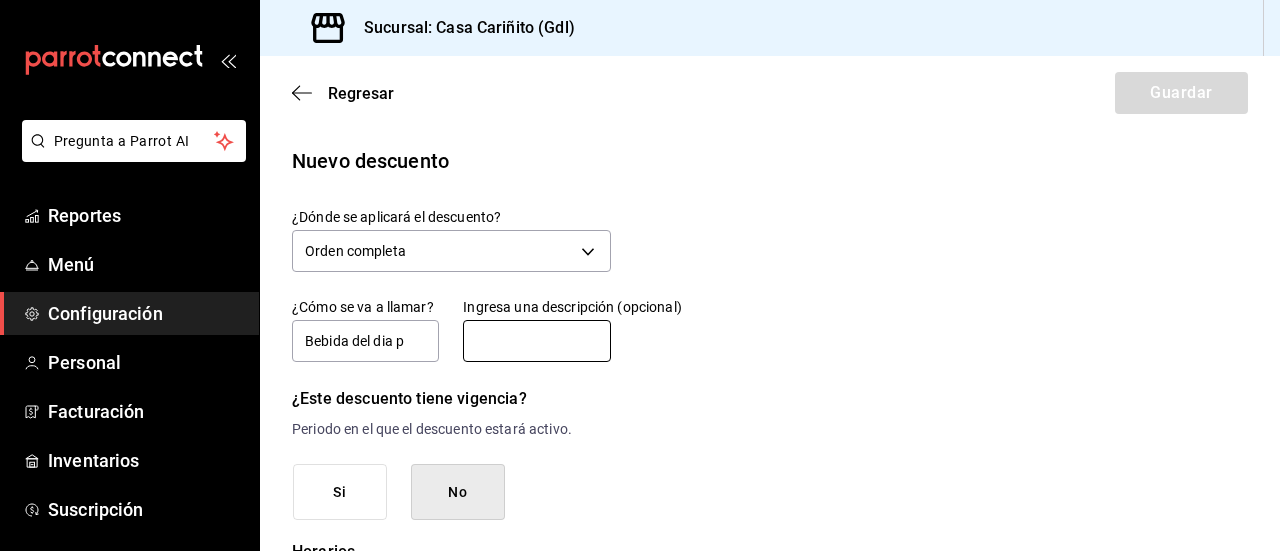 type on "Agregar nombre del empleado" 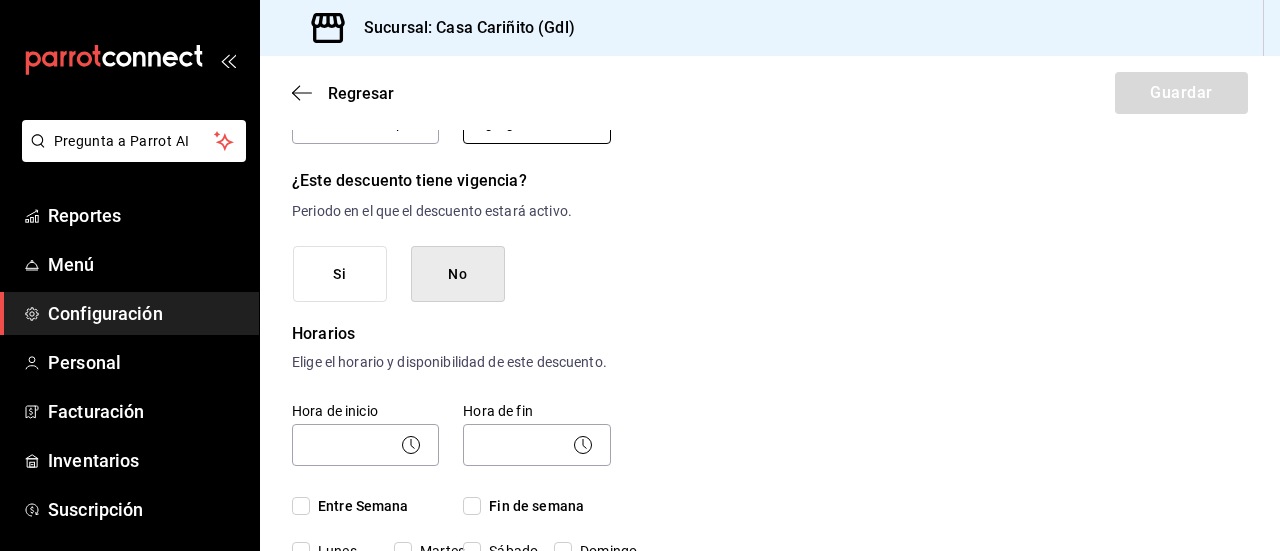 scroll, scrollTop: 230, scrollLeft: 0, axis: vertical 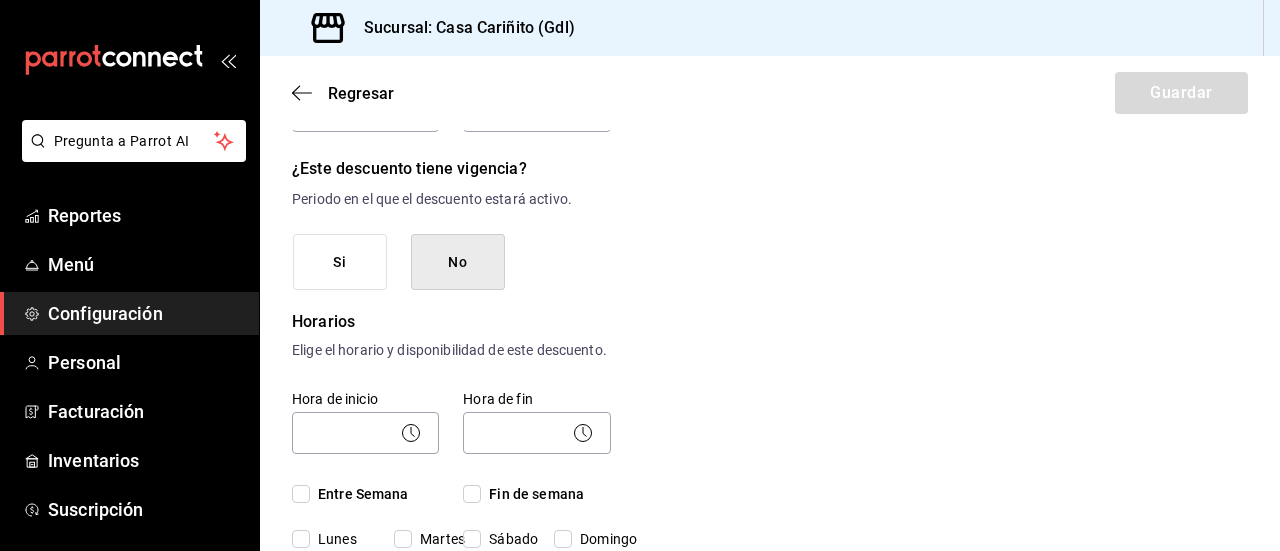click on "No" at bounding box center (458, 262) 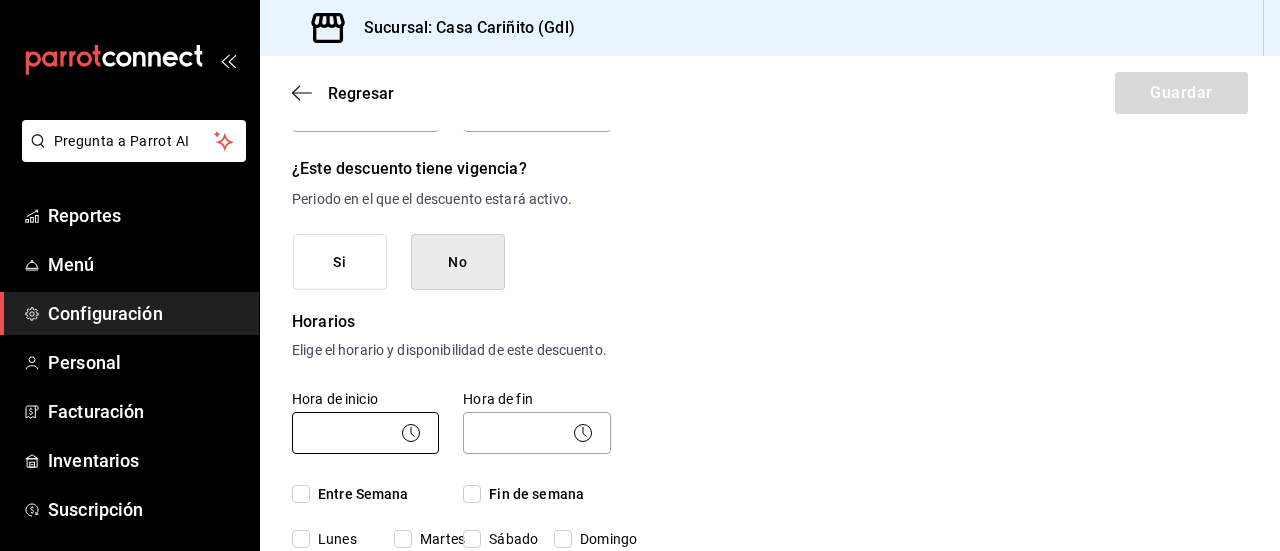click on "Pregunta a Parrot AI Reportes   Menú   Configuración   Personal   Facturación   Inventarios   Suscripción   Ayuda Recomienda Parrot   [FIRST] [LAST]   Sugerir nueva función   Sucursal: Casa Cariñito ([CITY]) Regresar Guardar Nuevo descuento ¿Dónde se aplicará el descuento? Orden completa ORDER ¿Cómo se va a llamar? Bebida del dia p Ingresa una descripción (opcional) Agregar nombre del empleado ¿Este descuento tiene vigencia? Periodo en el que el descuento estará activo. Si No Horarios Elige el horario y disponibilidad de este descuento. Hora de inicio ​ Entre Semana Lunes Martes Miércoles Jueves Viernes Hora de fin ​ Fin de semana Sábado Domingo Agregar horario 1 de 5 horarios ¿Este descuento requiere un permiso especial para aplicarse? Solo los usuarios con el permiso de "Aplicar descuento" podrán usar este descuento en el Punto de Venta. Si No ¿Quieres que el usuario defina el valor del descuento en el Punto de Venta? Si No ¿Cómo se aplicará el descuento? Porcentaje Cantidad 0.00 %" at bounding box center (640, 275) 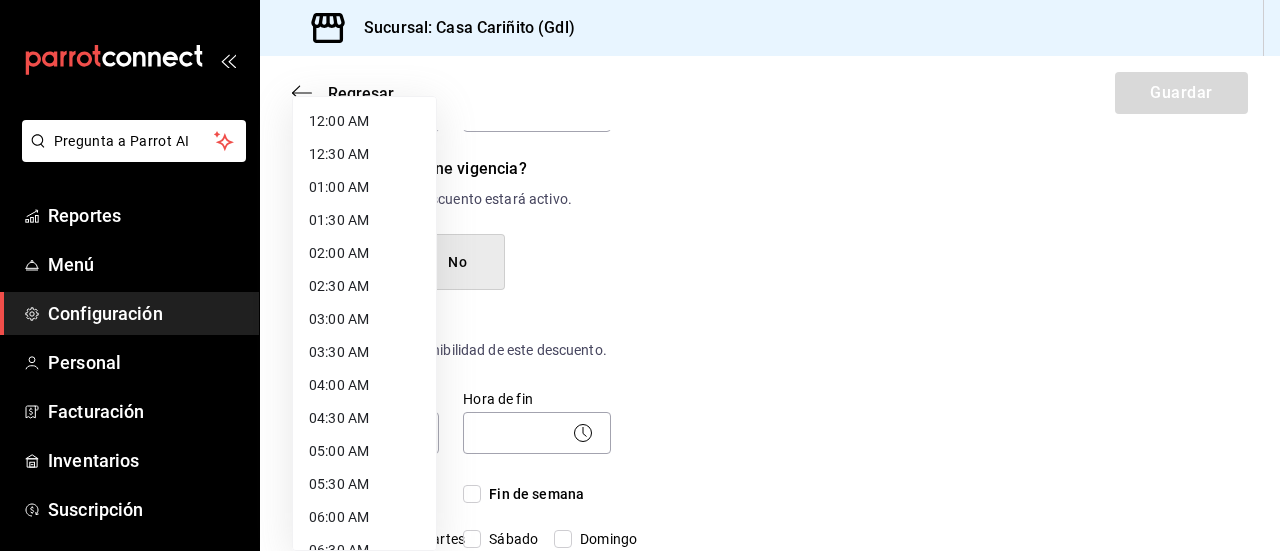 click on "12:00 AM" at bounding box center [364, 121] 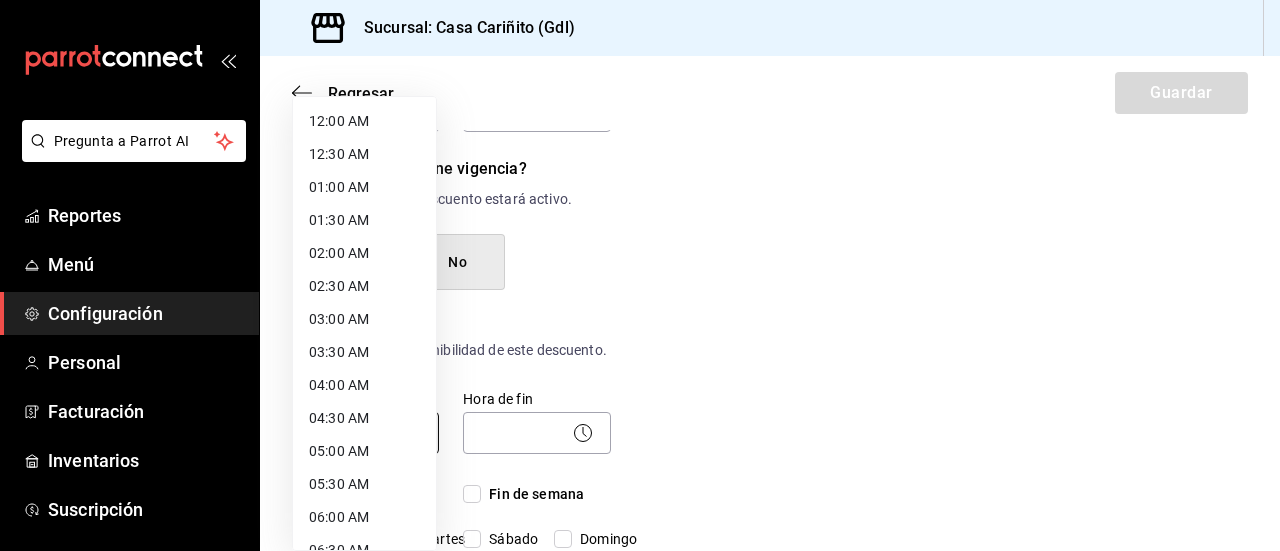 type on "00:00" 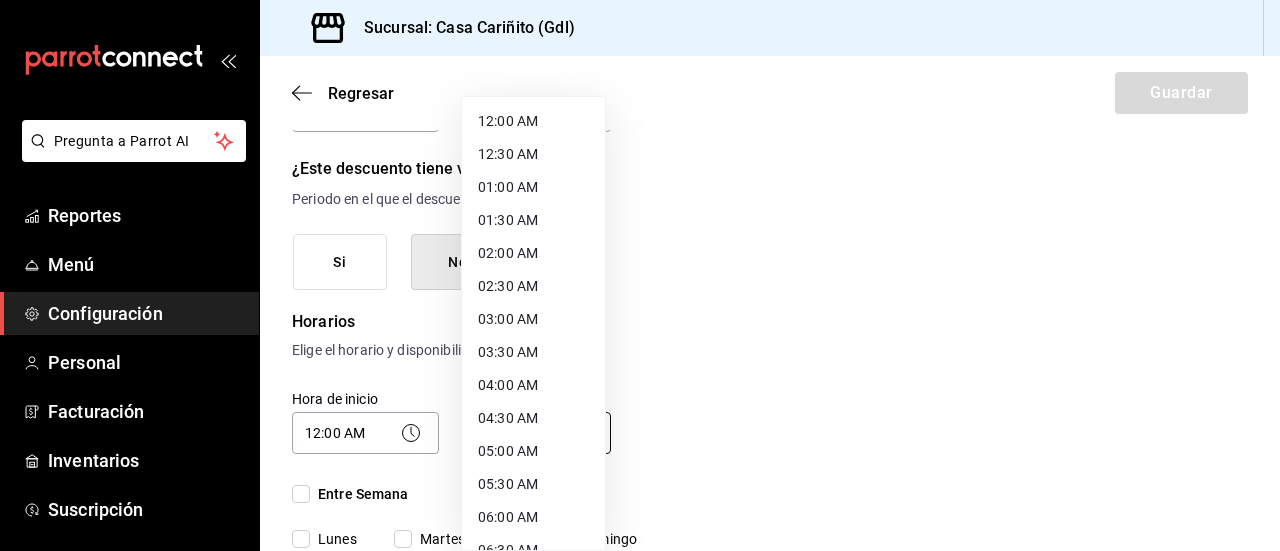 click on "Pregunta a Parrot AI Reportes   Menú   Configuración   Personal   Facturación   Inventarios   Suscripción   Ayuda Recomienda Parrot   [FIRST] [LAST]   Sugerir nueva función   Sucursal: Casa Cariñito ([CITY]) Regresar Guardar Nuevo descuento ¿Dónde se aplicará el descuento? Orden completa ORDER ¿Cómo se va a llamar? Bebida del dia p Ingresa una descripción (opcional) Agregar nombre del empleado ¿Este descuento tiene vigencia? Periodo en el que el descuento estará activo. Si No Horarios Elige el horario y disponibilidad de este descuento. Hora de inicio 12:00 AM 00:00 Entre Semana Lunes Martes Miércoles Jueves Viernes Hora de fin ​ Fin de semana Sábado Domingo Agregar horario 1 de 5 horarios ¿Este descuento requiere un permiso especial para aplicarse? Solo los usuarios con el permiso de "Aplicar descuento" podrán usar este descuento en el Punto de Venta. Si No ¿Quieres que el usuario defina el valor del descuento en el Punto de Venta? Si No ¿Cómo se aplicará el descuento? Porcentaje 0.00 %" at bounding box center (640, 275) 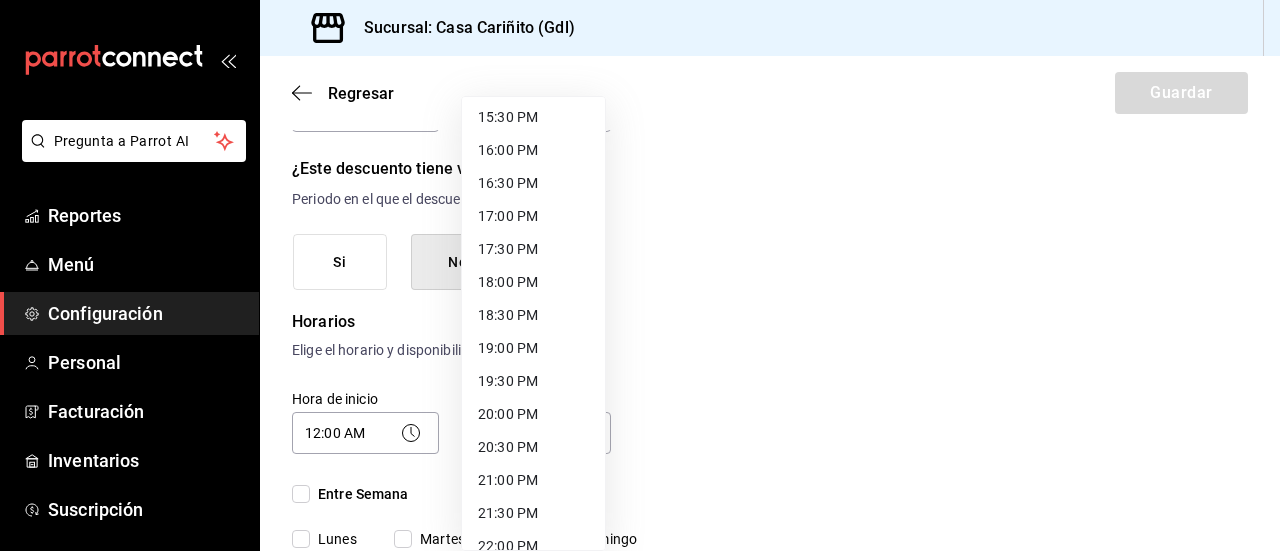 scroll, scrollTop: 1032, scrollLeft: 0, axis: vertical 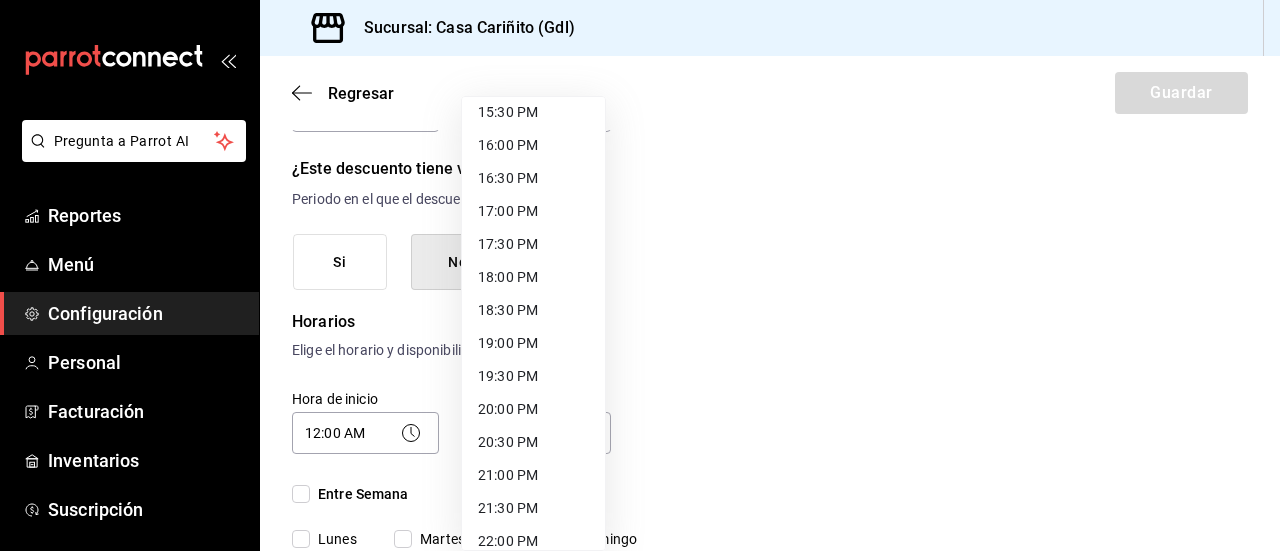 click on "20:00 PM" at bounding box center (533, 409) 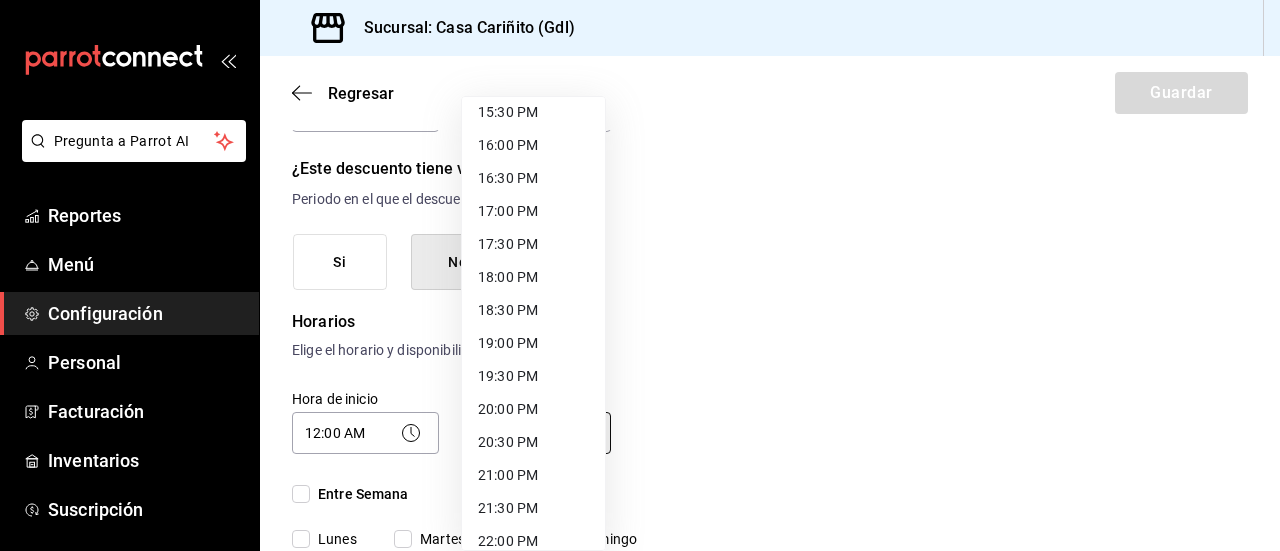 type on "20:00" 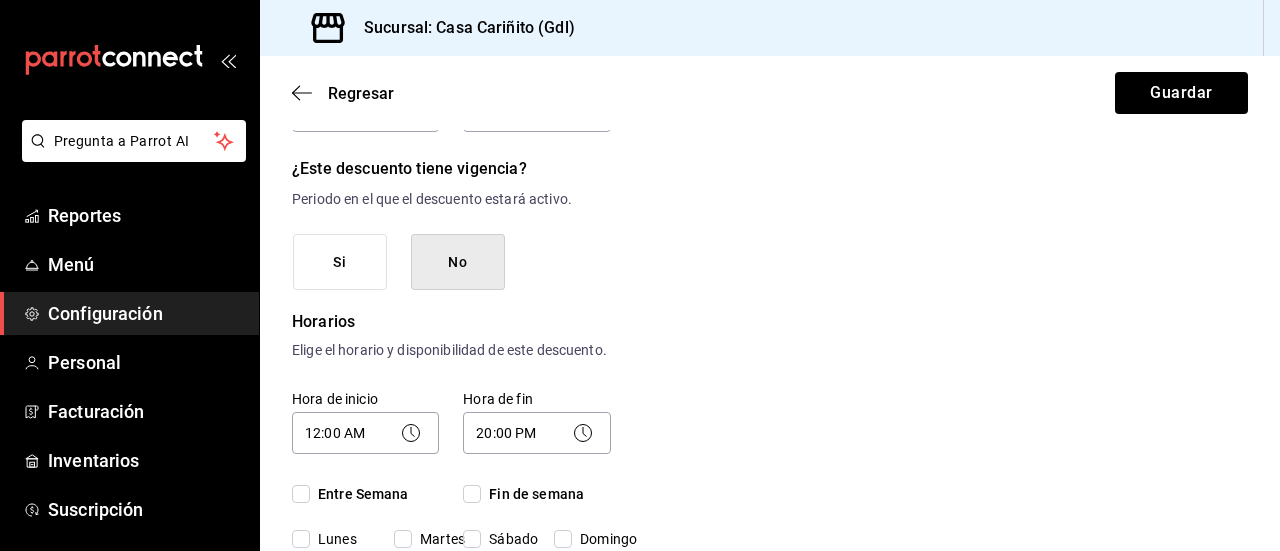 click on "Nuevo descuento ¿Dónde se aplicará el descuento? Orden completa ORDER ¿Cómo se va a llamar? Bebida del dia p Ingresa una descripción (opcional) Agregar nombre del empleado ¿Este descuento tiene vigencia? Periodo en el que el descuento estará activo. Si No Horarios Elige el horario y disponibilidad de este descuento. Hora de inicio 12:00 AM 00:00 Entre Semana Lunes Martes Miércoles Jueves Viernes Hora de fin 20:00 PM 20:00 Fin de semana Sábado Domingo Agregar horario 1 de 5 horarios ¿Este descuento requiere un permiso especial para aplicarse? Solo los usuarios con el permiso de "Aplicar descuento" podrán usar este descuento en el Punto de Venta. Si No ¿Quieres que el usuario defina el valor del descuento en el Punto de Venta? Si eliges "Sí", el usuario podrá escribir la cantidad o porcentaje al aplicarlo. Si eliges "No", deberás definirlo desde aquí. Si No ¿Cómo se aplicará el descuento? Elige si el descuento será un porcentaje sobre el total o una cantidad fija. Porcentaje Cantidad 0.00 %" at bounding box center [770, 684] 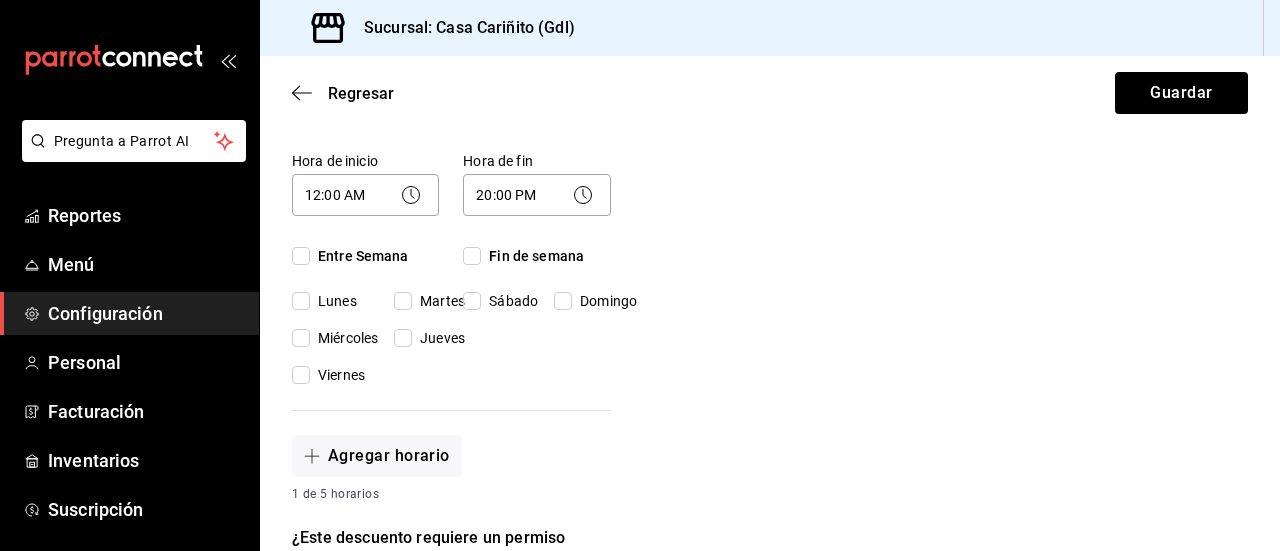 scroll, scrollTop: 470, scrollLeft: 0, axis: vertical 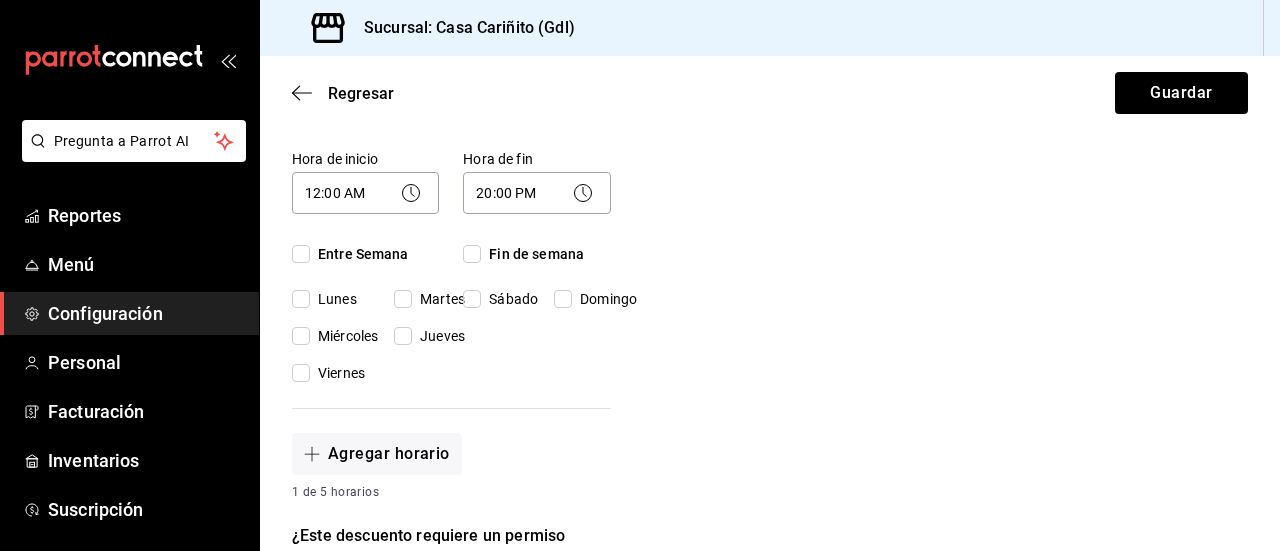 drag, startPoint x: 316, startPoint y: 276, endPoint x: 330, endPoint y: 275, distance: 14.035668 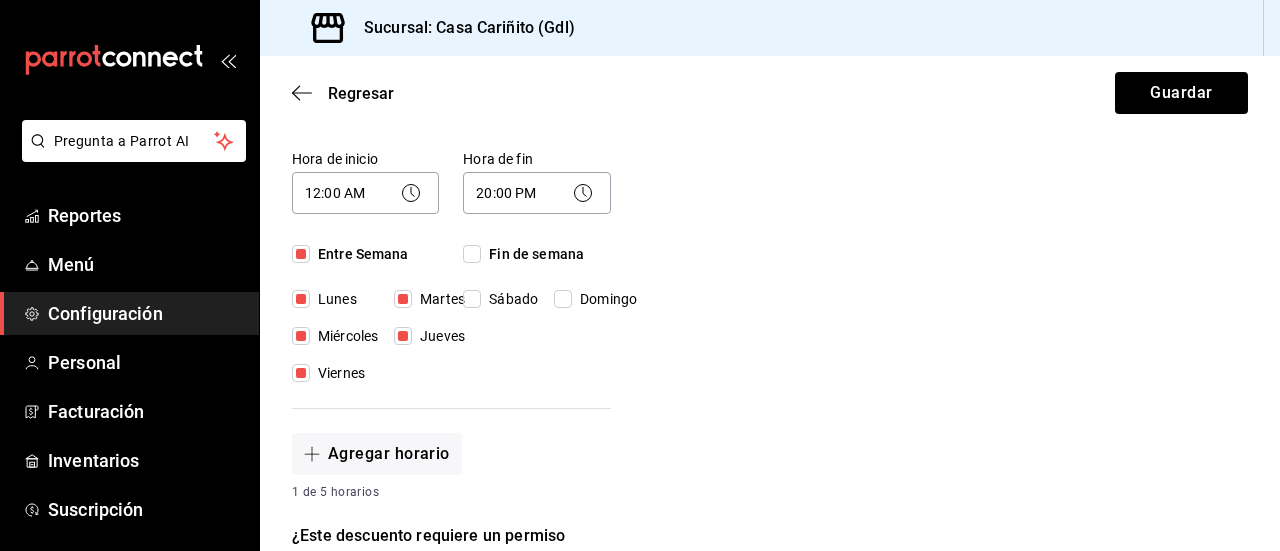 click on "Fin de semana" at bounding box center [472, 254] 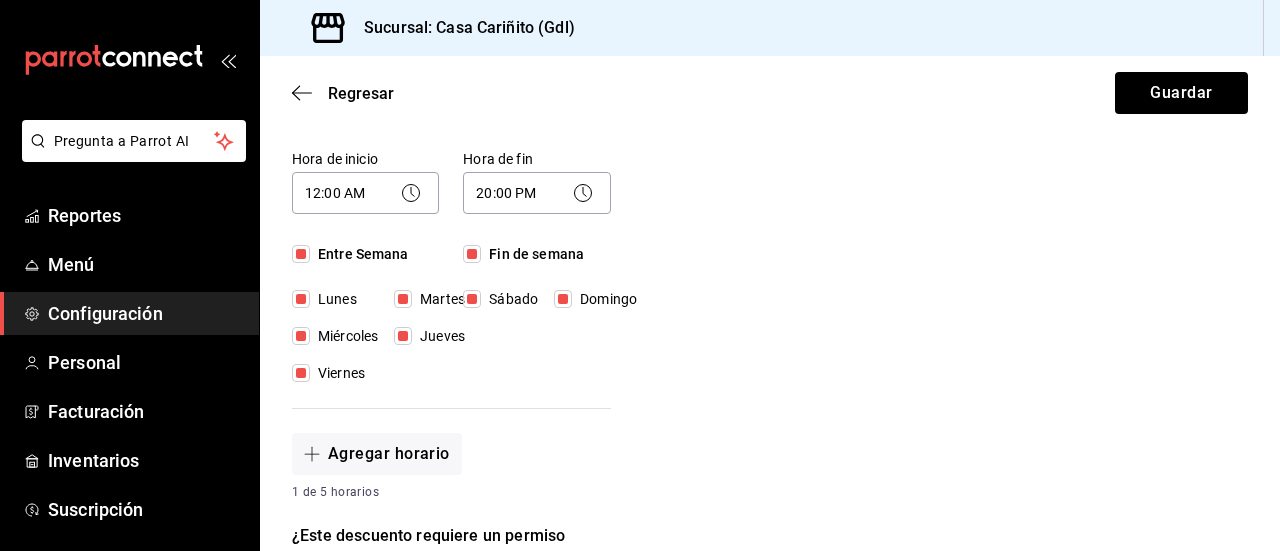 click on "Nuevo descuento ¿Dónde se aplicará el descuento? Orden completa ORDER ¿Cómo se va a llamar? Bebida del dia p Ingresa una descripción (opcional) Agregar nombre del empleado ¿Este descuento tiene vigencia? Periodo en el que el descuento estará activo. Si No Horarios Elige el horario y disponibilidad de este descuento. Hora de inicio 12:00 AM 00:00 Entre Semana Lunes Martes Miércoles Jueves Viernes Hora de fin 20:00 PM 20:00 Fin de semana Sábado Domingo Agregar horario 1 de 5 horarios ¿Este descuento requiere un permiso especial para aplicarse? Solo los usuarios con el permiso de "Aplicar descuento" podrán usar este descuento en el Punto de Venta. Si No ¿Quieres que el usuario defina el valor del descuento en el Punto de Venta? Si eliges "Sí", el usuario podrá escribir la cantidad o porcentaje al aplicarlo. Si eliges "No", deberás definirlo desde aquí. Si No ¿Cómo se aplicará el descuento? Elige si el descuento será un porcentaje sobre el total o una cantidad fija. Porcentaje Cantidad 0.00 %" at bounding box center [770, 444] 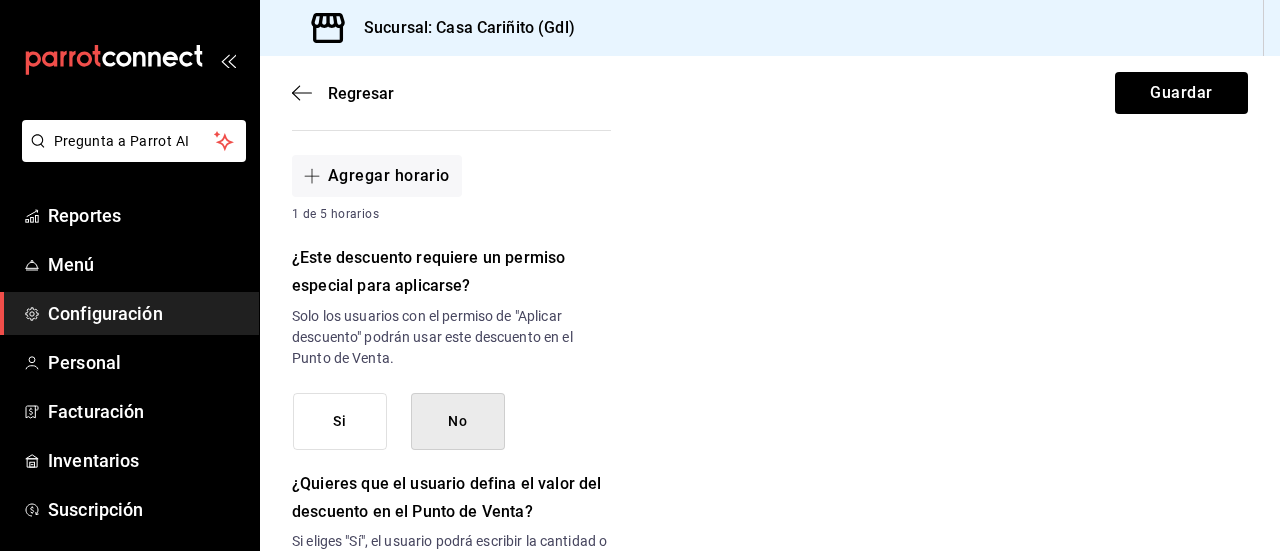 scroll, scrollTop: 750, scrollLeft: 0, axis: vertical 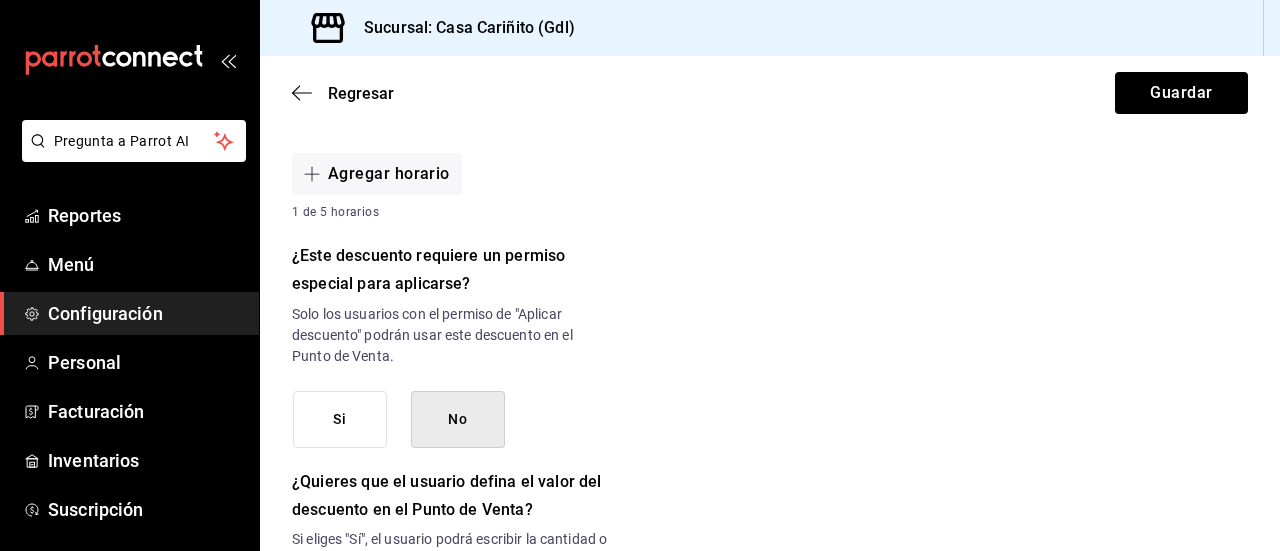 click on "Si" at bounding box center (340, 419) 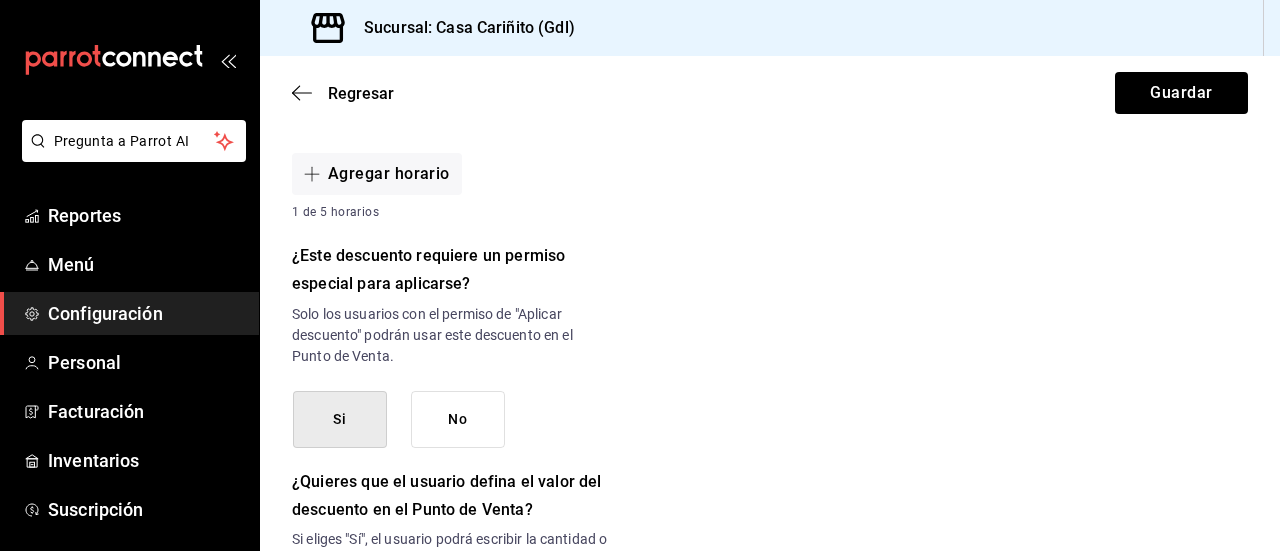 click on "Nuevo descuento ¿Dónde se aplicará el descuento? Orden completa ORDER ¿Cómo se va a llamar? Bebida del dia p Ingresa una descripción (opcional) Agregar nombre del empleado ¿Este descuento tiene vigencia? Periodo en el que el descuento estará activo. Si No Horarios Elige el horario y disponibilidad de este descuento. Hora de inicio 12:00 AM 00:00 Entre Semana Lunes Martes Miércoles Jueves Viernes Hora de fin 20:00 PM 20:00 Fin de semana Sábado Domingo Agregar horario 1 de 5 horarios ¿Este descuento requiere un permiso especial para aplicarse? Solo los usuarios con el permiso de "Aplicar descuento" podrán usar este descuento en el Punto de Venta. Si No ¿Quieres que el usuario defina el valor del descuento en el Punto de Venta? Si eliges "Sí", el usuario podrá escribir la cantidad o porcentaje al aplicarlo. Si eliges "No", deberás definirlo desde aquí. Si No ¿Cómo se aplicará el descuento? Elige si el descuento será un porcentaje sobre el total o una cantidad fija. Porcentaje Cantidad 0.00 %" at bounding box center (770, 164) 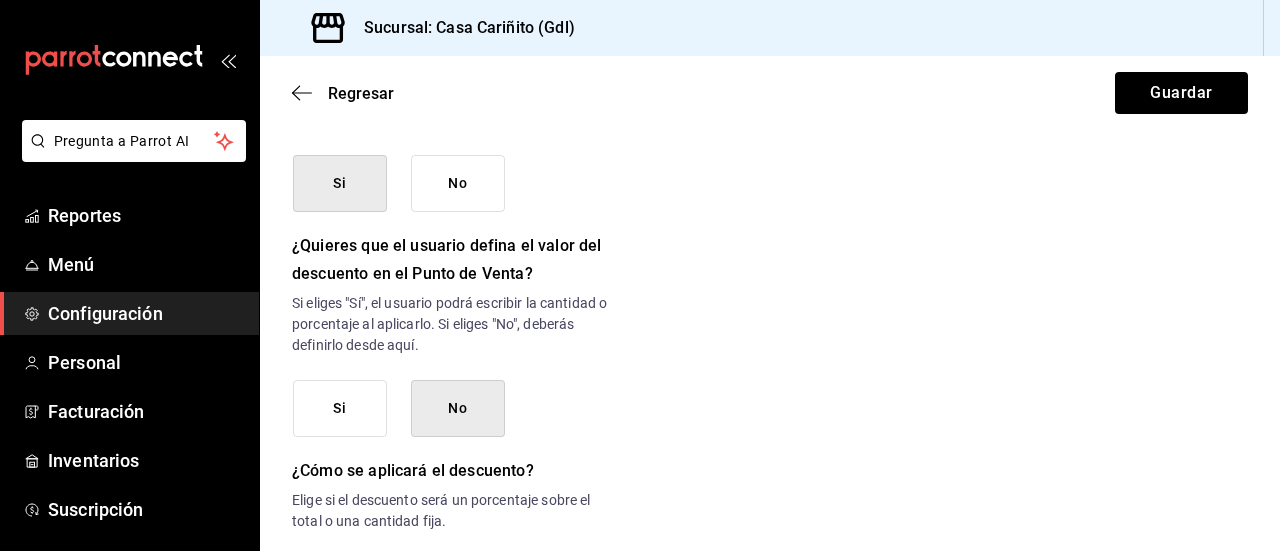 scroll, scrollTop: 1070, scrollLeft: 0, axis: vertical 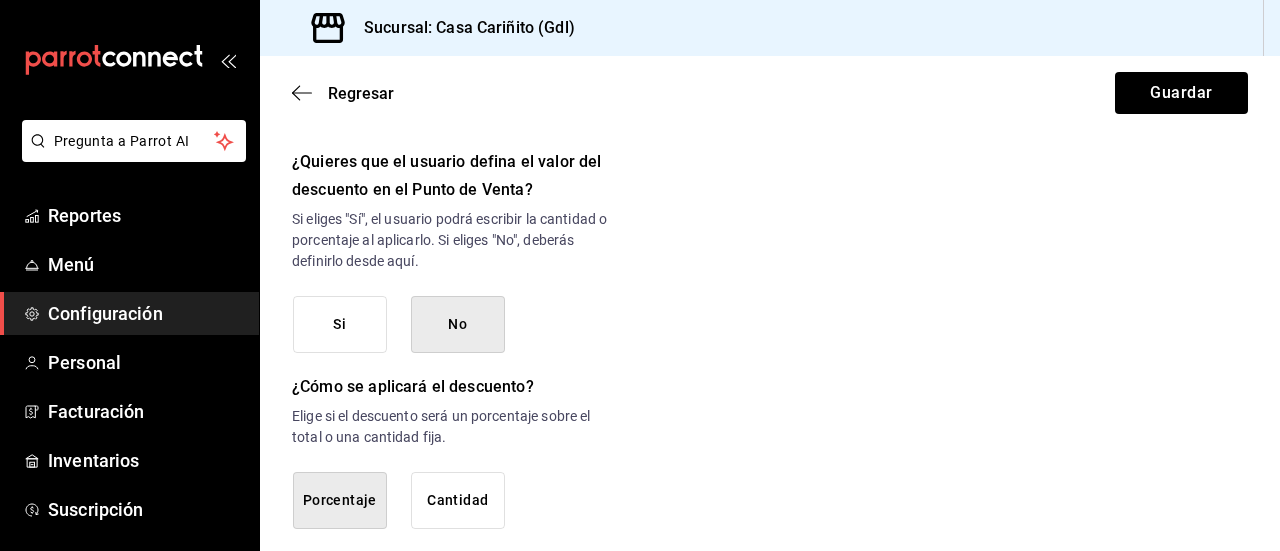 click on "No" at bounding box center [458, 324] 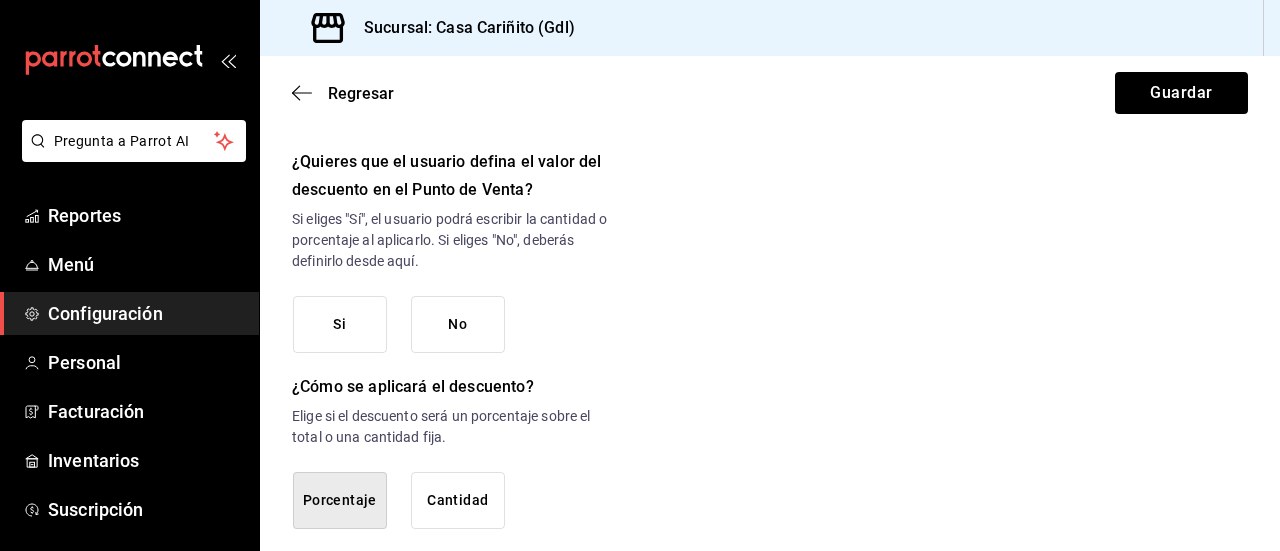 click on "Cantidad" at bounding box center (458, 500) 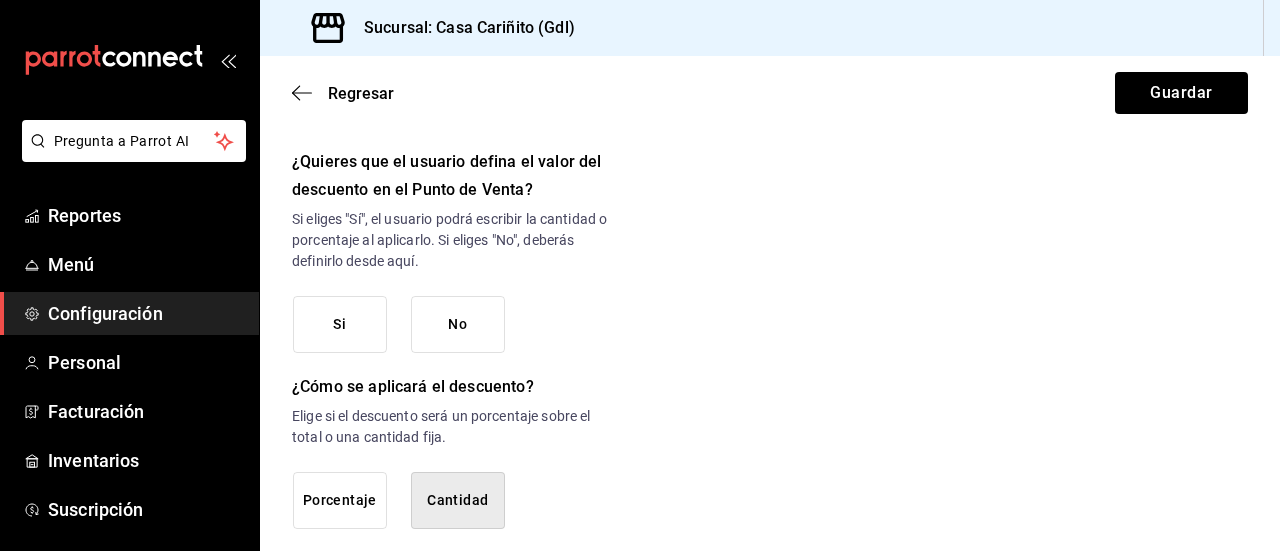 click on "Nuevo descuento ¿Dónde se aplicará el descuento? Orden completa ORDER ¿Cómo se va a llamar? Bebida del dia p Ingresa una descripción (opcional) Agregar nombre del empleado ¿Este descuento tiene vigencia? Periodo en el que el descuento estará activo. Si No Horarios Elige el horario y disponibilidad de este descuento. Hora de inicio [TIME] [TIME] Entre Semana Lunes Martes Miércoles Jueves Viernes Hora de fin [TIME] [TIME] Fin de semana Sábado Domingo Agregar horario 1 de 5 horarios ¿Este descuento requiere un permiso especial para aplicarse? Solo los usuarios con el permiso de "Aplicar descuento" podrán usar este descuento en el Punto de Venta. Si No ¿Quieres que el usuario defina el valor del descuento en el Punto de Venta? Si eliges "Sí", el usuario podrá escribir la cantidad o porcentaje al aplicarlo. Si eliges "No", deberás definirlo desde aquí. Si No ¿Cómo se aplicará el descuento? Elige si el descuento será un porcentaje sobre el total o una cantidad fija. Porcentaje Cantidad" at bounding box center [770, -188] 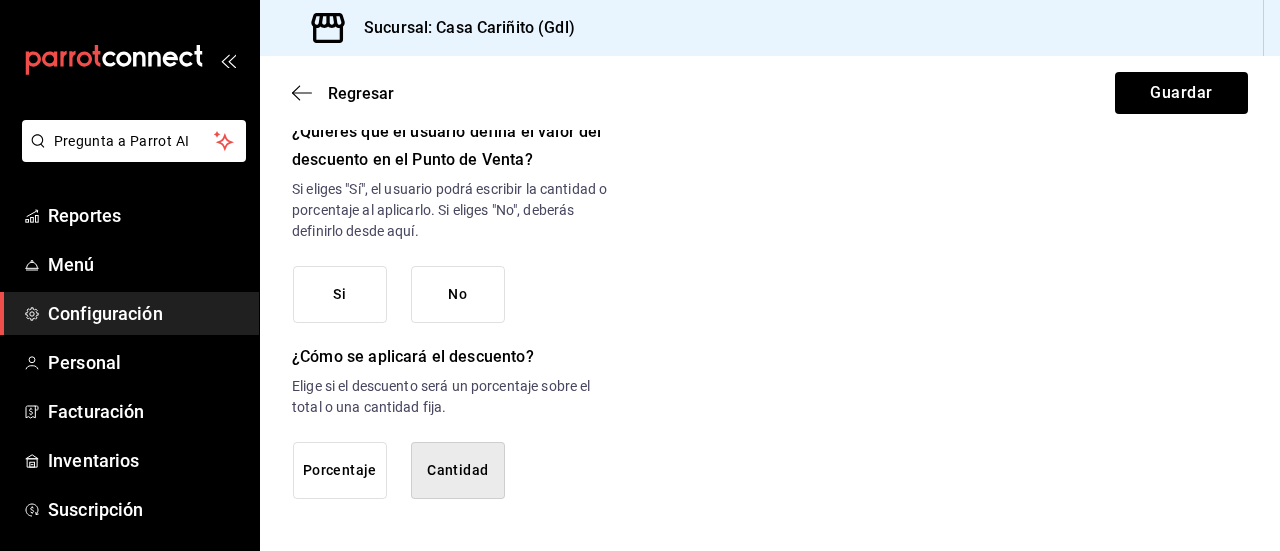 scroll, scrollTop: 1117, scrollLeft: 0, axis: vertical 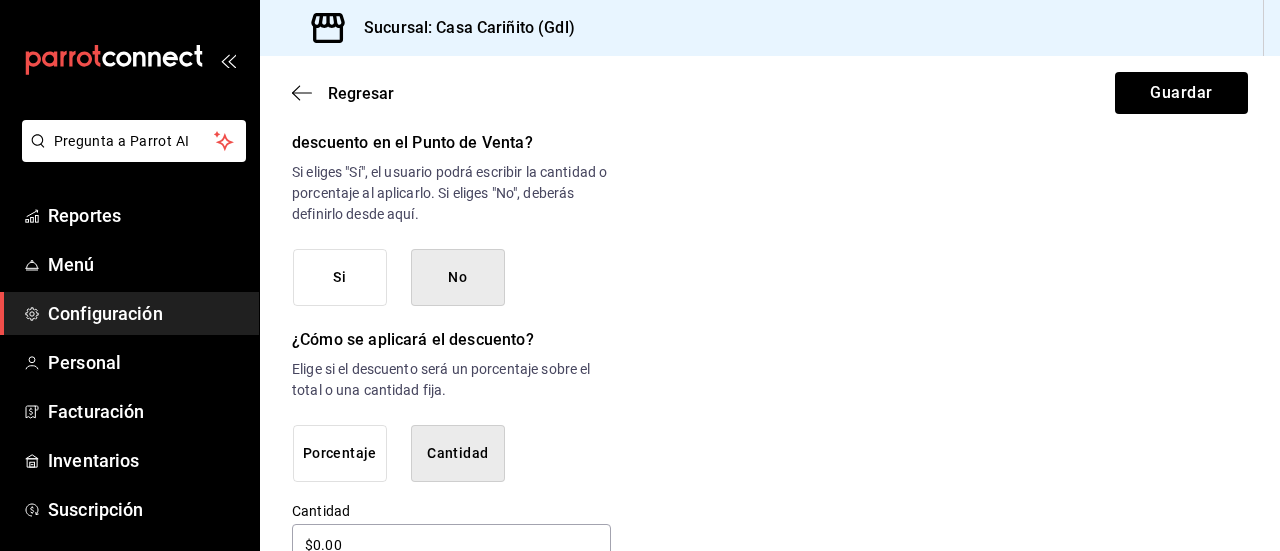 click on "Nuevo descuento ¿Dónde se aplicará el descuento? Orden completa ORDER ¿Cómo se va a llamar? Bebida del dia p Ingresa una descripción (opcional) Agregar nombre del empleado ¿Este descuento tiene vigencia? Periodo en el que el descuento estará activo. Si No Horarios Elige el horario y disponibilidad de este descuento. Hora de inicio 12:00 AM 00:00 Entre Semana Lunes Martes Miércoles Jueves Viernes Hora de fin 20:00 PM 20:00 Fin de semana Sábado Domingo Agregar horario 1 de 5 horarios ¿Este descuento requiere un permiso especial para aplicarse? Solo los usuarios con el permiso de "Aplicar descuento" podrán usar este descuento en el Punto de Venta. Si No ¿Quieres que el usuario defina el valor del descuento en el Punto de Venta? Si eliges "Sí", el usuario podrá escribir la cantidad o porcentaje al aplicarlo. Si eliges "No", deberás definirlo desde aquí. Si No ¿Cómo se aplicará el descuento? Elige si el descuento será un porcentaje sobre el total o una cantidad fija. Porcentaje Cantidad $0.00" at bounding box center (770, -201) 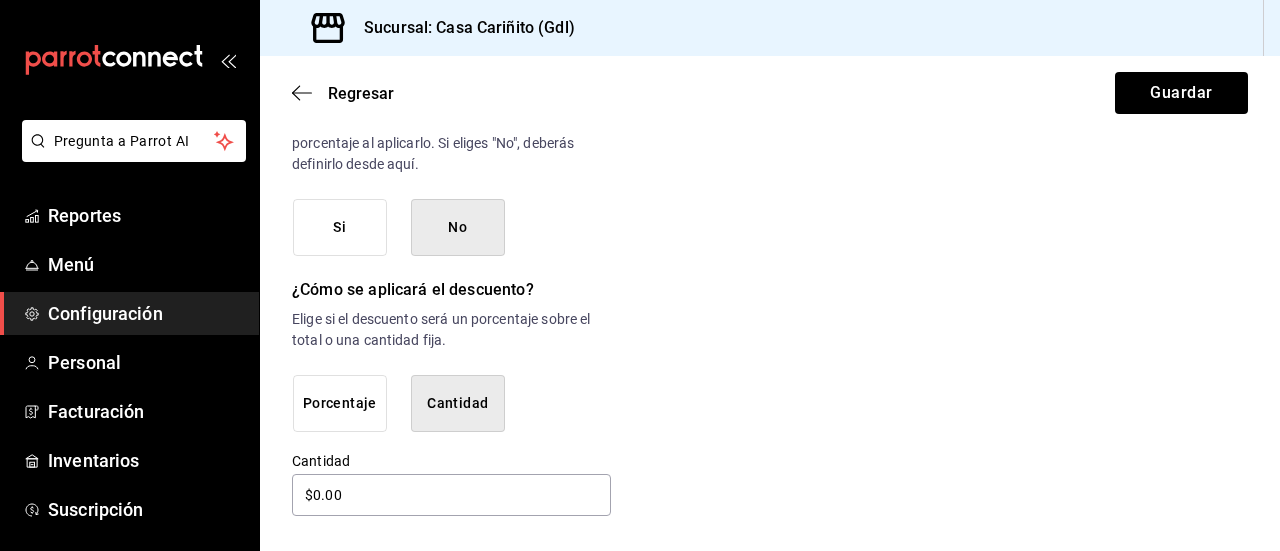 scroll, scrollTop: 1184, scrollLeft: 0, axis: vertical 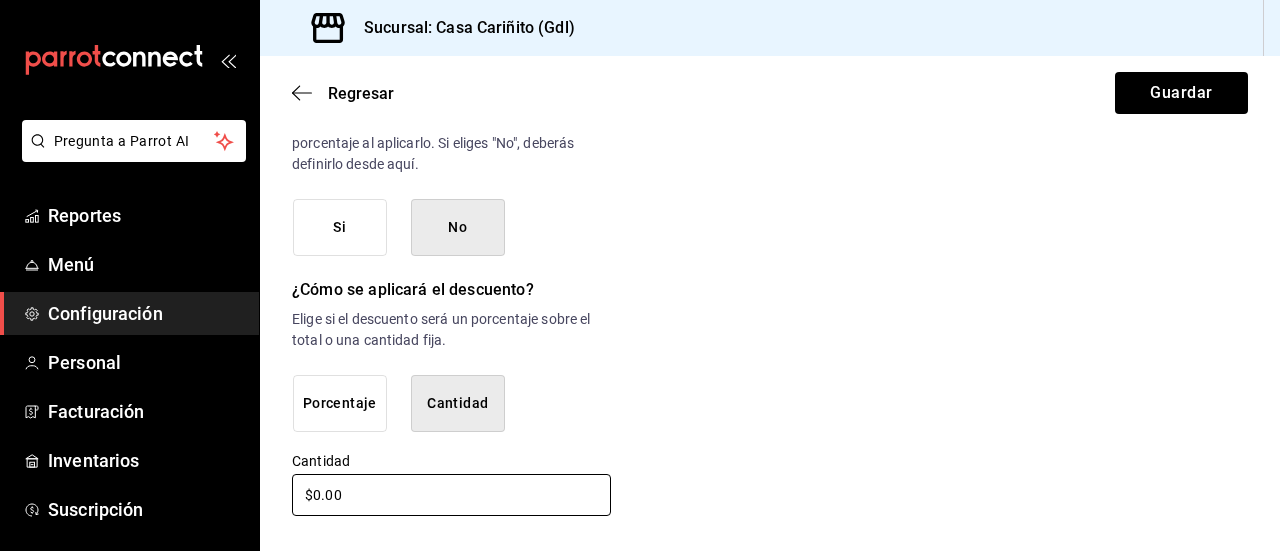 click on "$0.00" at bounding box center [451, 495] 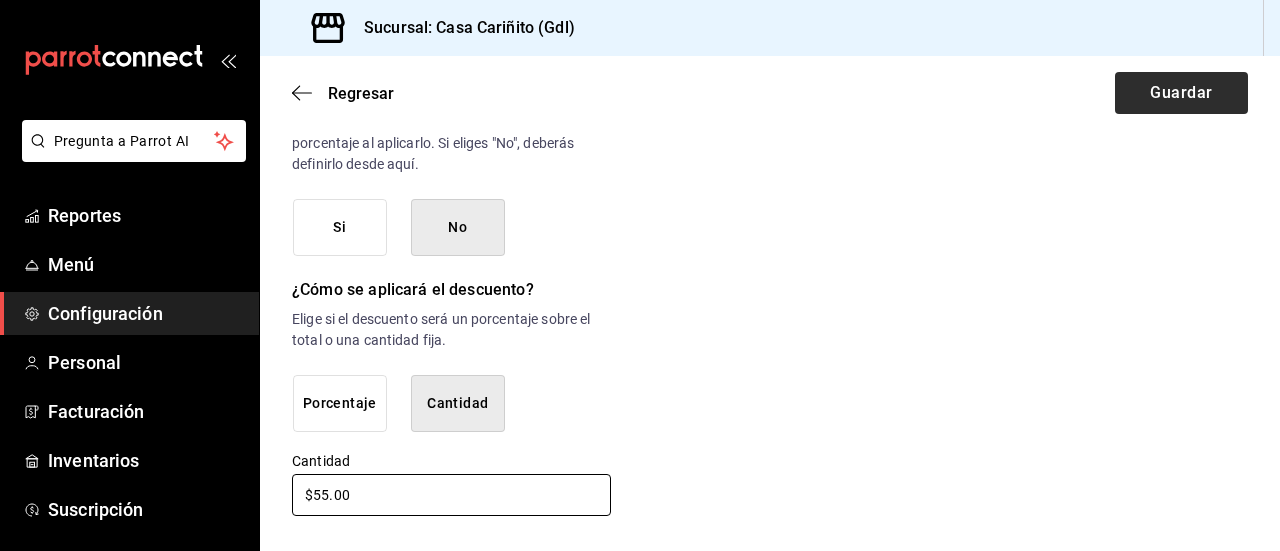 type on "$55.00" 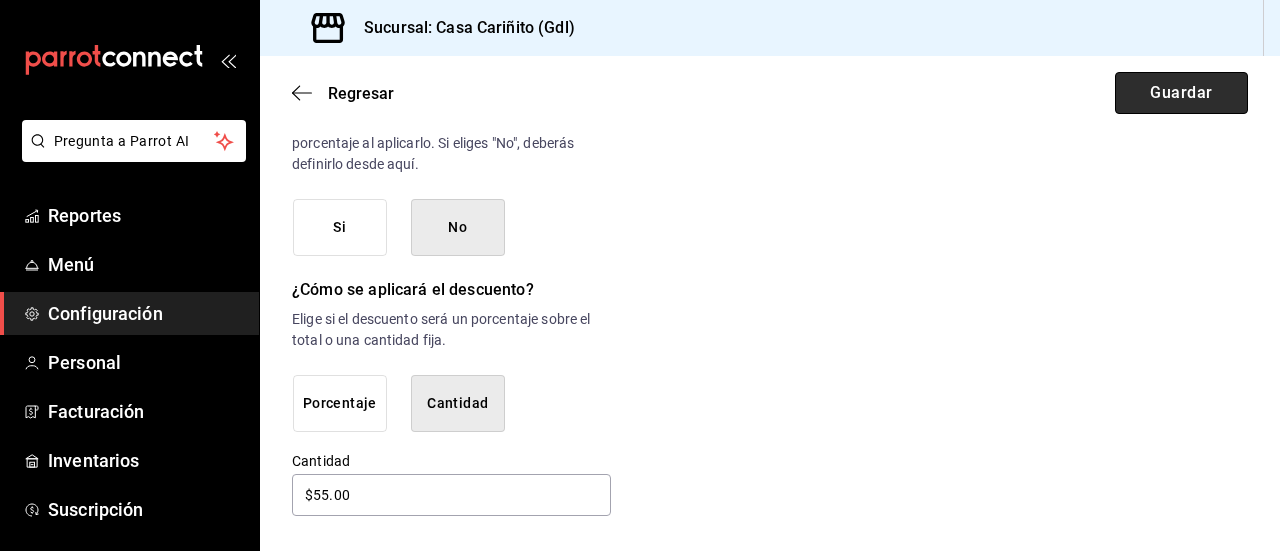 click on "Guardar" at bounding box center (1181, 93) 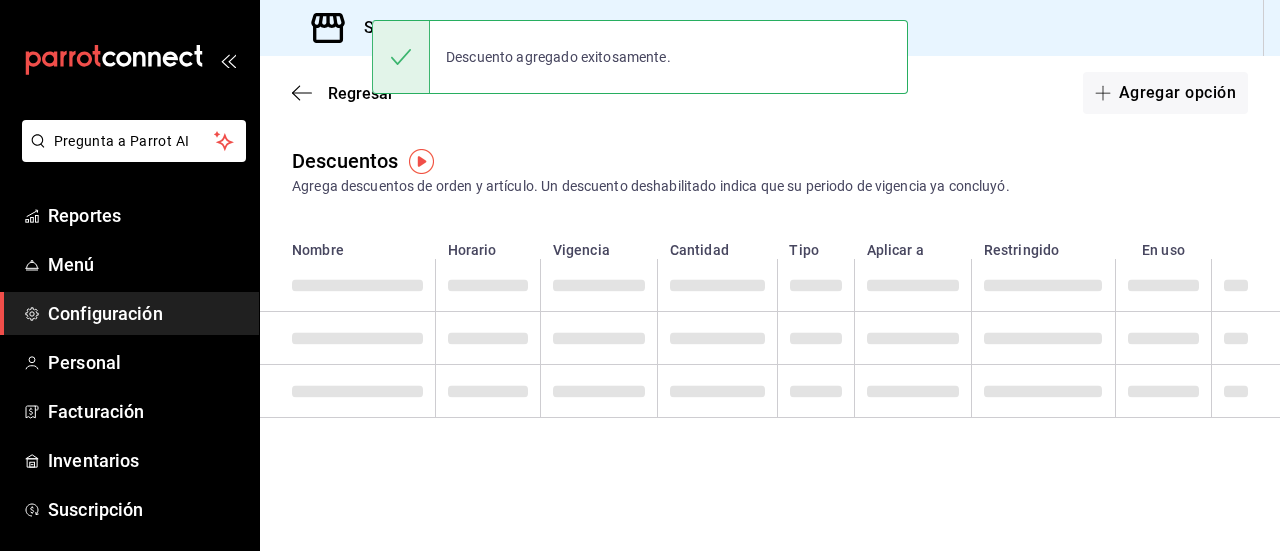 scroll, scrollTop: 0, scrollLeft: 0, axis: both 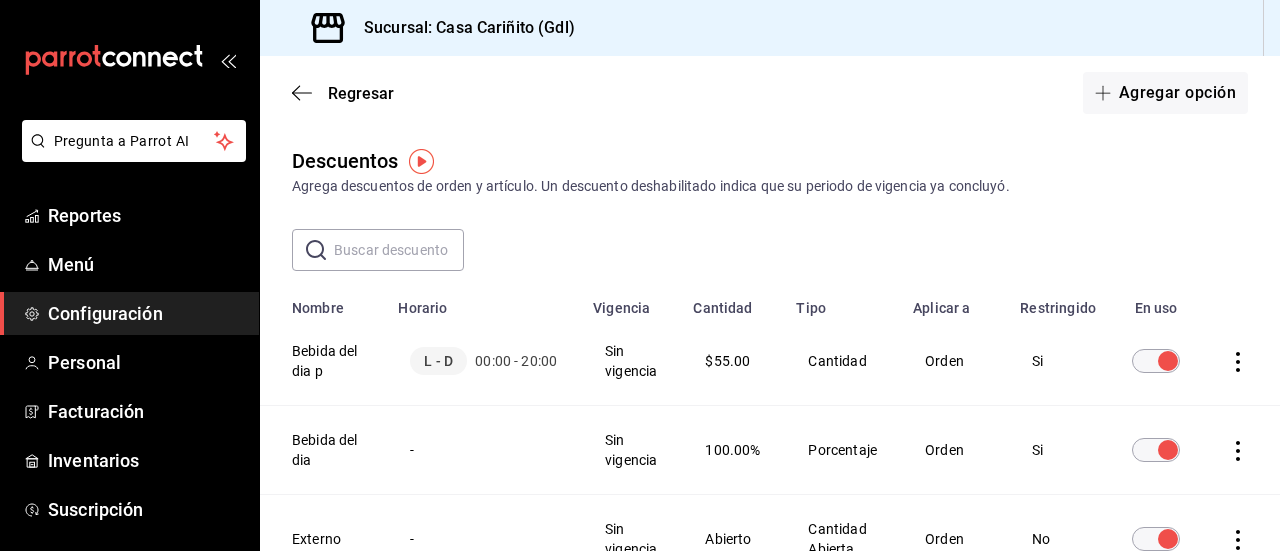 click 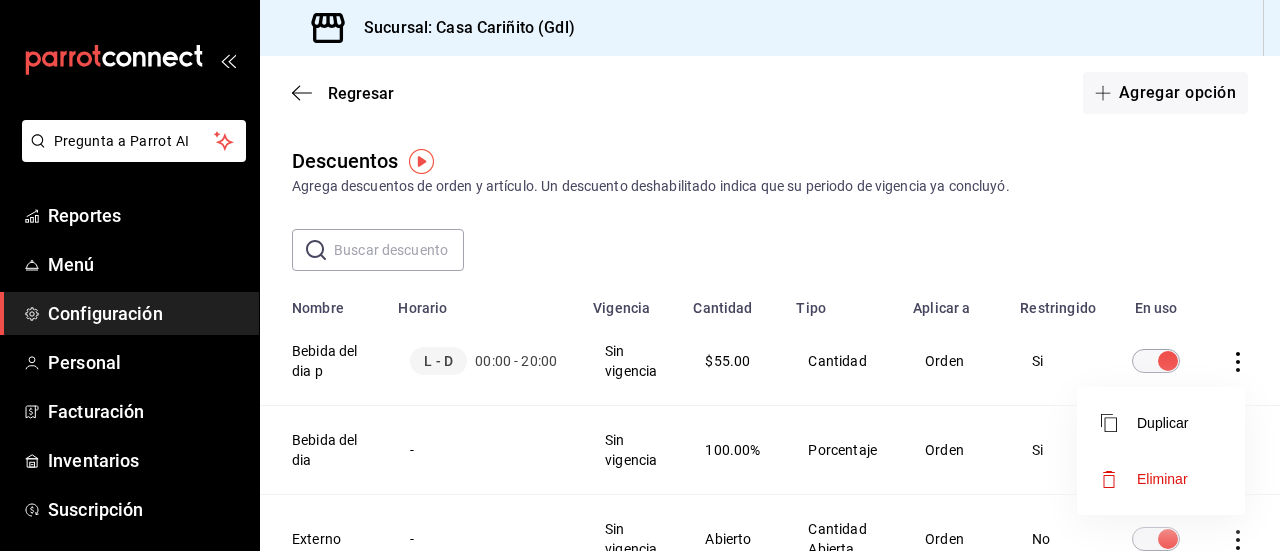 click on "Eliminar" at bounding box center (1162, 479) 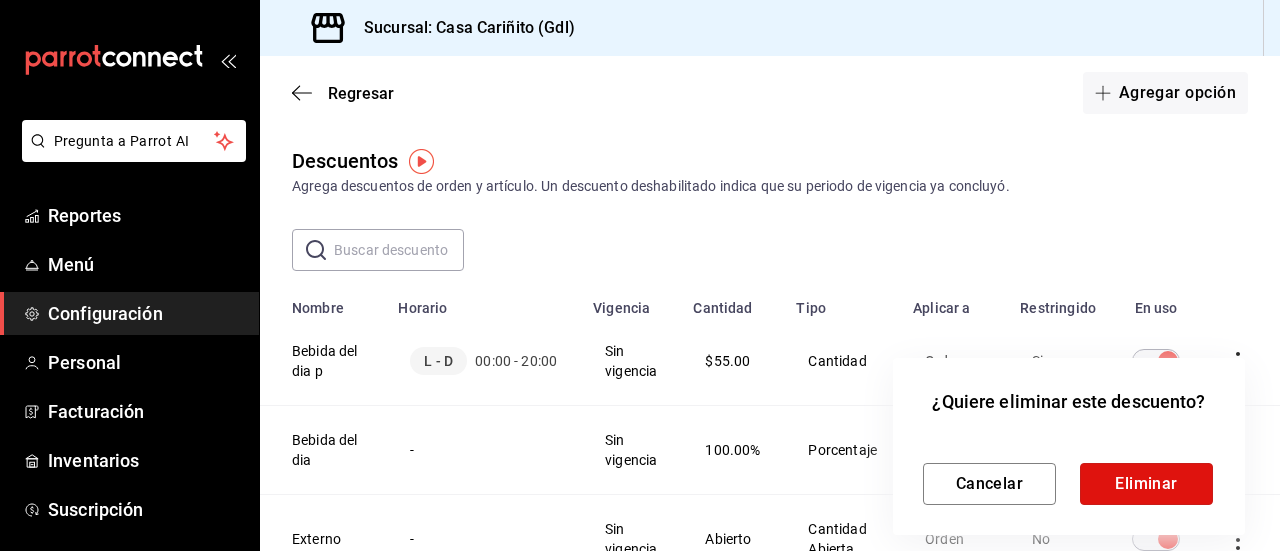 click on "Eliminar" at bounding box center [1146, 484] 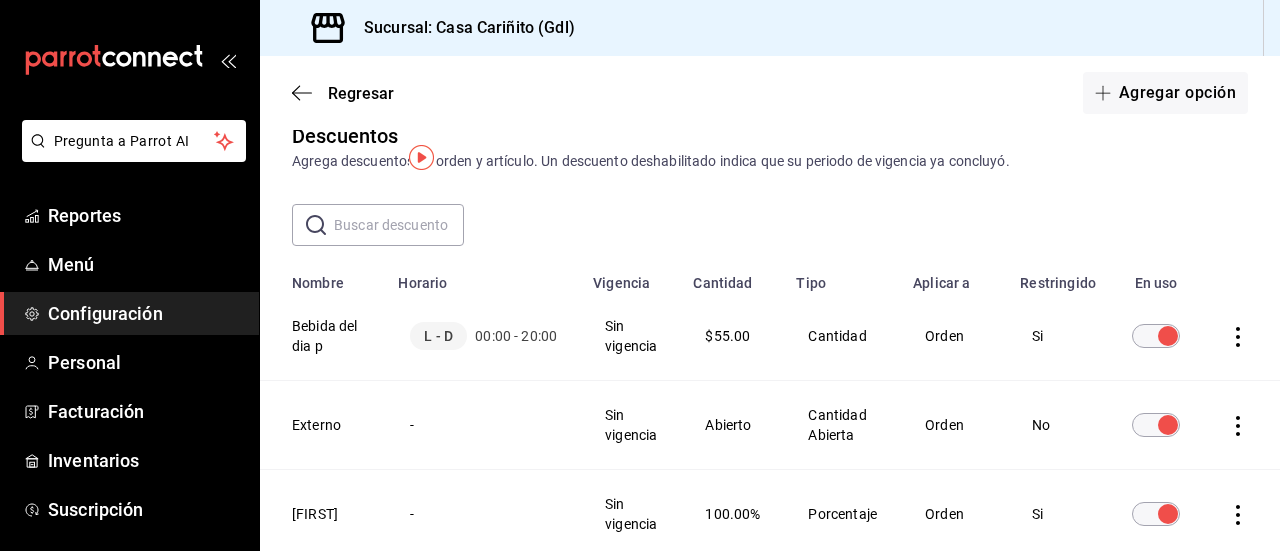 scroll, scrollTop: 0, scrollLeft: 0, axis: both 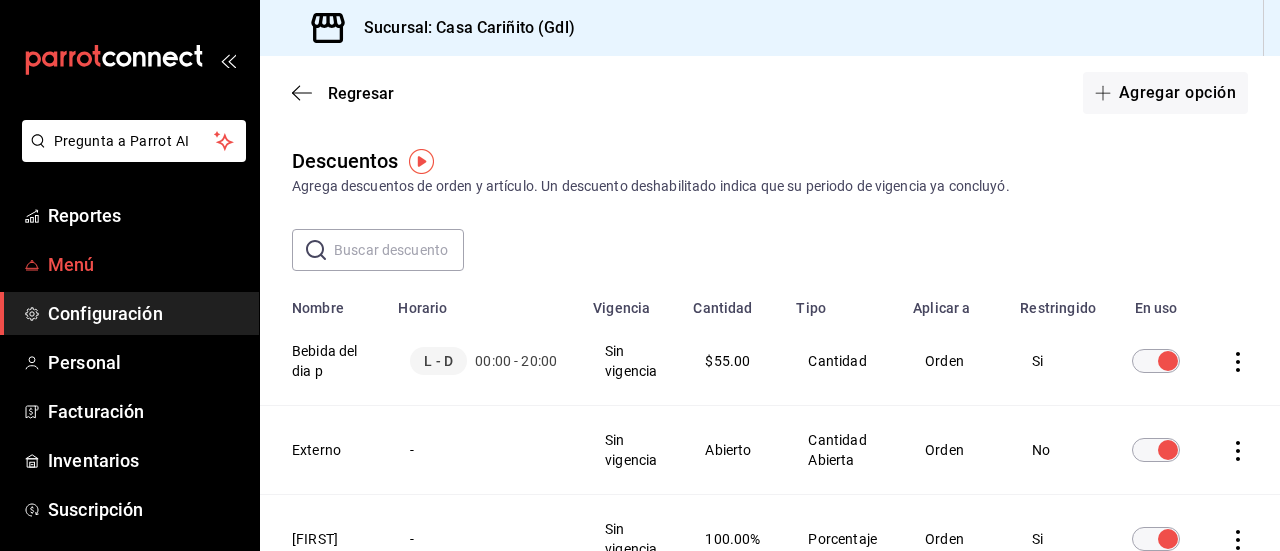 click on "Menú" at bounding box center (145, 264) 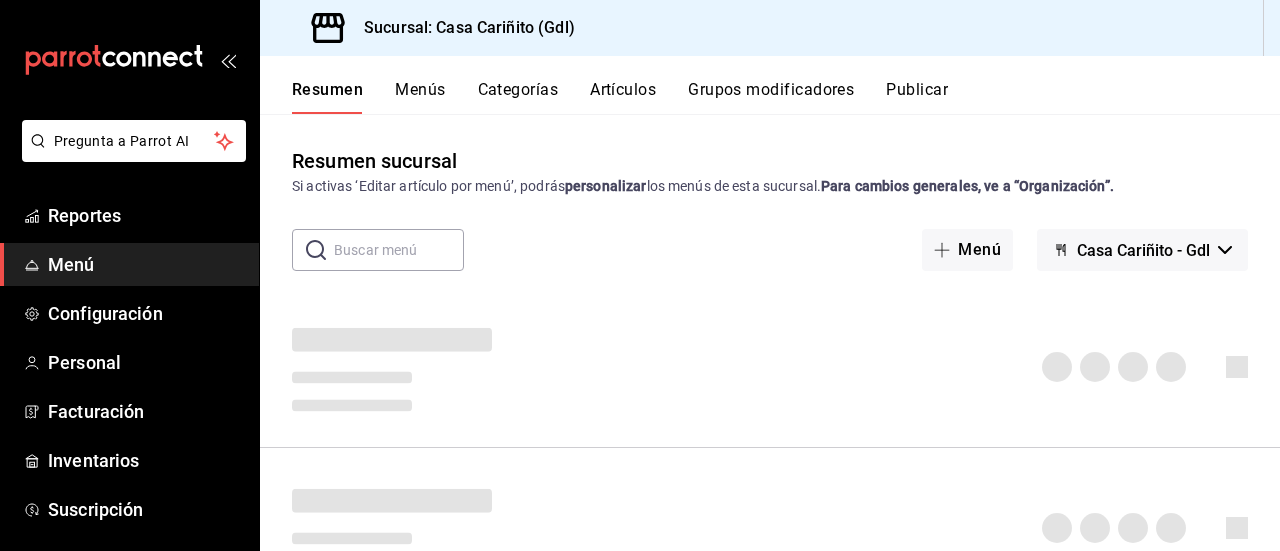 click on "Categorías" at bounding box center [518, 97] 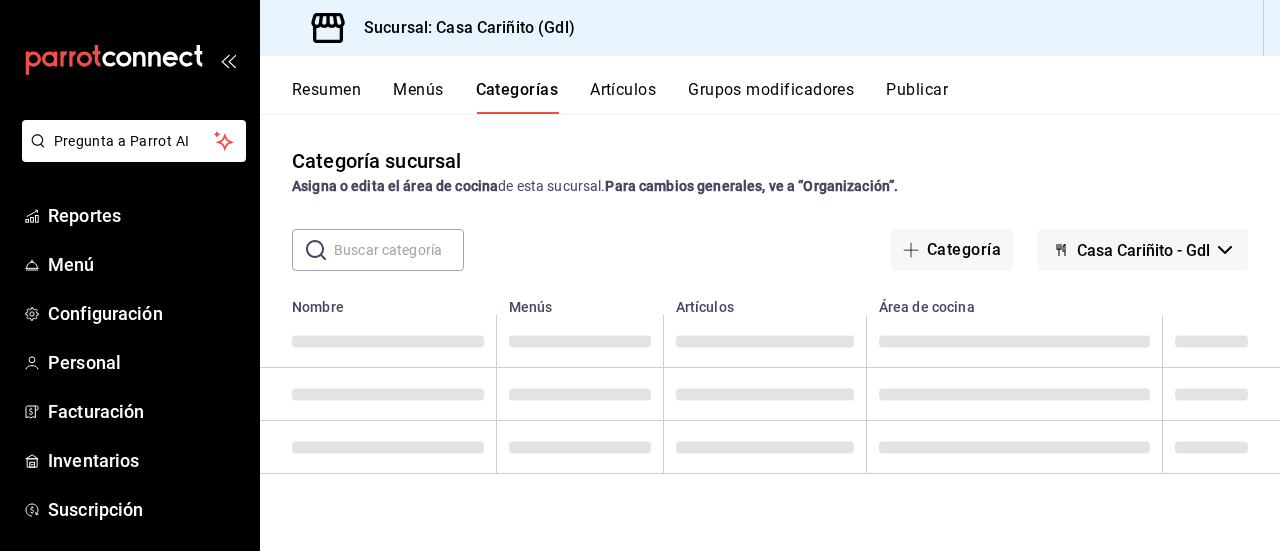 click on "Categorías" at bounding box center [517, 97] 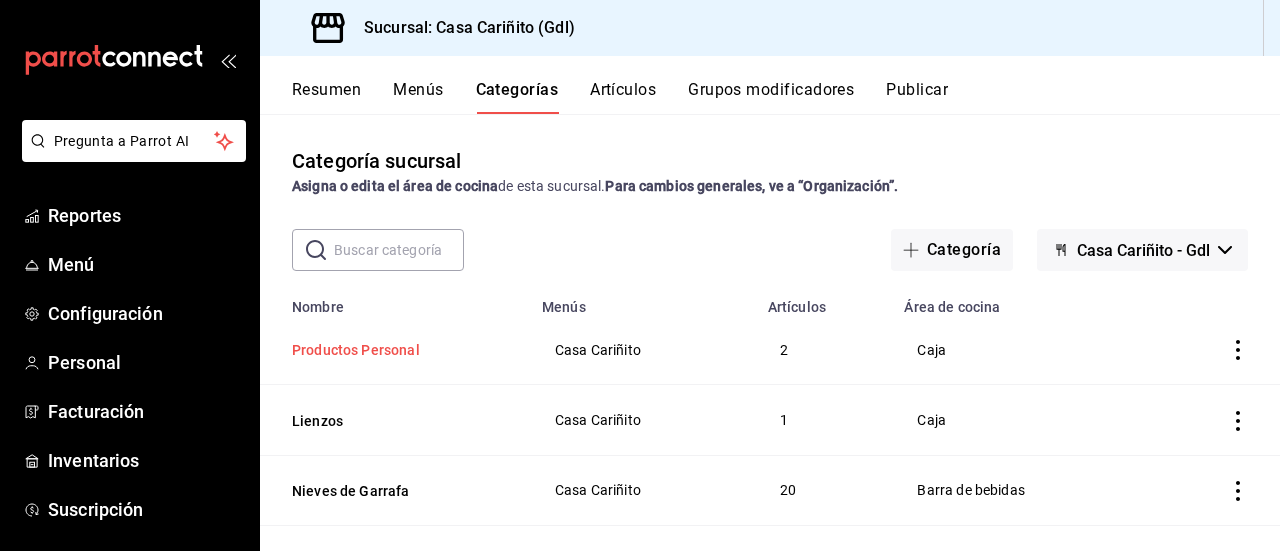 click on "Productos Personal" at bounding box center [392, 350] 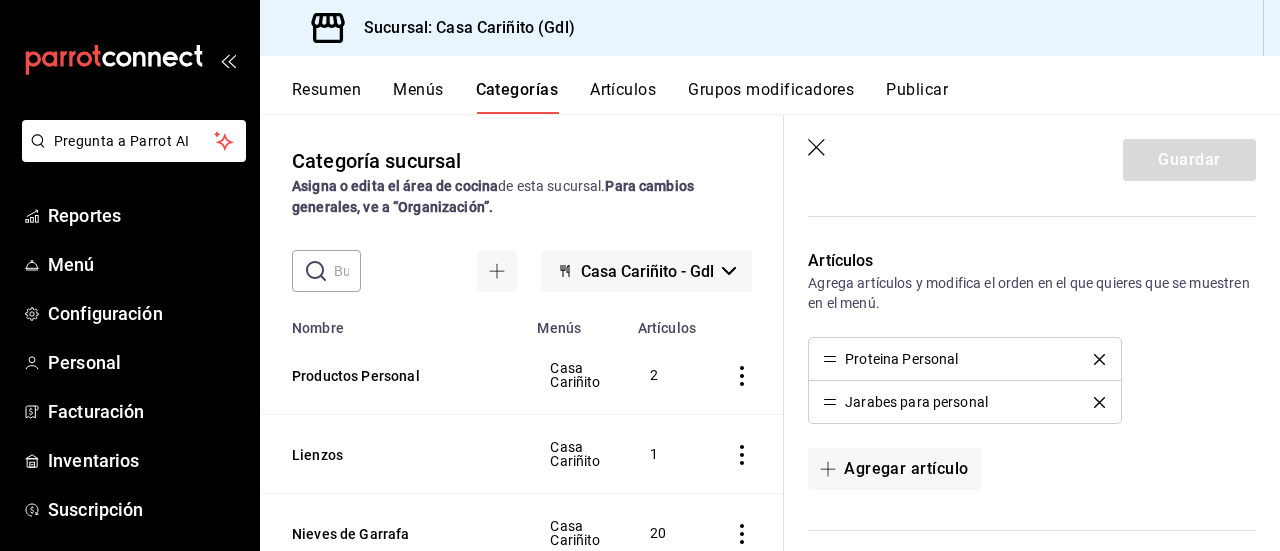 scroll, scrollTop: 474, scrollLeft: 0, axis: vertical 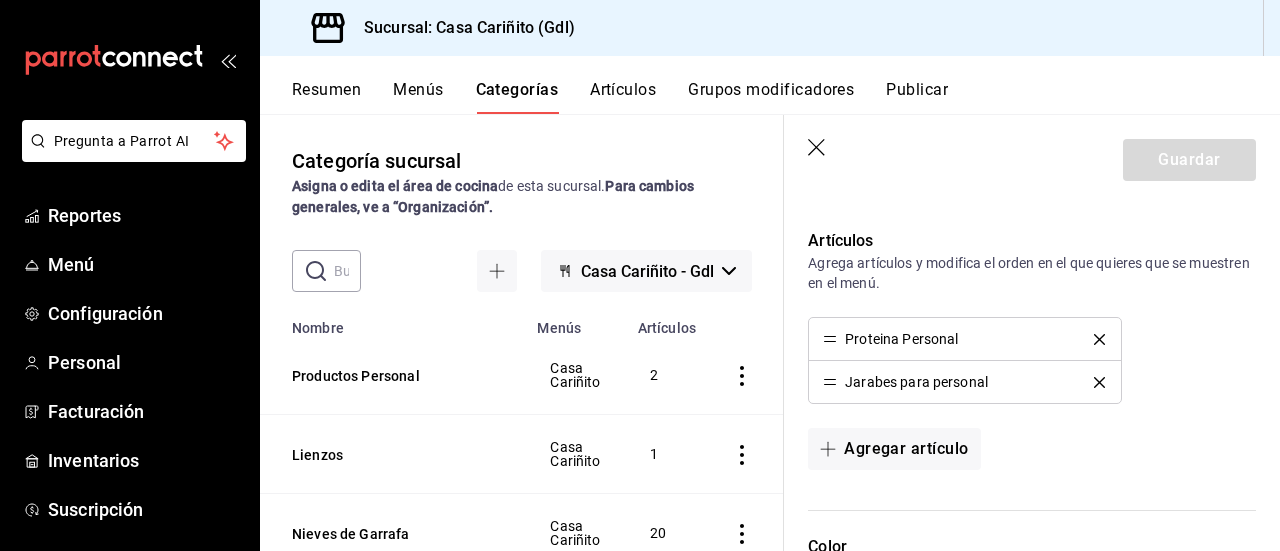 click on "Jarabes para personal" at bounding box center [964, 382] 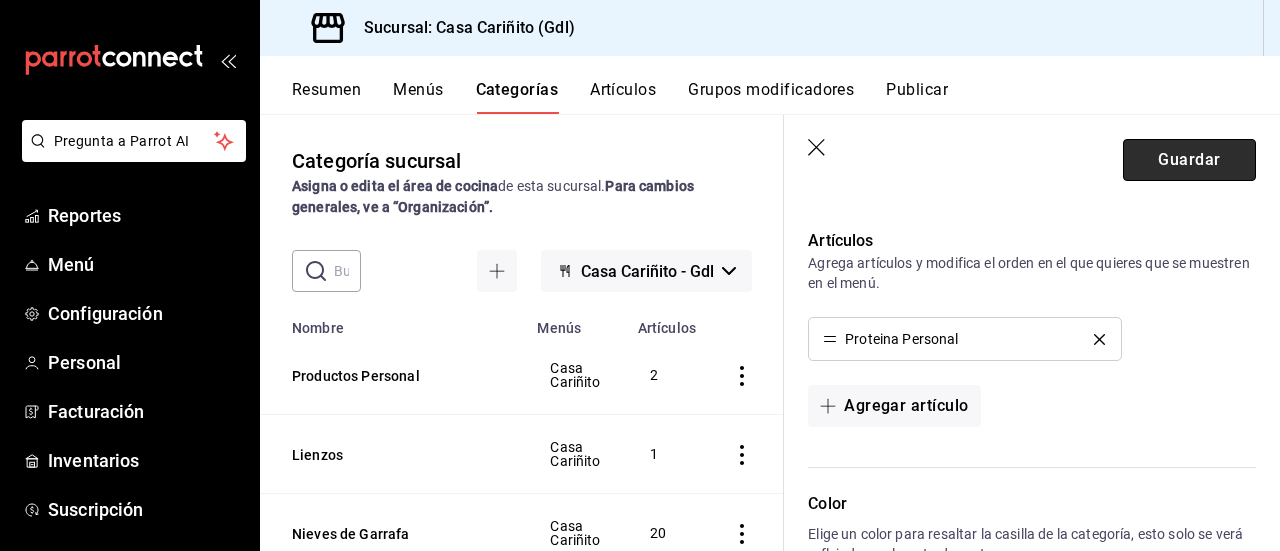 click on "Guardar" at bounding box center (1189, 160) 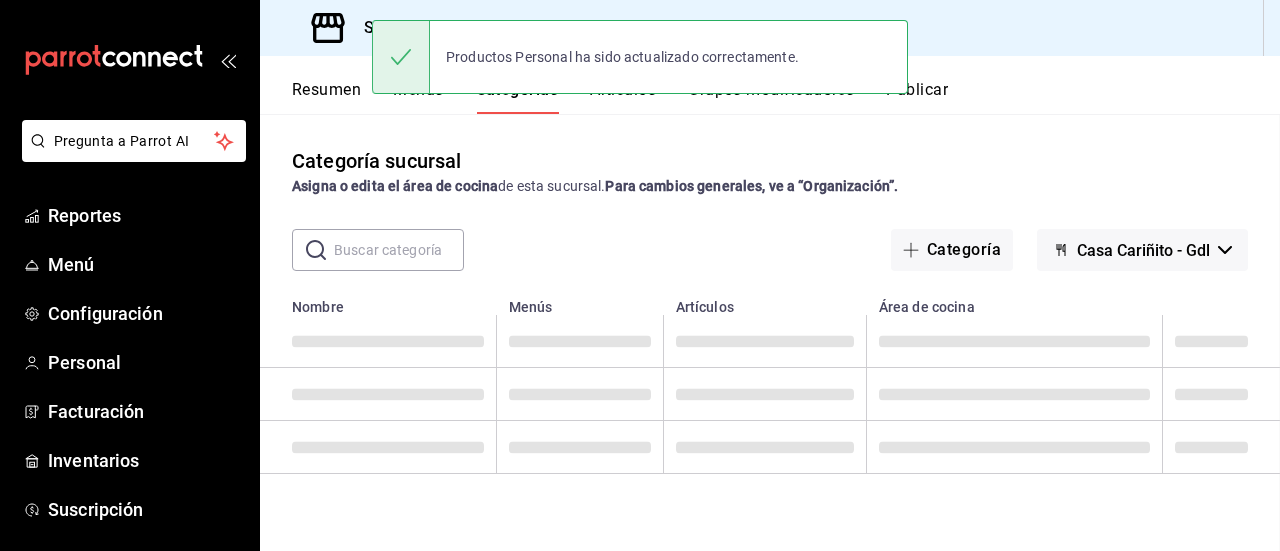 scroll, scrollTop: 0, scrollLeft: 0, axis: both 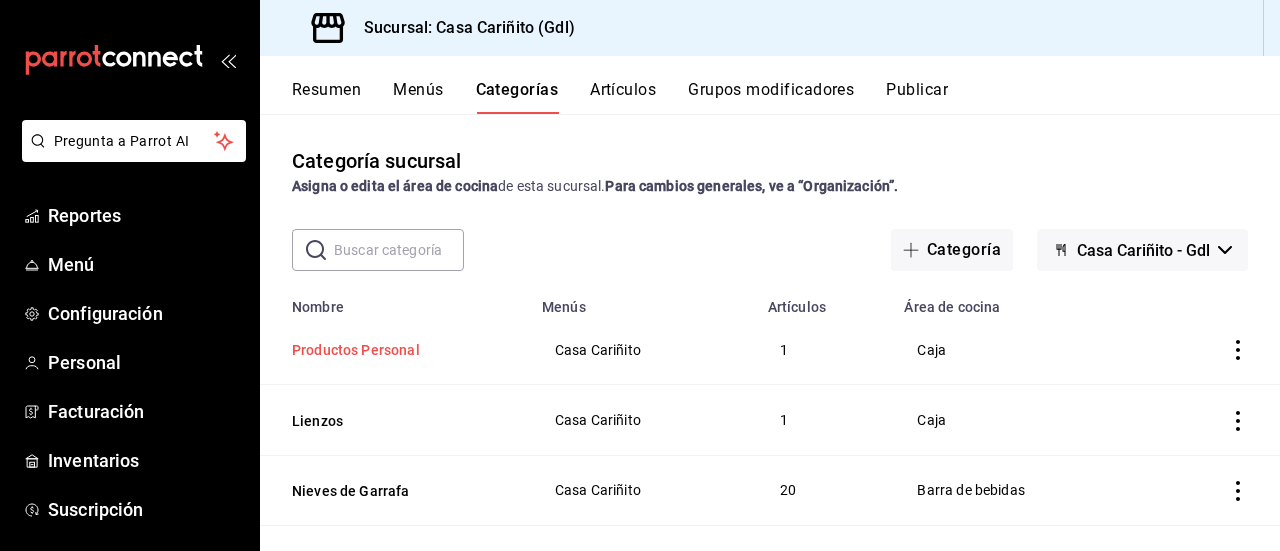 click on "Productos Personal" at bounding box center (392, 350) 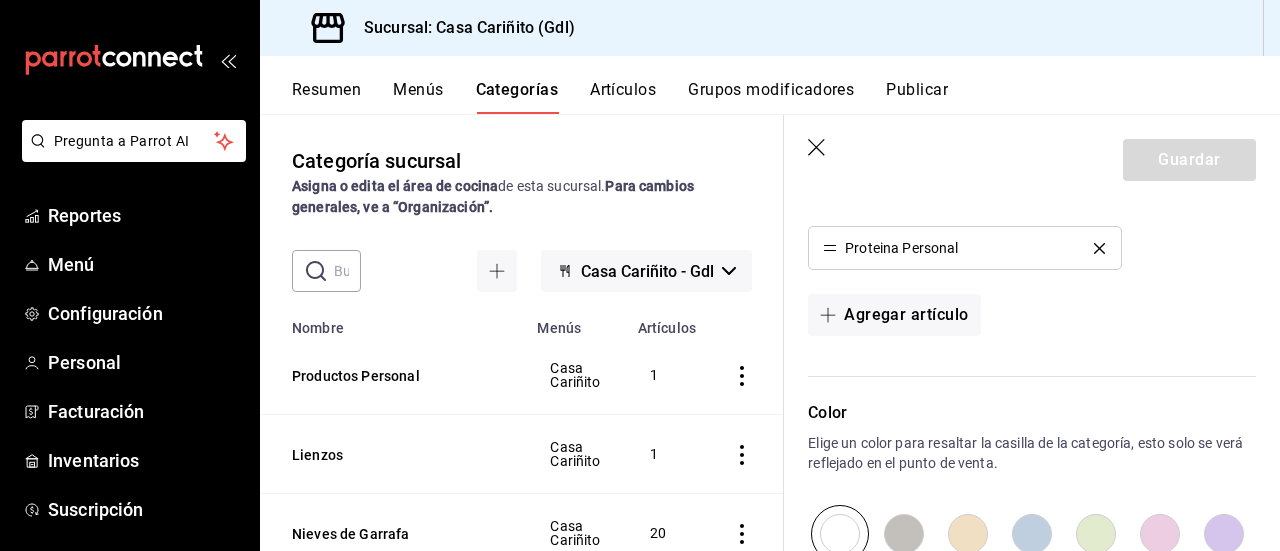 scroll, scrollTop: 567, scrollLeft: 0, axis: vertical 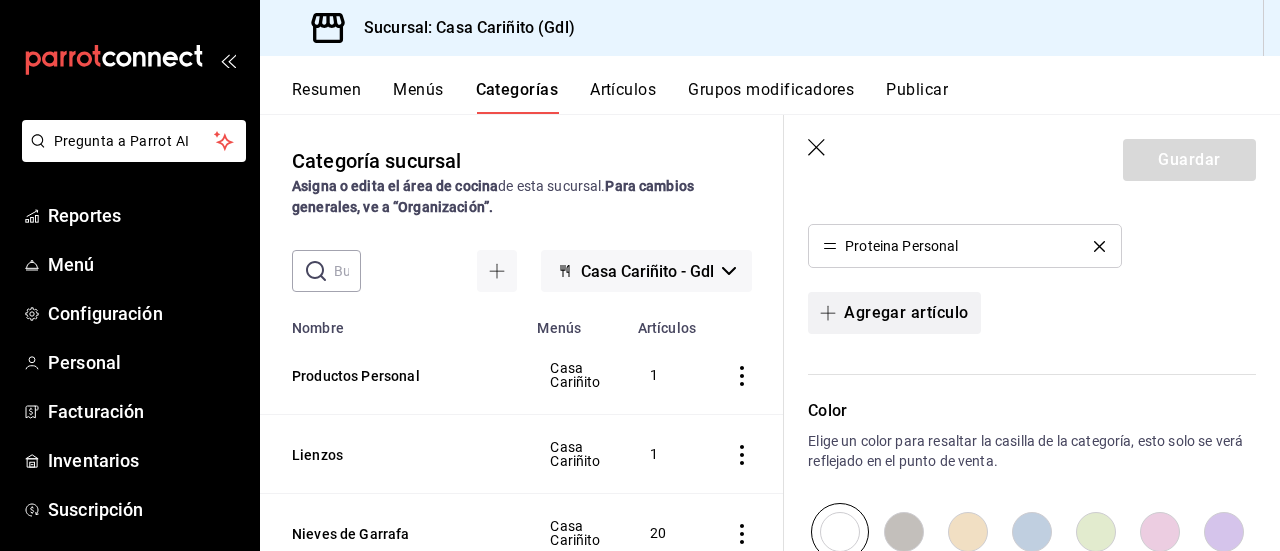 click on "Agregar artículo" at bounding box center [894, 313] 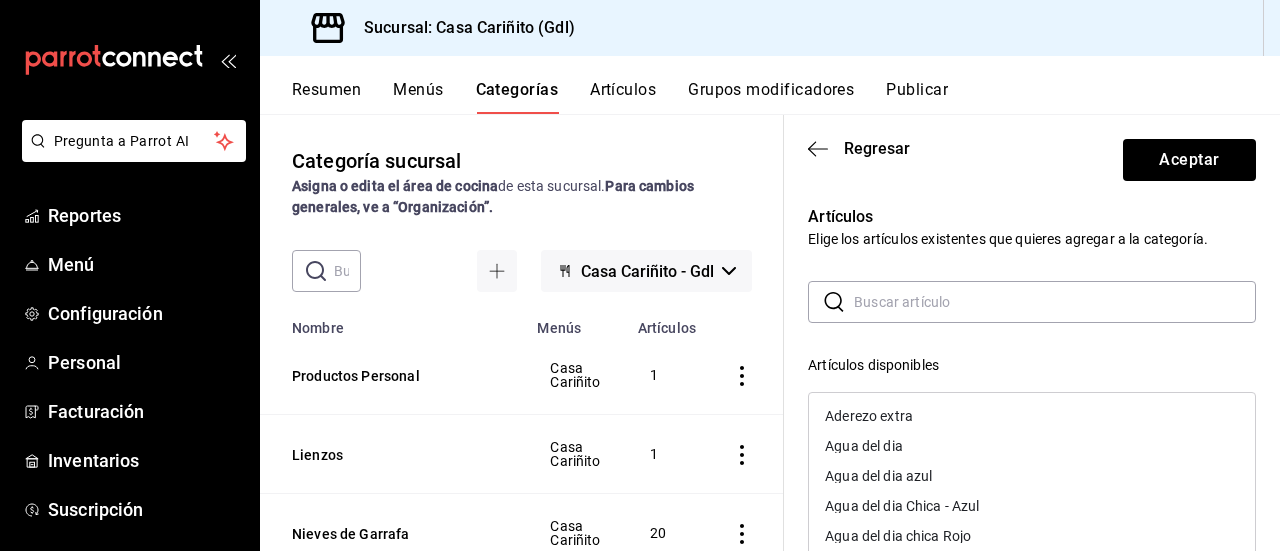 click at bounding box center (1055, 302) 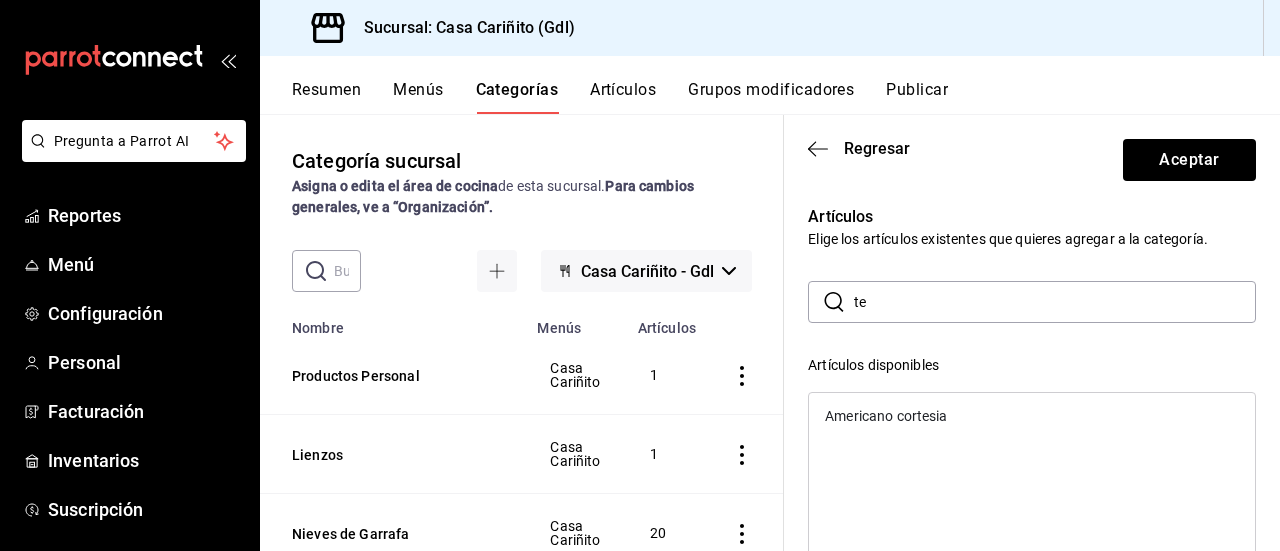 type on "t" 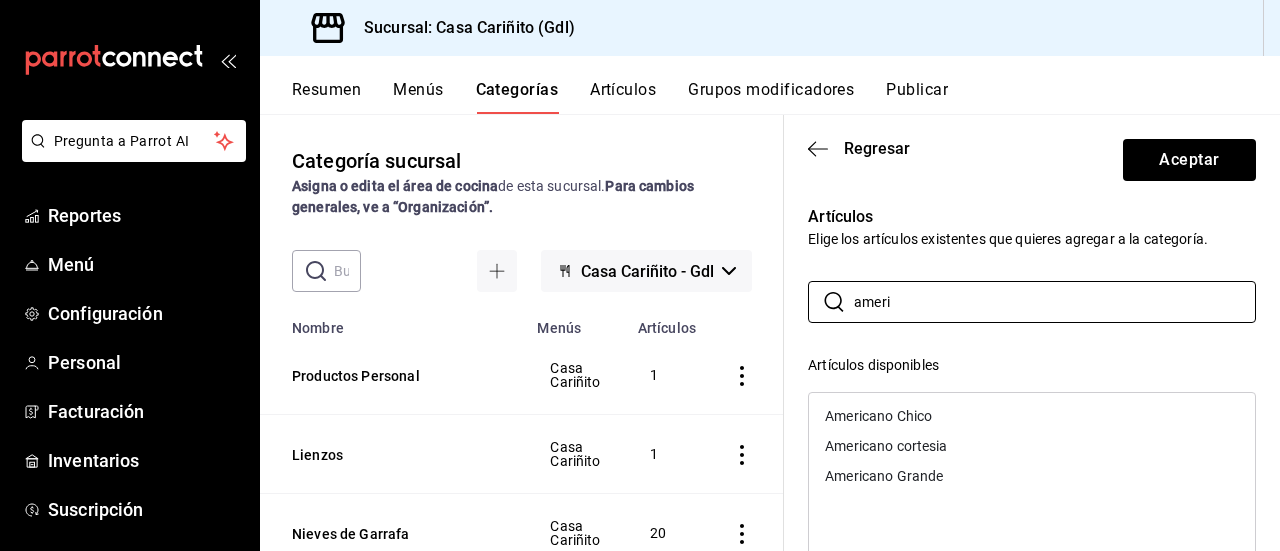 type on "ameri" 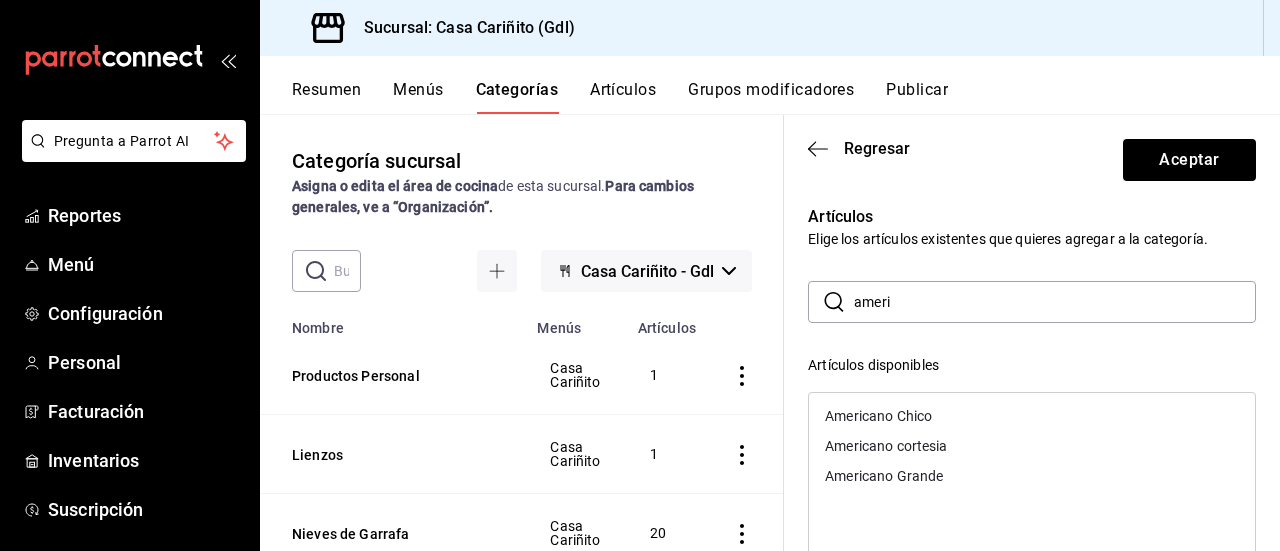 click on "Americano Chico" at bounding box center (878, 416) 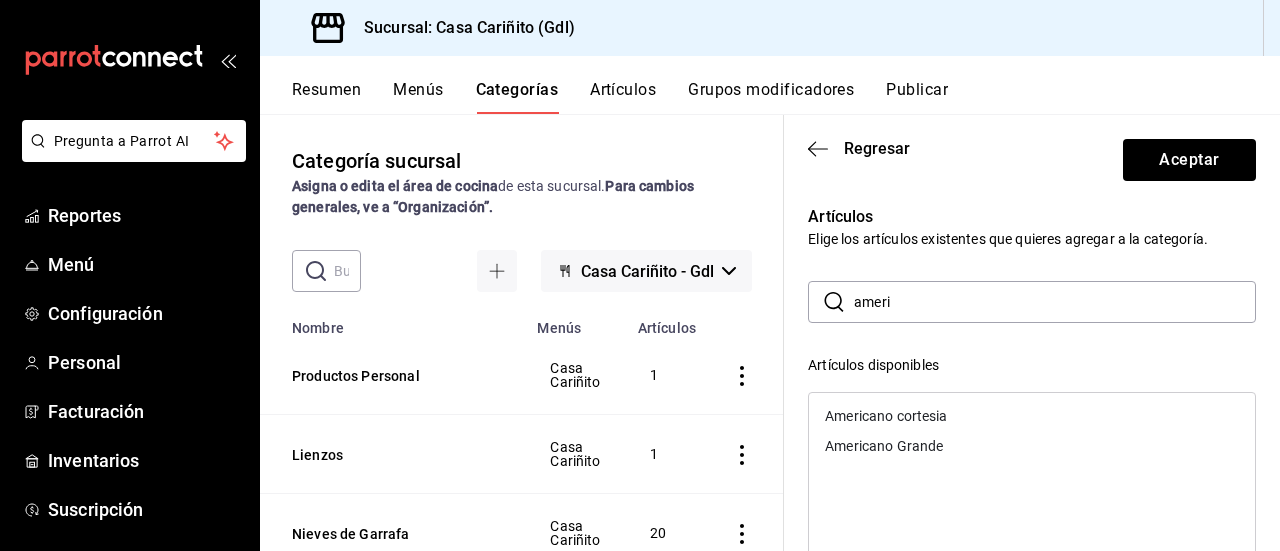 click on "ameri" at bounding box center (1055, 302) 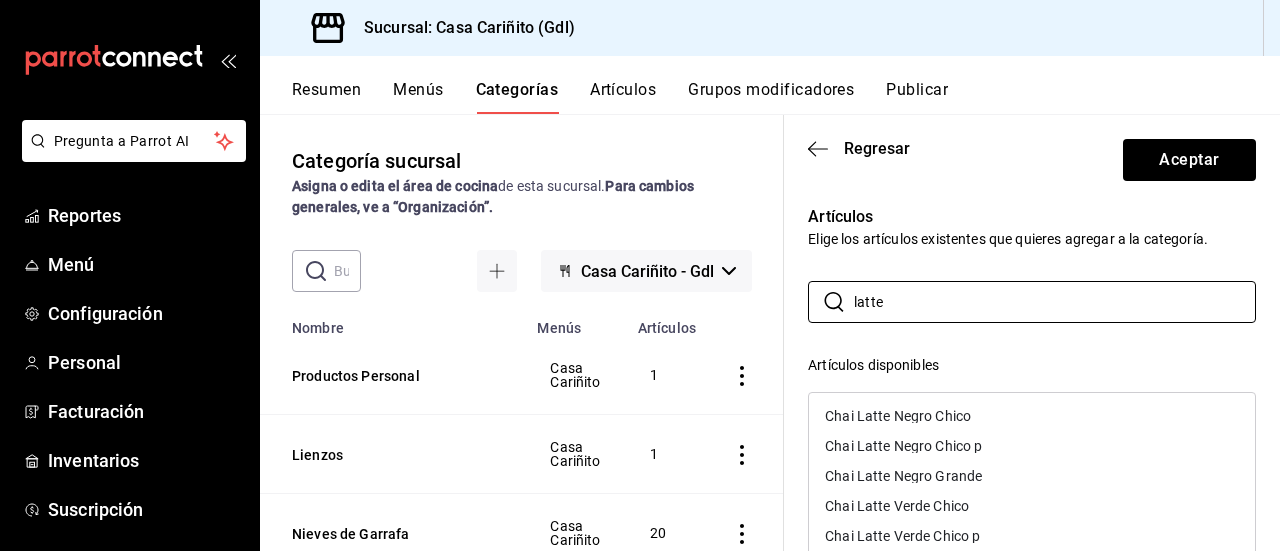 type on "latte" 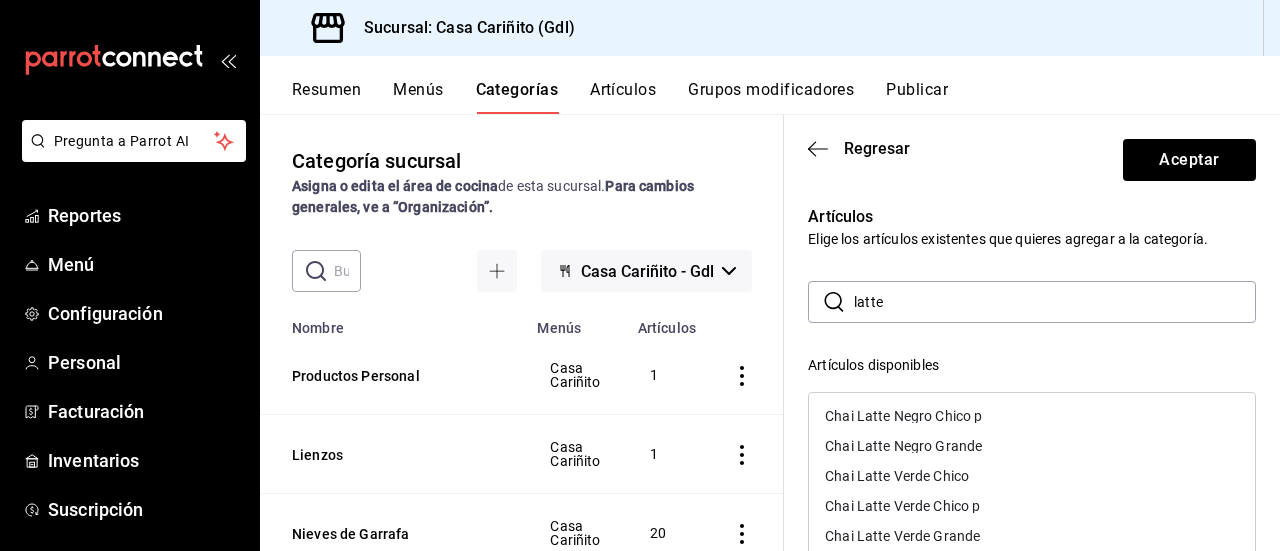 click on "Chai Latte Verde Chico" at bounding box center [897, 476] 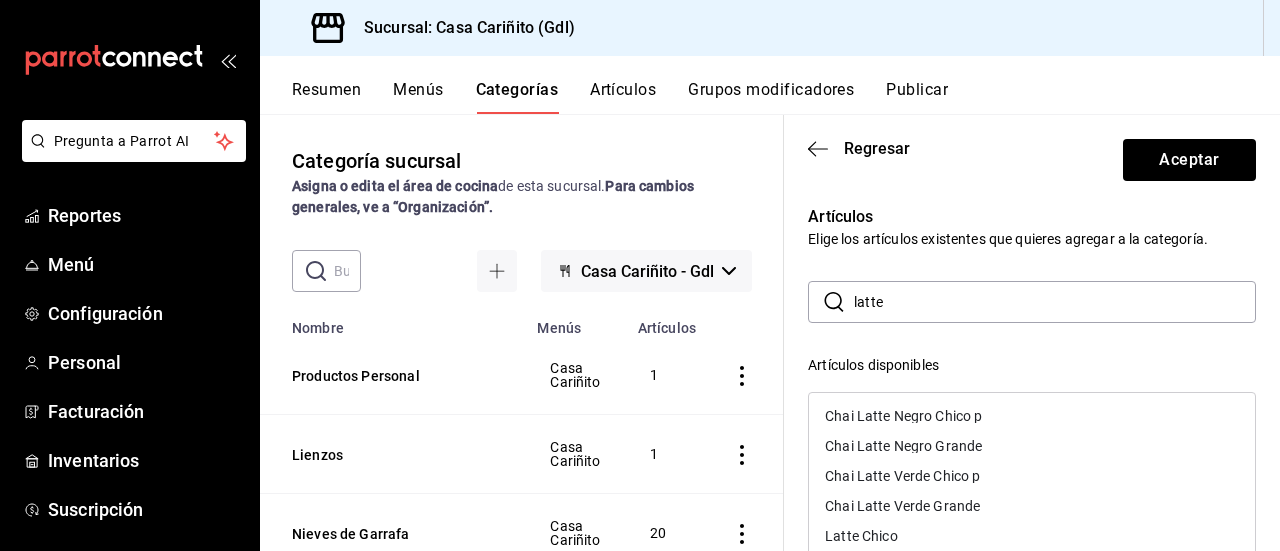 click on "Latte Chico" at bounding box center [1032, 536] 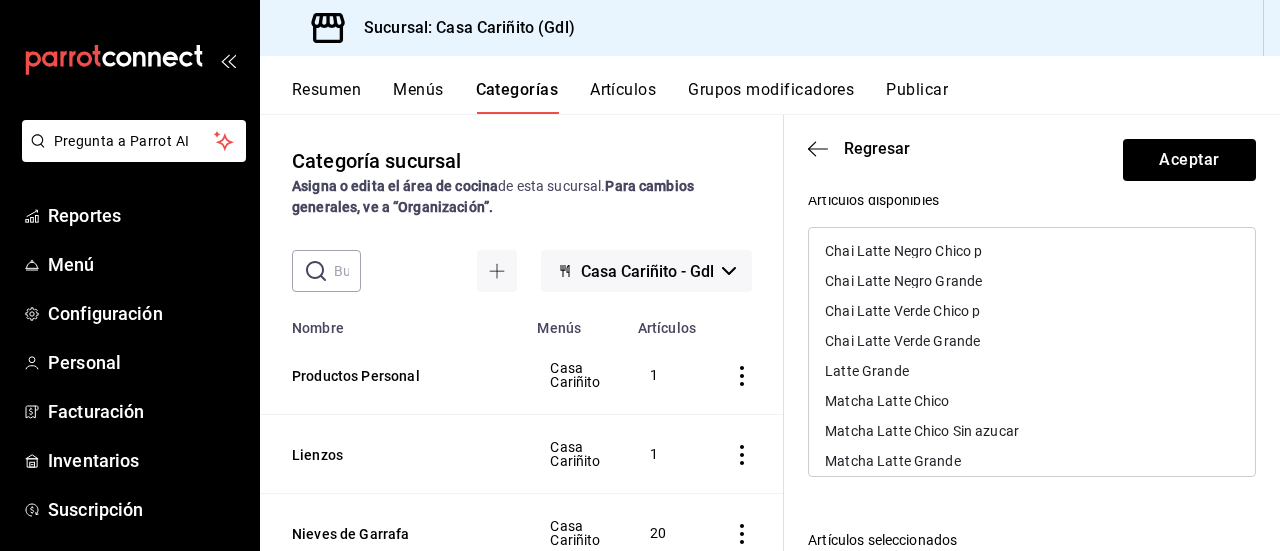 scroll, scrollTop: 205, scrollLeft: 0, axis: vertical 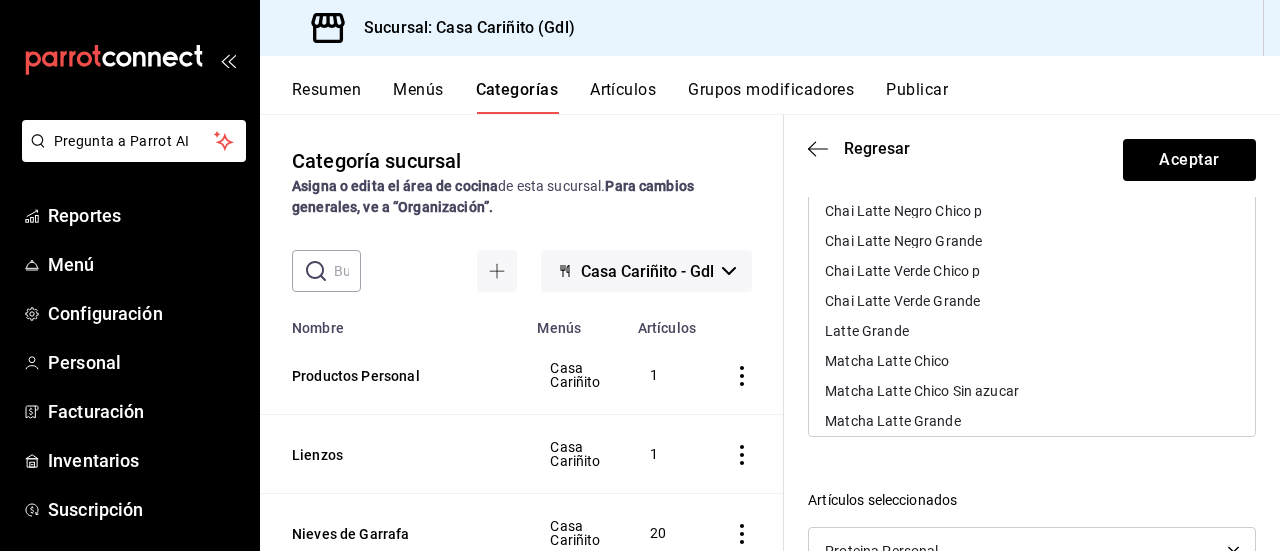 click on "Matcha Latte Chico" at bounding box center [1032, 361] 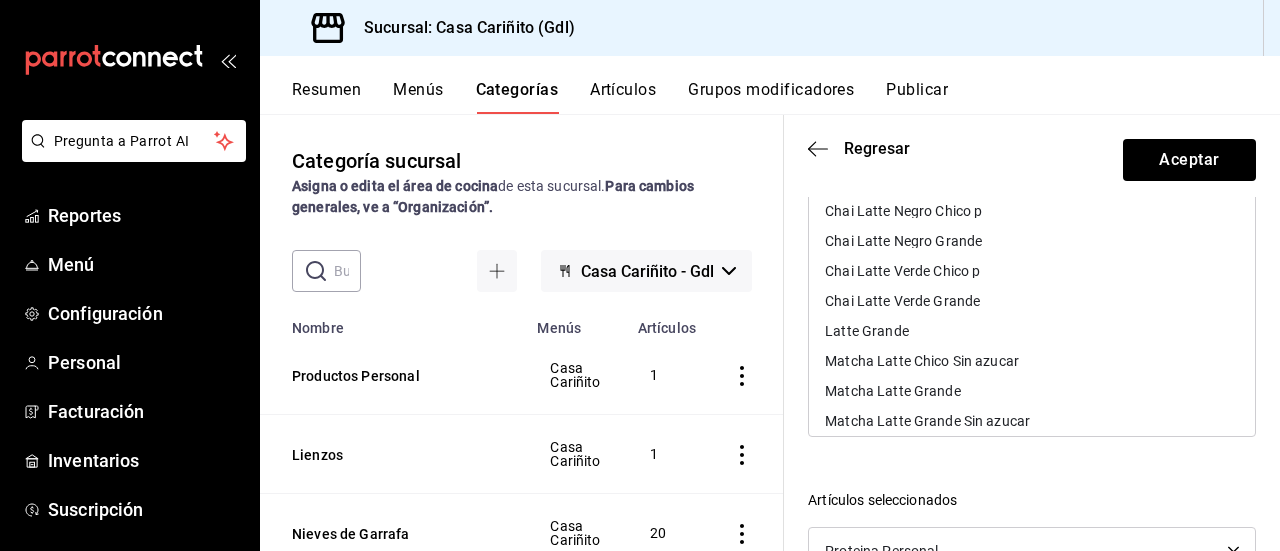 scroll, scrollTop: 15, scrollLeft: 0, axis: vertical 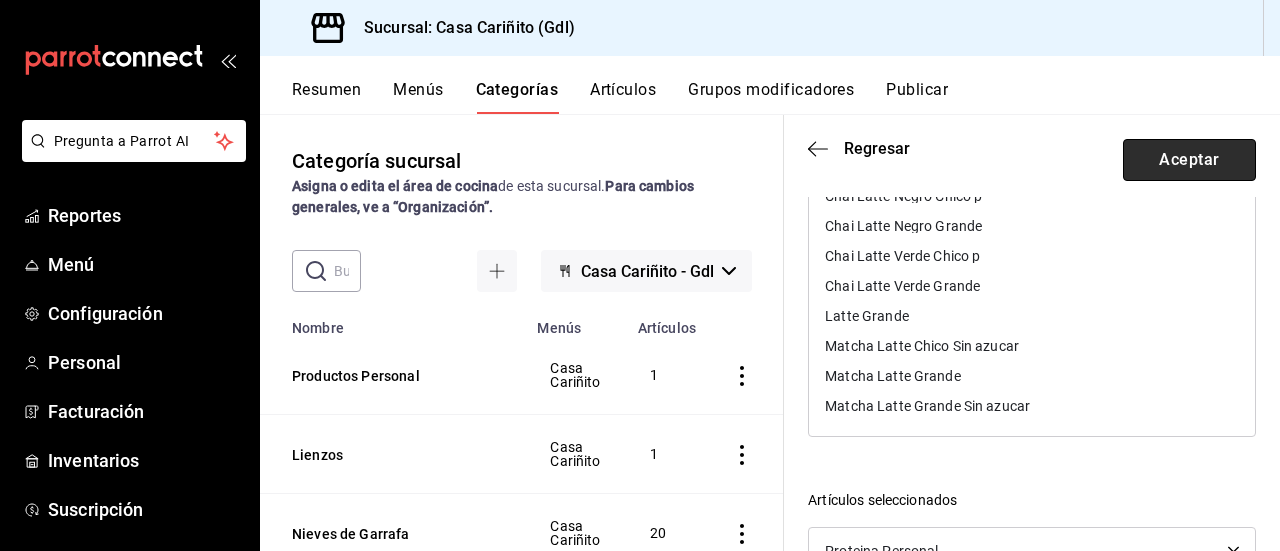 click on "Aceptar" at bounding box center (1189, 160) 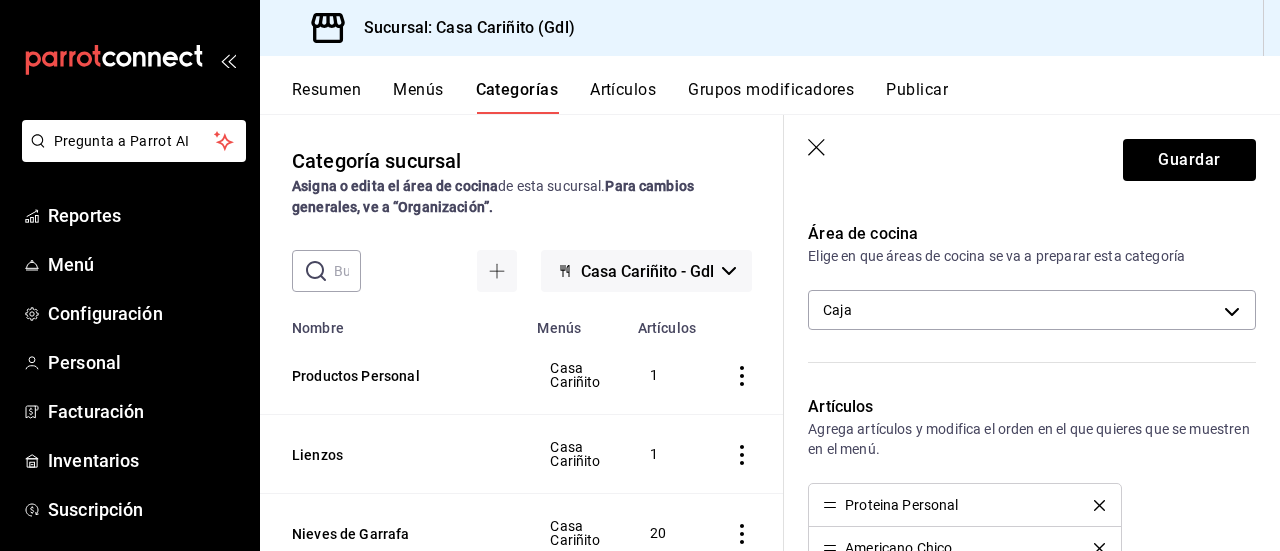 scroll, scrollTop: 293, scrollLeft: 0, axis: vertical 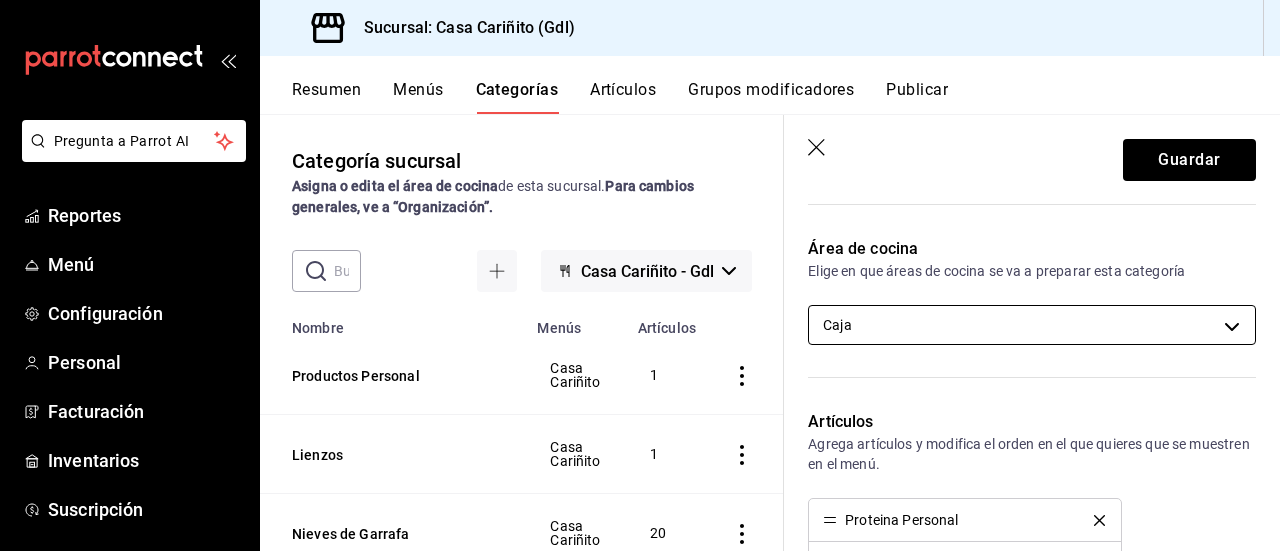 click on "Pregunta a Parrot AI Reportes   Menú   Configuración   Personal   Facturación   Inventarios   Suscripción   Ayuda Recomienda Parrot   [FIRST] [LAST]   Sugerir nueva función   Sucursal: Casa Cariñito ([CITY]) Resumen Menús Categorías Artículos Productos Personal Casa Cariñito 1 Lienzos Casa Cariñito 1 Nieves de Garrafa Casa Cariñito 20 Waffles Delivery Casa Cariñito 2 Tapiocas Delivery Casa Cariñito 30 Bebidas de Temporada Delivery Casa Cariñito 24 Cortesia Reviews Casa Cariñito 3 Moles La Mechona Delivery Casa Cariñito 2 Refrescos Coca Delivery Casa Cariñito 6 Cafe Cariñito a granel Delivery Casa Cariñito 3 Ensambles Delivery Casa Cariñito 4 Panes y Pasteles Delivery Casa Cariñito 32 Tes y tisanas Delivery Casa Cariñito 45 Frappes Delivery Casa Cariñito 25 Bebidas Refrescantes 12 25 3" at bounding box center [640, 275] 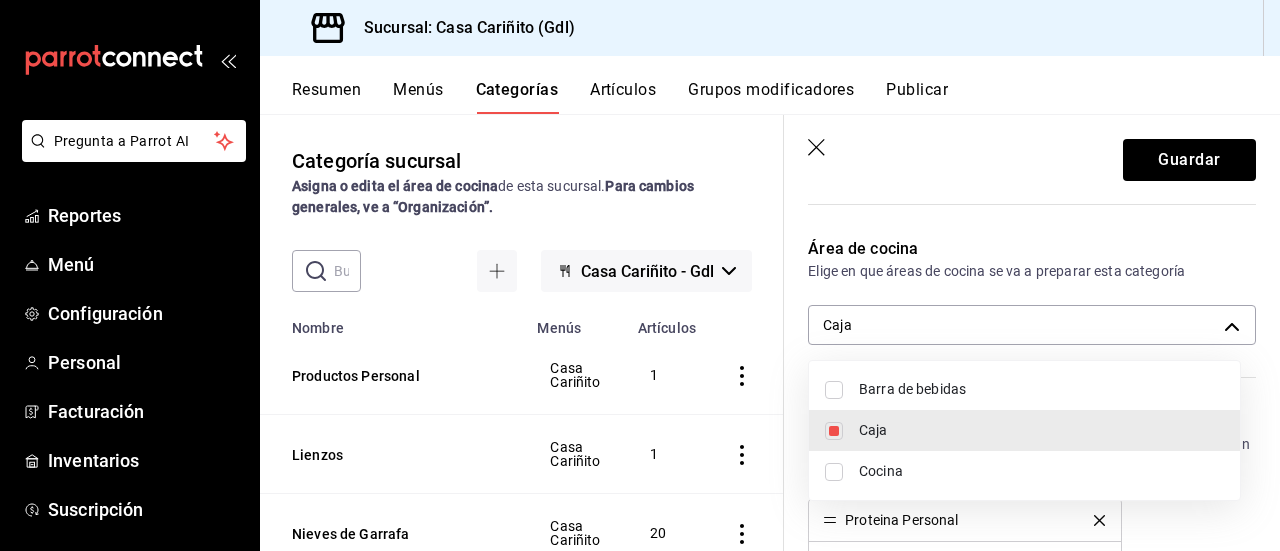 click on "Barra de bebidas" at bounding box center (1041, 389) 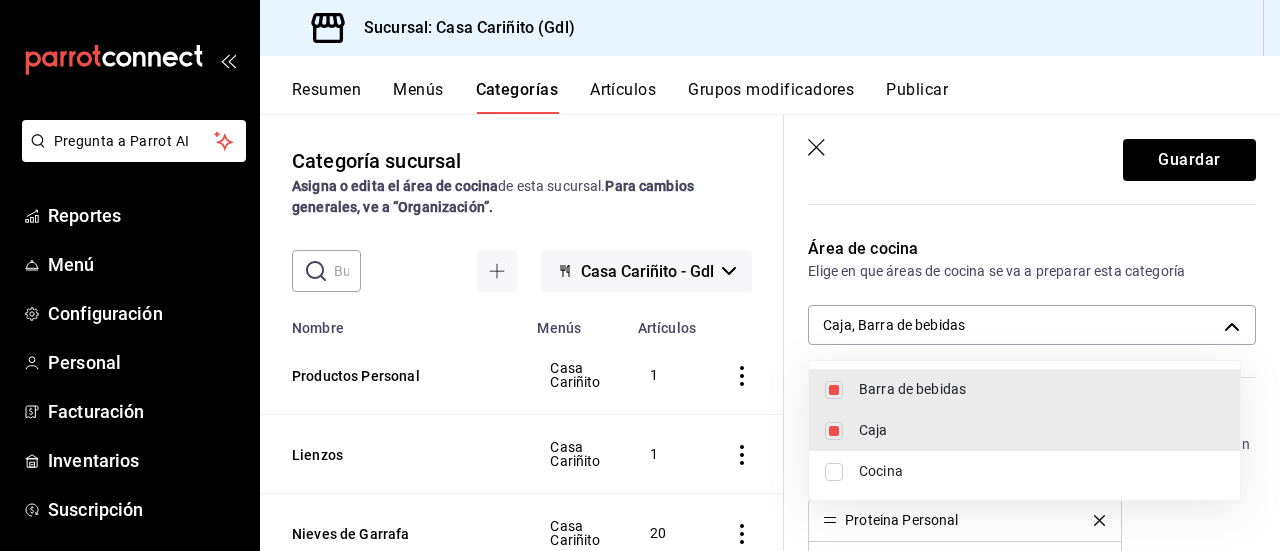 click on "Caja" at bounding box center [1041, 430] 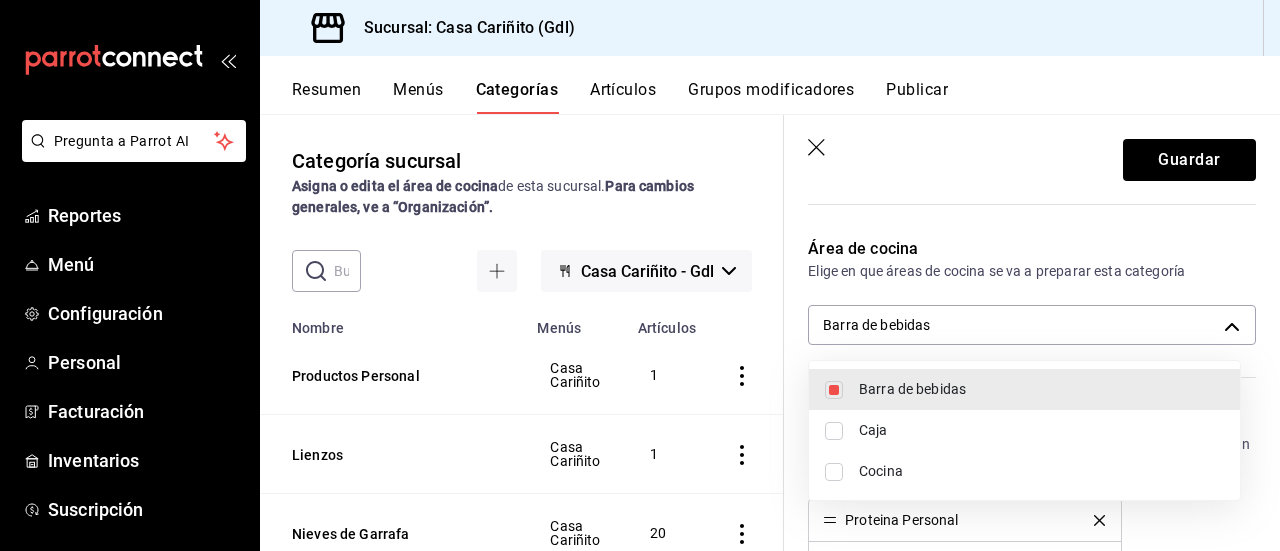 click at bounding box center [640, 275] 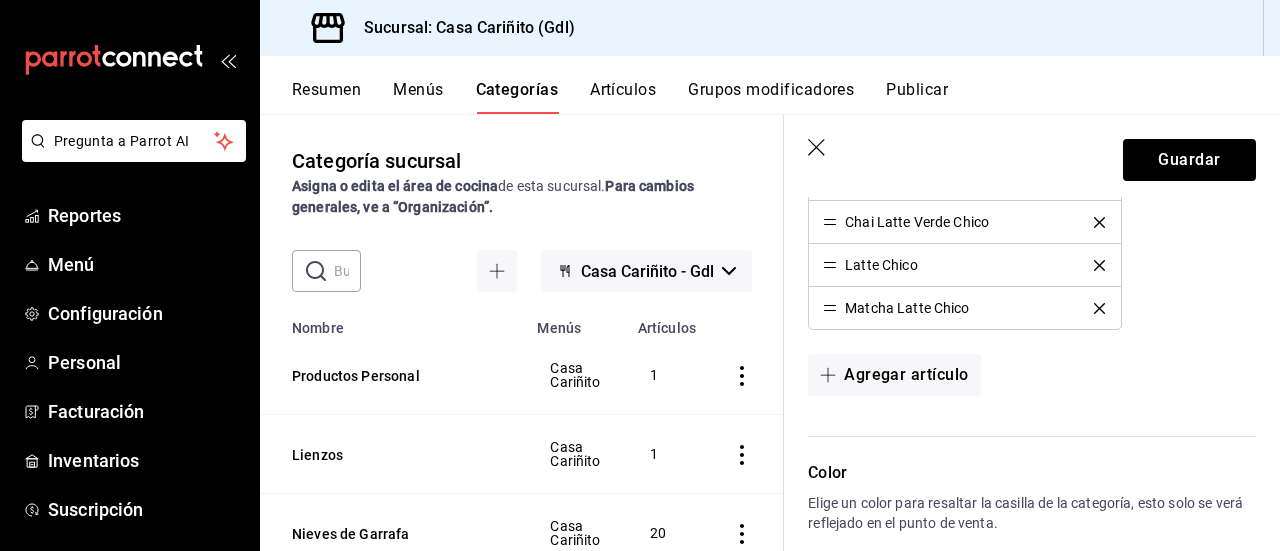 scroll, scrollTop: 678, scrollLeft: 0, axis: vertical 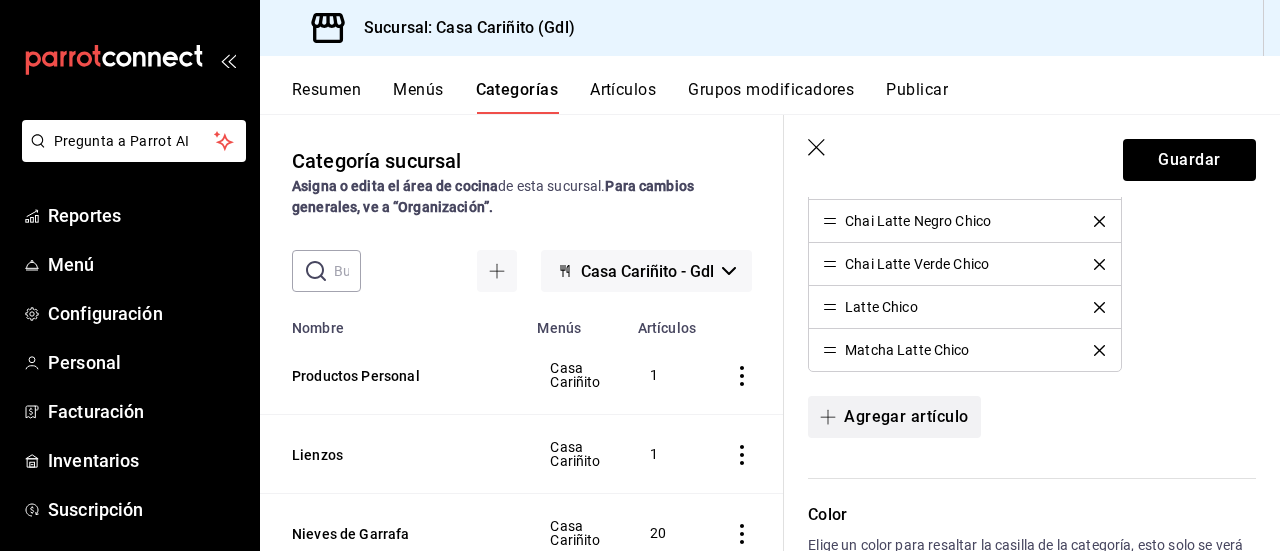 click on "Agregar artículo" at bounding box center [894, 417] 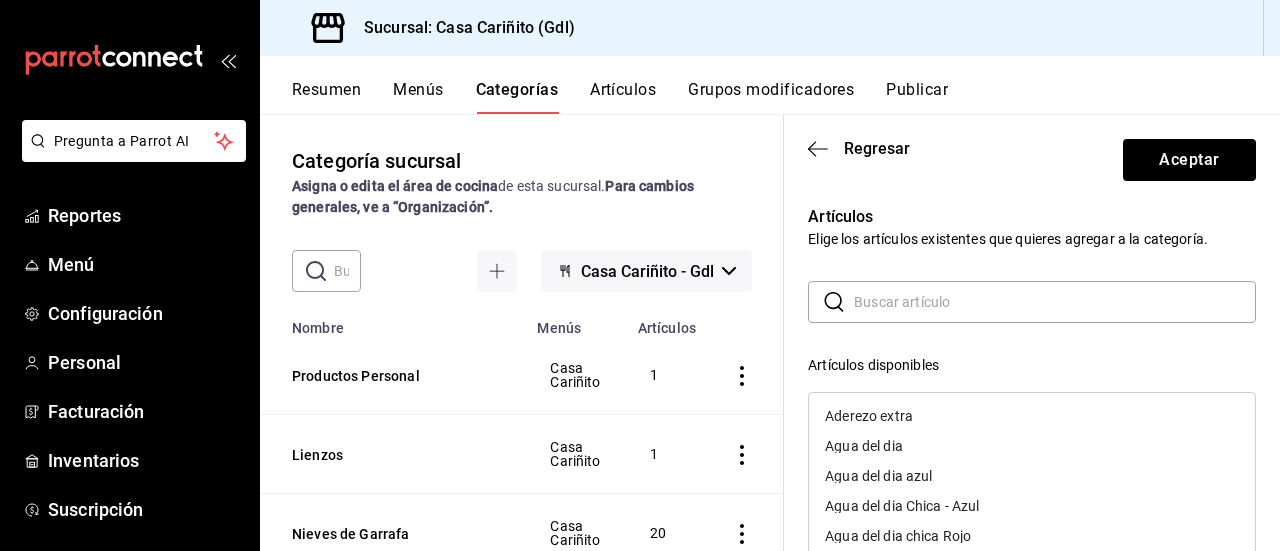 click on "Agua del dia Chica - Azul" at bounding box center (902, 506) 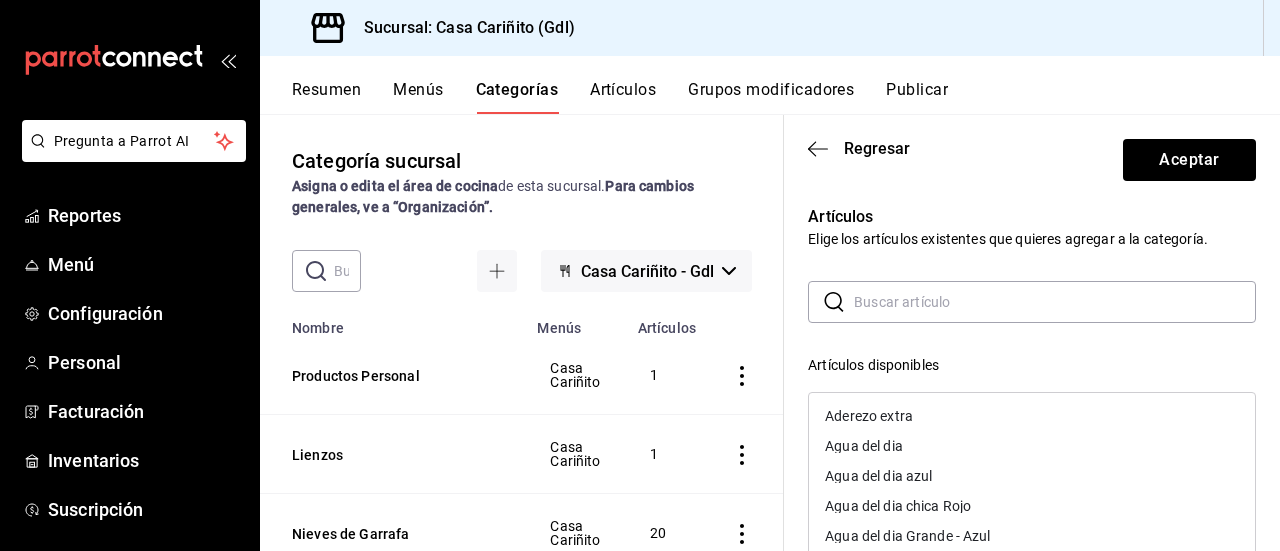 click on "Agua del dia chica Rojo" at bounding box center (898, 506) 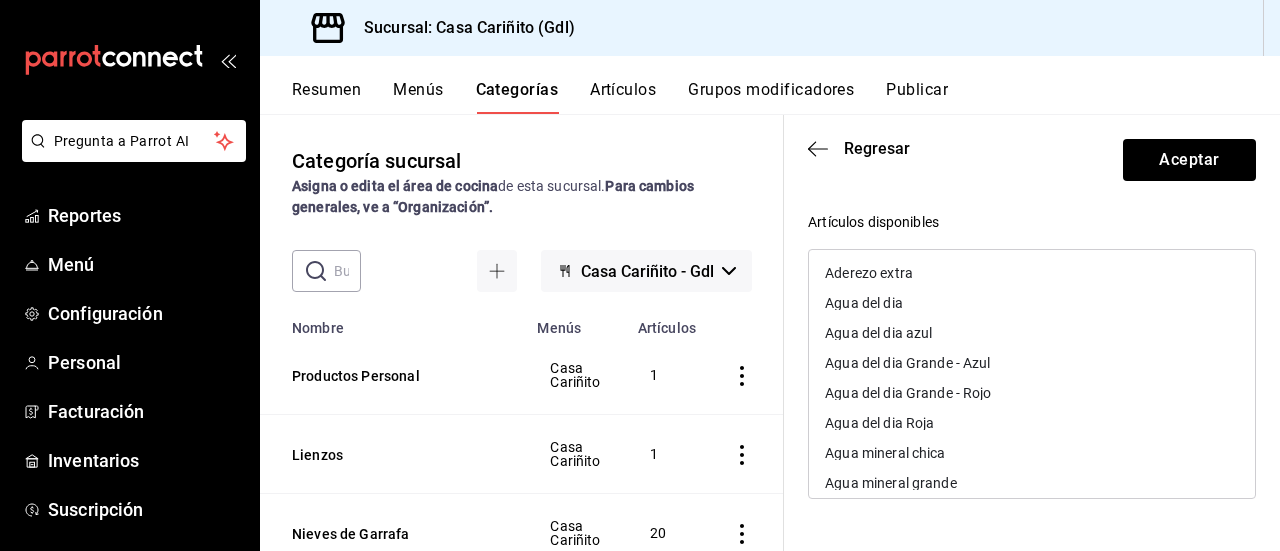 scroll, scrollTop: 163, scrollLeft: 0, axis: vertical 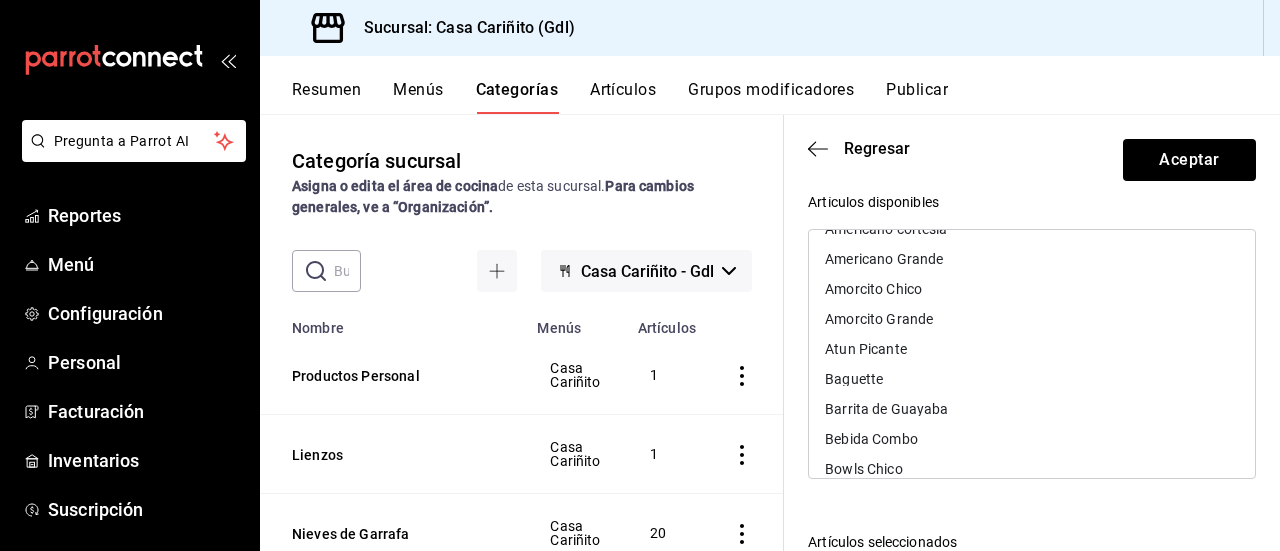 click on "Amorcito Chico" at bounding box center [1032, 289] 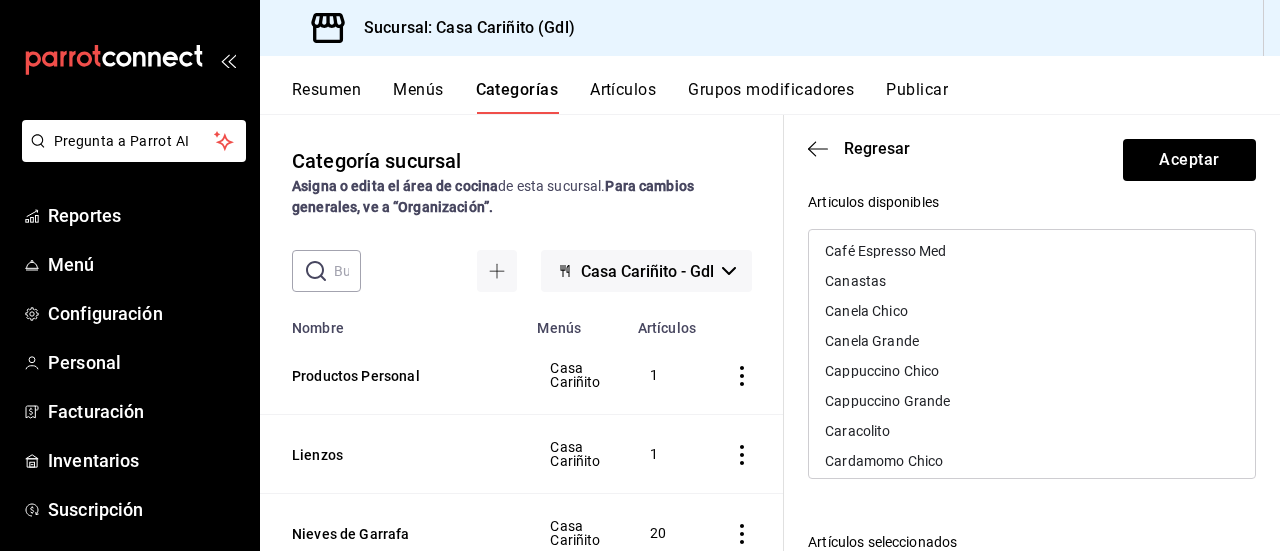 scroll, scrollTop: 640, scrollLeft: 0, axis: vertical 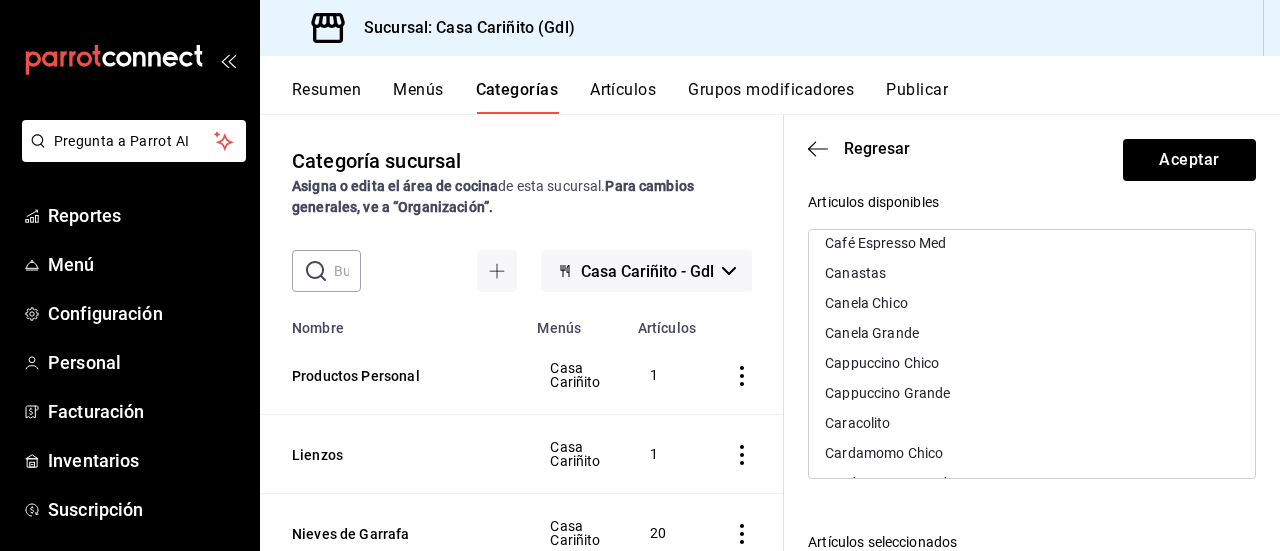 click on "Canela Chico" at bounding box center [1032, 303] 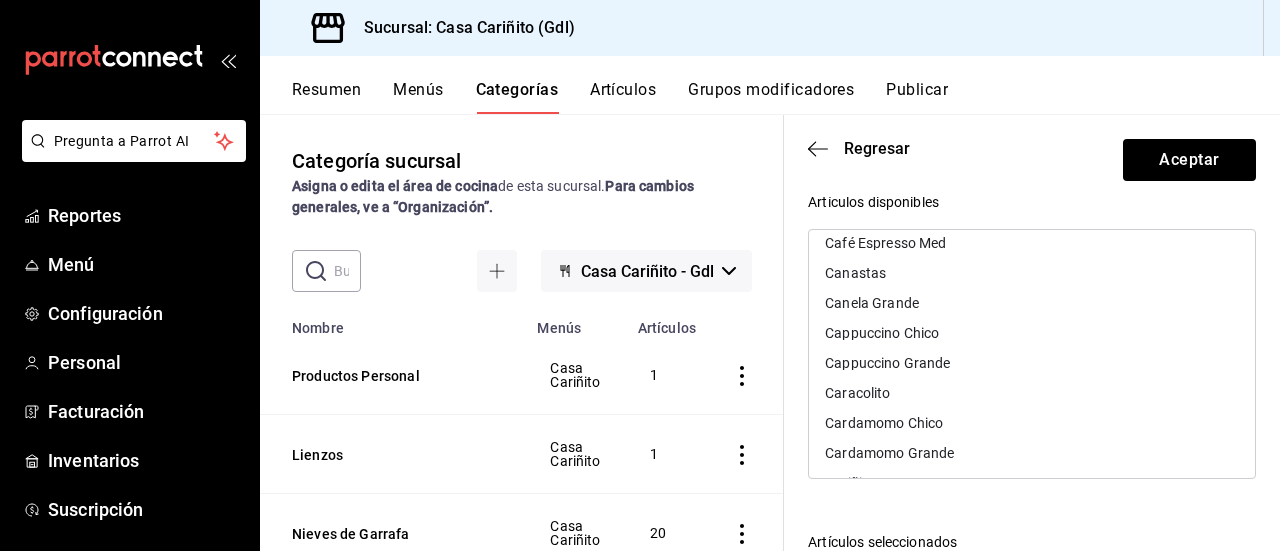 click on "Cappuccino Chico" at bounding box center [1032, 333] 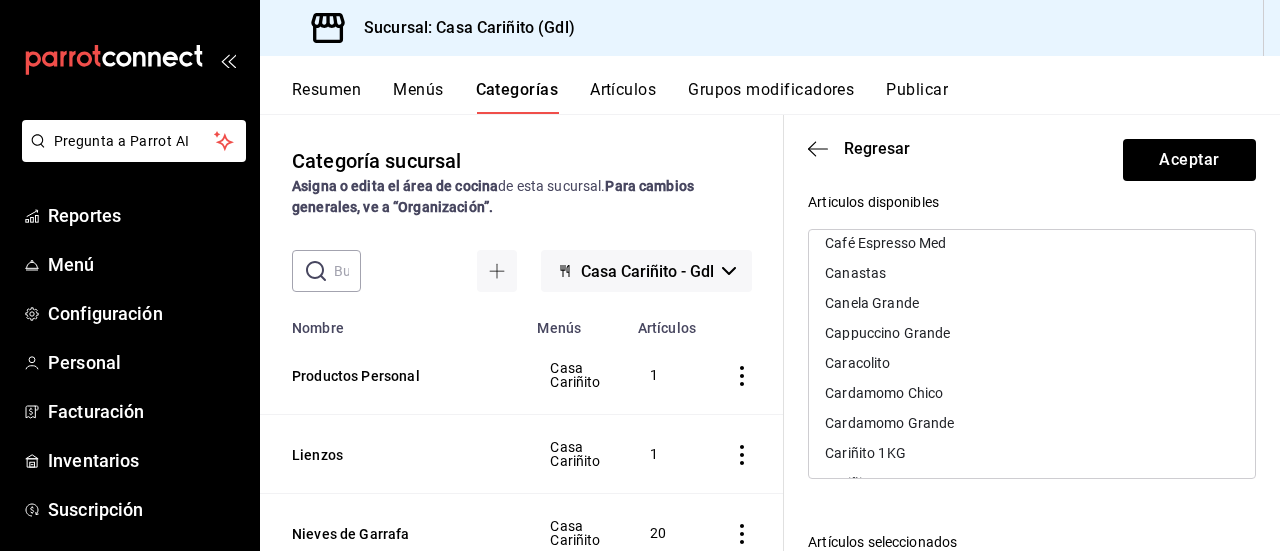 click on "Cardamomo Chico" at bounding box center [884, 393] 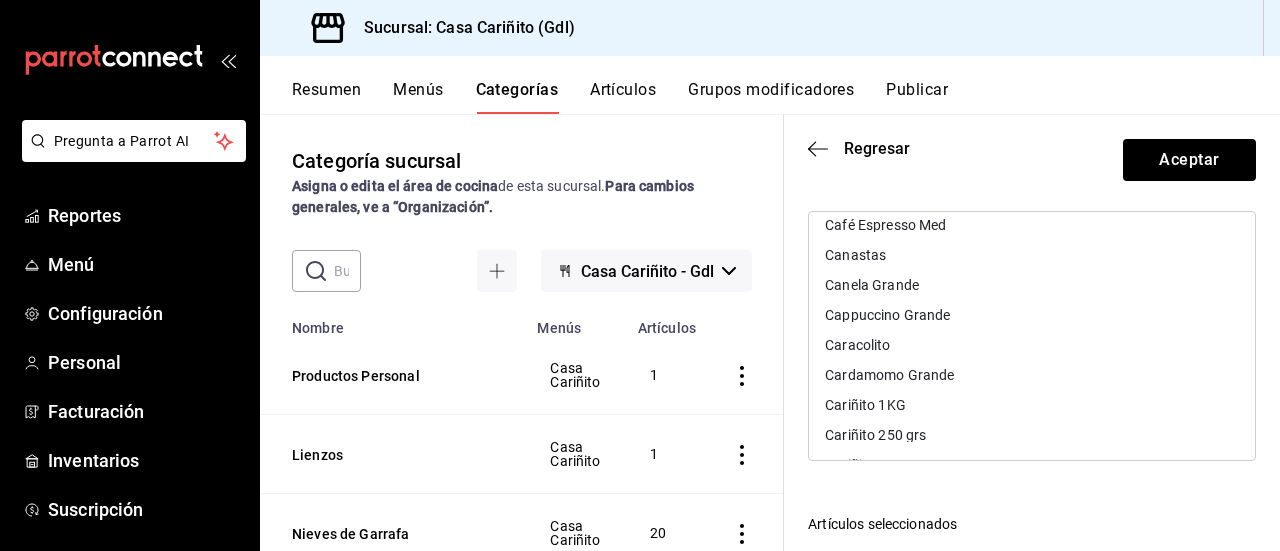 scroll, scrollTop: 192, scrollLeft: 0, axis: vertical 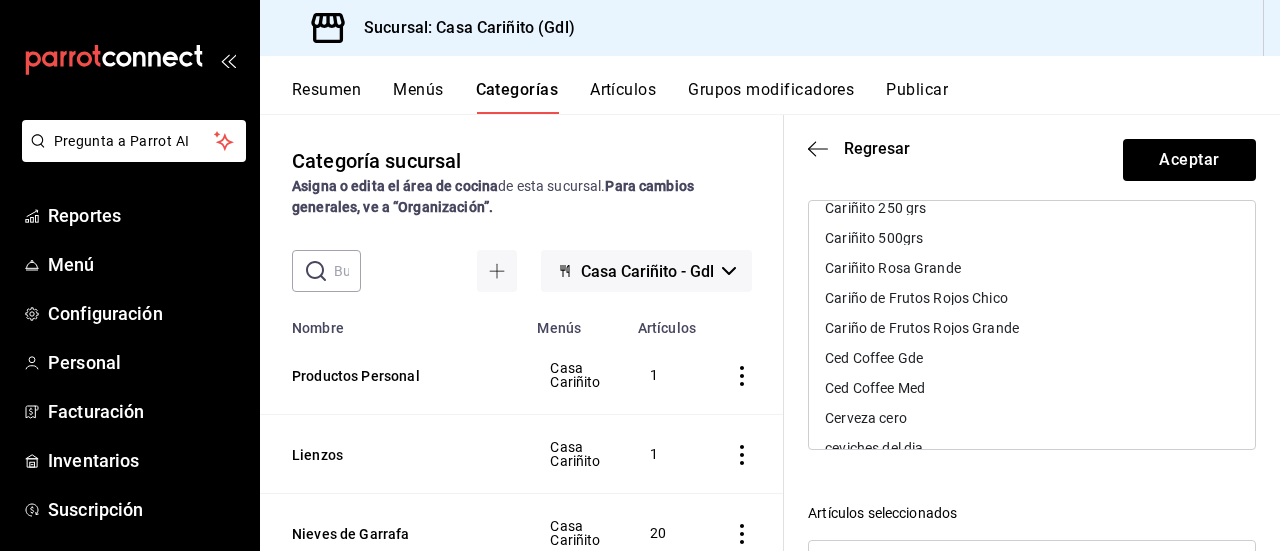 click on "Cariño de Frutos Rojos Chico" at bounding box center [1032, 298] 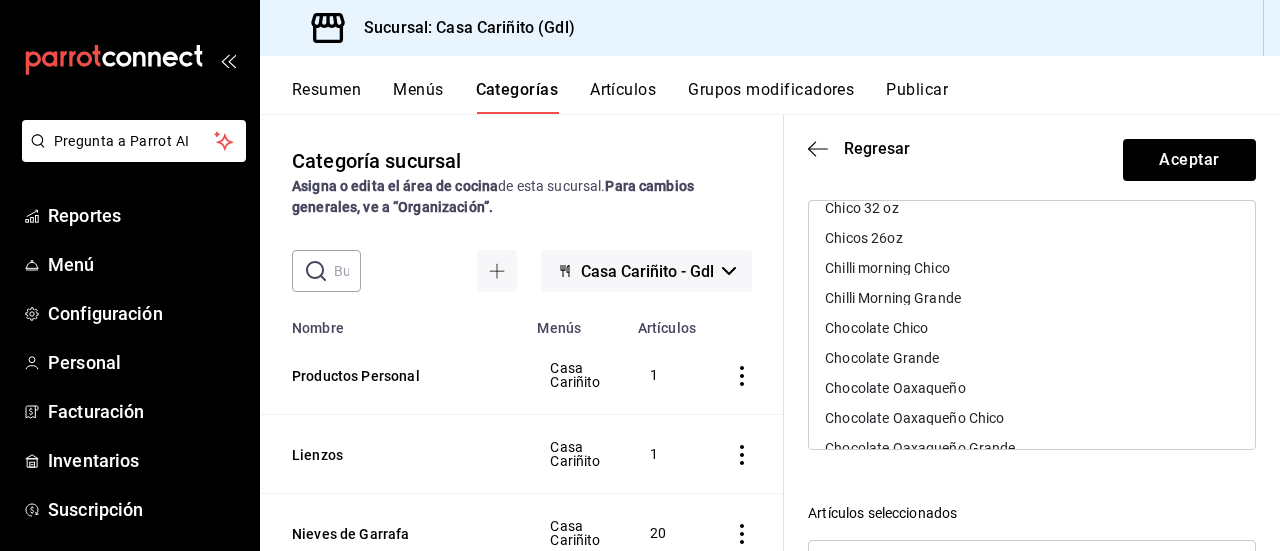 scroll, scrollTop: 1278, scrollLeft: 0, axis: vertical 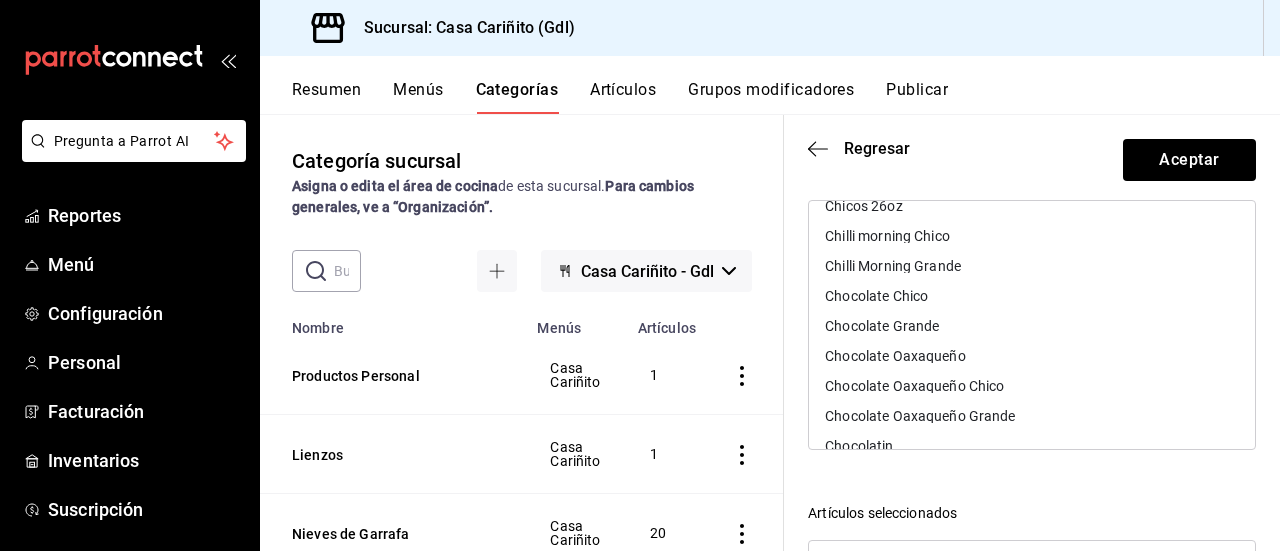click on "Chocolate Chico" at bounding box center [1032, 296] 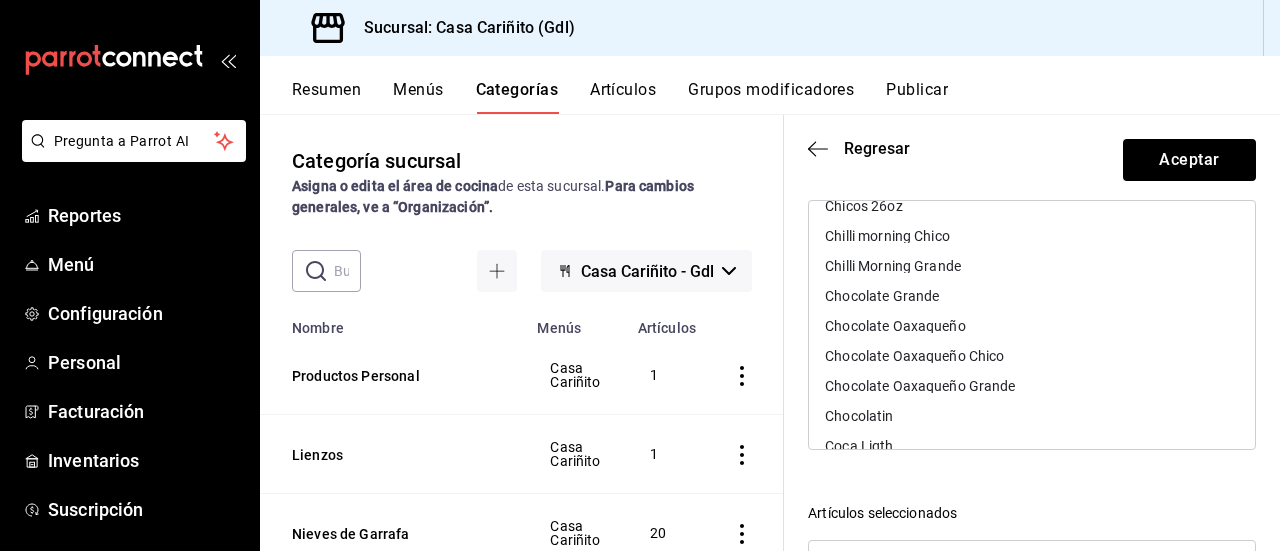click on "Chocolate Oaxaqueño Chico" at bounding box center (1032, 356) 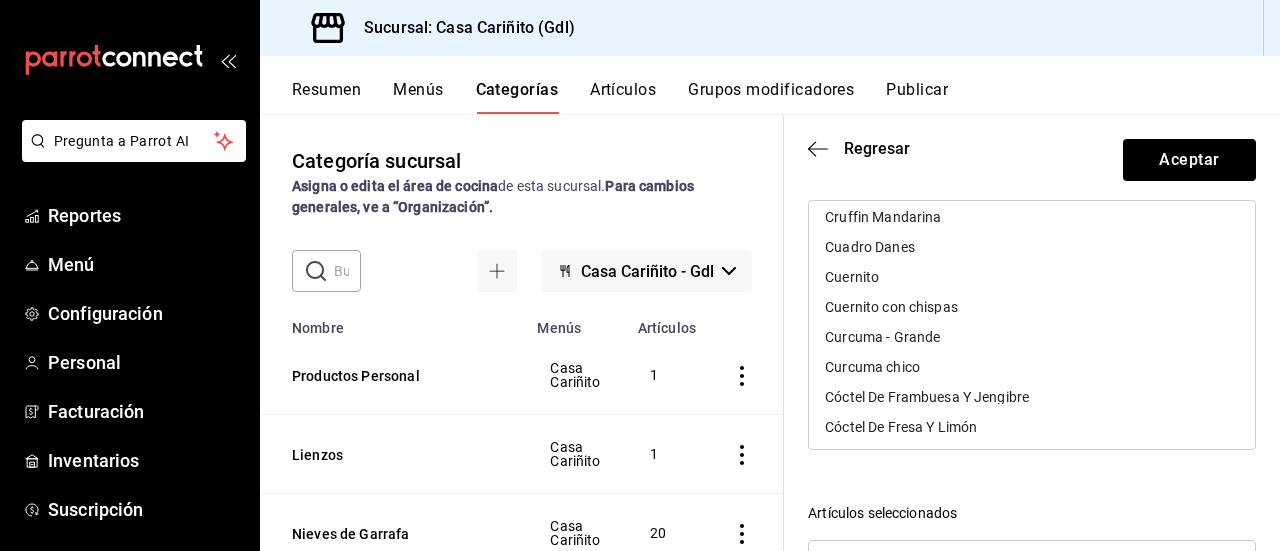 scroll, scrollTop: 2116, scrollLeft: 0, axis: vertical 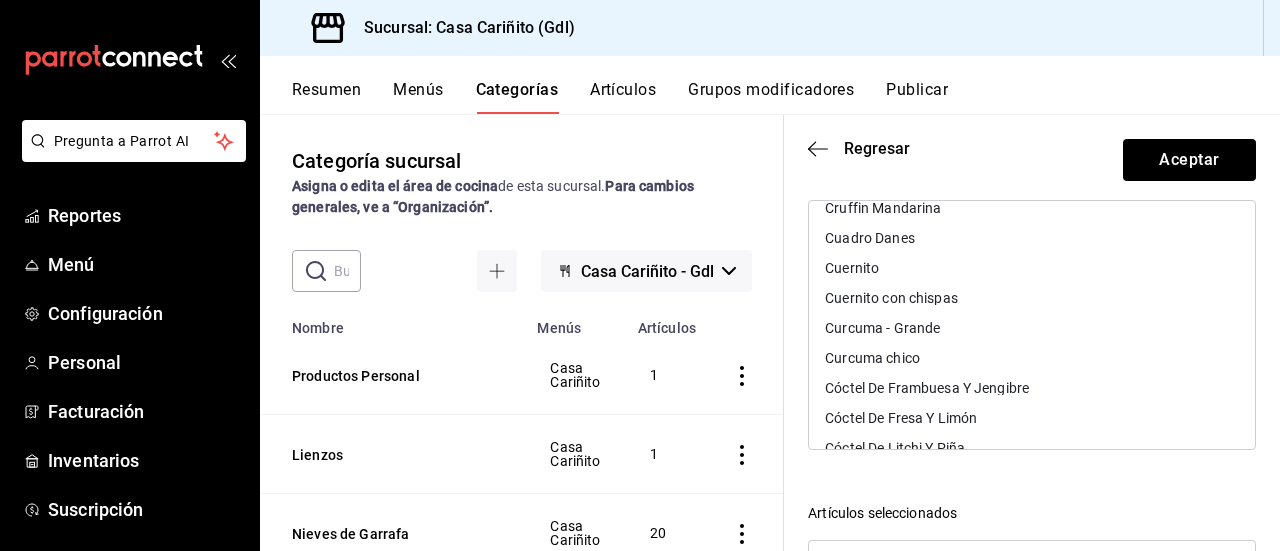 click on "Curcuma chico" at bounding box center (1032, 358) 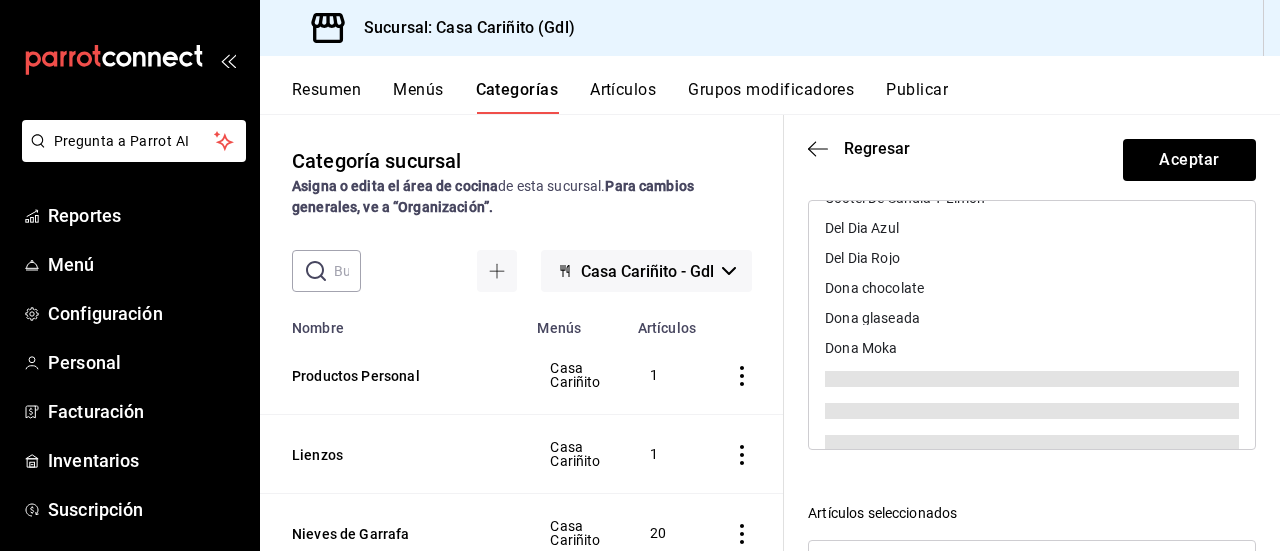 scroll, scrollTop: 2481, scrollLeft: 0, axis: vertical 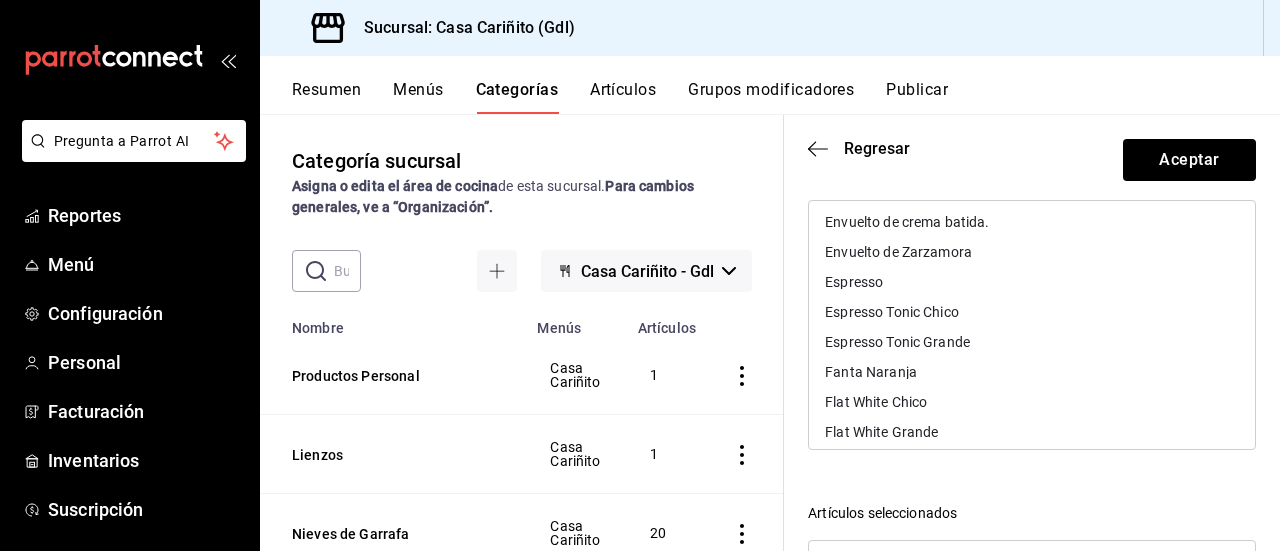 click on "Espresso" at bounding box center (1032, 282) 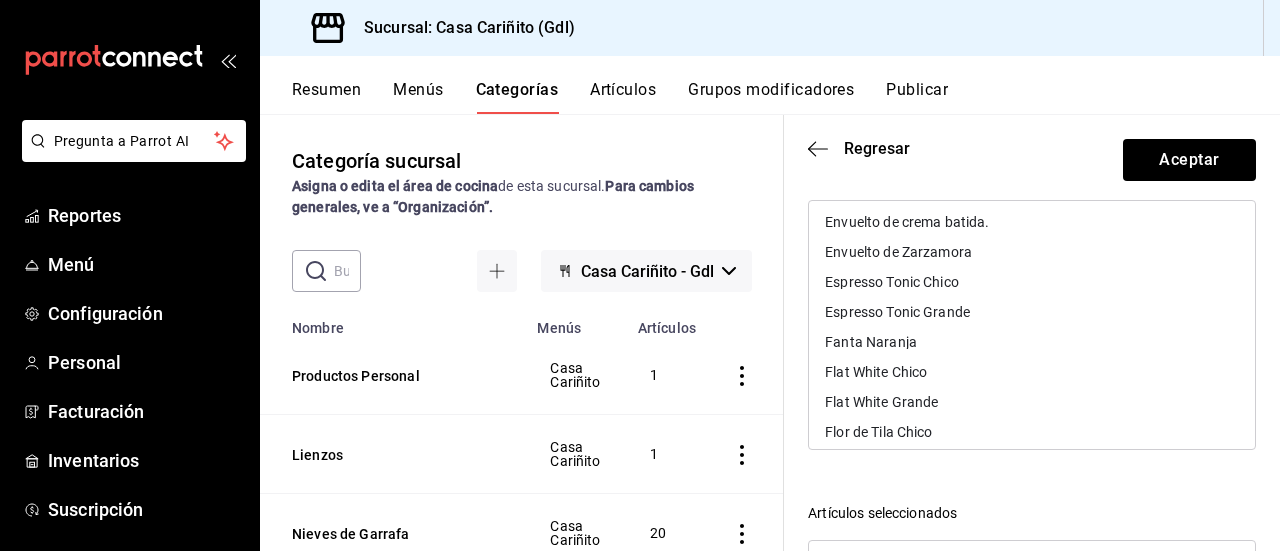 click on "Flat White Chico" at bounding box center [1032, 372] 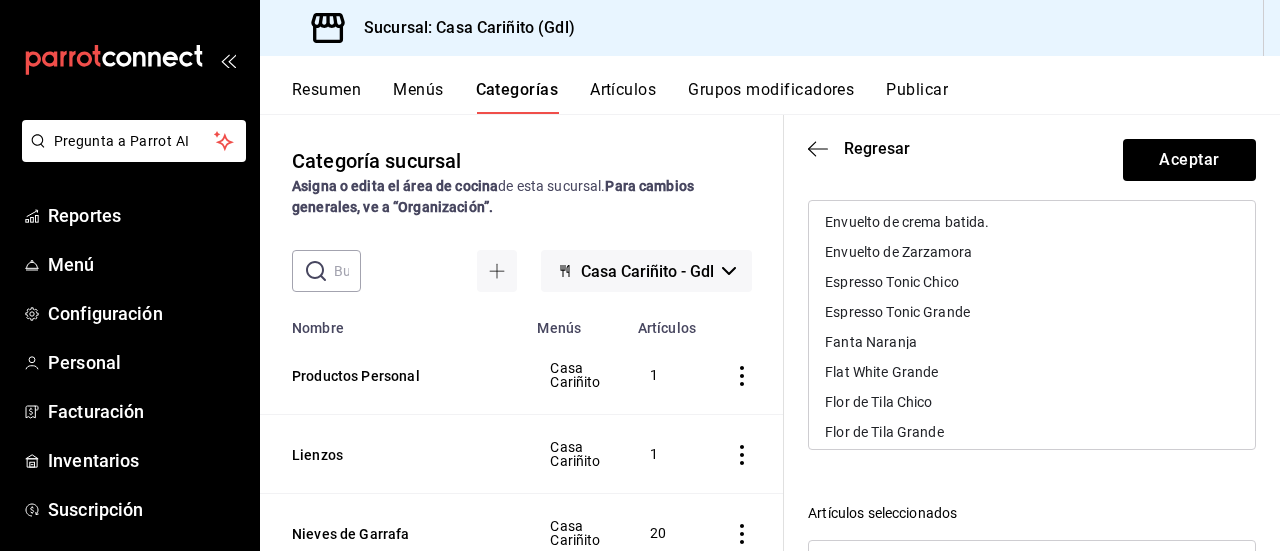 click on "Flor de Tila Chico" at bounding box center (1032, 402) 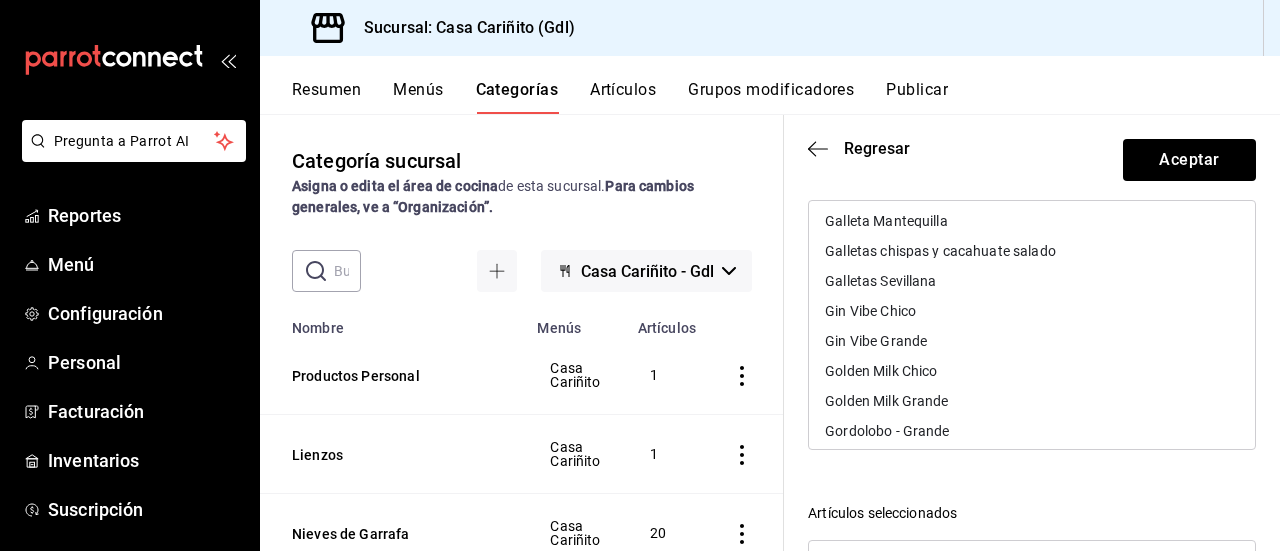 scroll, scrollTop: 3675, scrollLeft: 0, axis: vertical 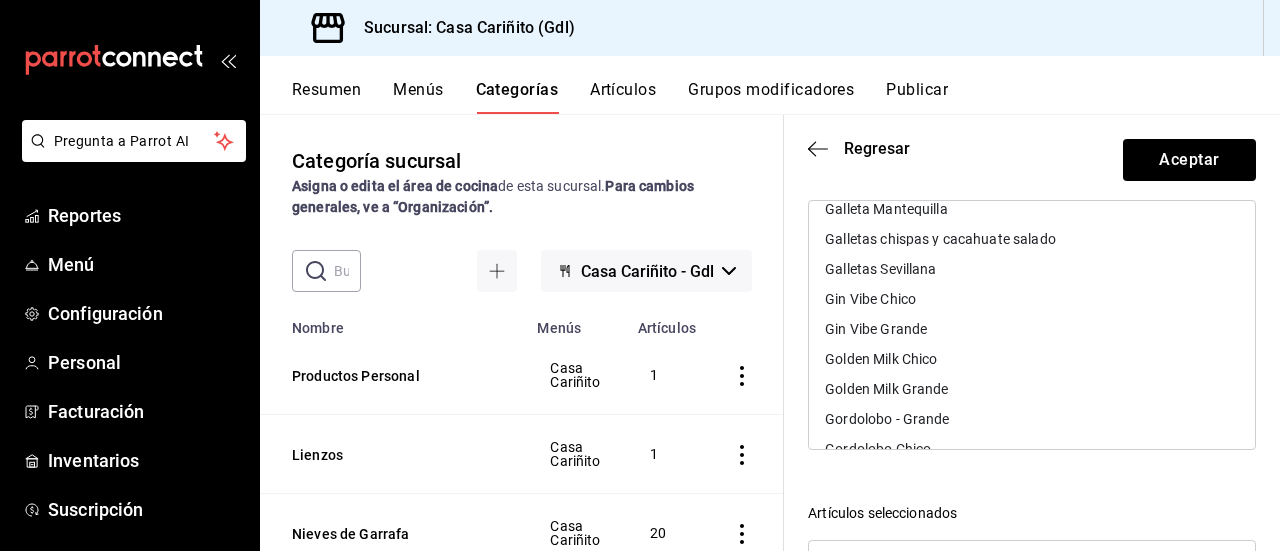 click on "Golden Milk Chico" at bounding box center (1032, 359) 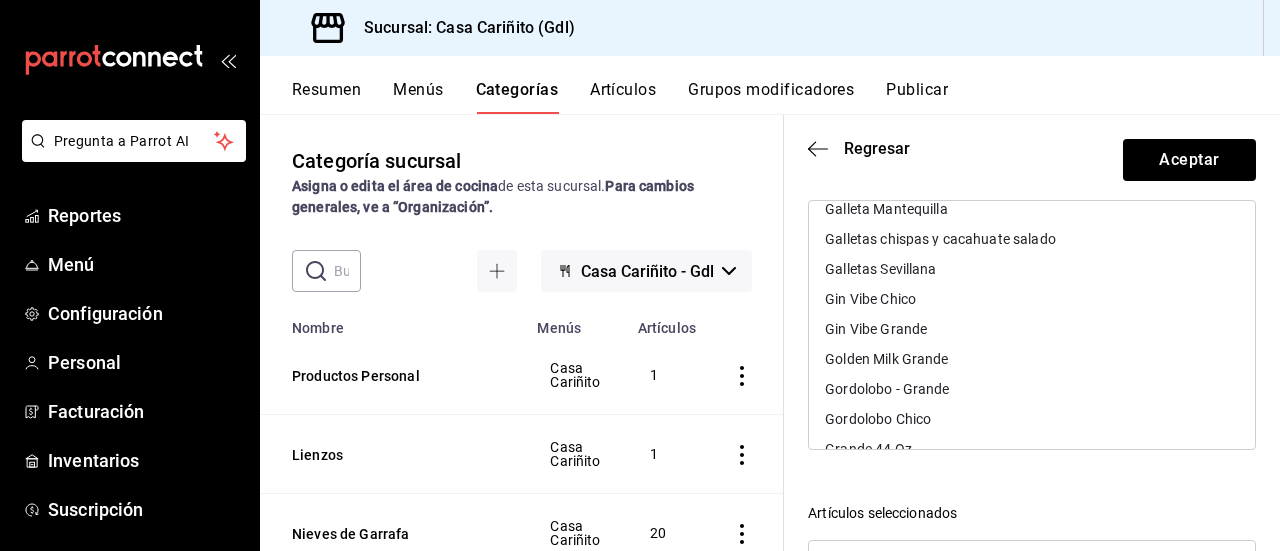 click on "Gordolobo Chico" at bounding box center (1032, 419) 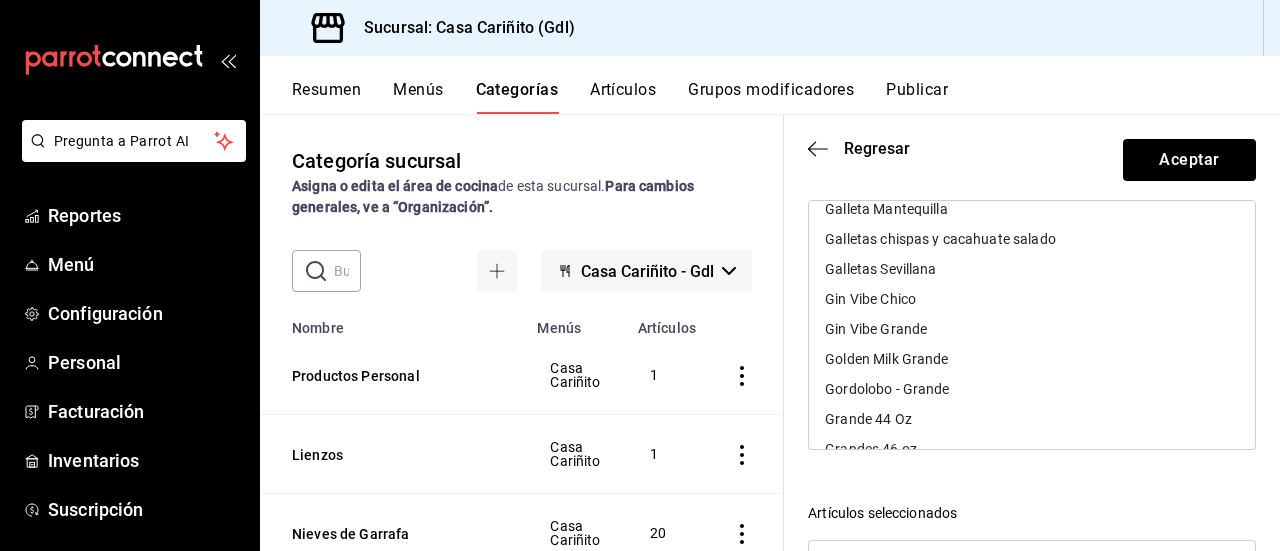 scroll, scrollTop: 3735, scrollLeft: 0, axis: vertical 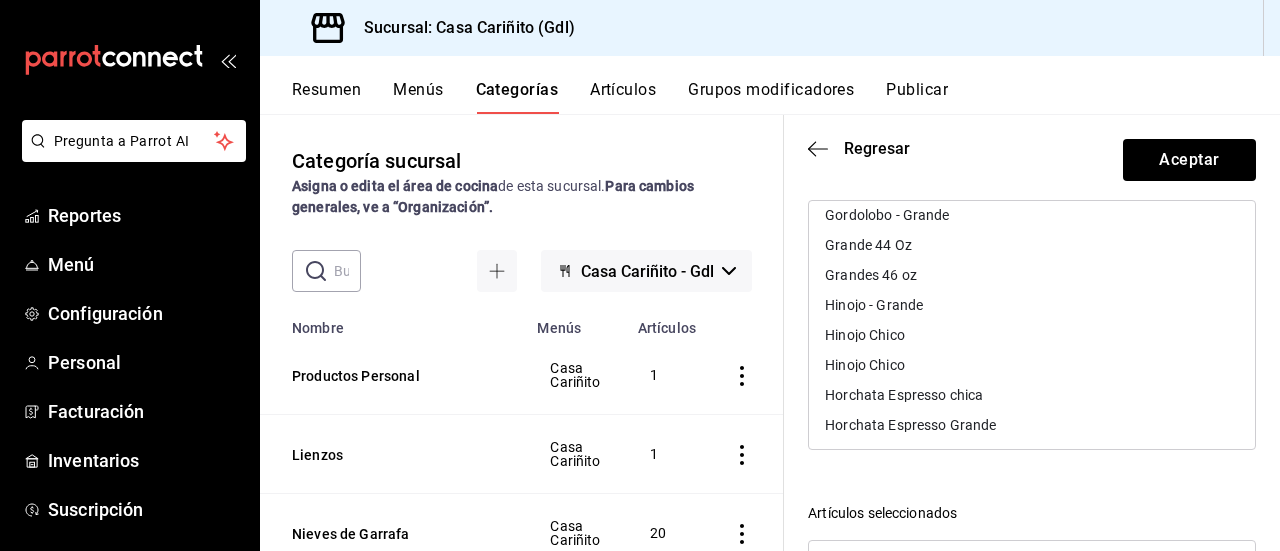 click on "Hinojo Chico" at bounding box center [1032, 335] 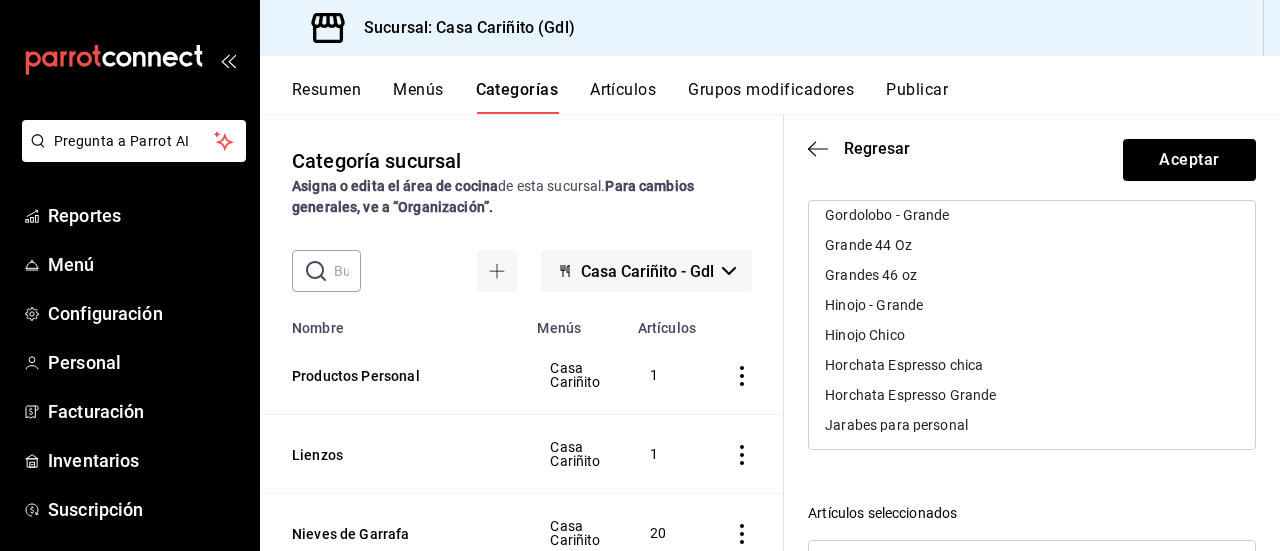 click on "Hinojo Chico" at bounding box center (1032, 335) 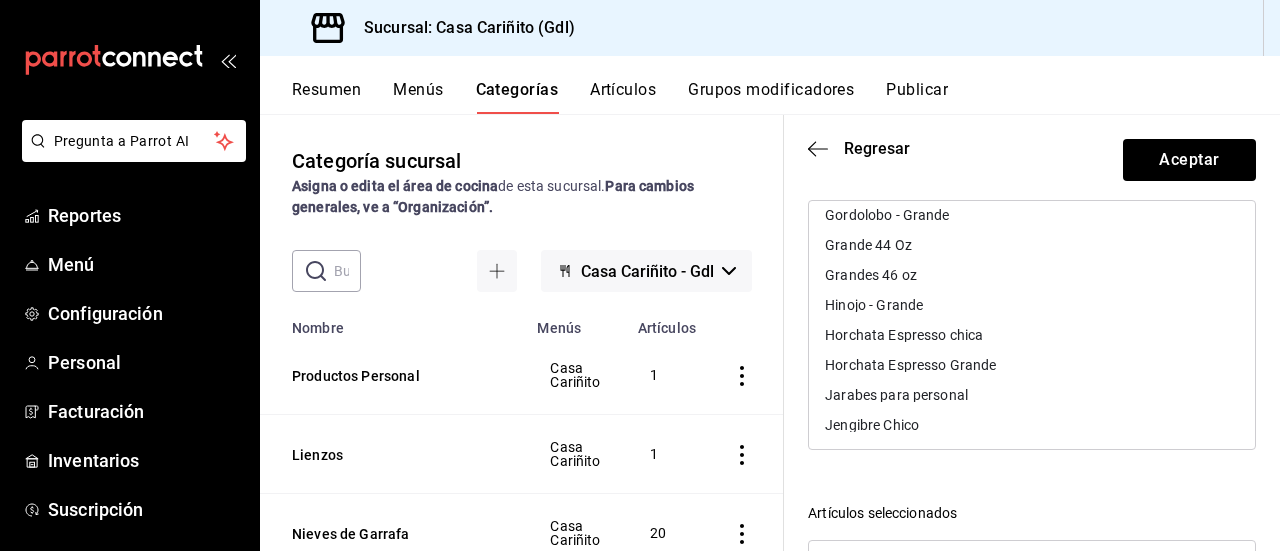 click on "Jengibre Chico" at bounding box center [1032, 425] 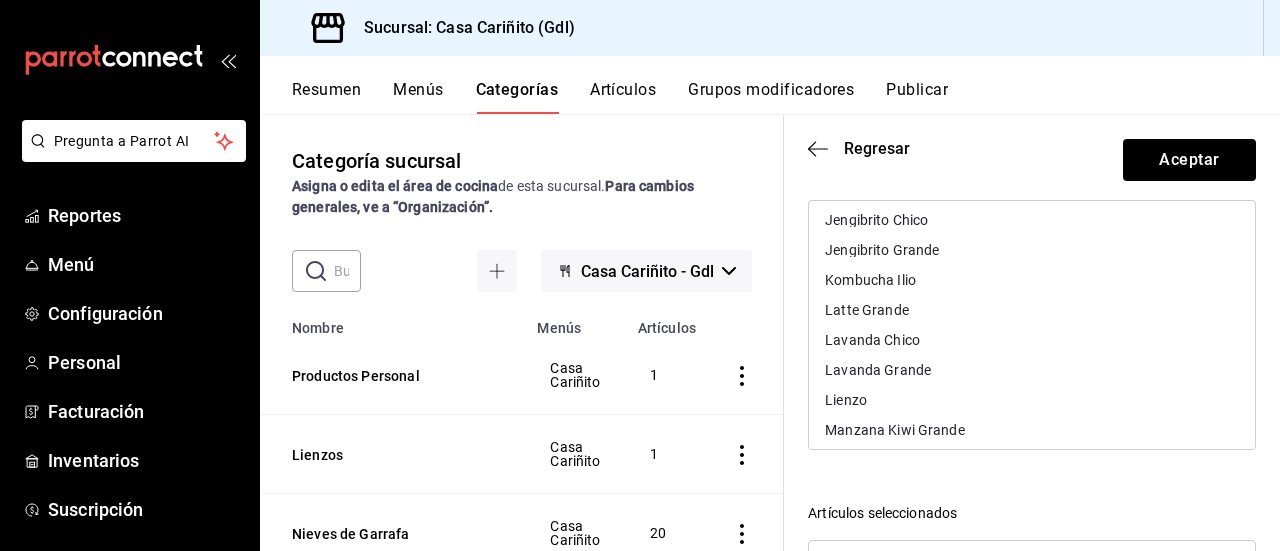 scroll, scrollTop: 4116, scrollLeft: 0, axis: vertical 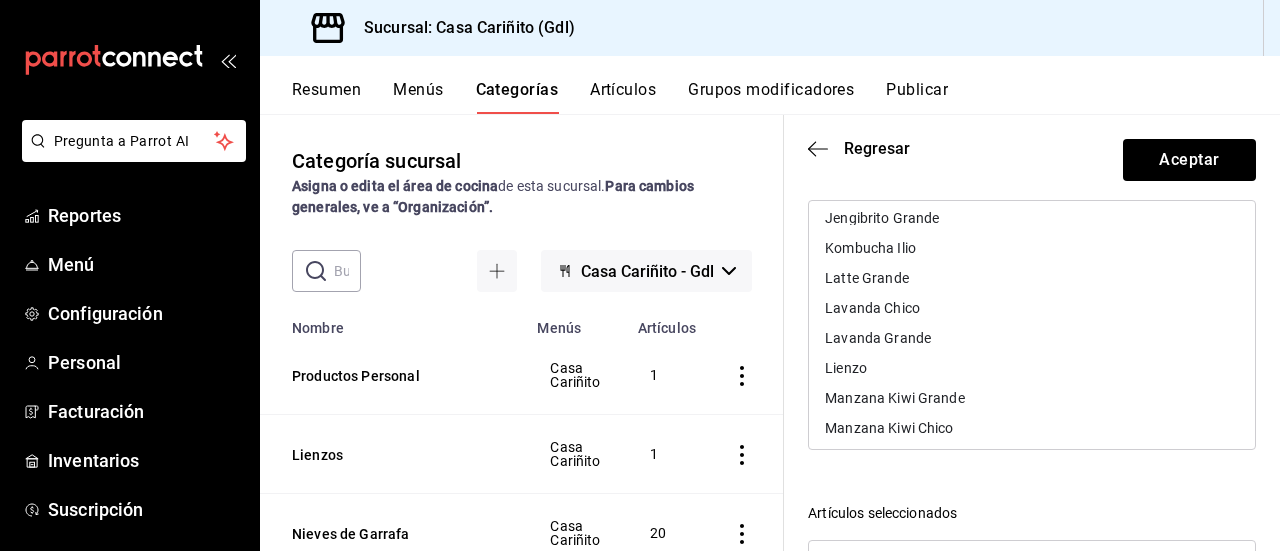 click on "Lavanda Chico" at bounding box center [1032, 308] 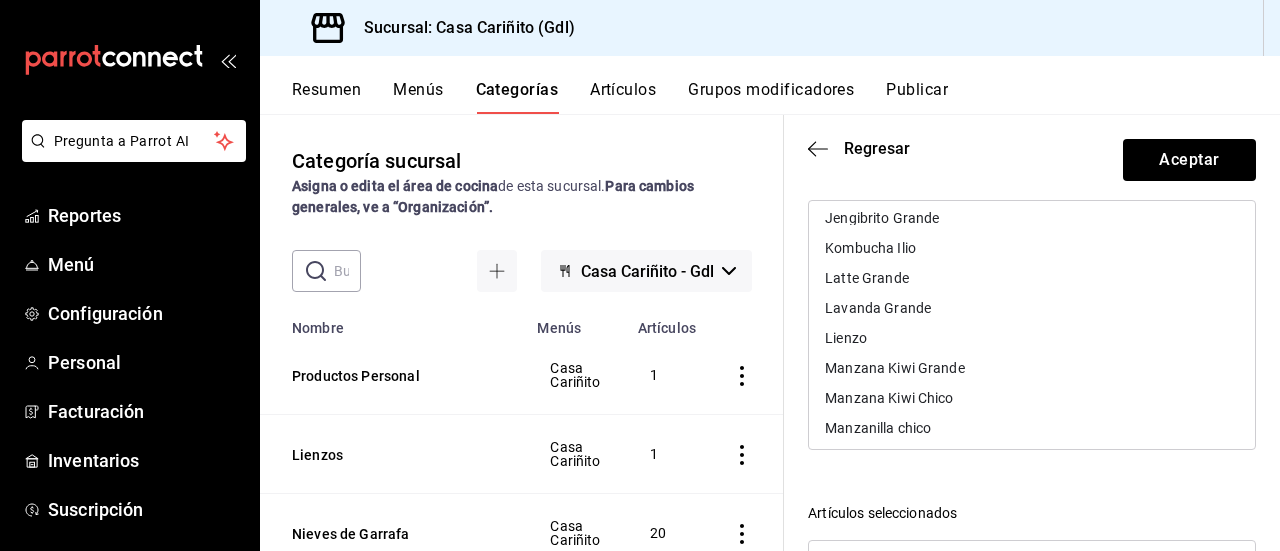 click on "Manzana Kiwi Chico" at bounding box center (1032, 398) 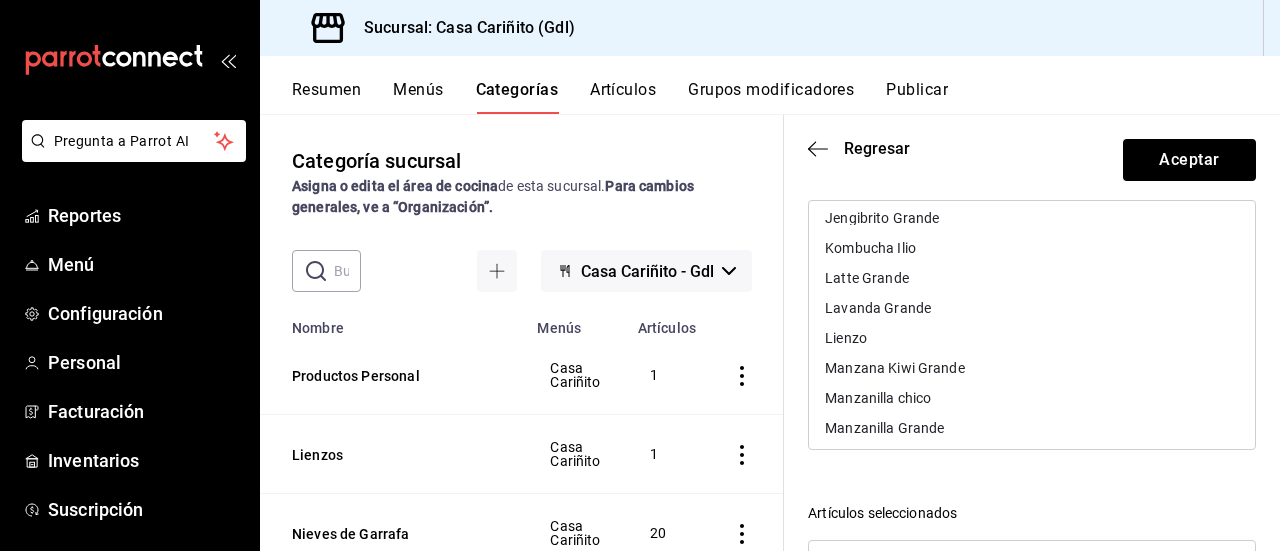 click on "Manzanilla chico" at bounding box center (1032, 398) 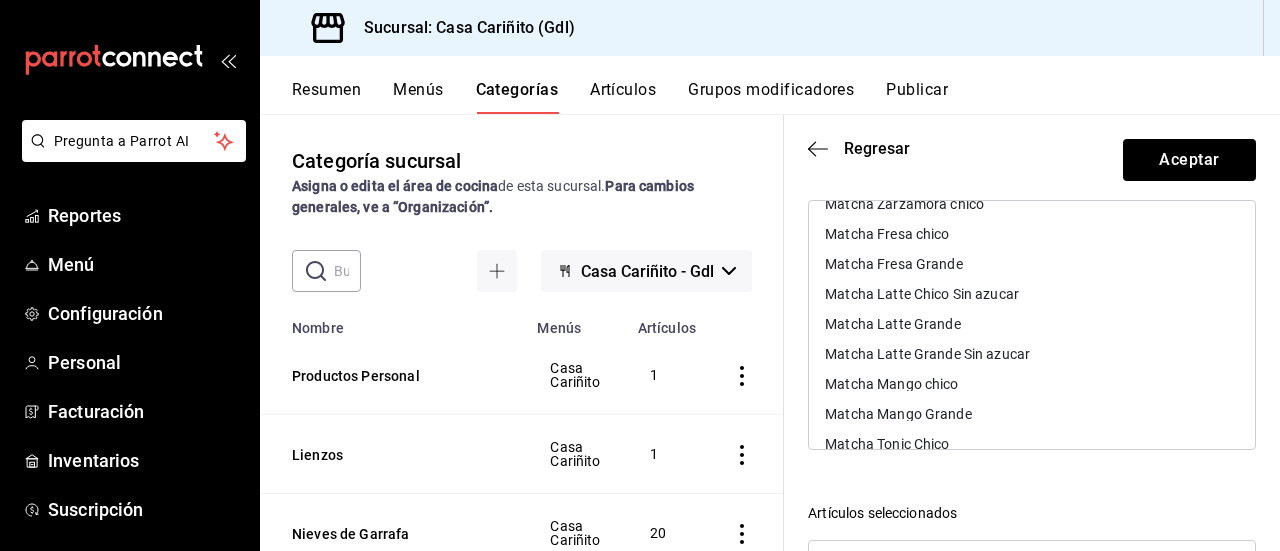 scroll, scrollTop: 4355, scrollLeft: 0, axis: vertical 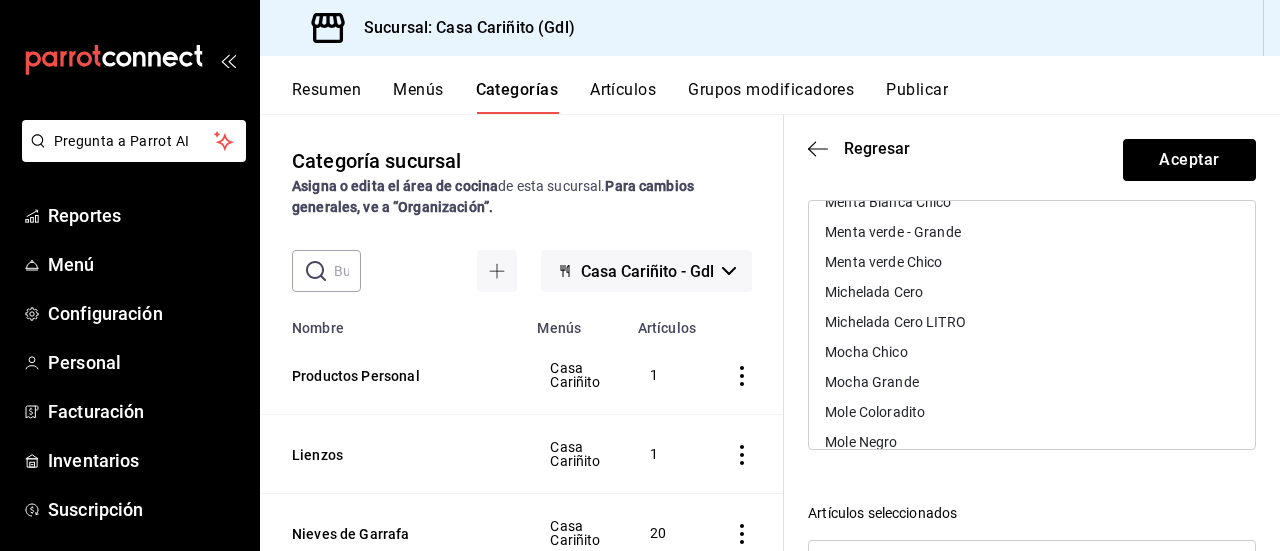 click on "Mocha Chico" at bounding box center [1032, 352] 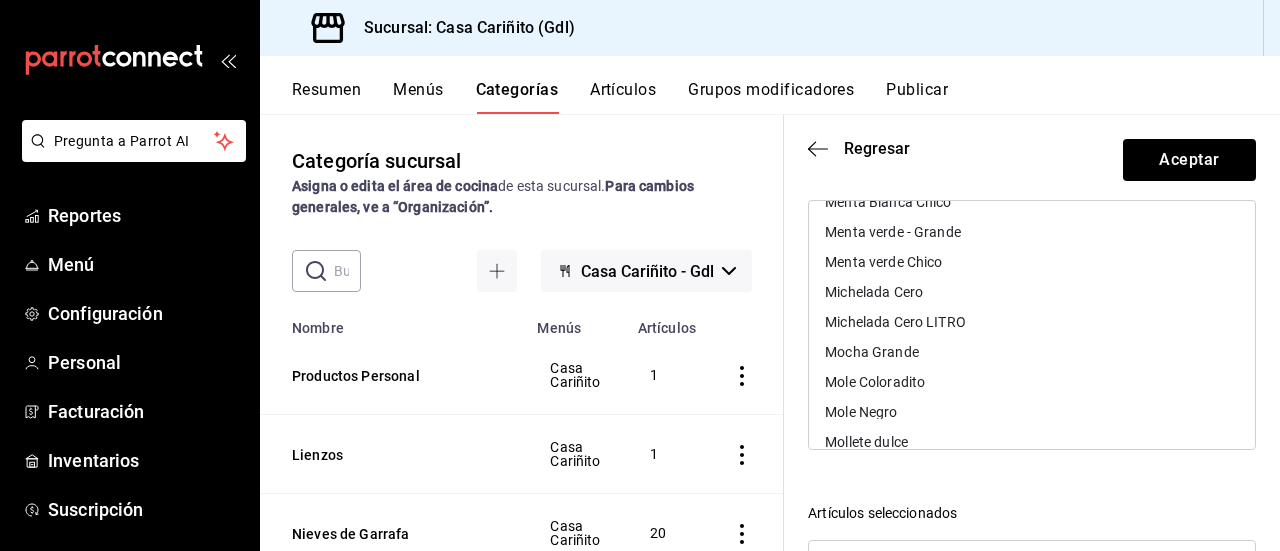 click on "Artículos disponibles Aderezo extra Agua del dia Agua del dia azul Agua del dia Grande - Azul Agua del dia Grande - Rojo Agua del dia Roja Agua mineral chica Agua mineral grande Agua natural Agua personal Americano cortesia Americano Grande Amorcito Grande Atun Picante Baguette Barrita de Guayaba Bebida Combo Bowls Chico Bowls Grande Bowls Mediano Brownie Café Espresso Med Canastas Canela Grande Cappuccino Grande Caracolito Cardamomo Grande Cariñito 1KG Cariñito 250 grs Cariñito 500grs Cariñito Rosa Grande Cariño de Frutos Rojos Grande Ced Coffee Gde Ced Coffee Med Cerveza cero ceviches del dia Chai Latte Negro Chico p Chai Latte Negro Grande Chai Latte Verde Chico p Chai Latte Verde Grande Cheescake Frambuesa Chico 32 oz Chicos 26oz Chilli morning Chico Chilli Morning Grande Chocolate Grande Chocolate Oaxaqueño Chocolate Oaxaqueño Grande Chocolatin Coca Ligth Coca Ligth Coca-Cola Coca-Cola Coca-Cola sin azucar Cold Brew Chico Cold Brew Grande Cold Brew Tonic Chico Cold Brew Tonic Grande Concha" at bounding box center (1032, 313) 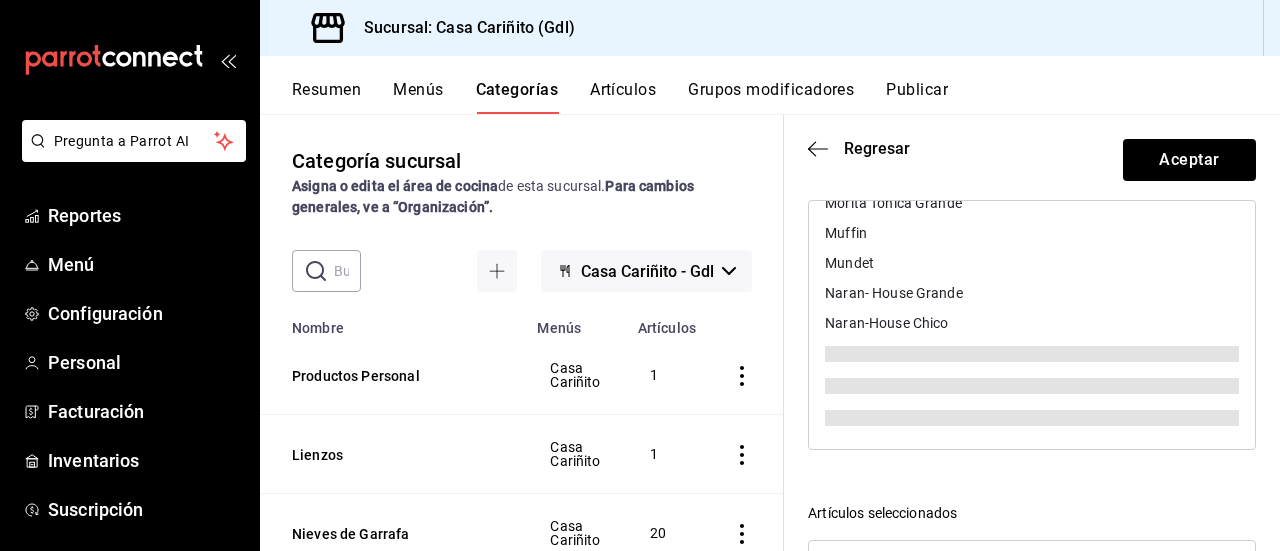 scroll, scrollTop: 5061, scrollLeft: 0, axis: vertical 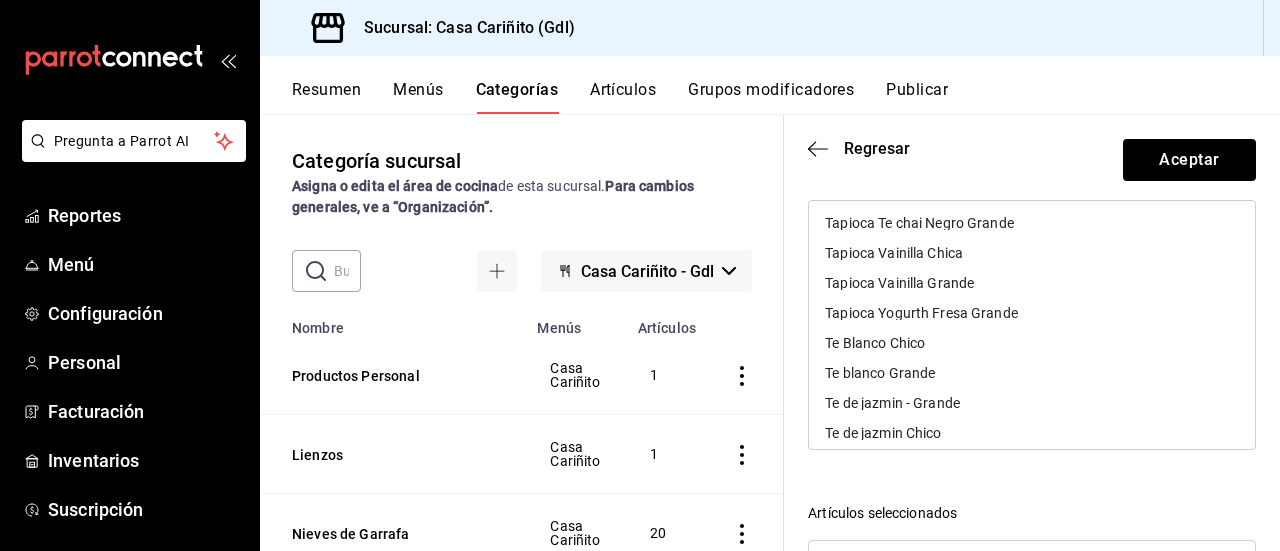 click on "Te Blanco Chico" at bounding box center (1032, 343) 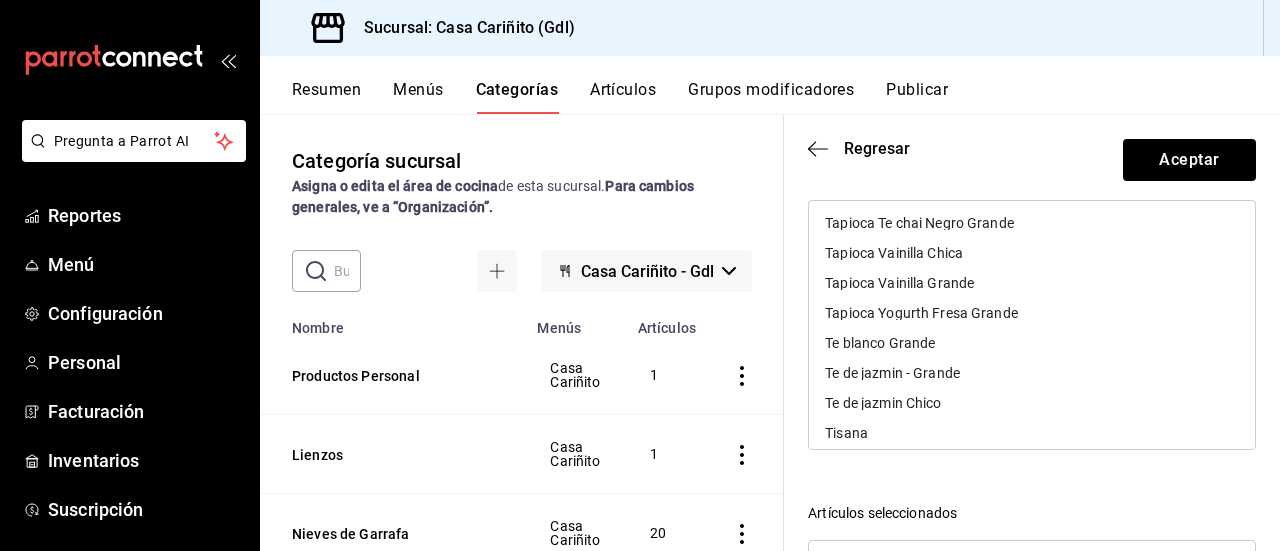 click on "Te de jazmin Chico" at bounding box center (1032, 403) 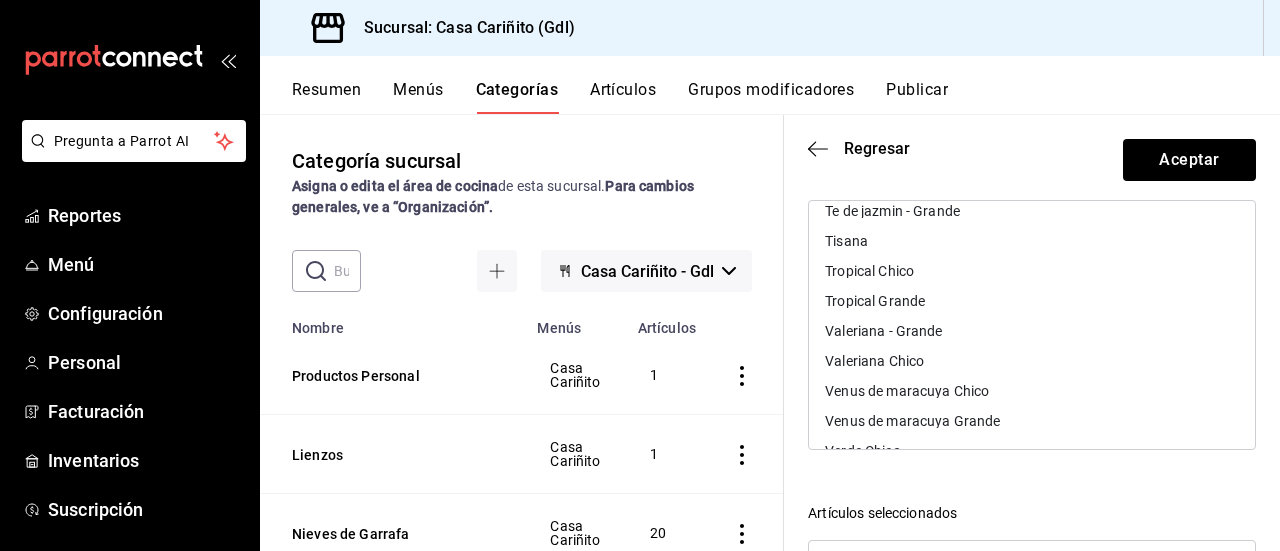 scroll, scrollTop: 7701, scrollLeft: 0, axis: vertical 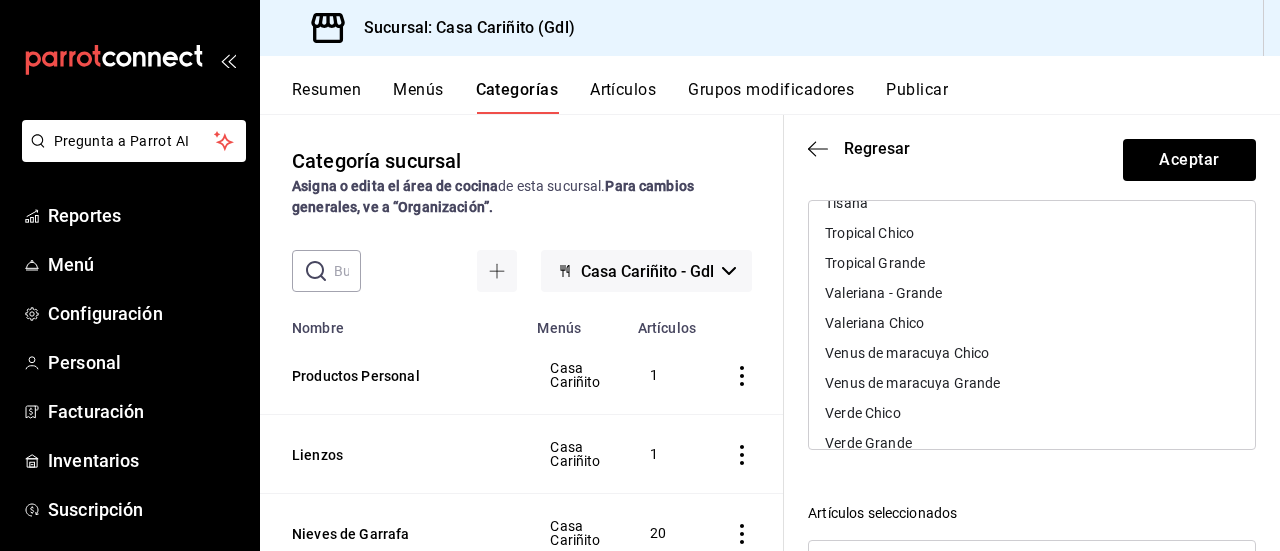 click on "Tropical Chico" at bounding box center [869, 233] 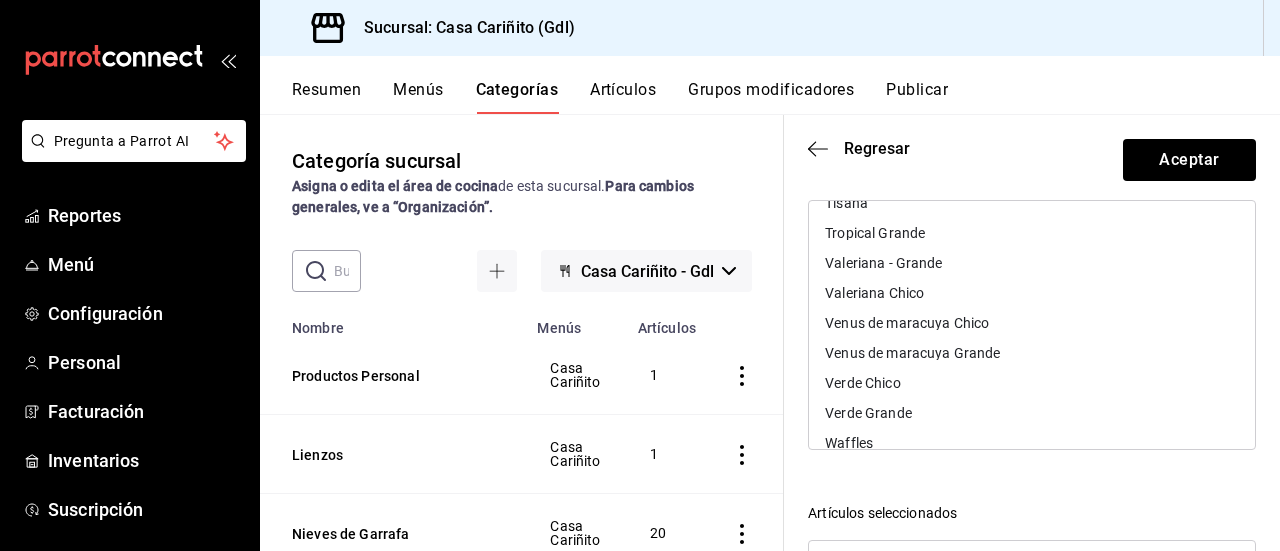 click on "Valeriana Chico" at bounding box center (874, 293) 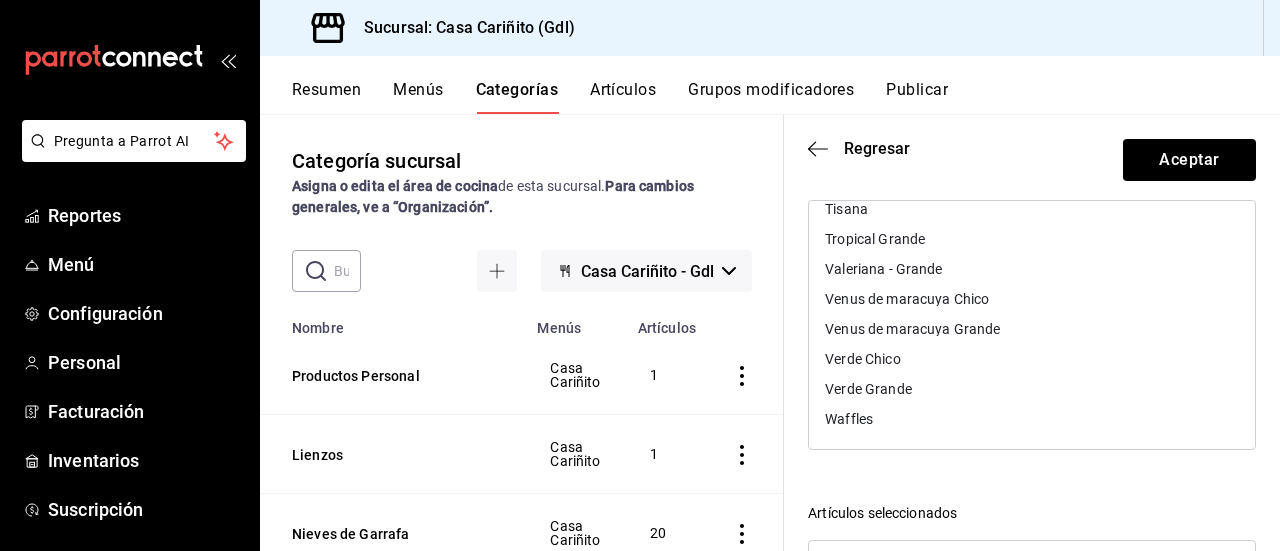 click on "Verde Chico" at bounding box center (1032, 359) 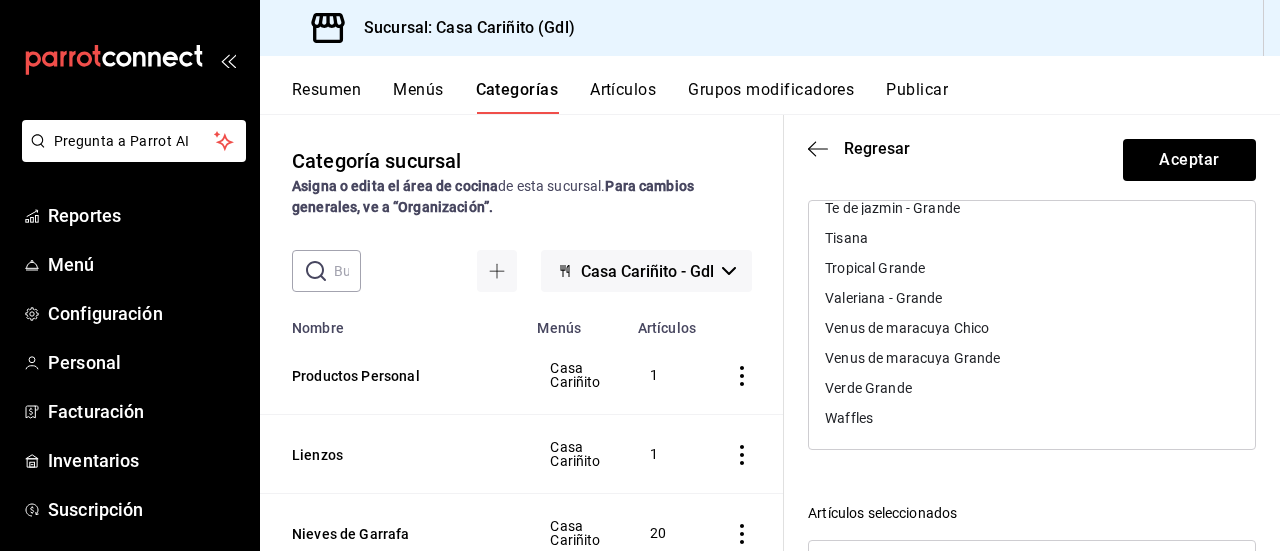 scroll, scrollTop: 7665, scrollLeft: 0, axis: vertical 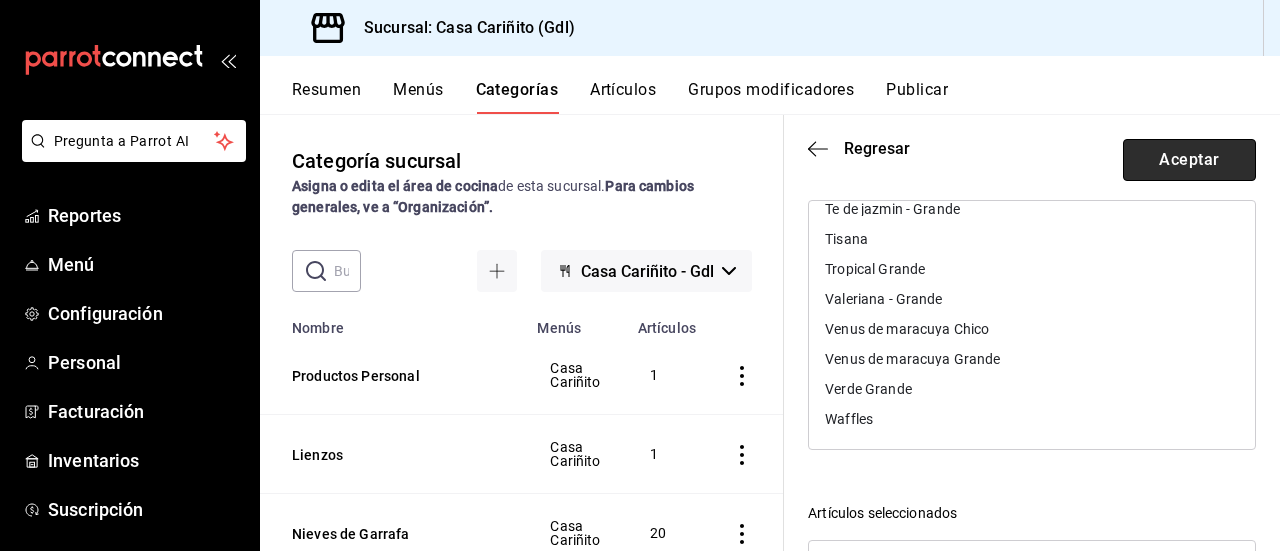 click on "Aceptar" at bounding box center (1189, 160) 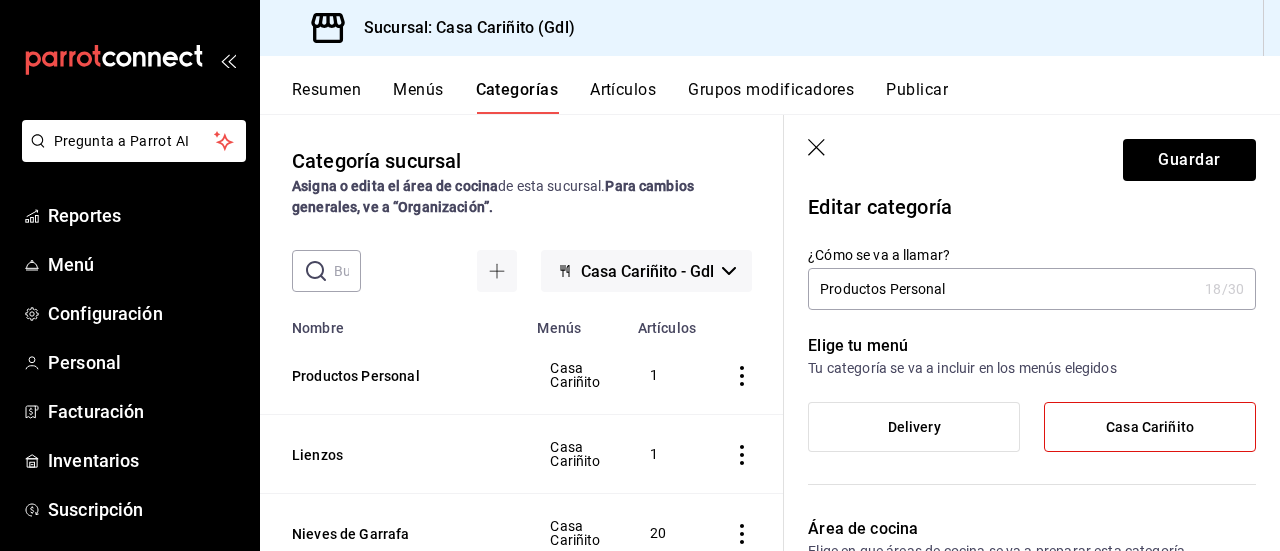 scroll, scrollTop: 0, scrollLeft: 0, axis: both 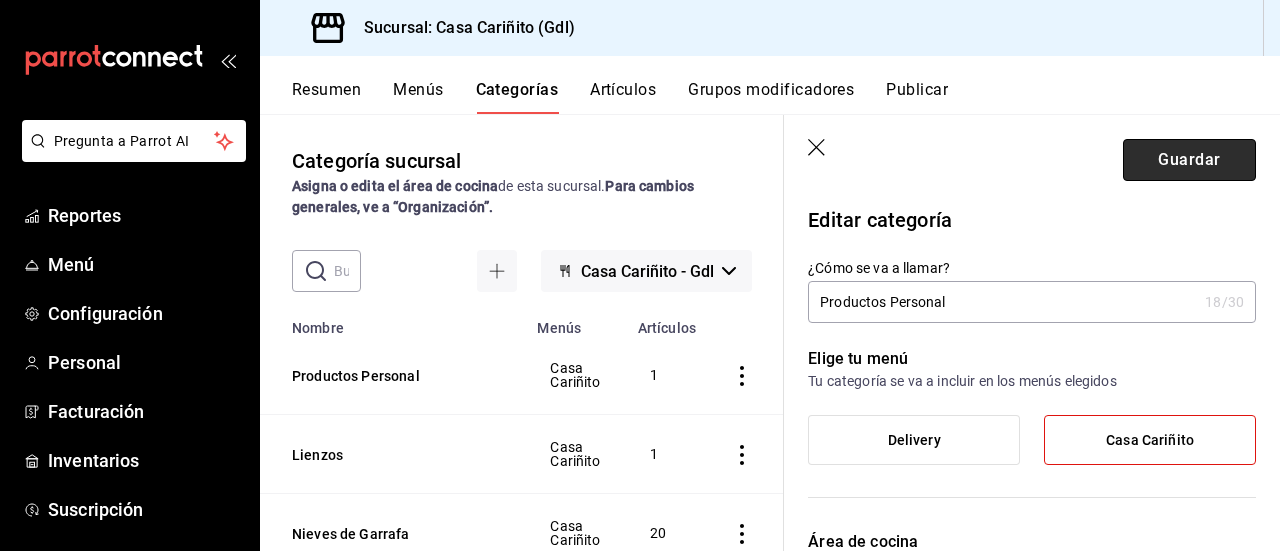click on "Guardar" at bounding box center (1189, 160) 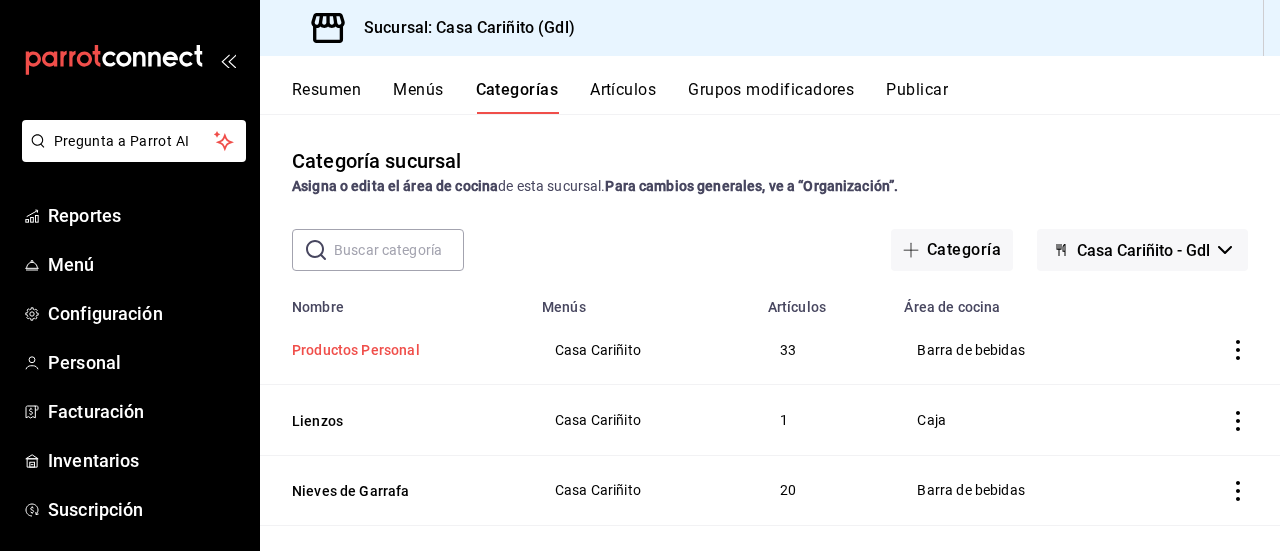 click on "Productos Personal" at bounding box center [392, 350] 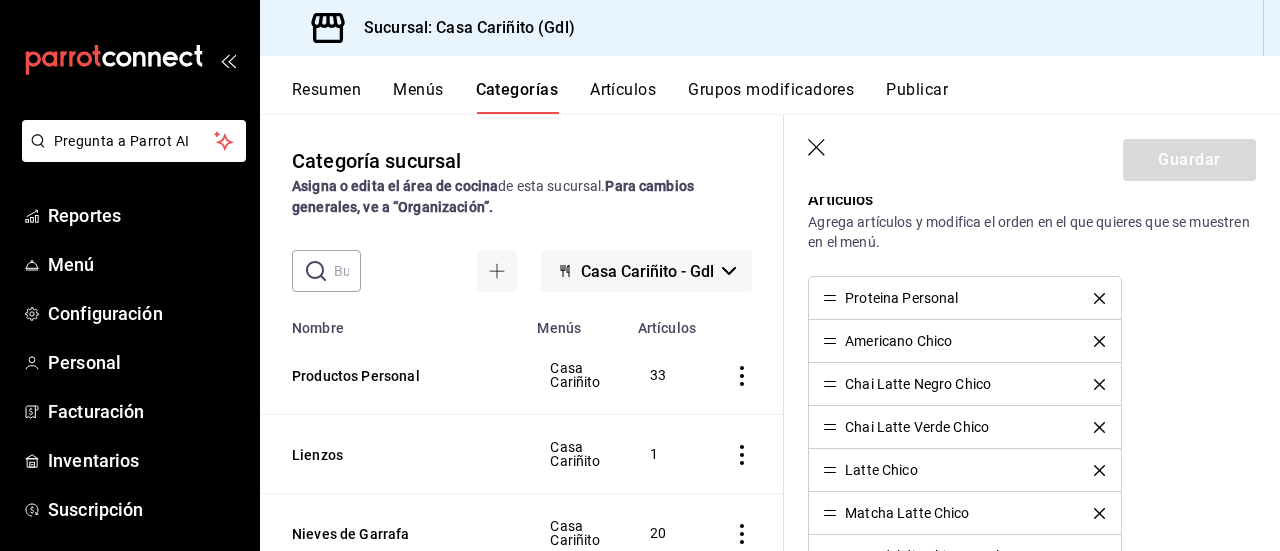 scroll, scrollTop: 0, scrollLeft: 0, axis: both 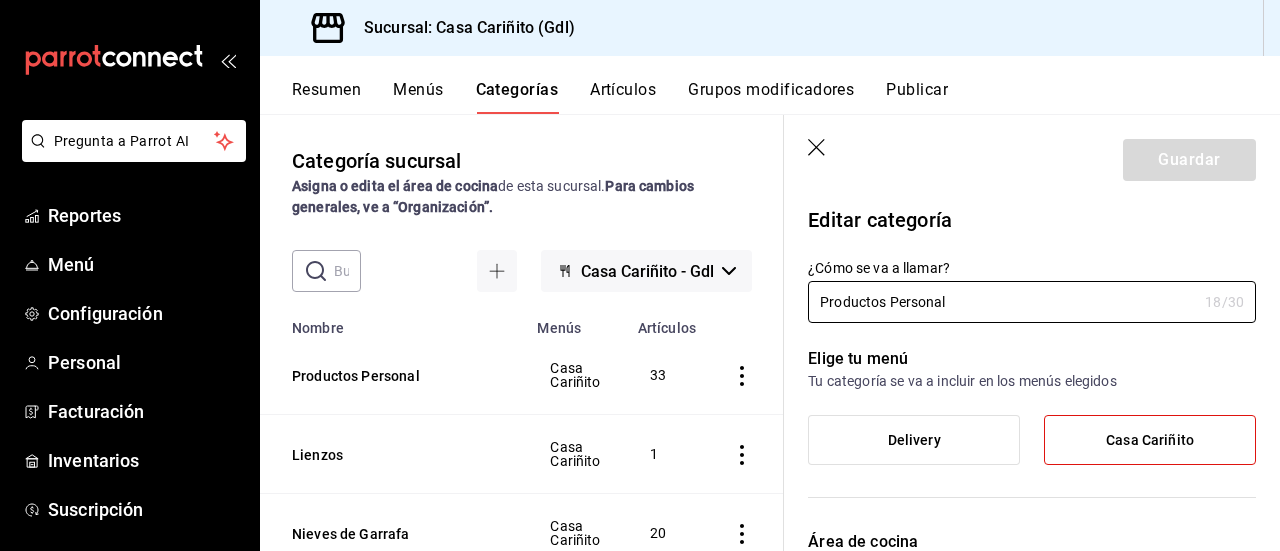 click 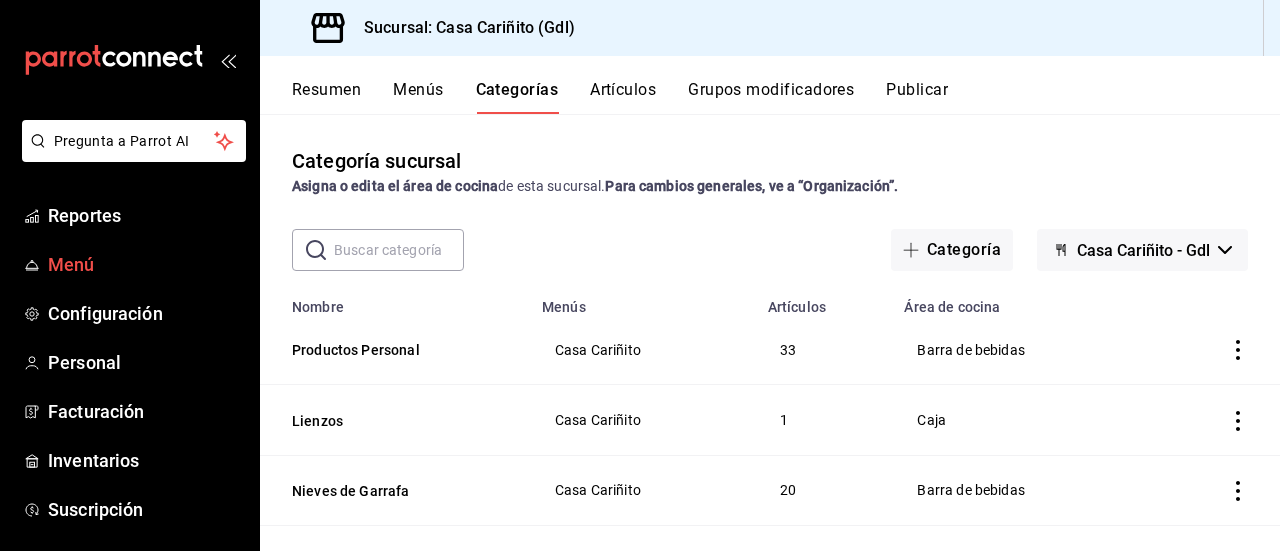 click on "Menú" at bounding box center (145, 264) 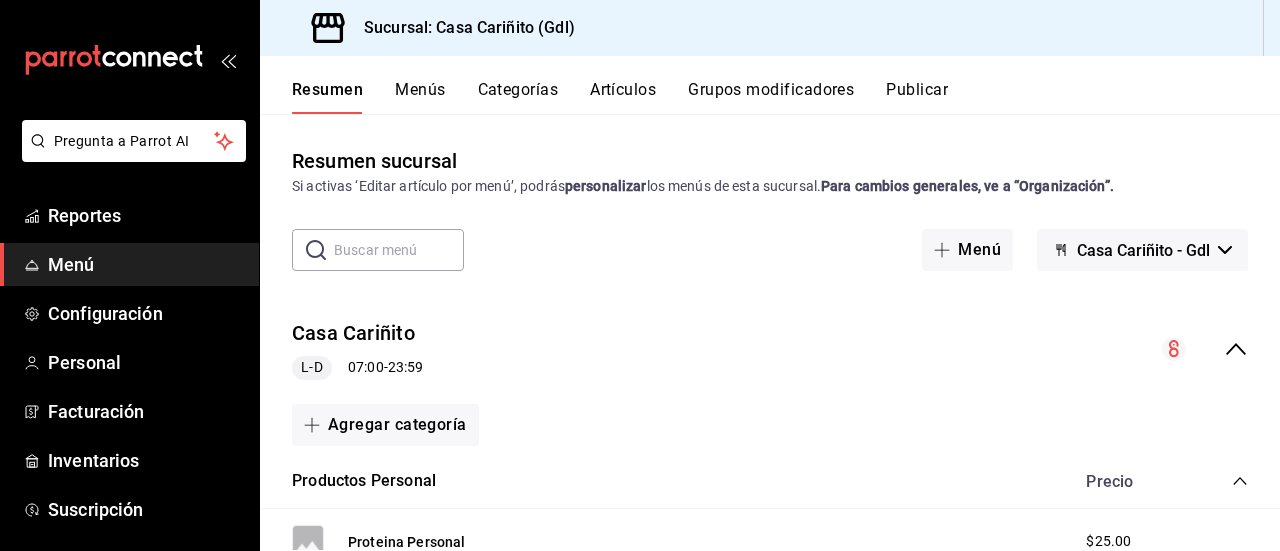 click on "Si activas ‘Editar artículo por menú’, podrás  personalizar  los menús de esta sucursal.  Para cambios generales, ve a “Organización”." at bounding box center (770, 186) 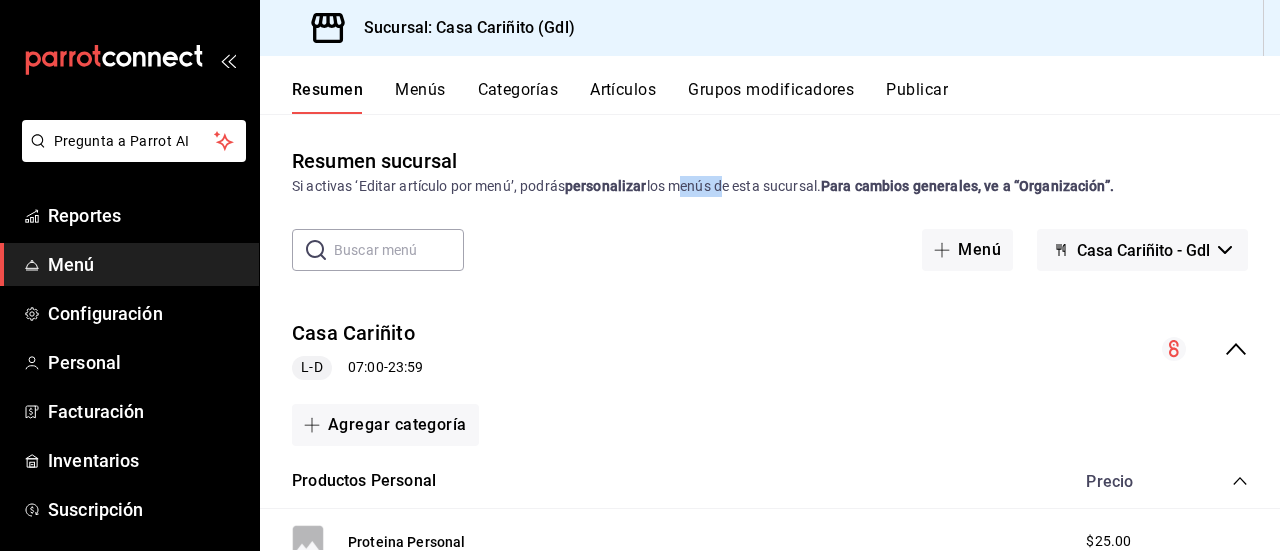 click on "Si activas ‘Editar artículo por menú’, podrás  personalizar  los menús de esta sucursal.  Para cambios generales, ve a “Organización”." at bounding box center [770, 186] 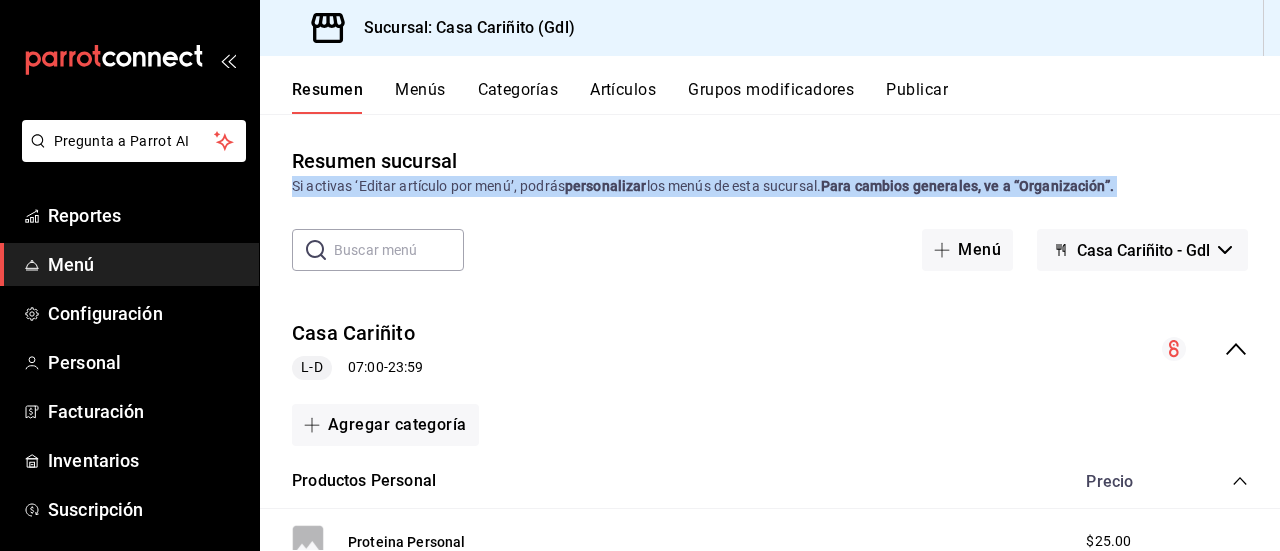 click on "Si activas ‘Editar artículo por menú’, podrás  personalizar  los menús de esta sucursal.  Para cambios generales, ve a “Organización”." at bounding box center [770, 186] 